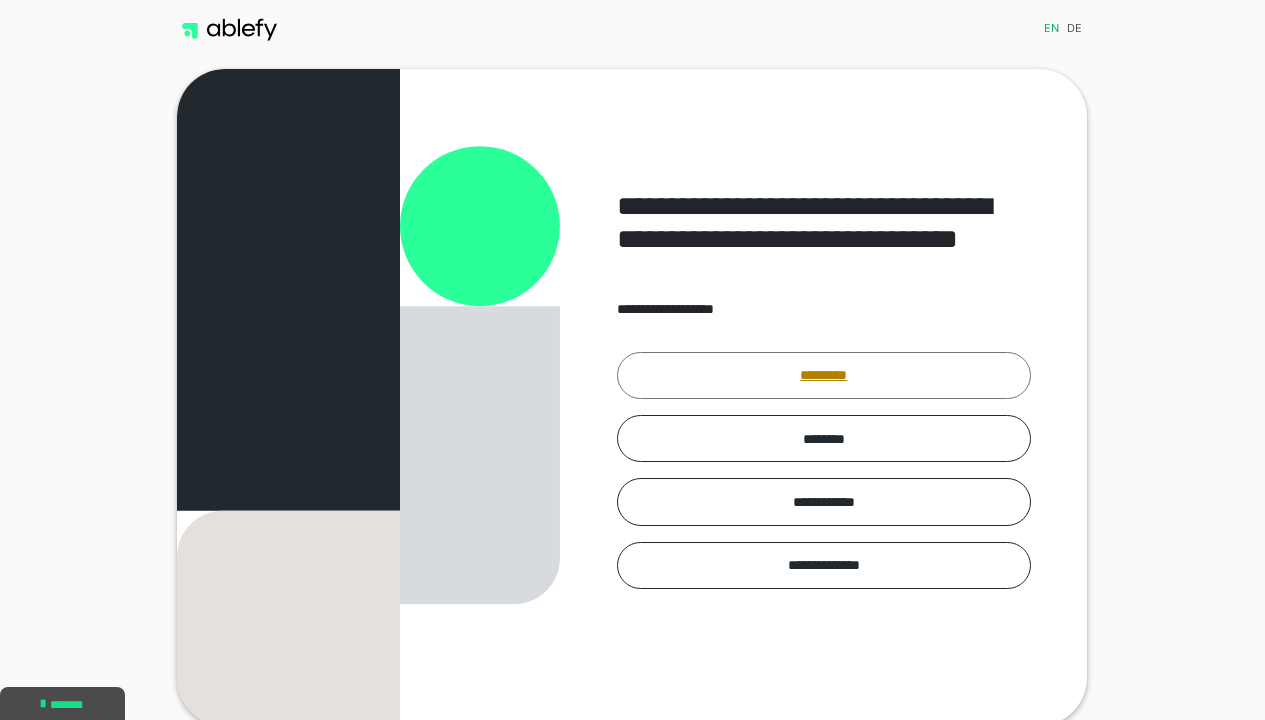 scroll, scrollTop: 0, scrollLeft: 0, axis: both 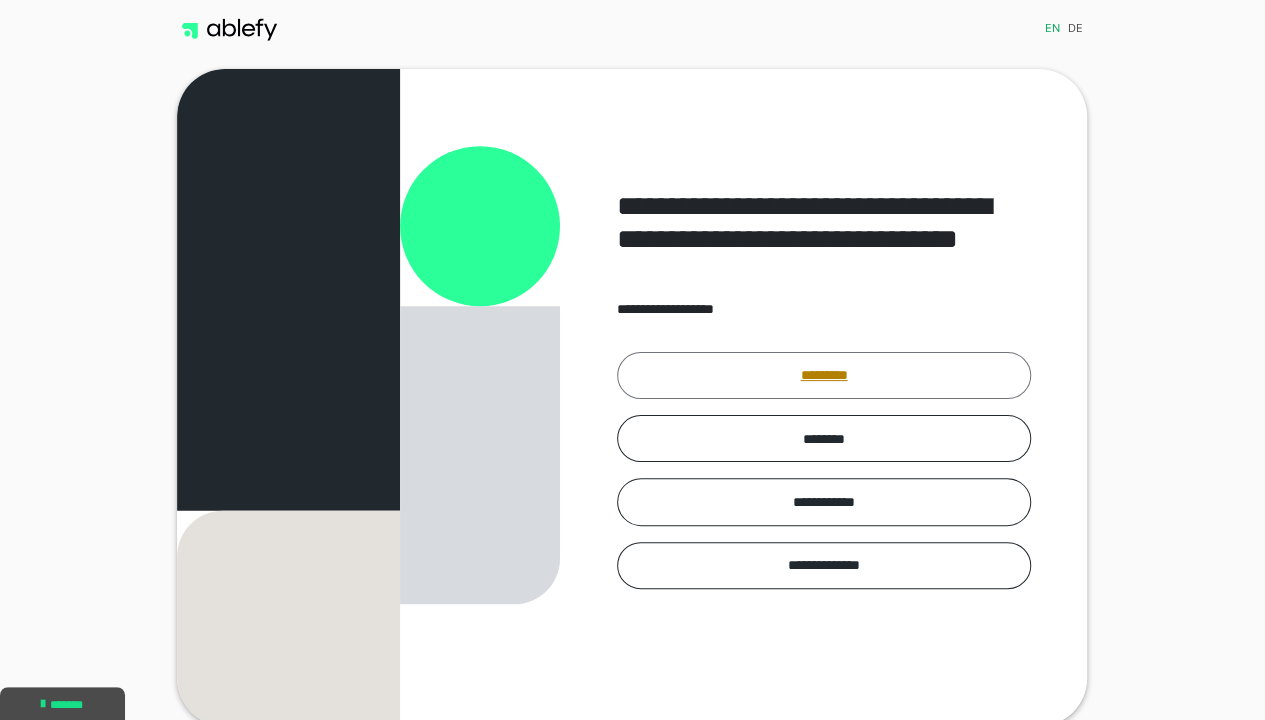 click on "*********" at bounding box center (824, 375) 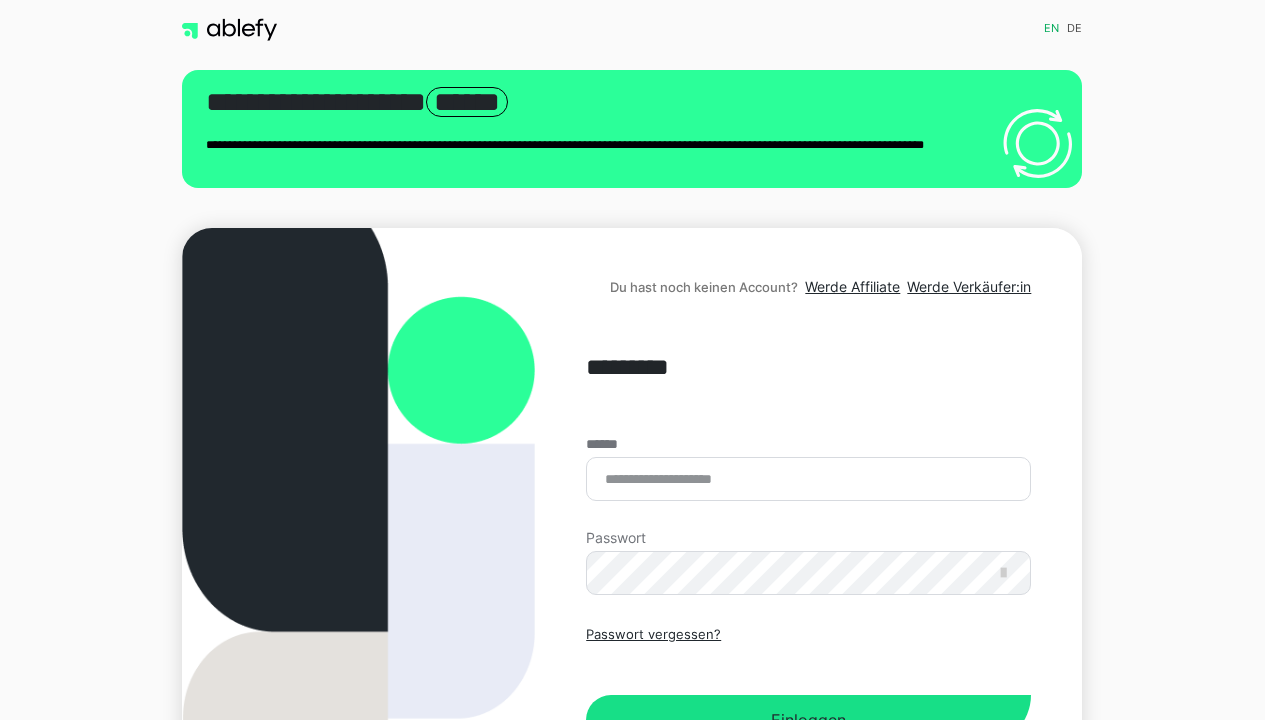 scroll, scrollTop: 0, scrollLeft: 0, axis: both 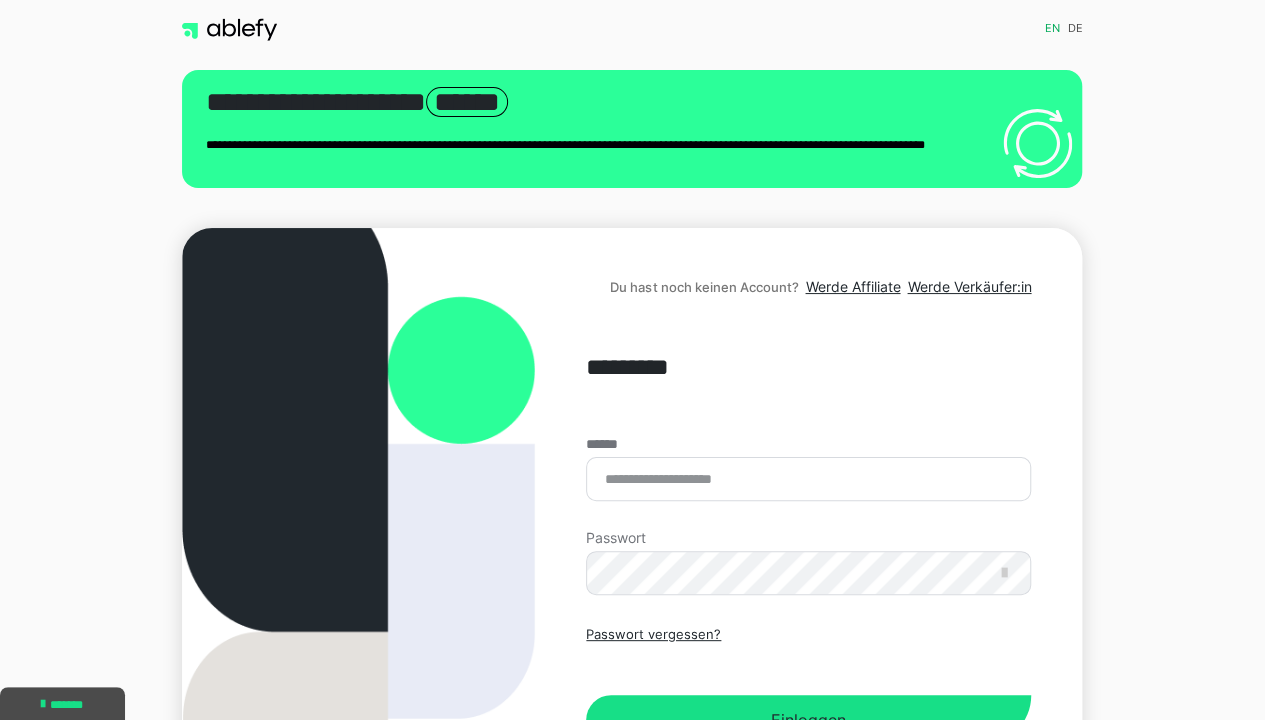 click on "****** Passwort Passwort vergessen? Einloggen" at bounding box center [808, 591] 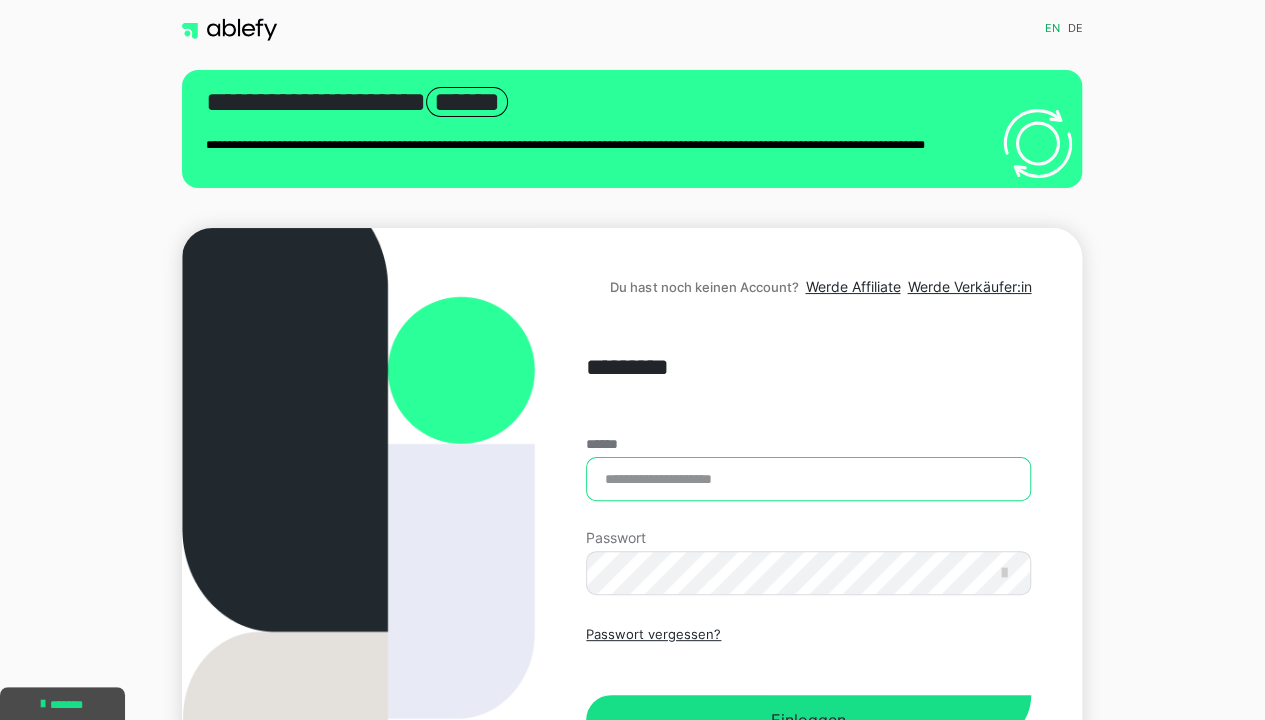 click on "******" at bounding box center [808, 479] 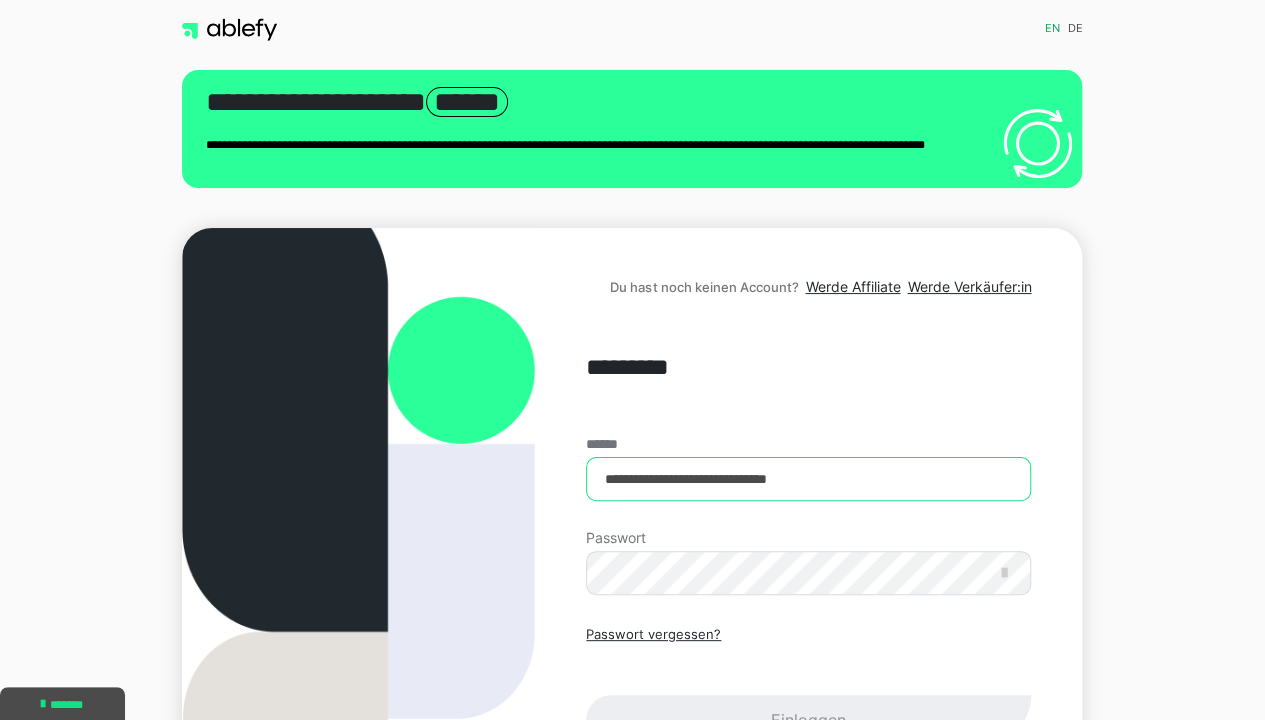 type on "**********" 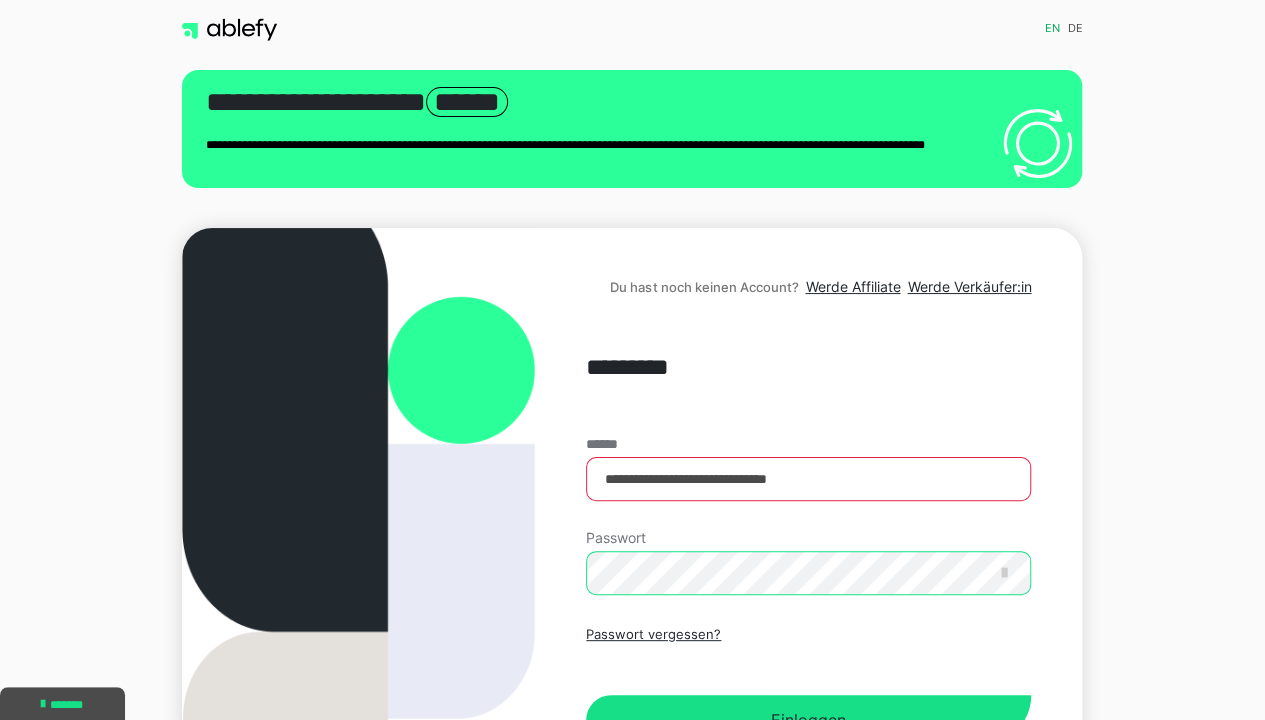 click on "Einloggen" at bounding box center (808, 720) 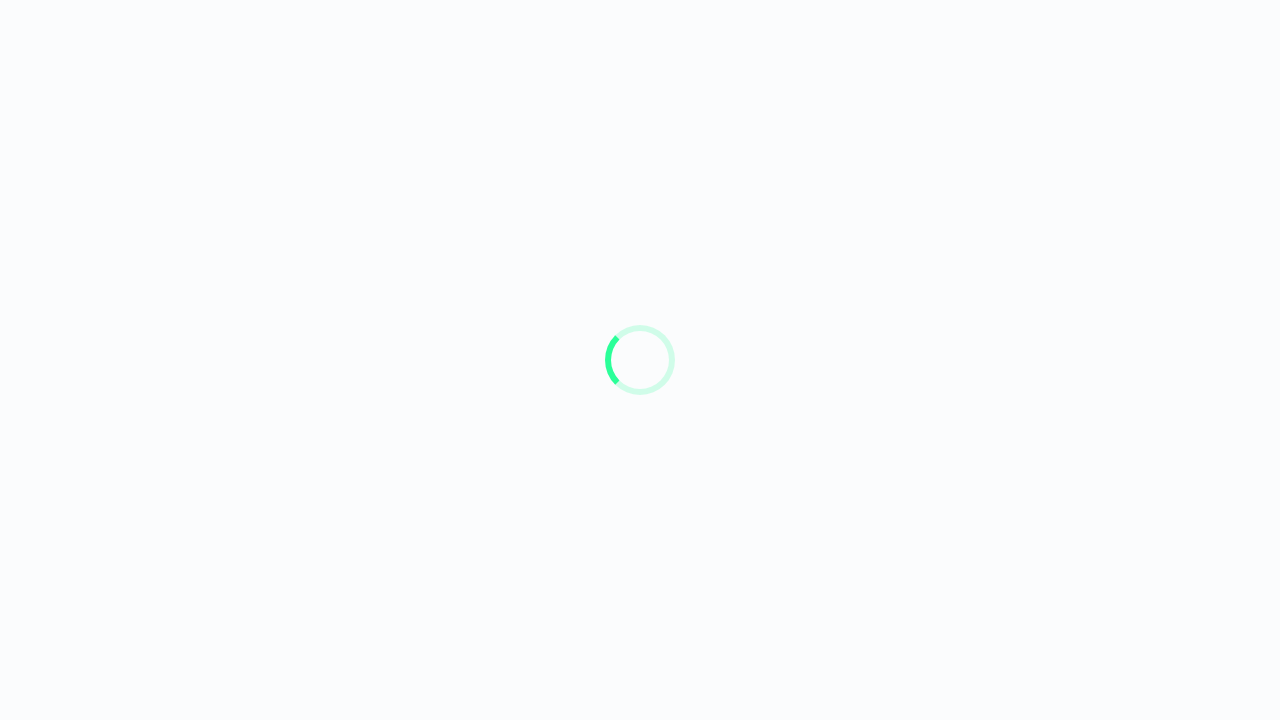 scroll, scrollTop: 0, scrollLeft: 0, axis: both 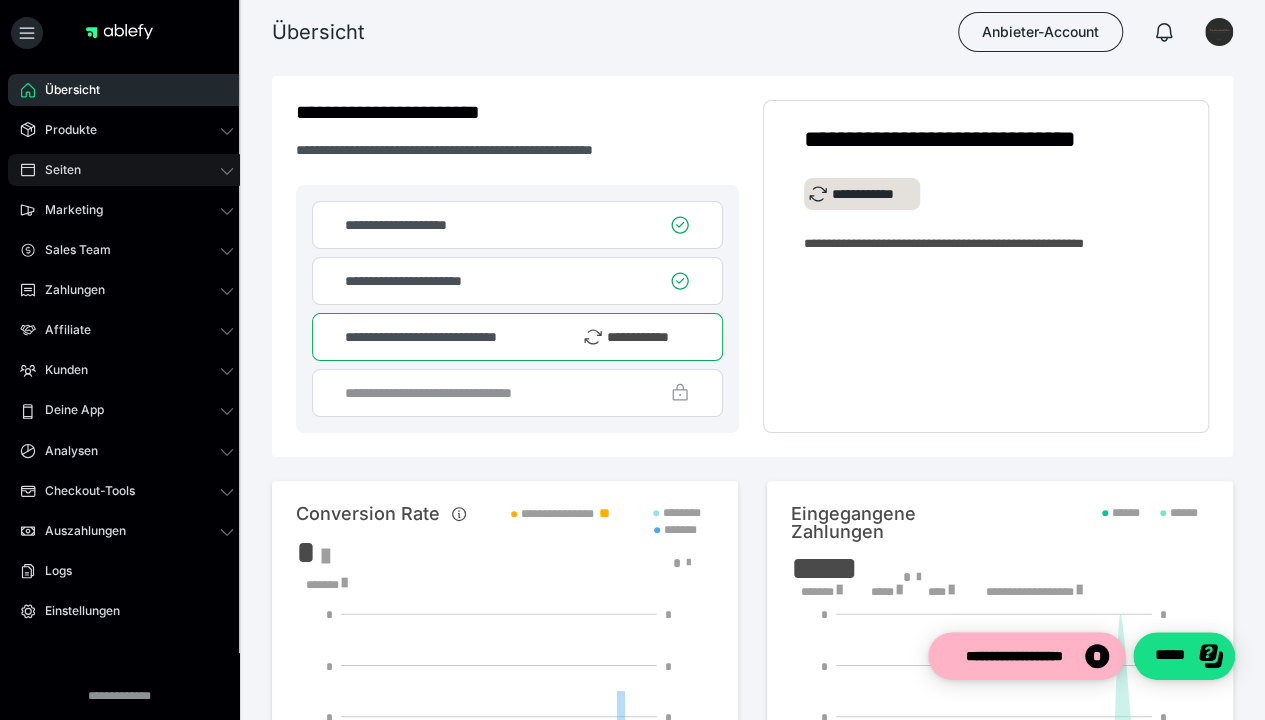 click on "Seiten" at bounding box center (127, 170) 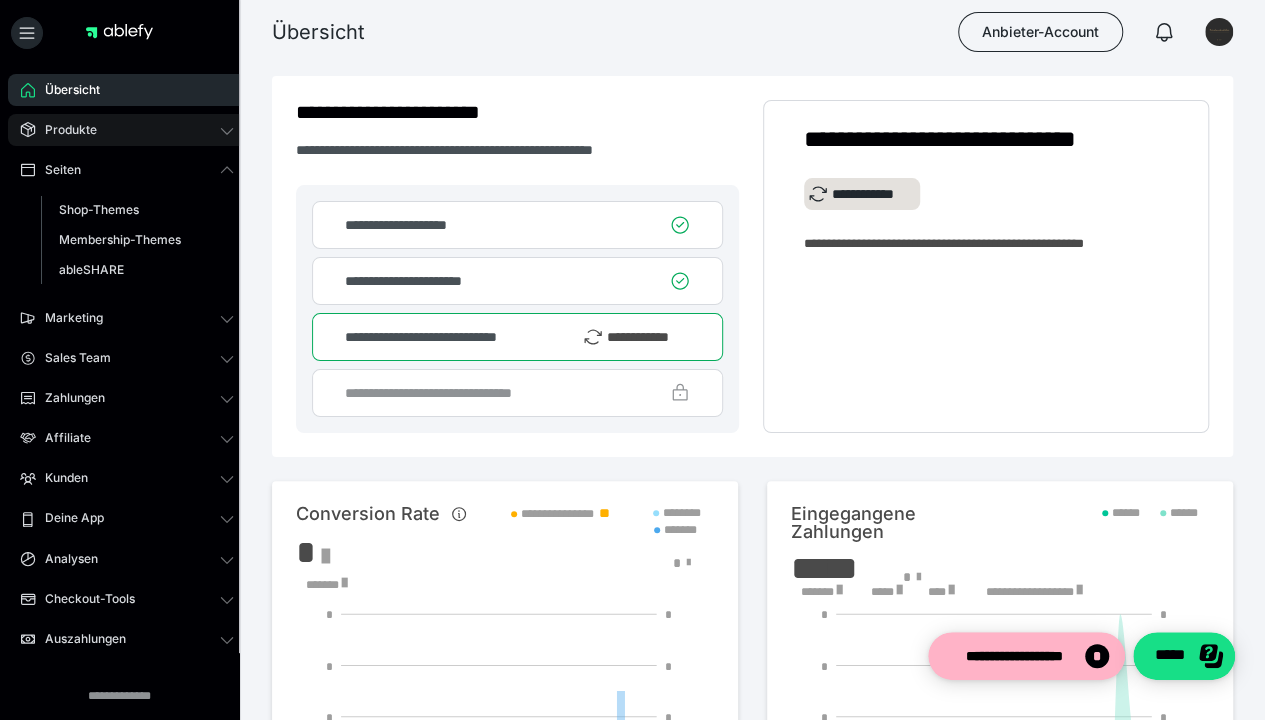 click on "Produkte" at bounding box center (127, 130) 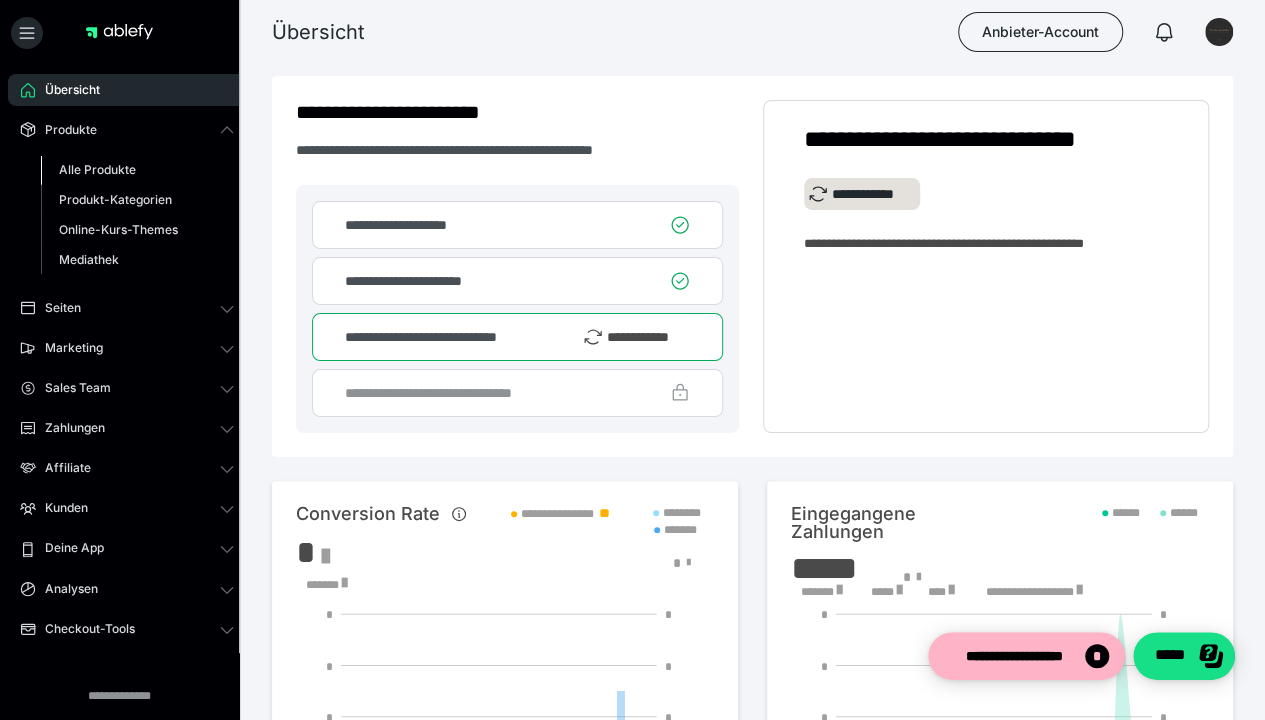 click on "Alle Produkte" at bounding box center [97, 169] 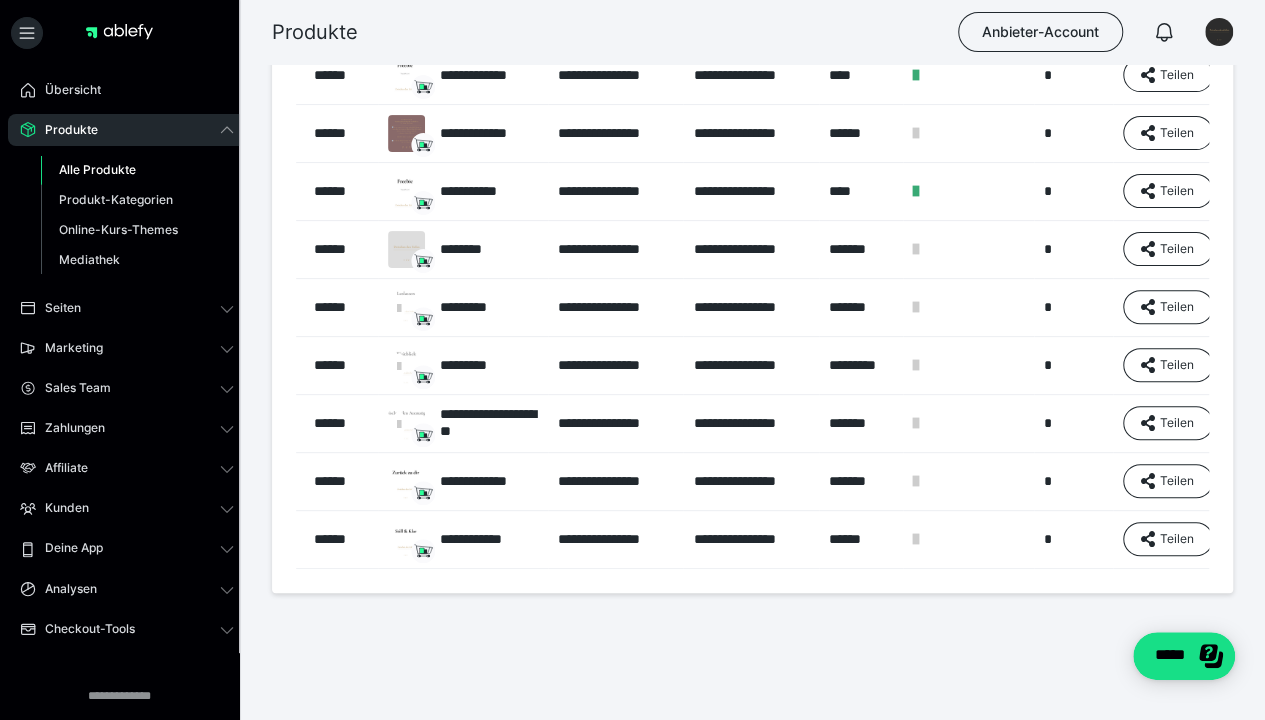scroll, scrollTop: 160, scrollLeft: 0, axis: vertical 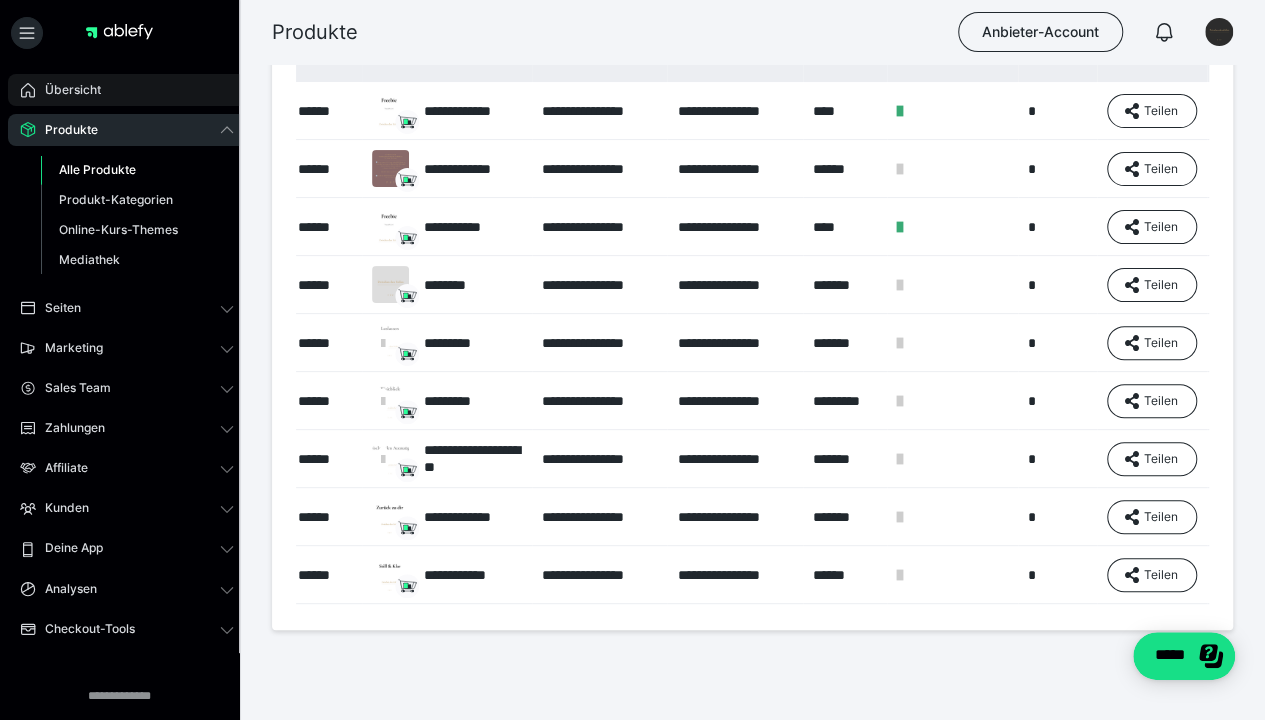click on "Übersicht" at bounding box center [66, 90] 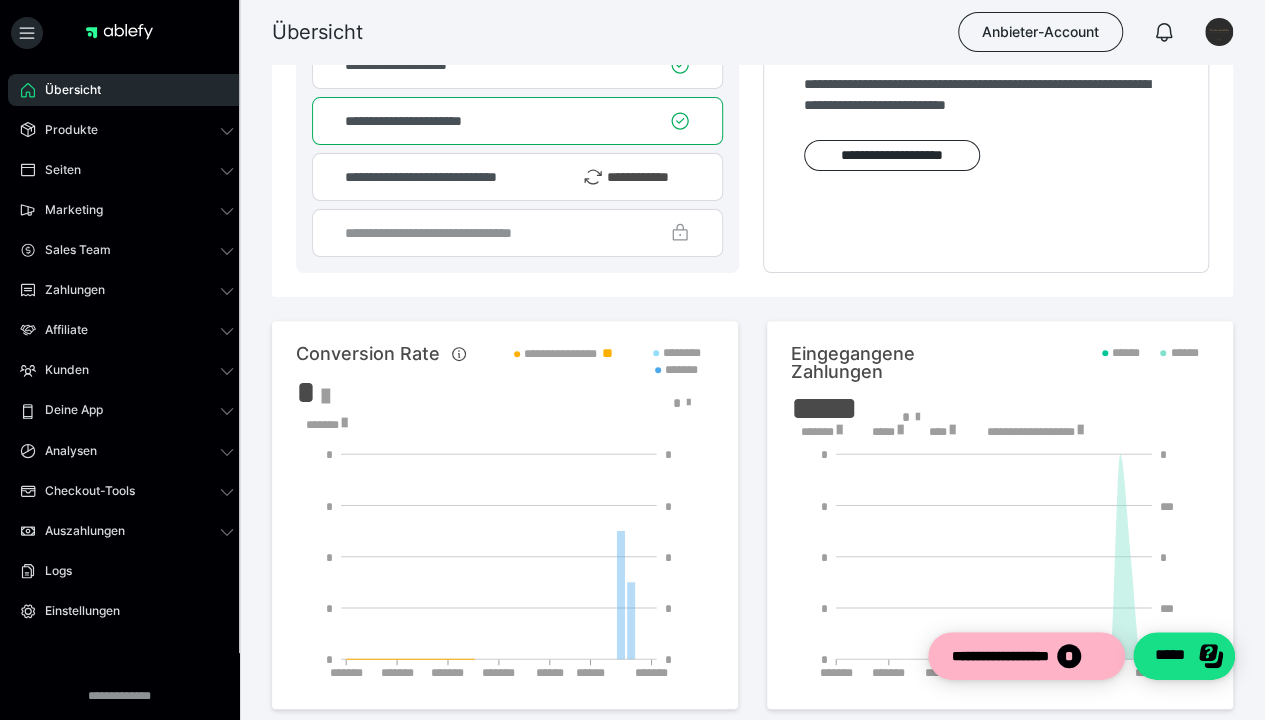 scroll, scrollTop: 0, scrollLeft: 0, axis: both 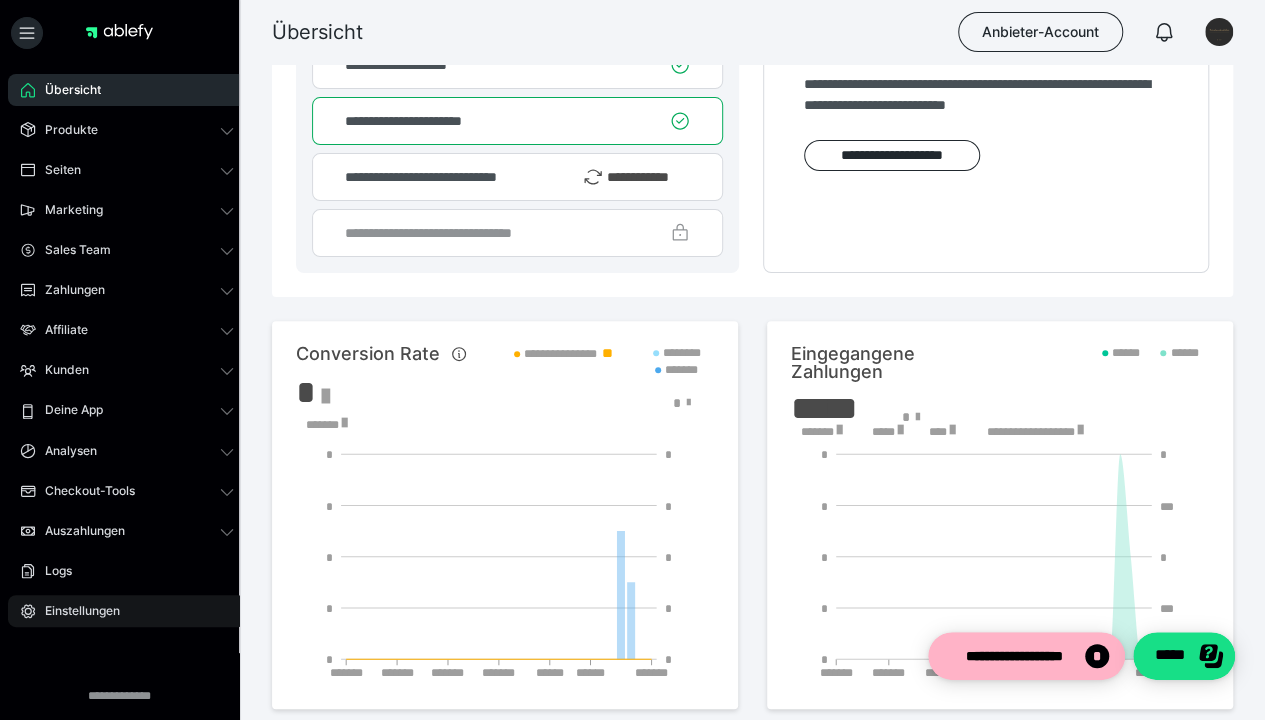 click on "Einstellungen" at bounding box center [75, 611] 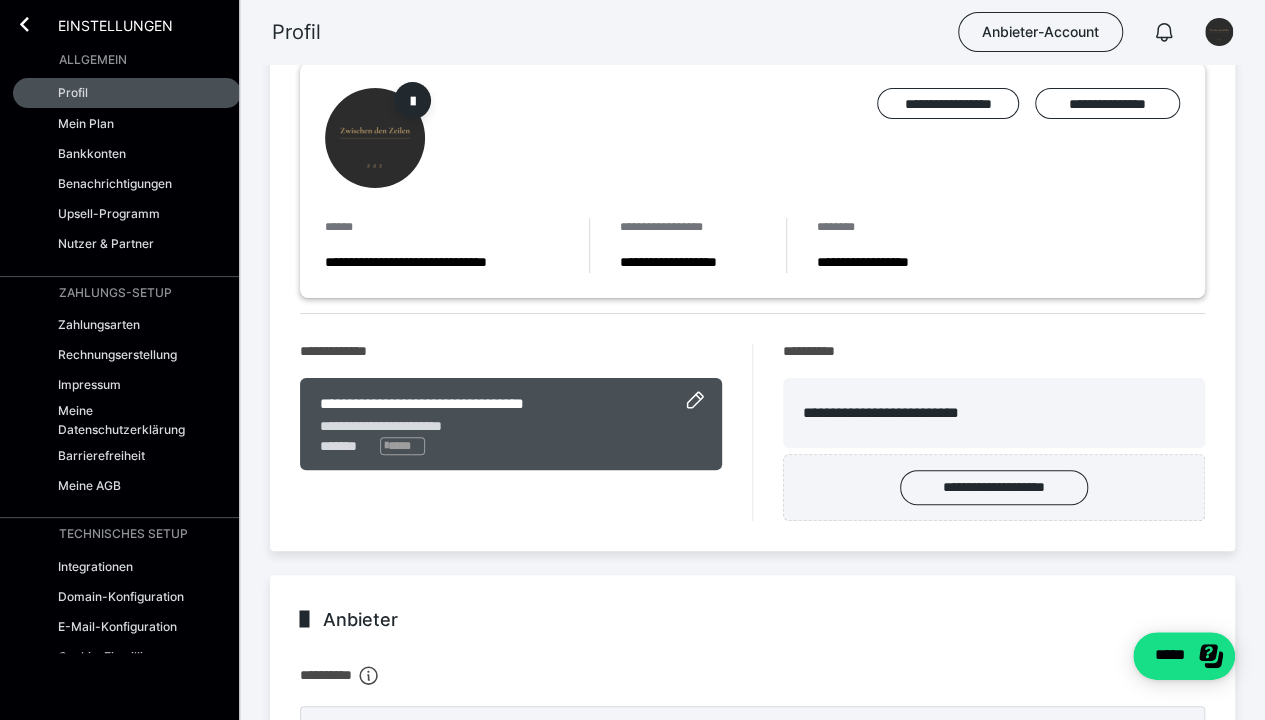 scroll, scrollTop: 0, scrollLeft: 0, axis: both 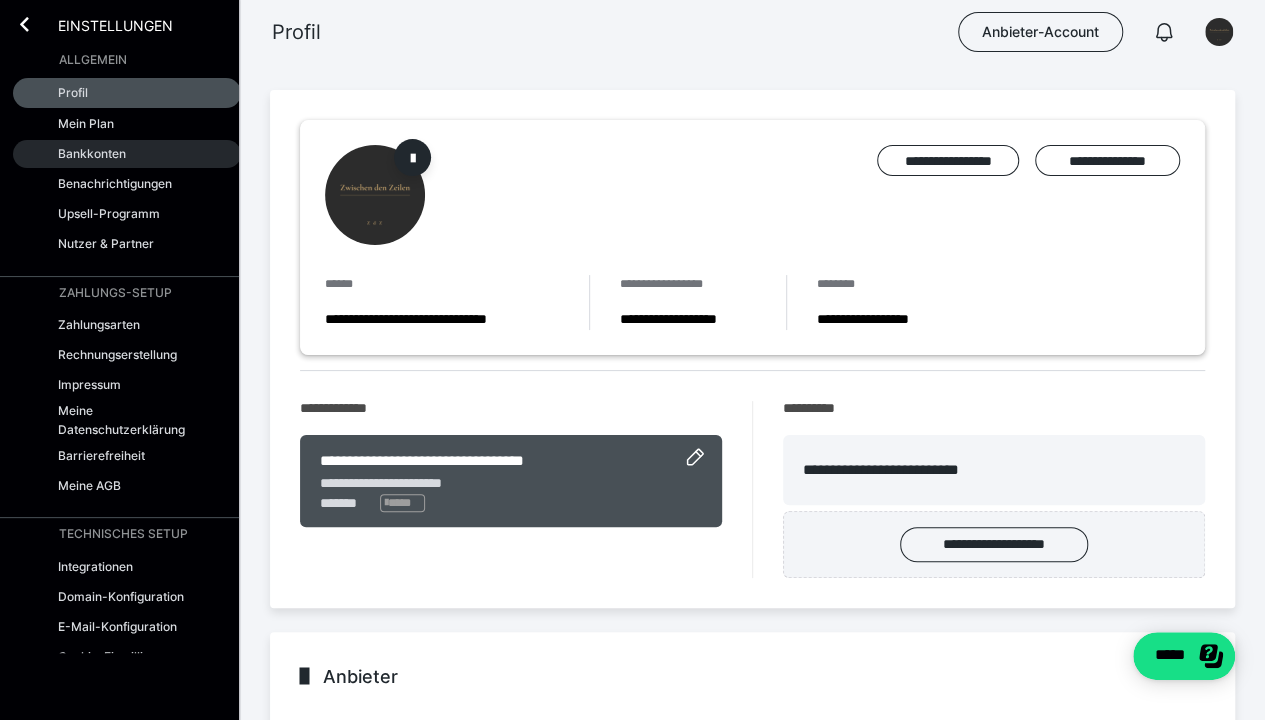 click on "Bankkonten" at bounding box center [92, 153] 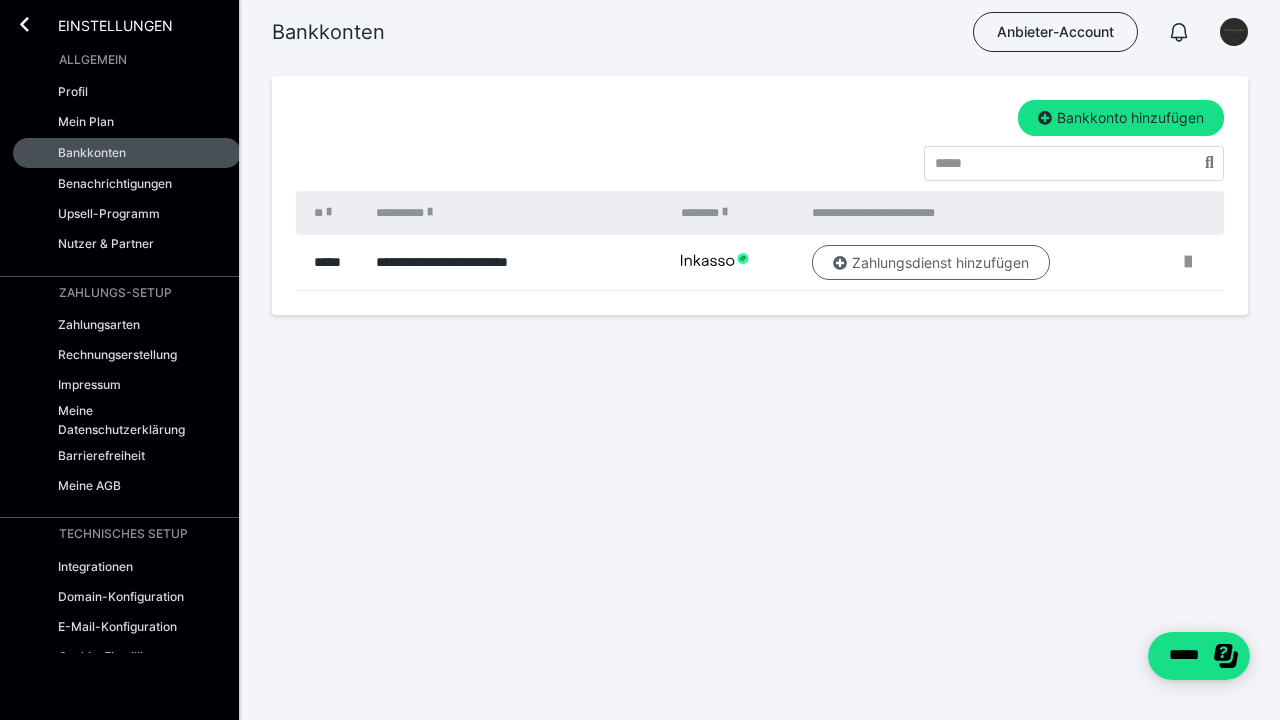 click on "Zahlungsdienst hinzufügen" at bounding box center [931, 263] 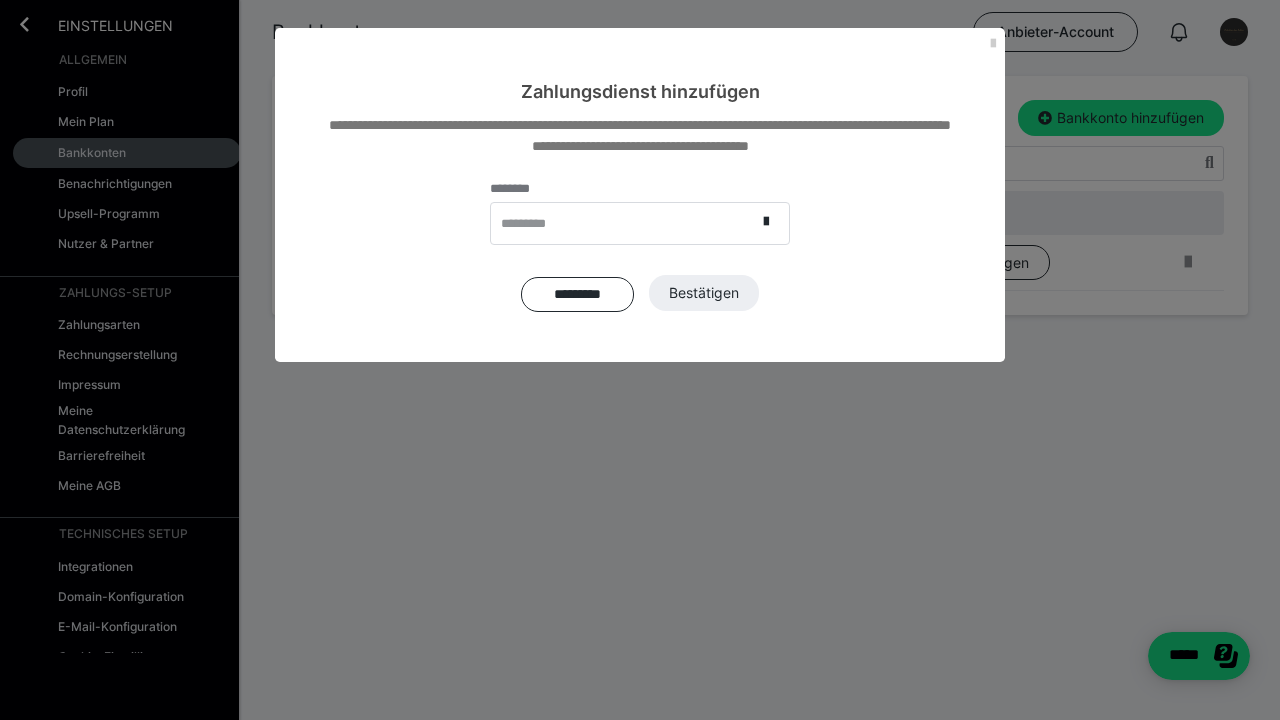 click on "*********" at bounding box center [623, 223] 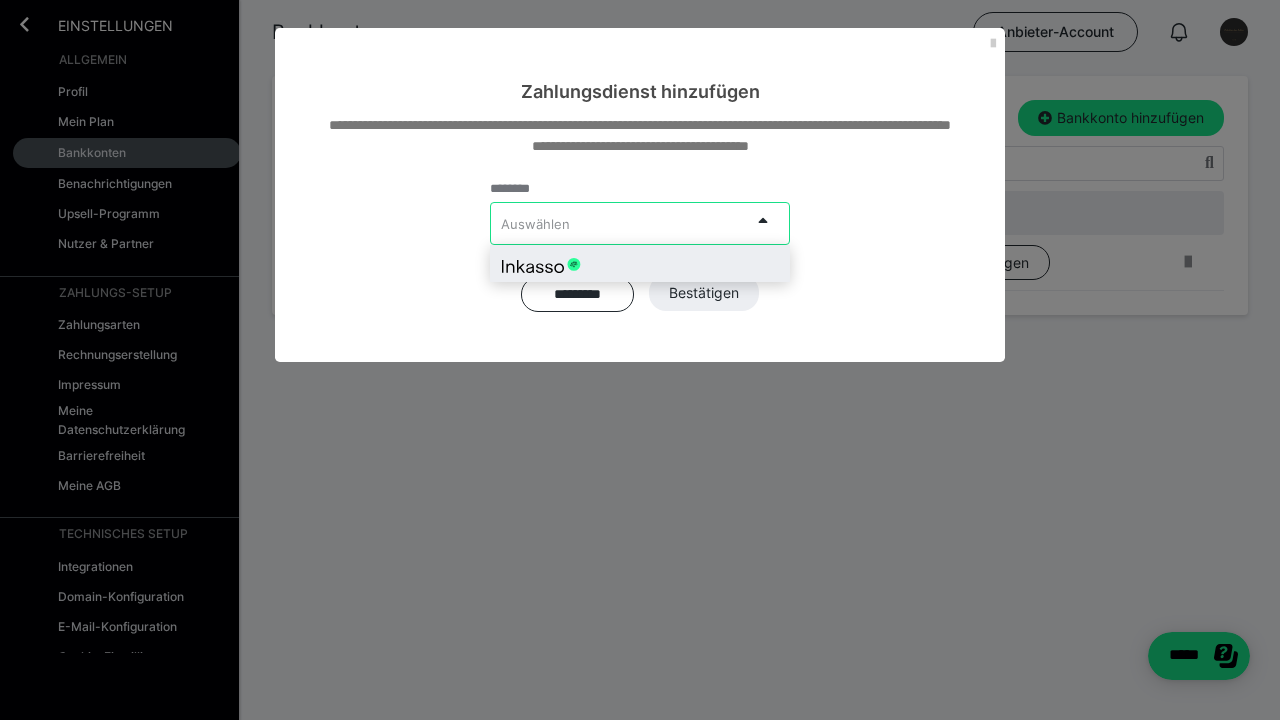 click on "********* Bestätigen" at bounding box center (640, 293) 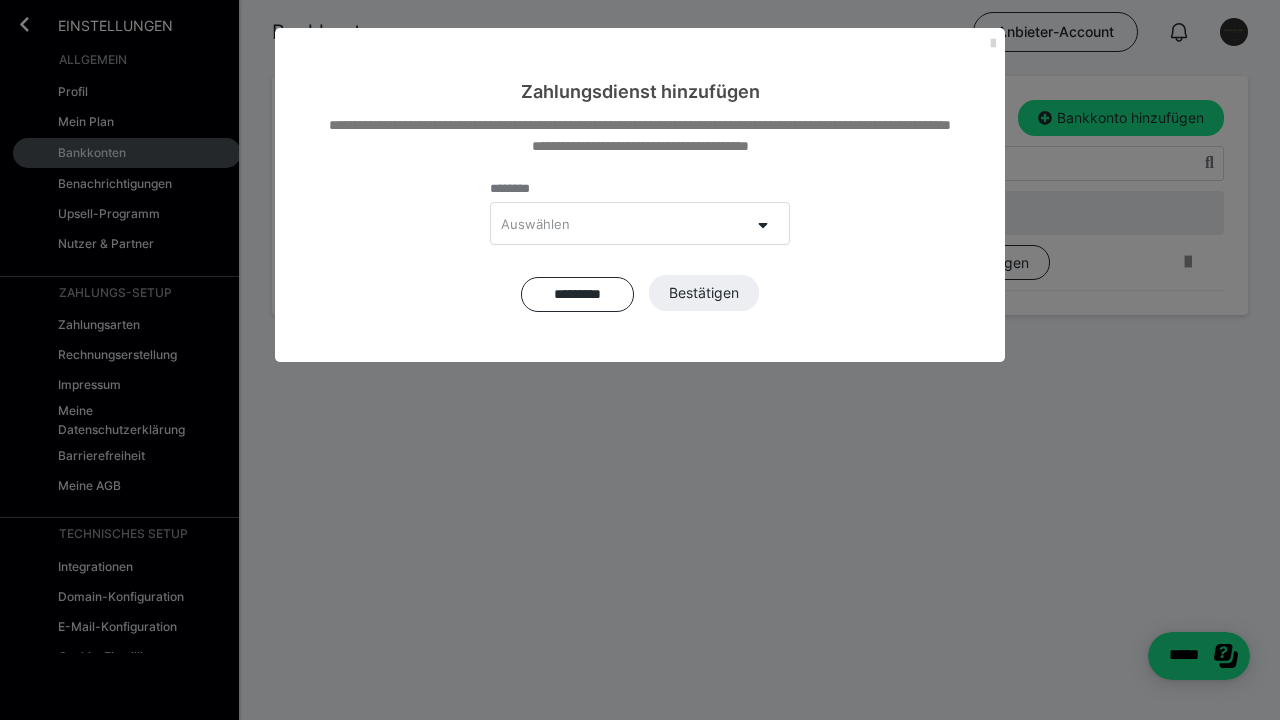 click at bounding box center [993, 44] 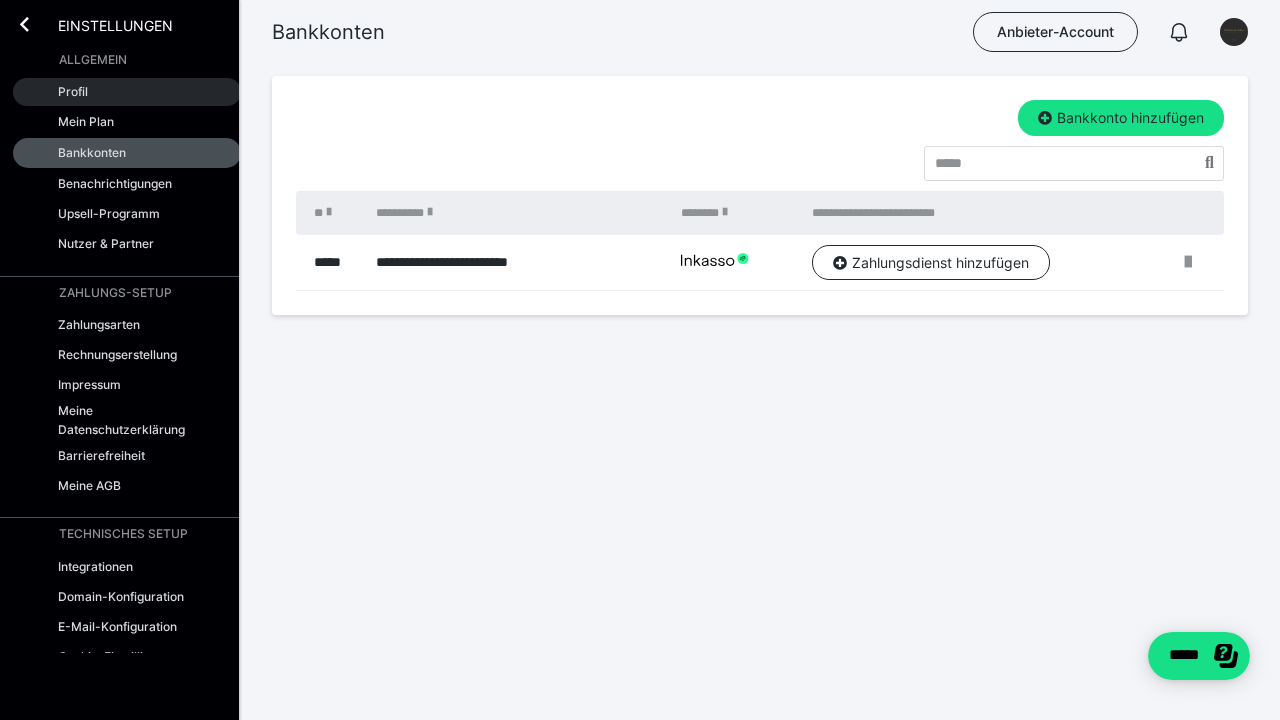 click on "Profil" at bounding box center (73, 91) 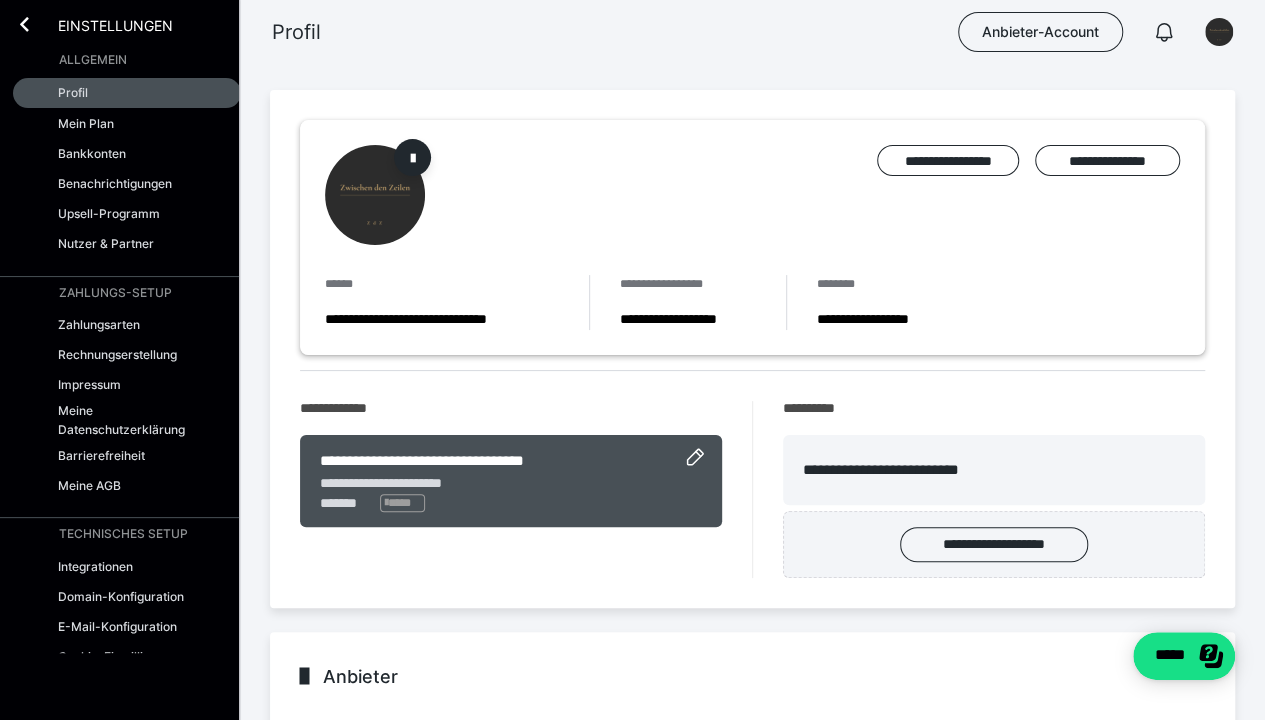click on "Einstellungen" at bounding box center (127, 22) 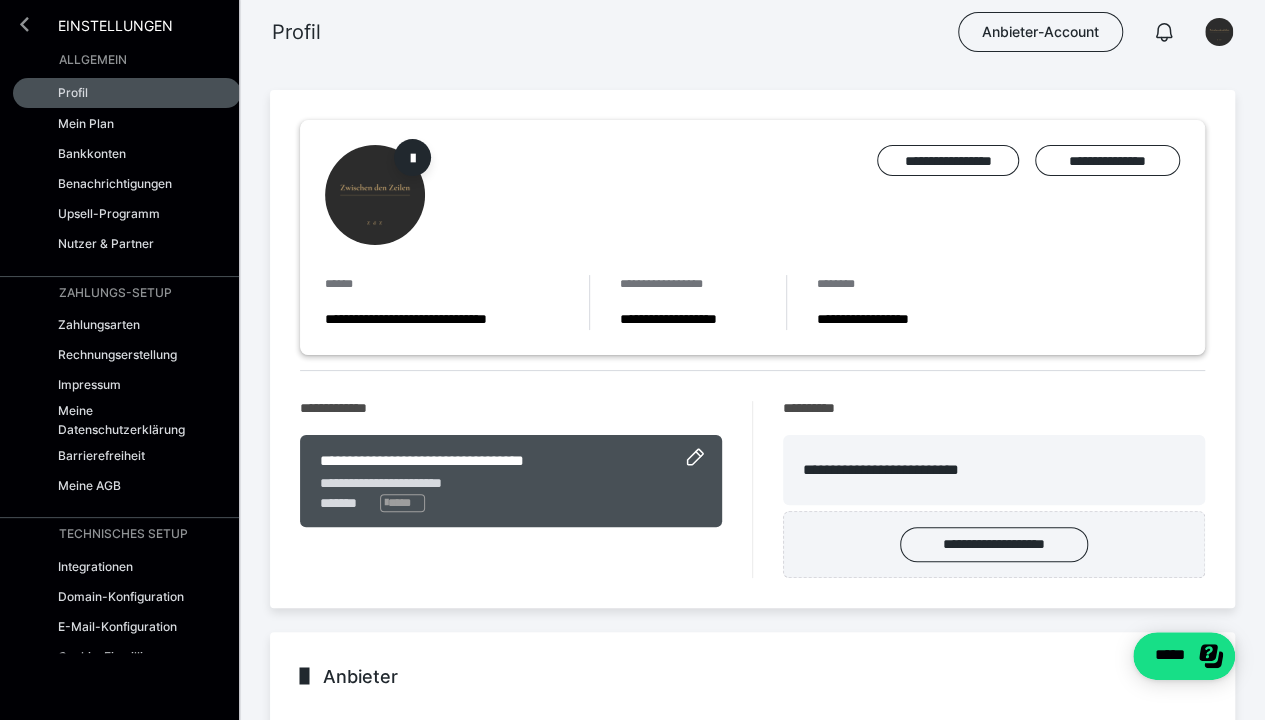 click at bounding box center (24, 24) 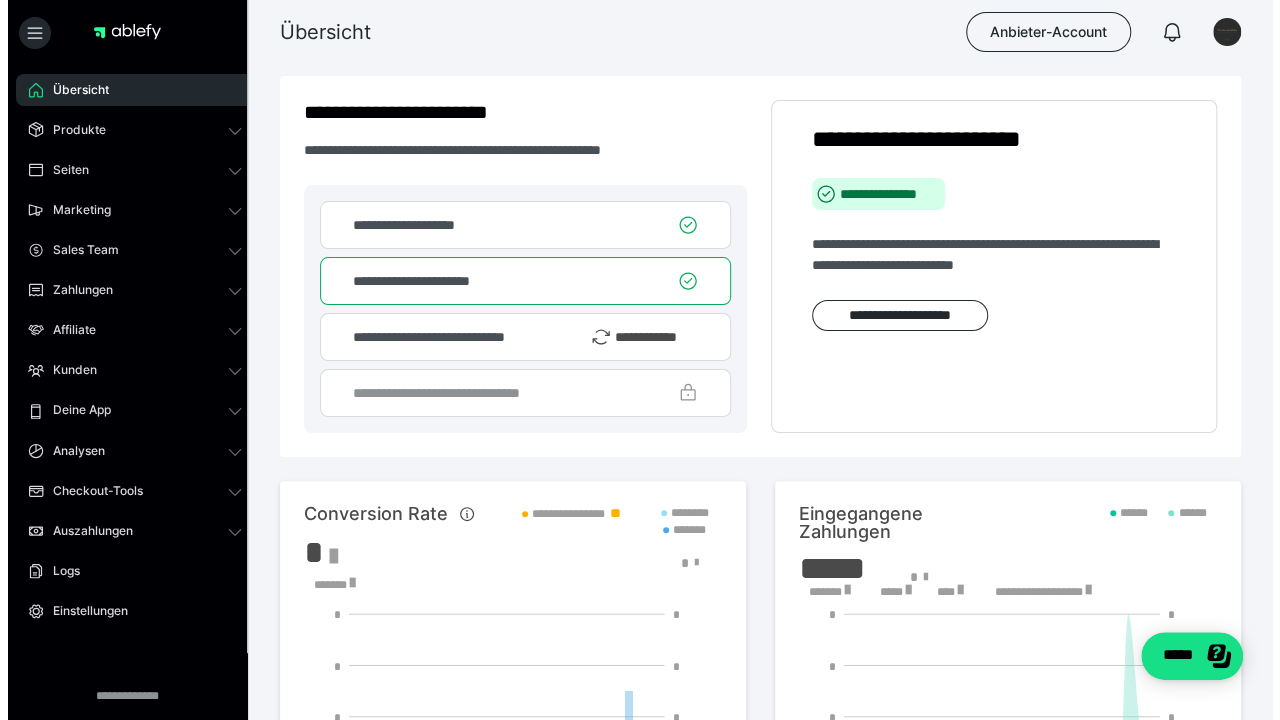 scroll, scrollTop: 0, scrollLeft: 0, axis: both 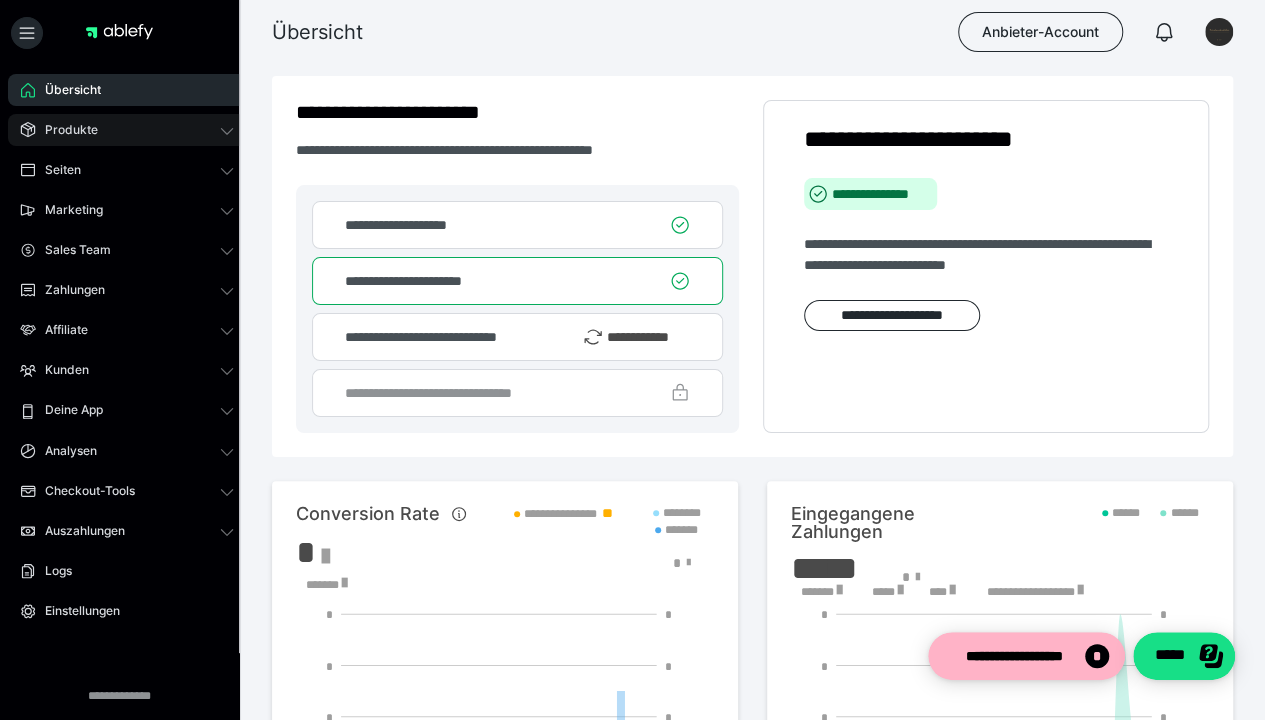 click on "Produkte" at bounding box center (127, 130) 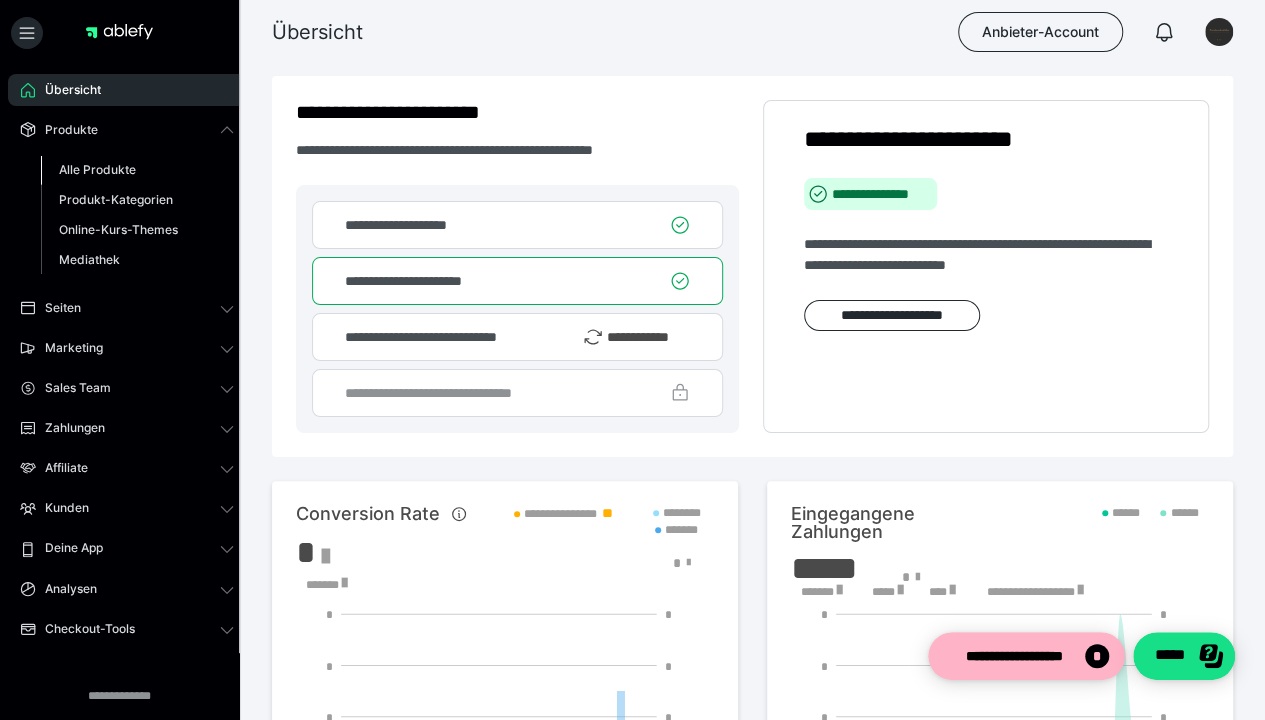 click on "Alle Produkte" at bounding box center [97, 169] 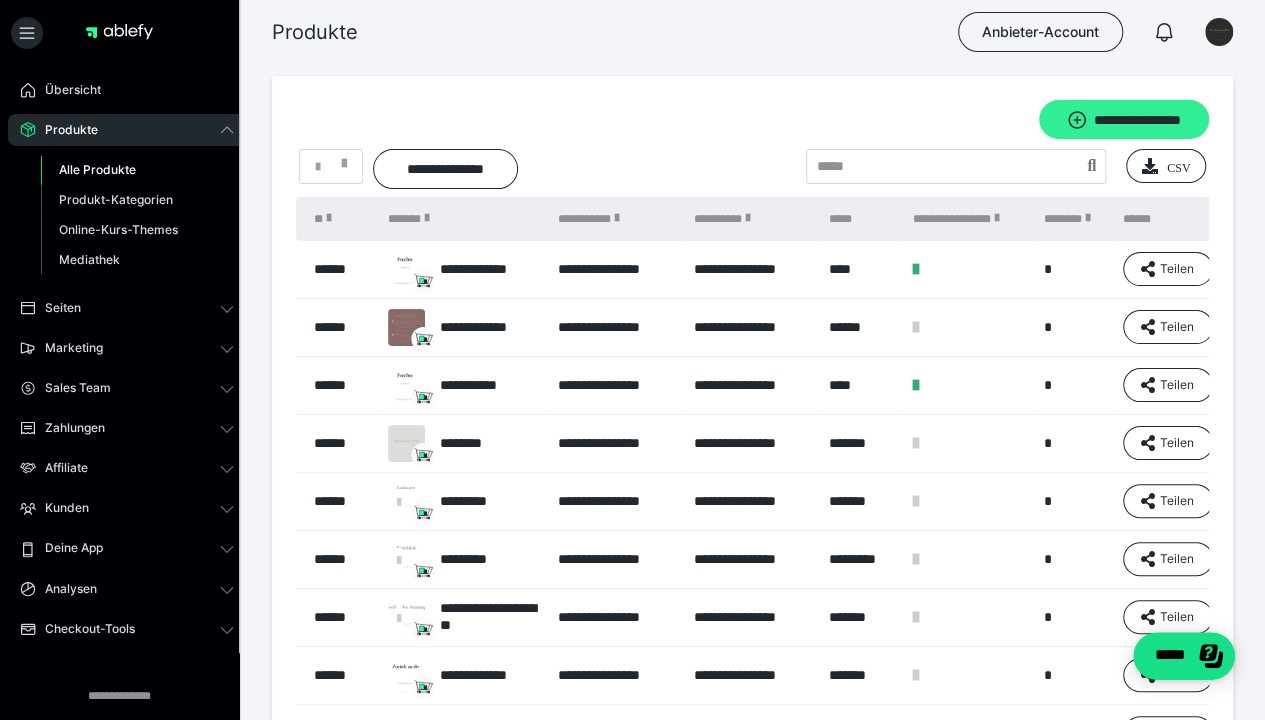 click on "**********" at bounding box center (1124, 119) 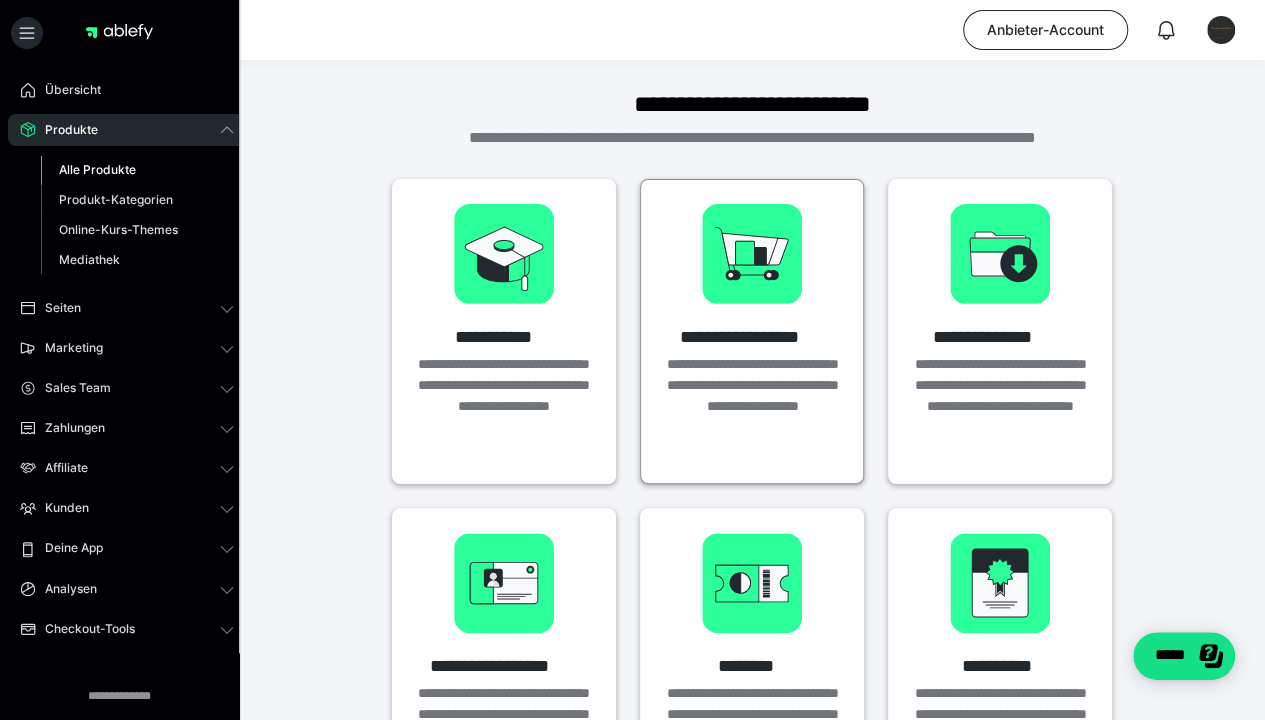click on "**********" at bounding box center [752, 396] 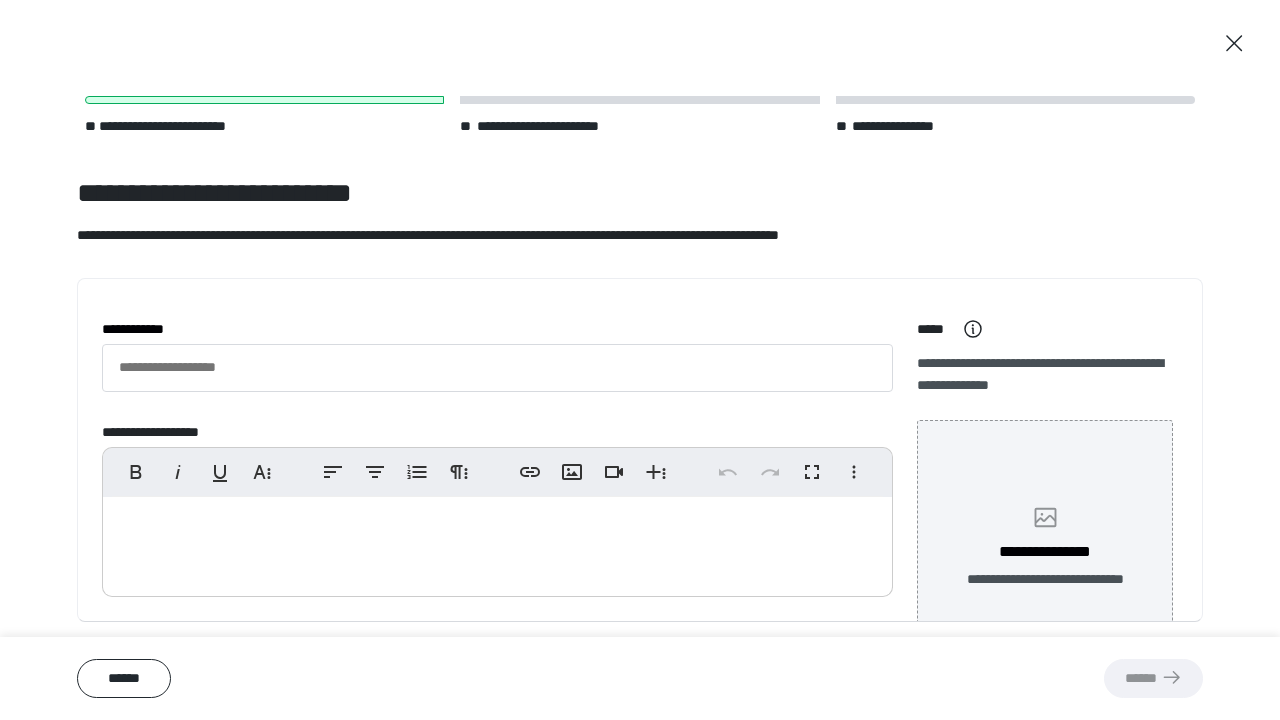 click on "**********" at bounding box center [1045, 548] 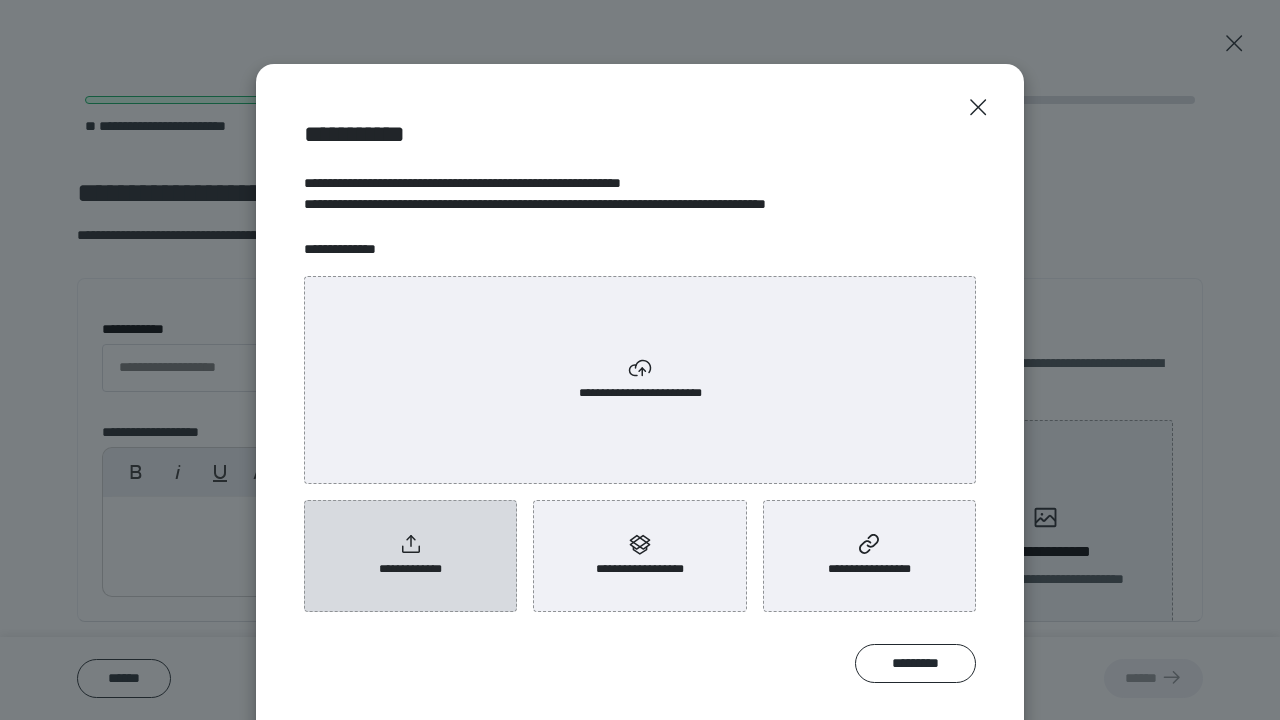 click on "**********" at bounding box center (410, 556) 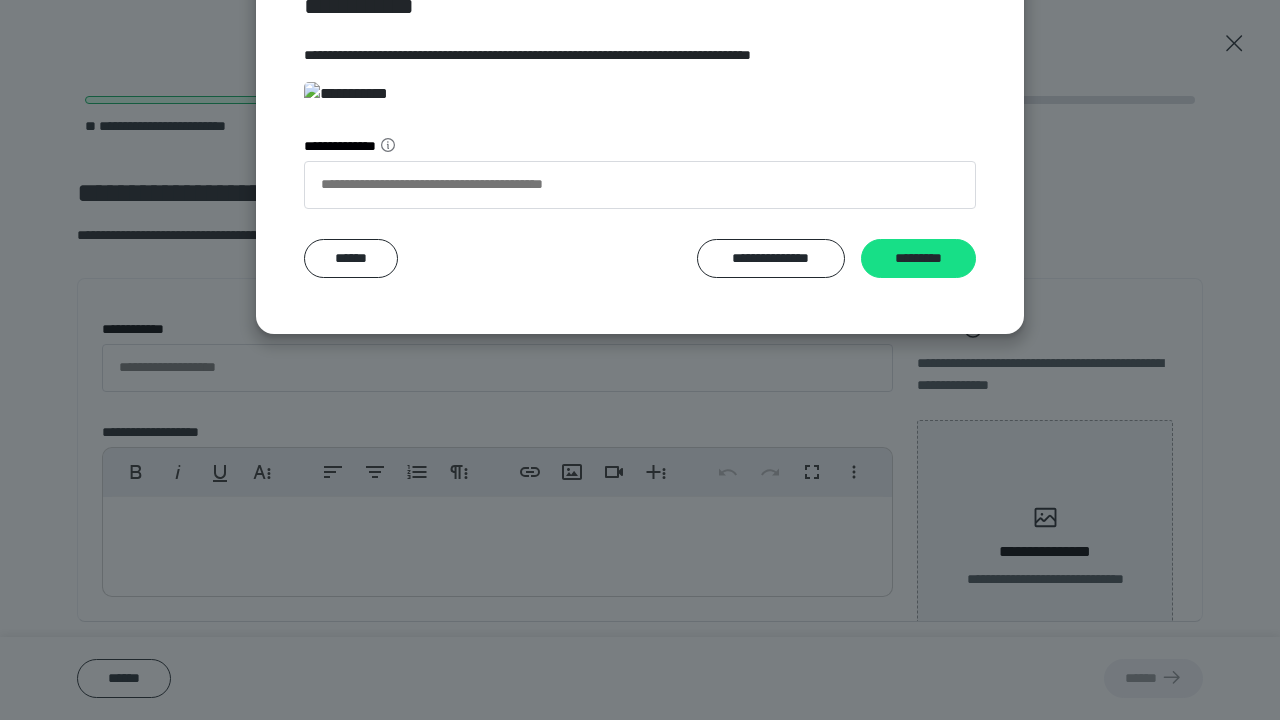 scroll, scrollTop: 320, scrollLeft: 0, axis: vertical 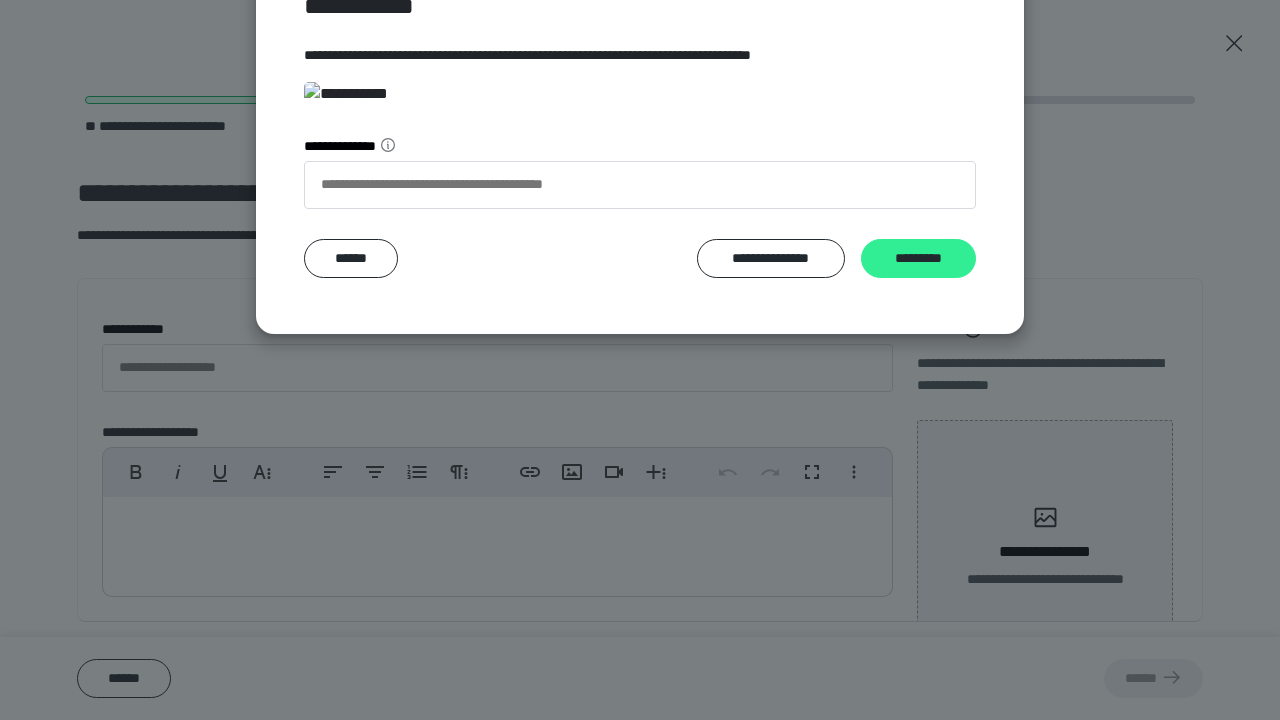 click on "*********" at bounding box center [918, 258] 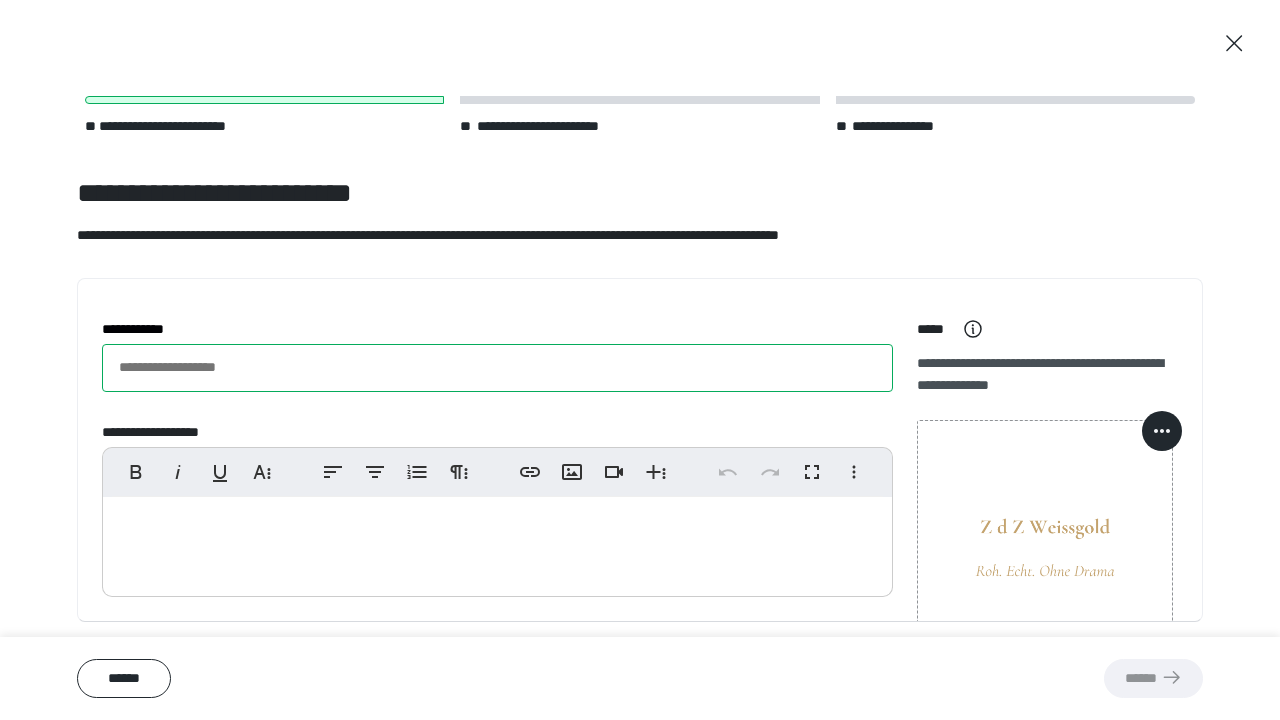 click on "**********" at bounding box center (497, 368) 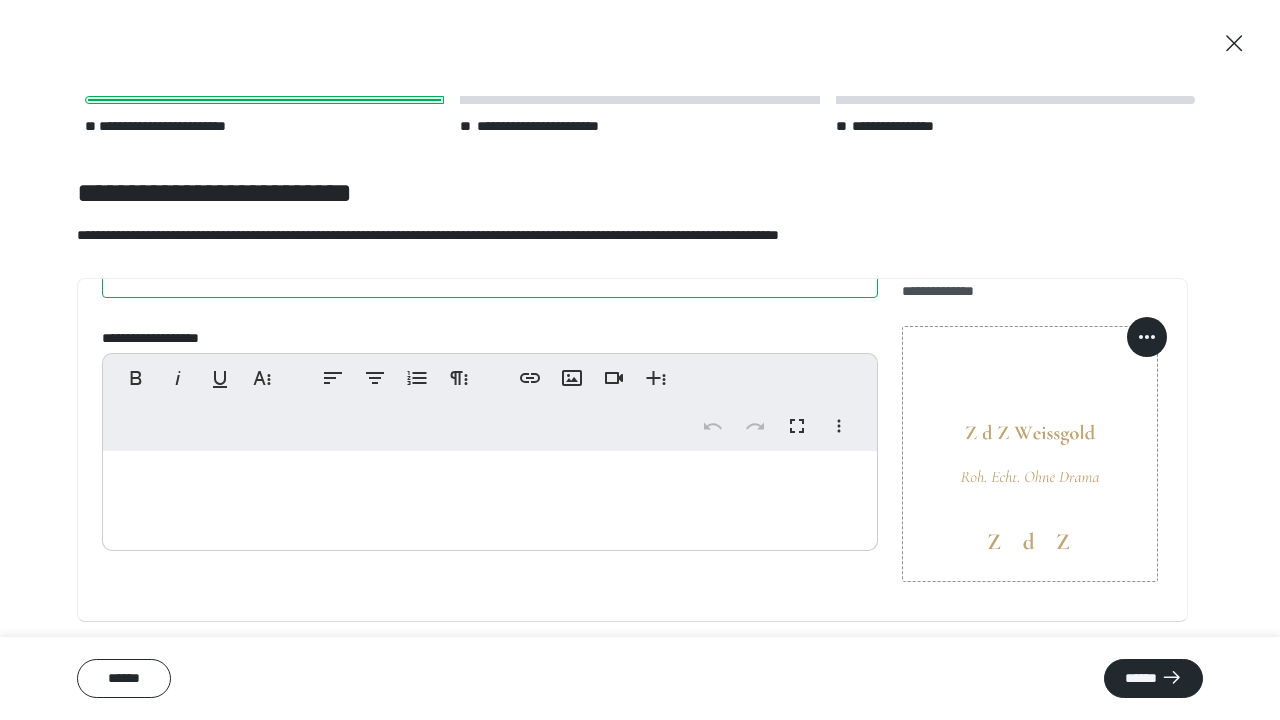 scroll, scrollTop: 94, scrollLeft: 0, axis: vertical 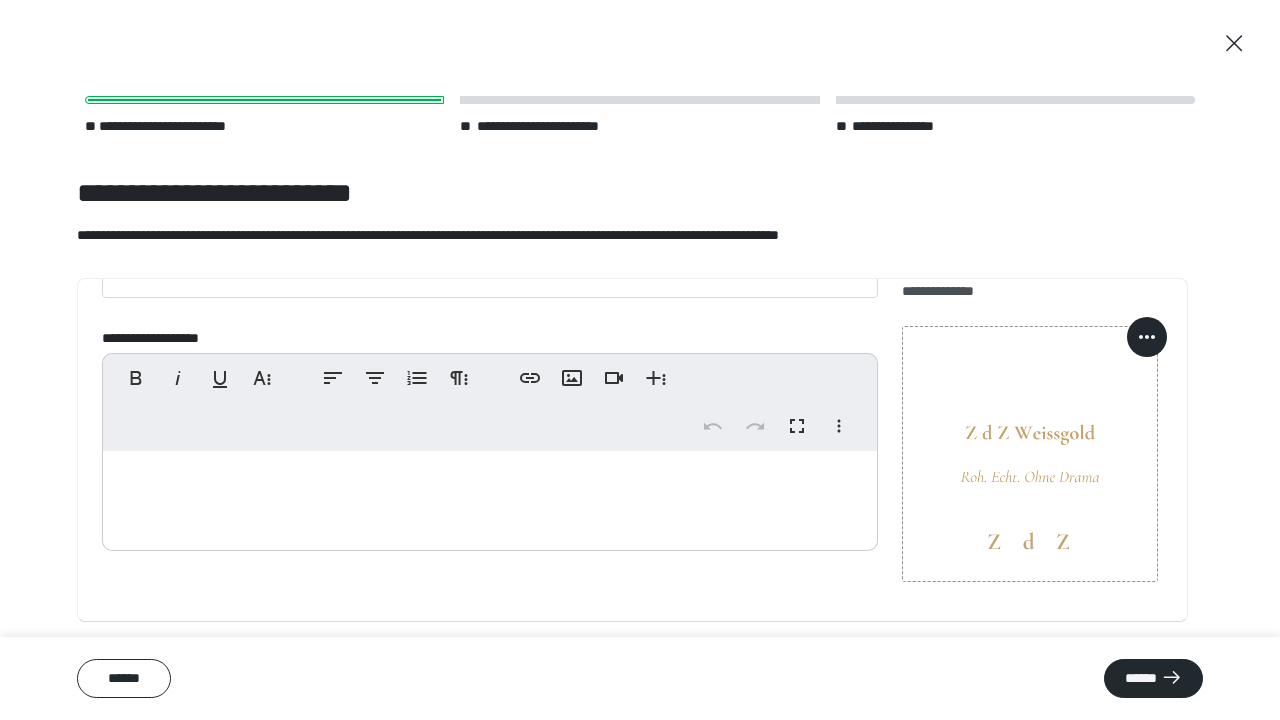 click at bounding box center [490, 496] 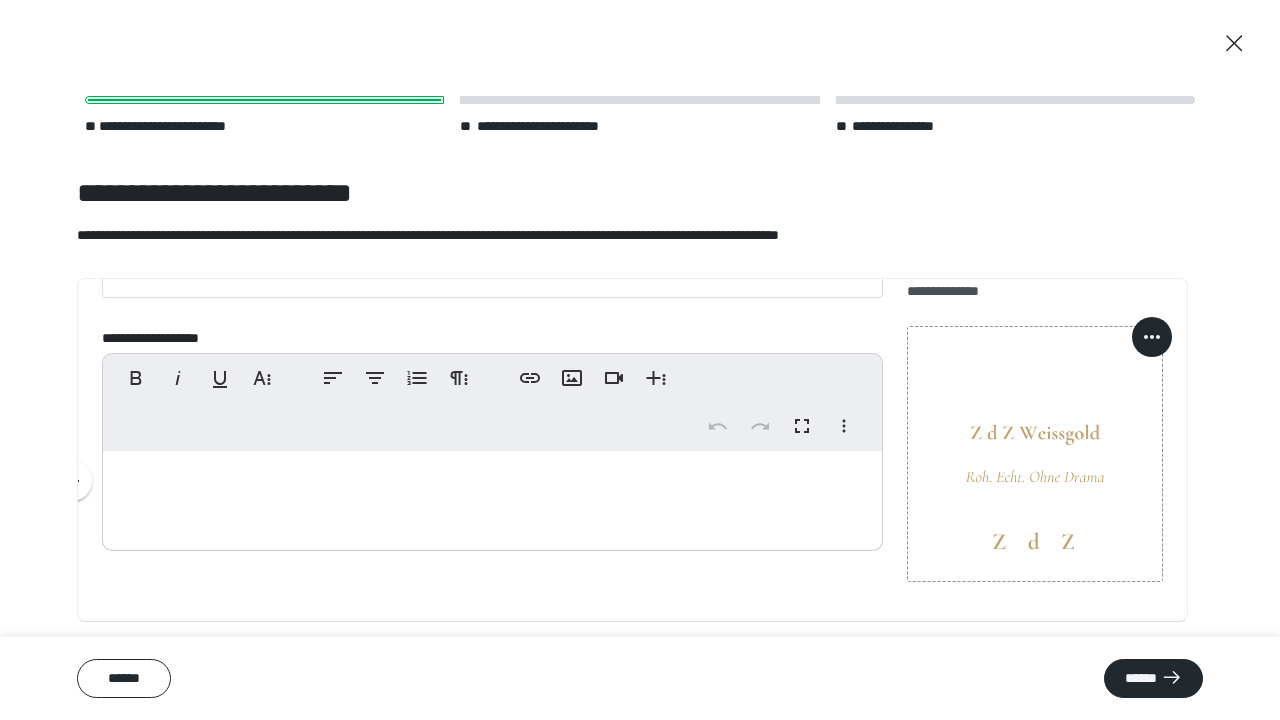 scroll, scrollTop: 65, scrollLeft: 0, axis: vertical 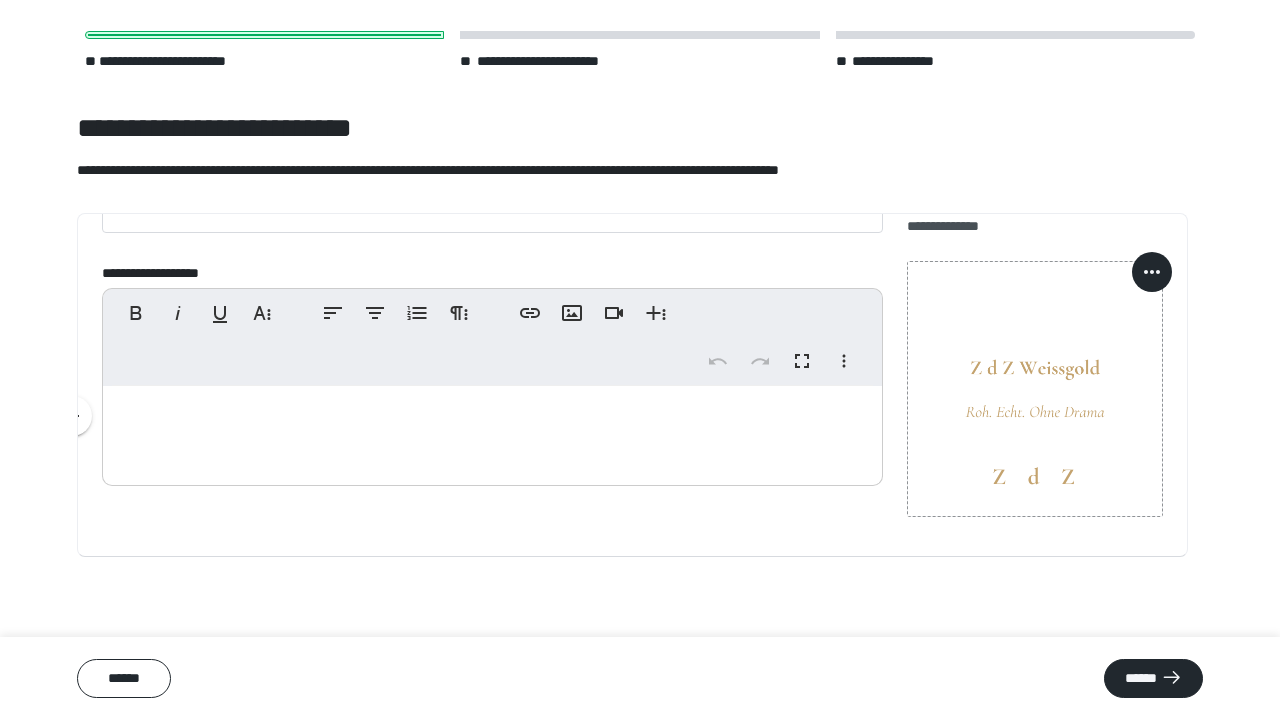click at bounding box center [492, 431] 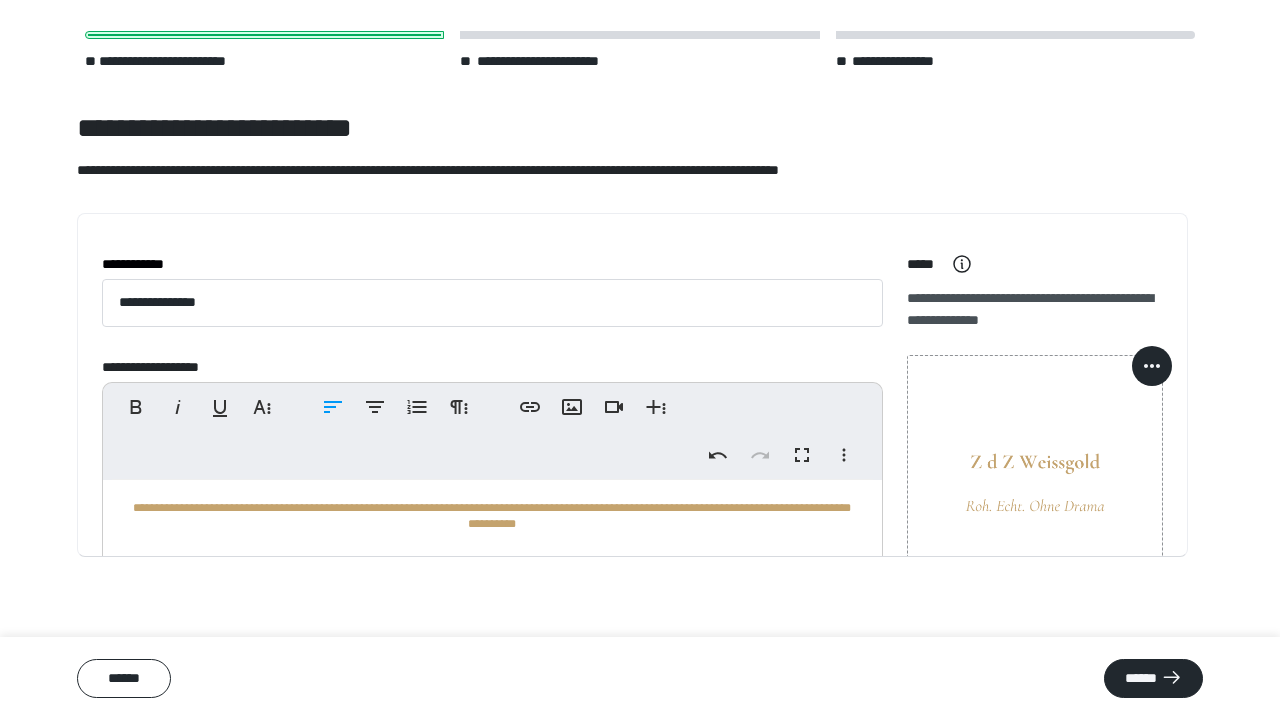 scroll, scrollTop: 94, scrollLeft: 0, axis: vertical 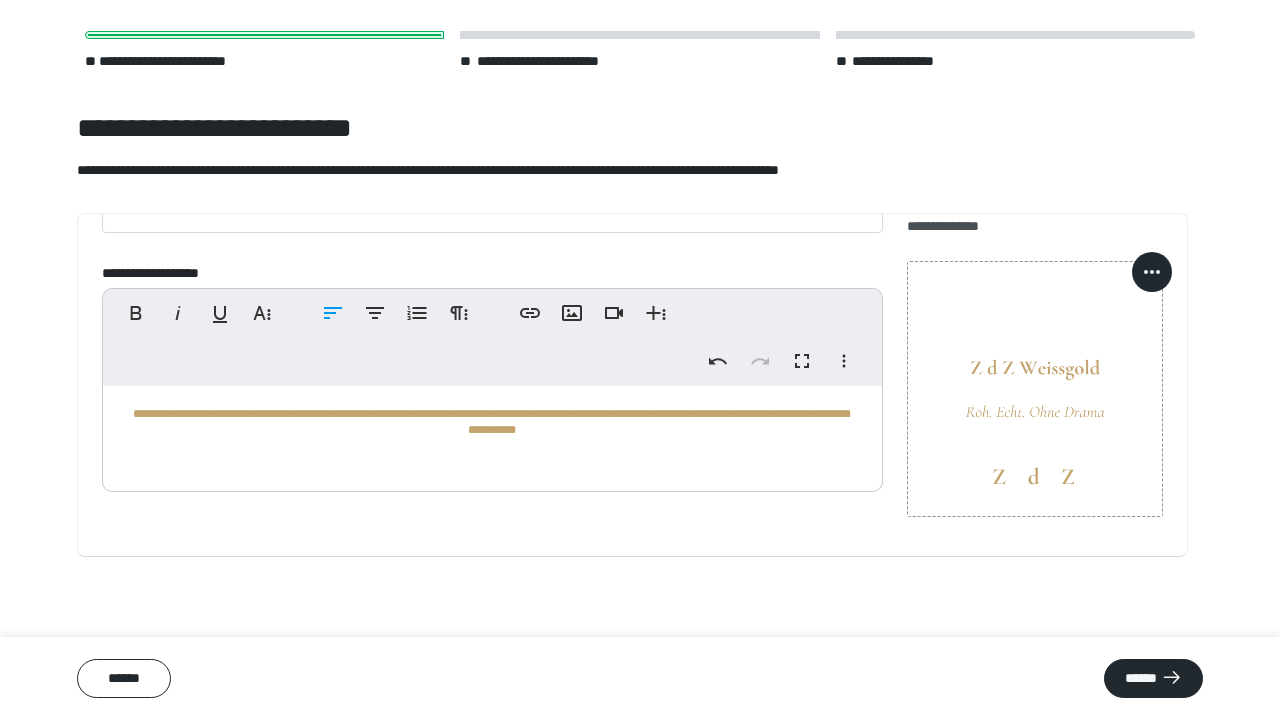 drag, startPoint x: 472, startPoint y: 426, endPoint x: 129, endPoint y: 404, distance: 343.7048 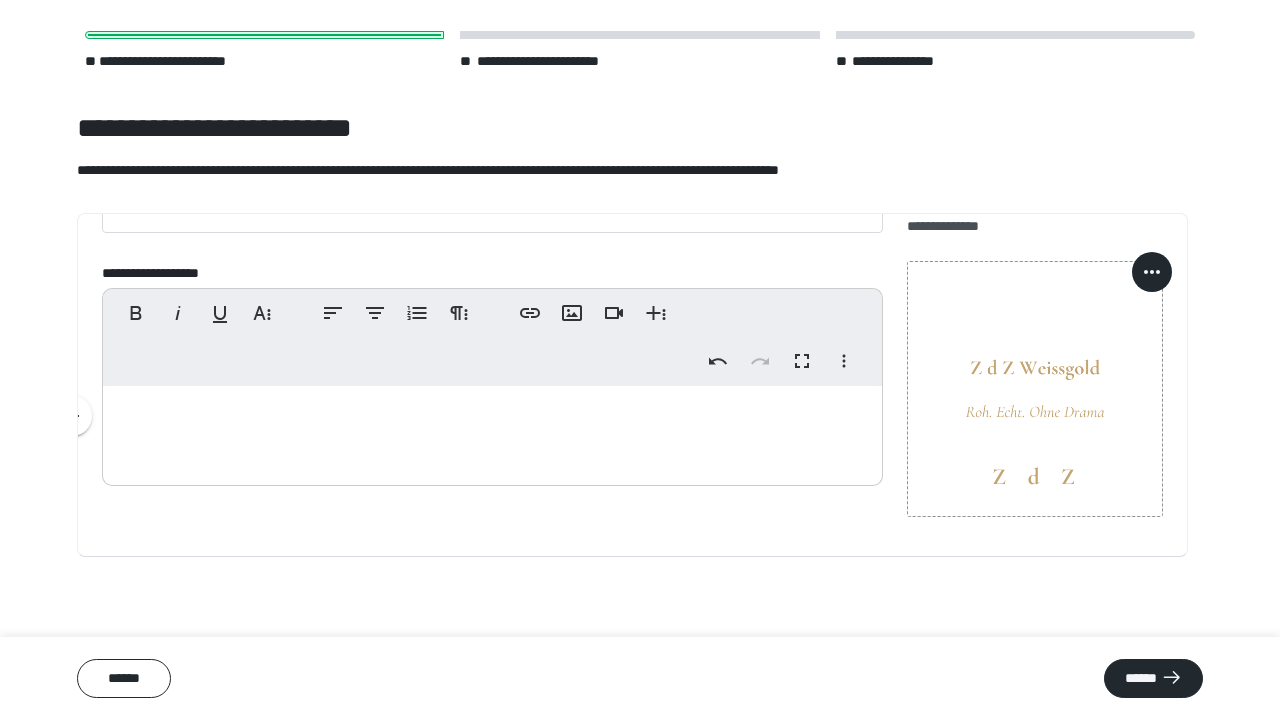 click at bounding box center [492, 431] 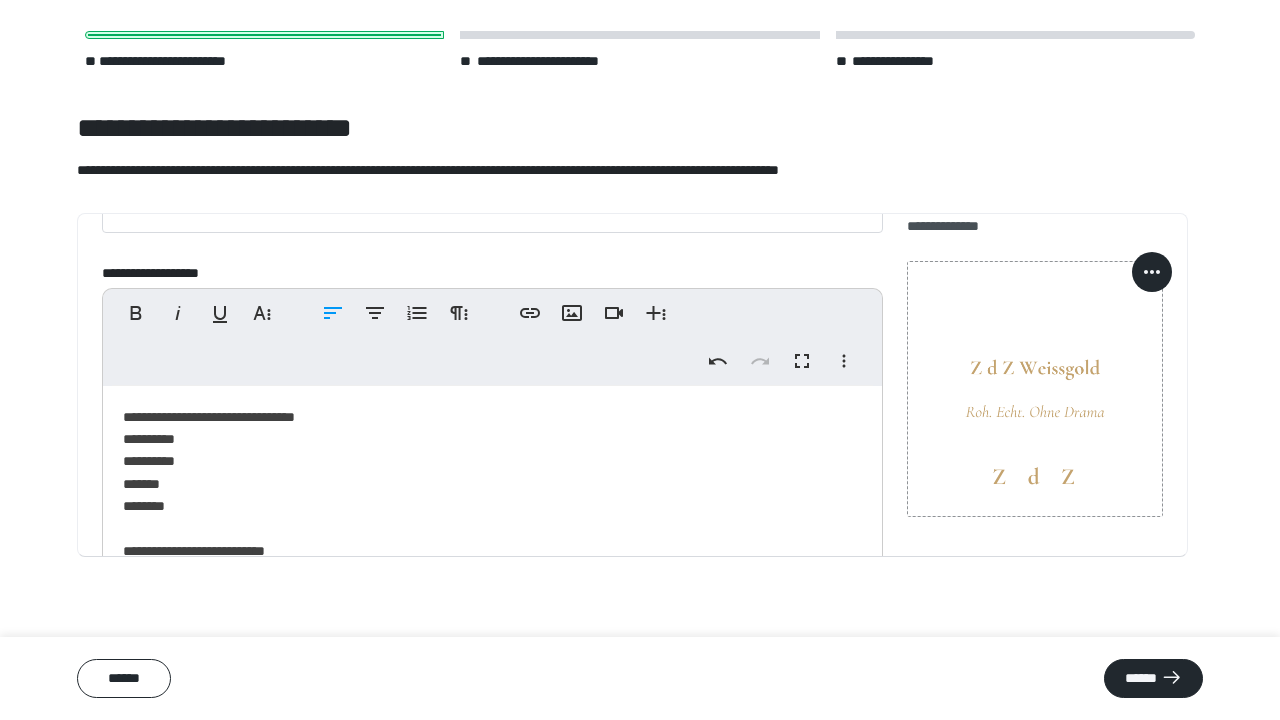 scroll, scrollTop: 3807, scrollLeft: 2, axis: both 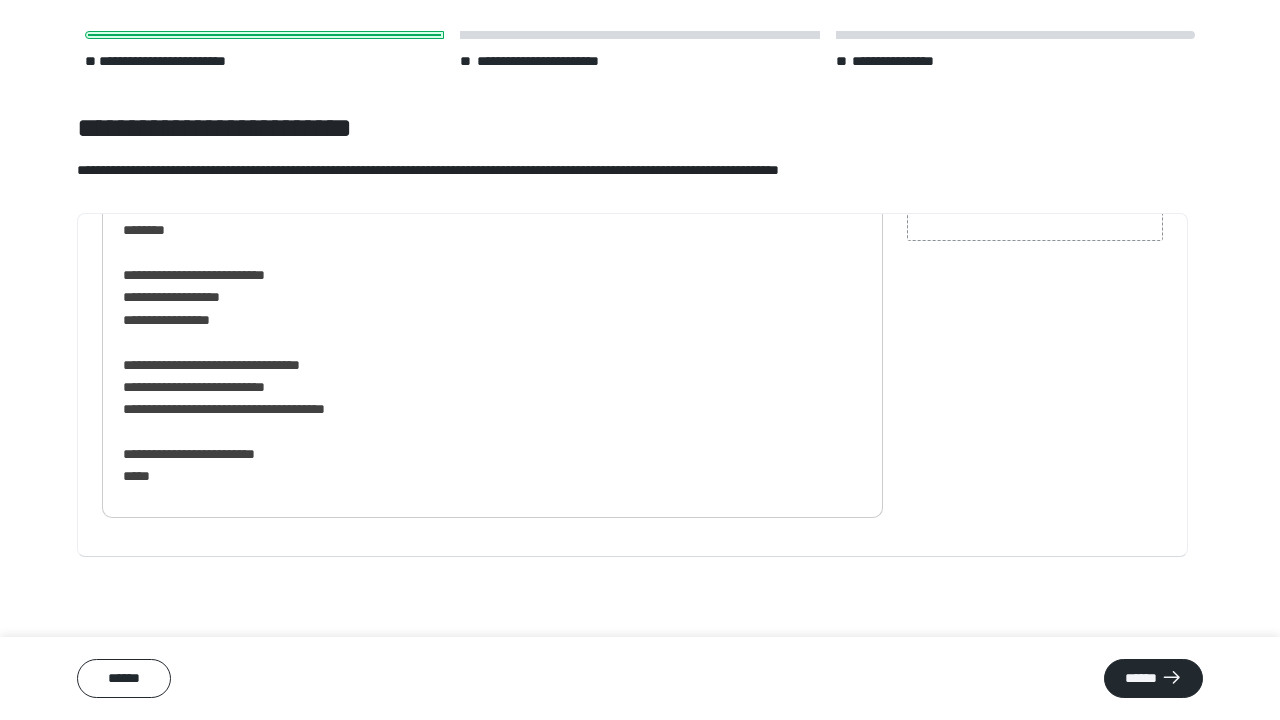 click on "**********" at bounding box center (485, 309) 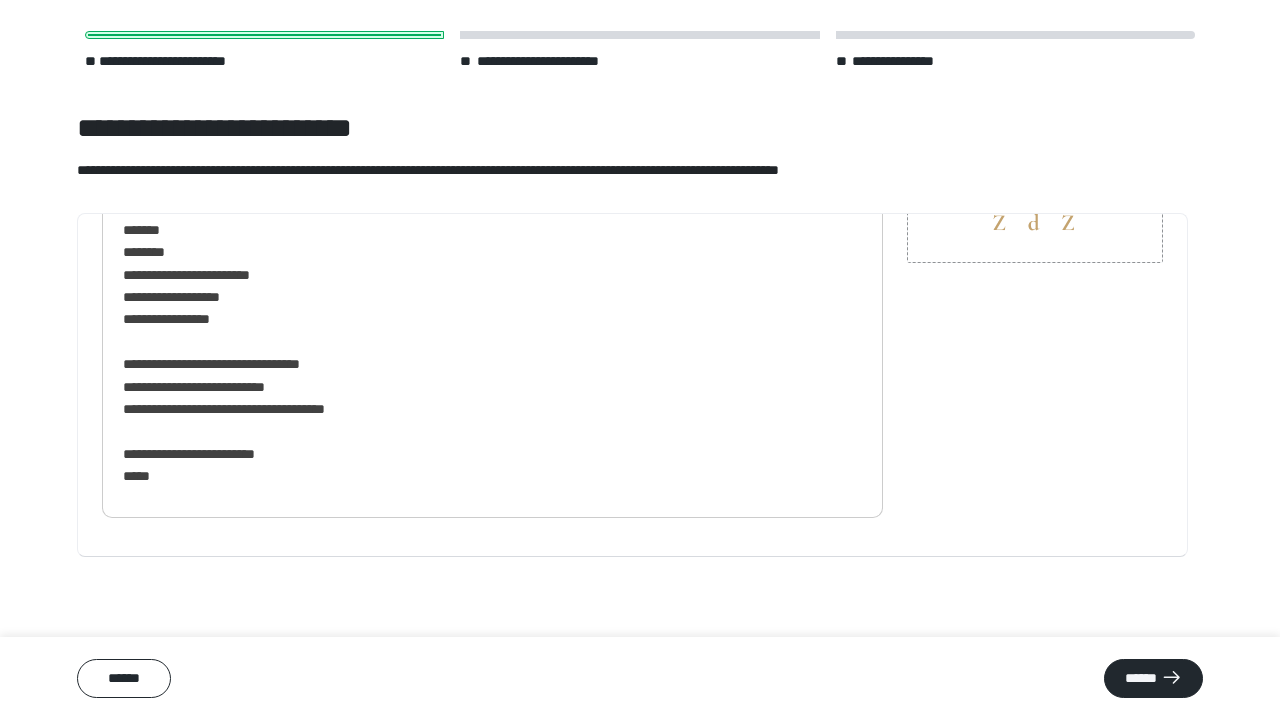 scroll, scrollTop: 370, scrollLeft: 0, axis: vertical 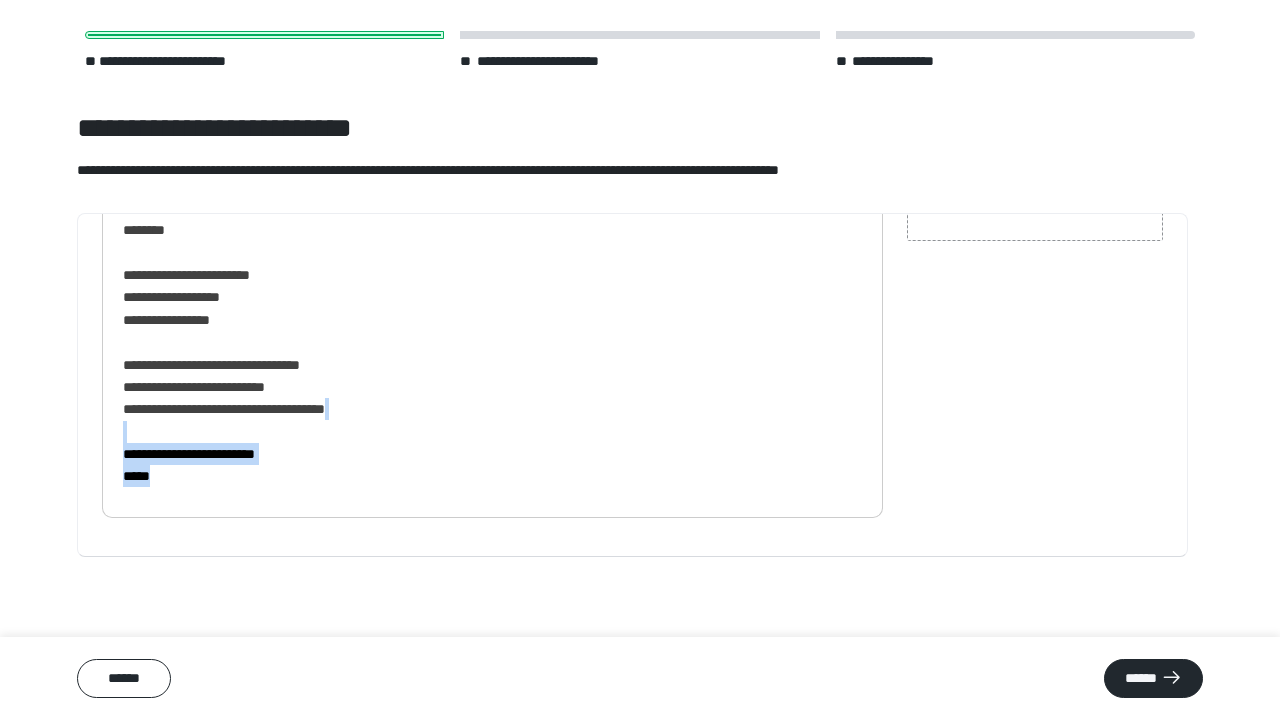 drag, startPoint x: 165, startPoint y: 483, endPoint x: 102, endPoint y: 436, distance: 78.60026 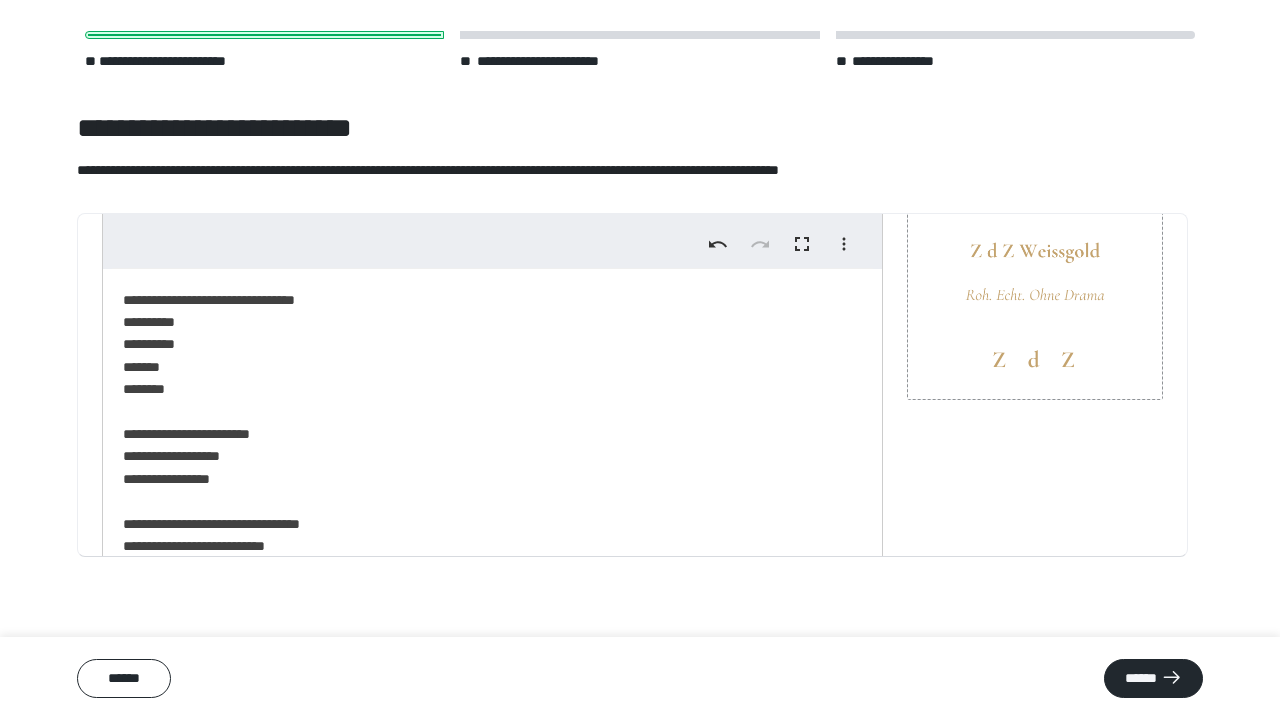 scroll, scrollTop: 207, scrollLeft: 0, axis: vertical 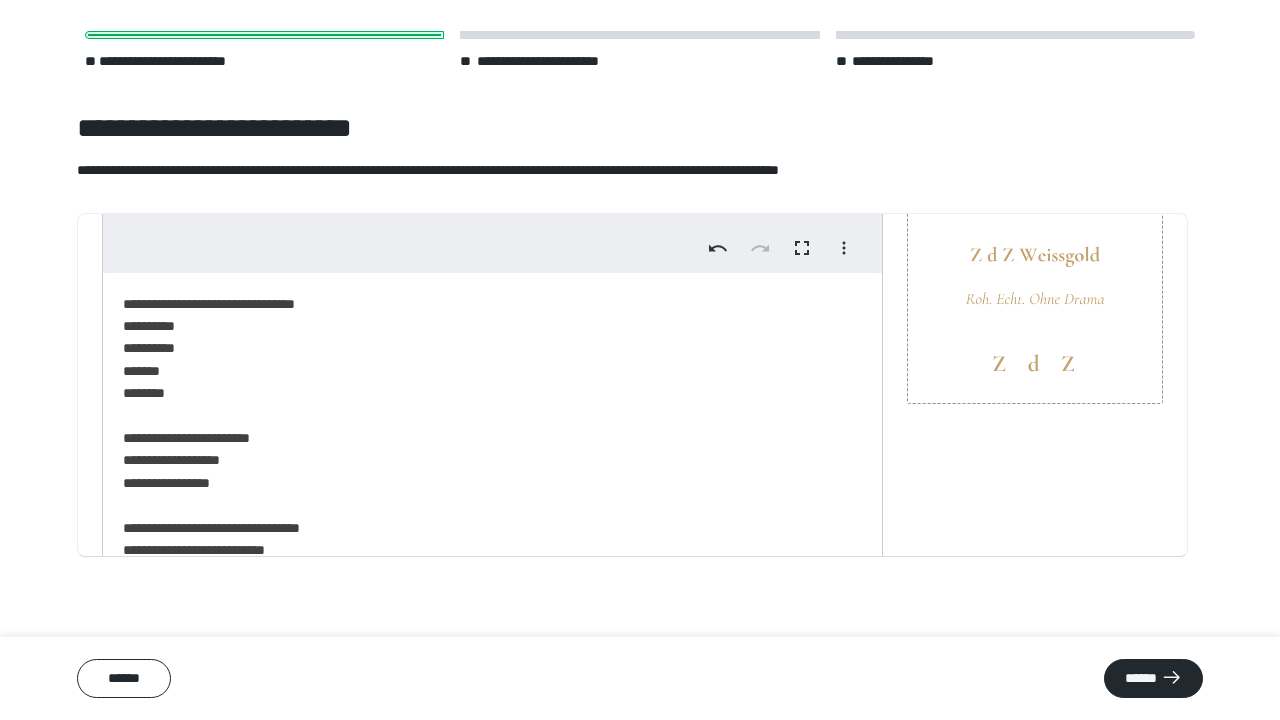 click on "**********" at bounding box center (485, 450) 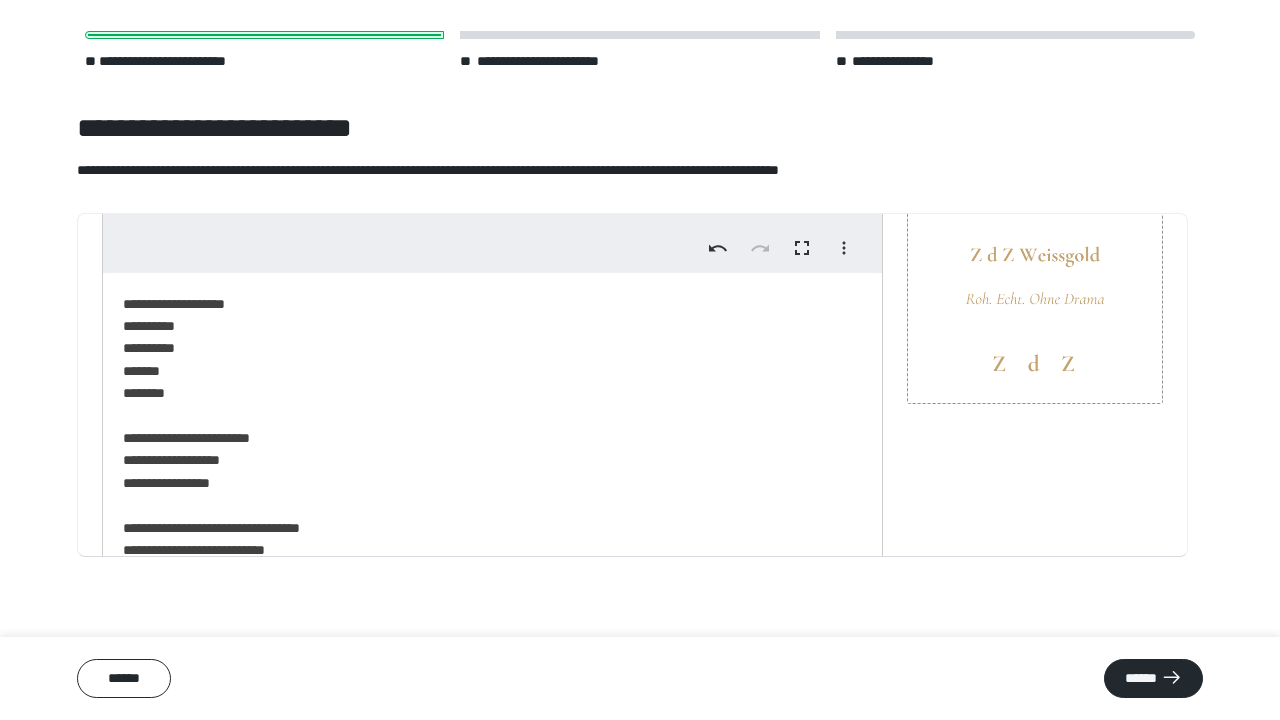 type 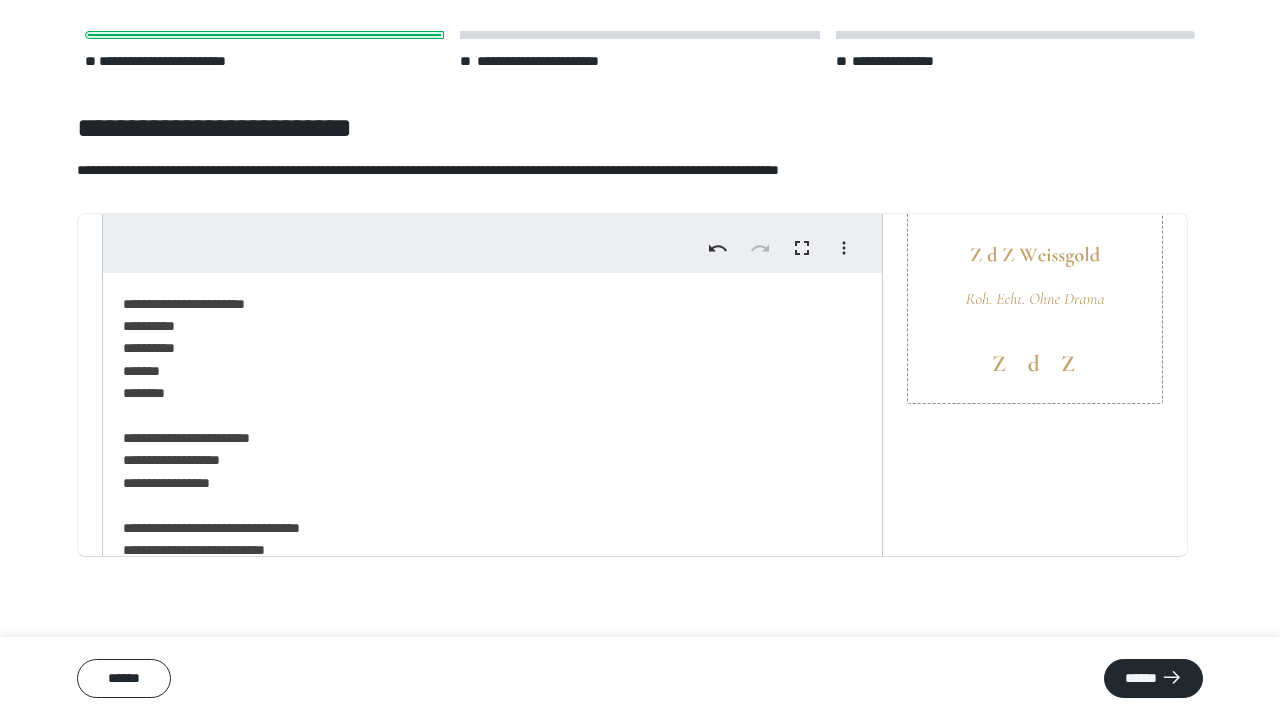 click on "**********" at bounding box center [485, 450] 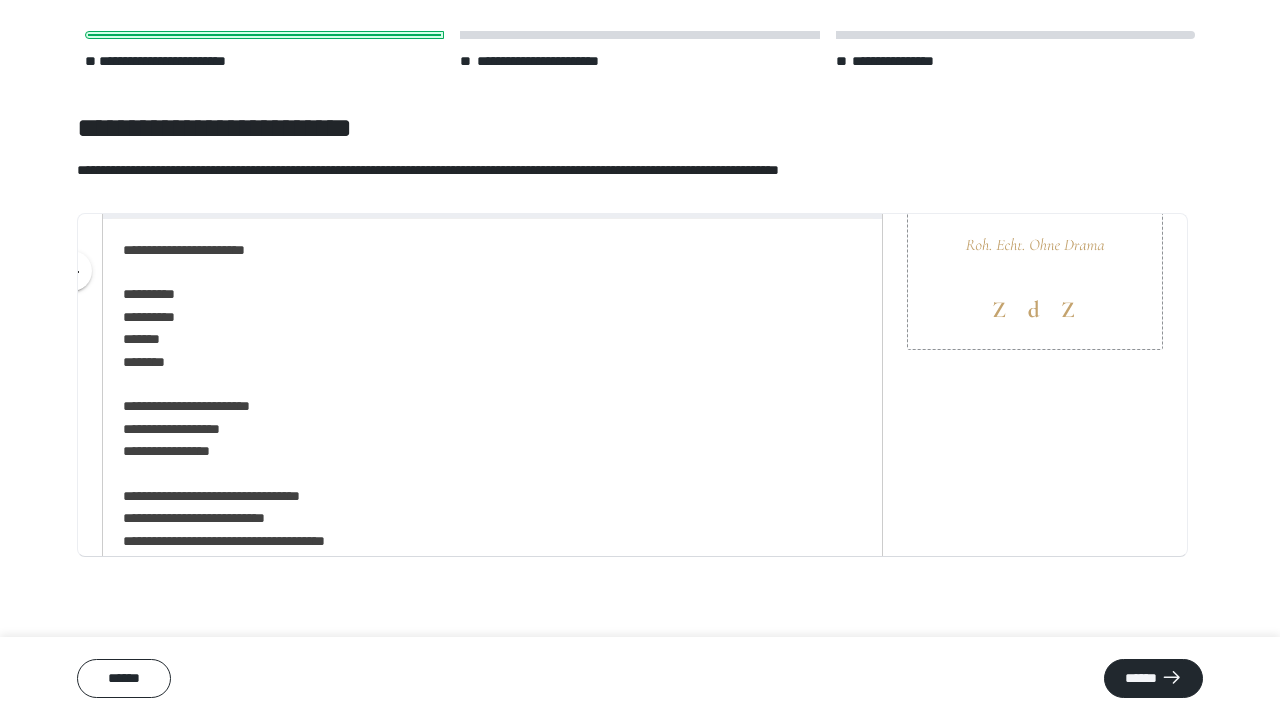 scroll, scrollTop: 263, scrollLeft: 0, axis: vertical 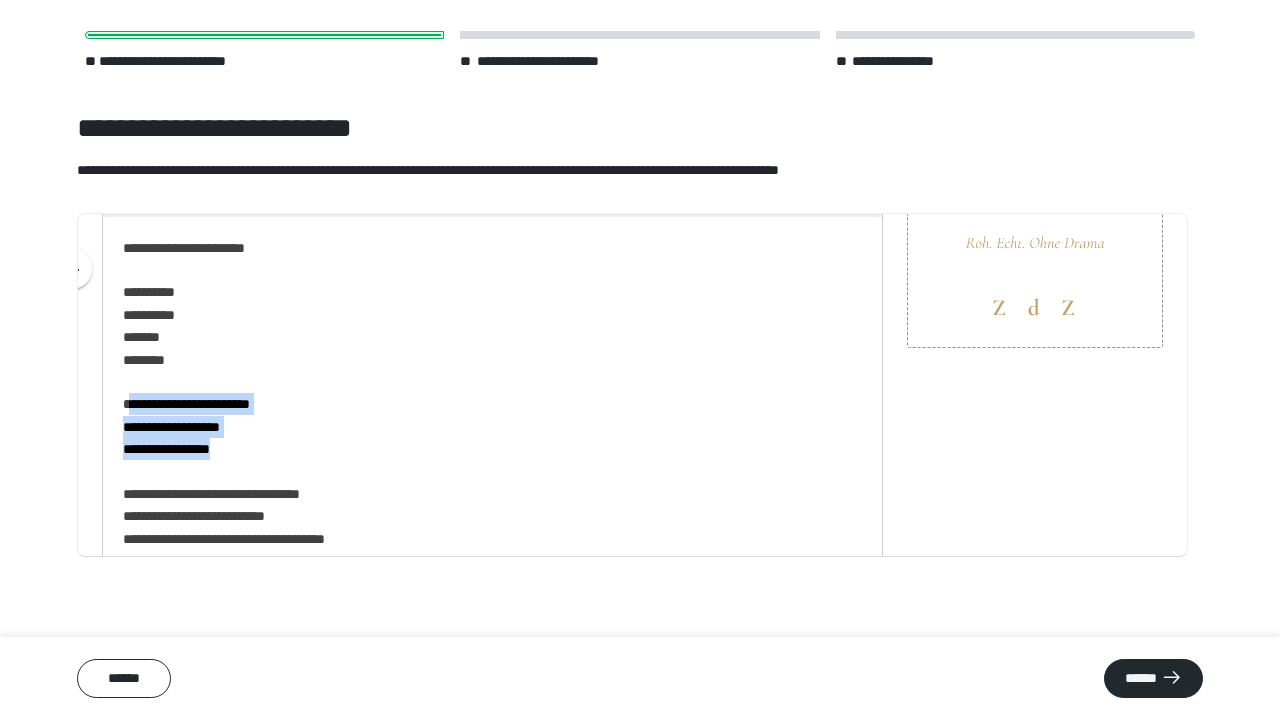 drag, startPoint x: 244, startPoint y: 447, endPoint x: 127, endPoint y: 397, distance: 127.236 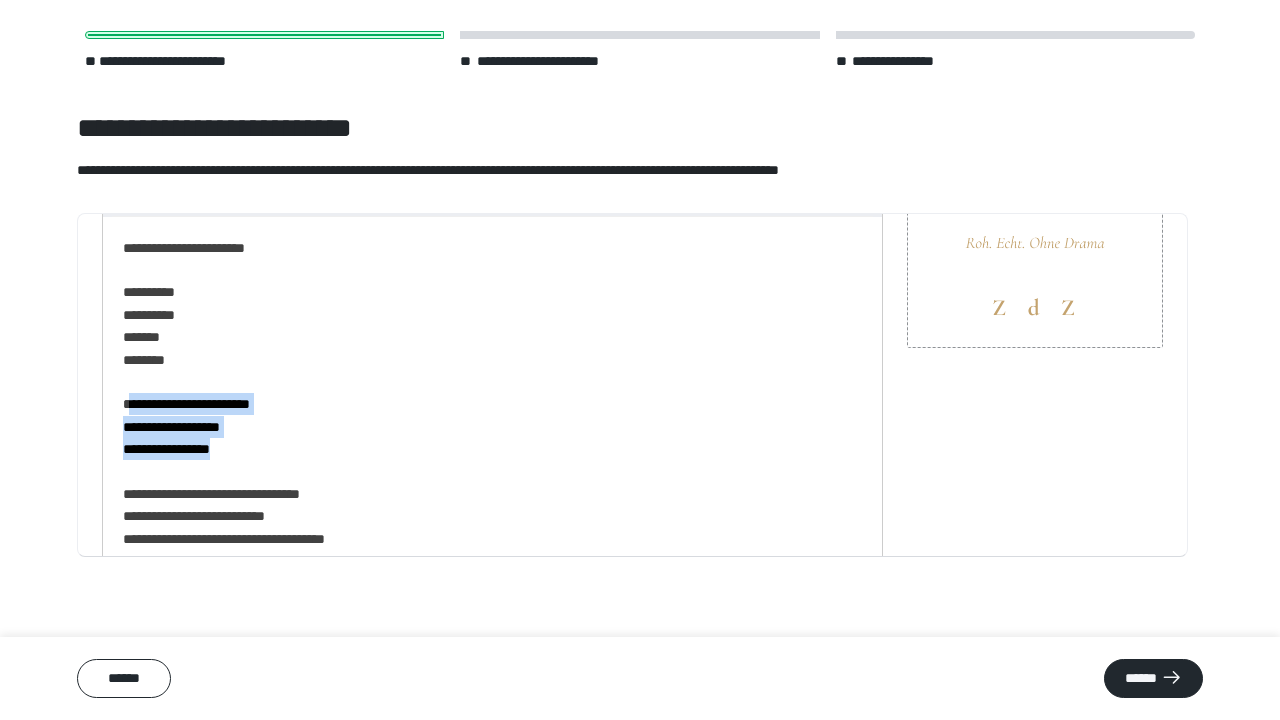 click on "**********" at bounding box center [485, 405] 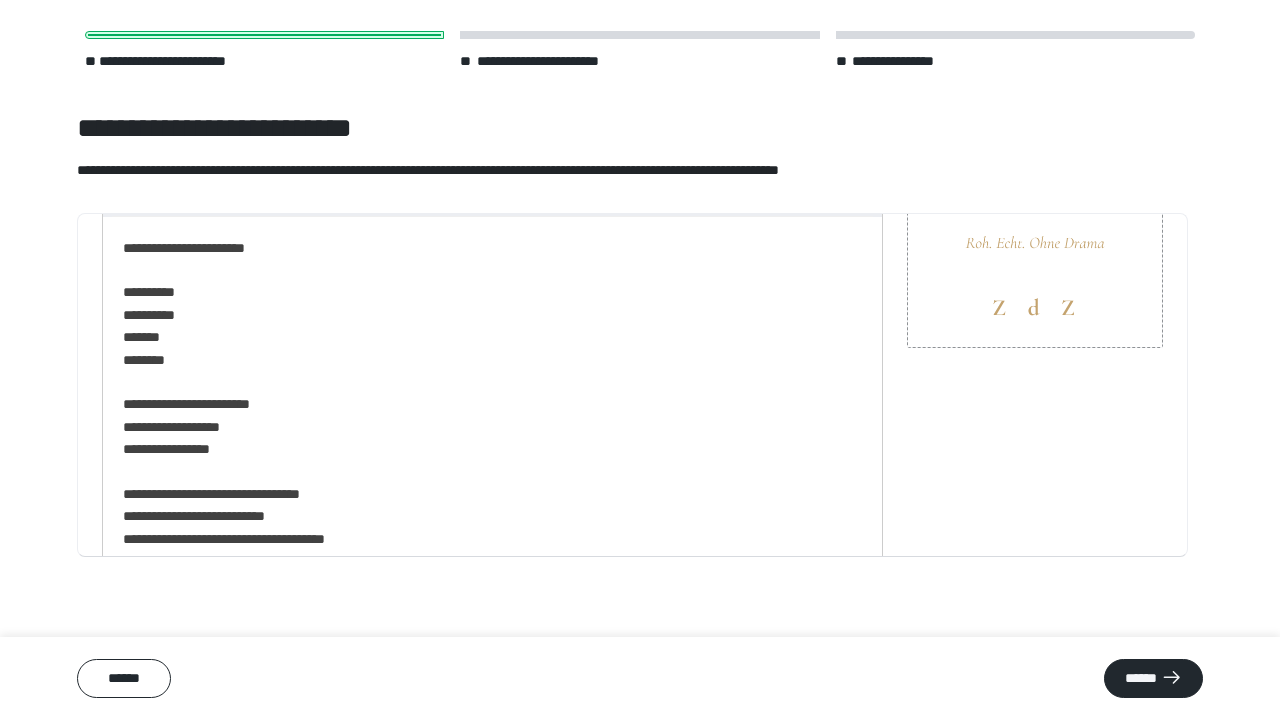 click on "**********" at bounding box center [485, 405] 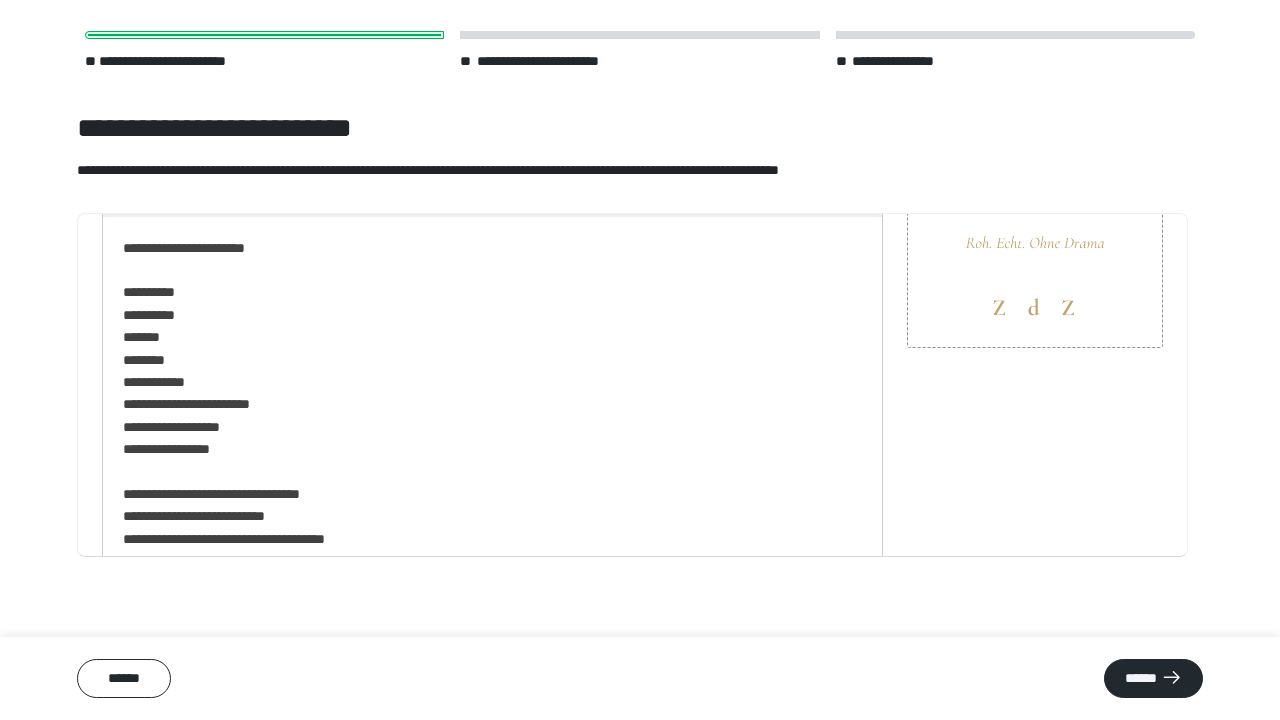 click on "**********" at bounding box center (485, 405) 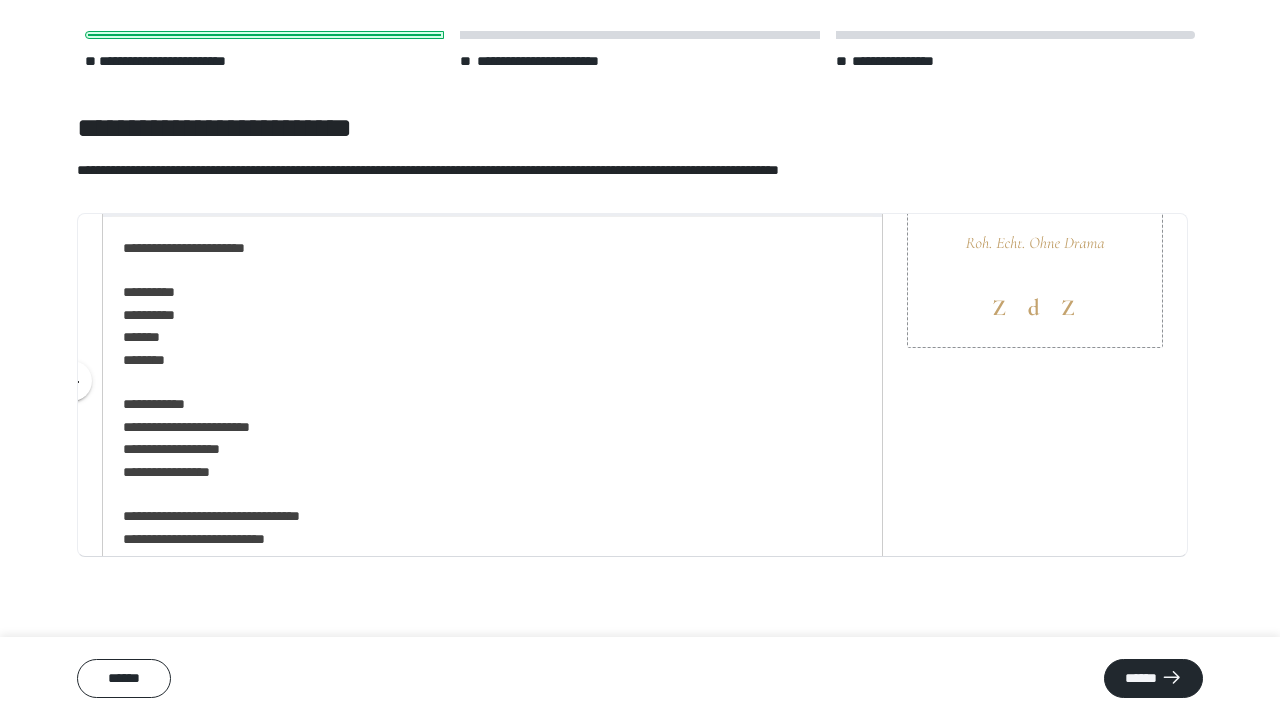 click on "**********" at bounding box center (485, 416) 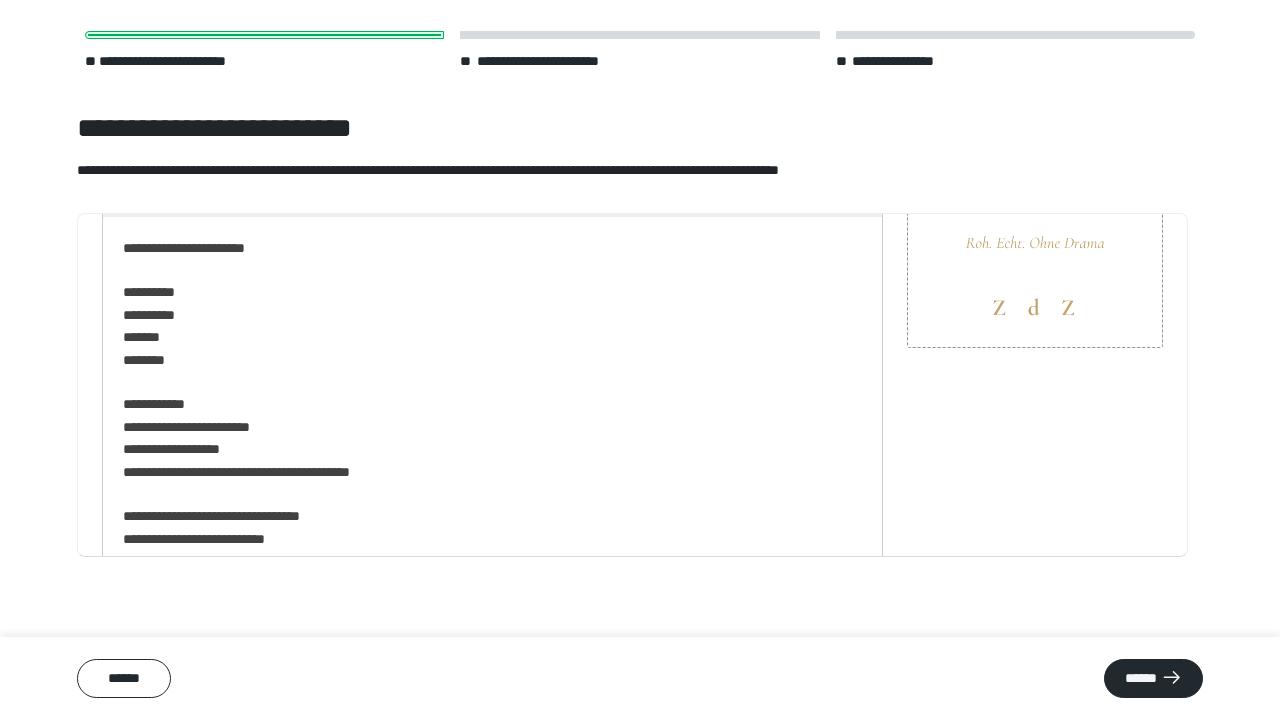 scroll, scrollTop: 370, scrollLeft: 0, axis: vertical 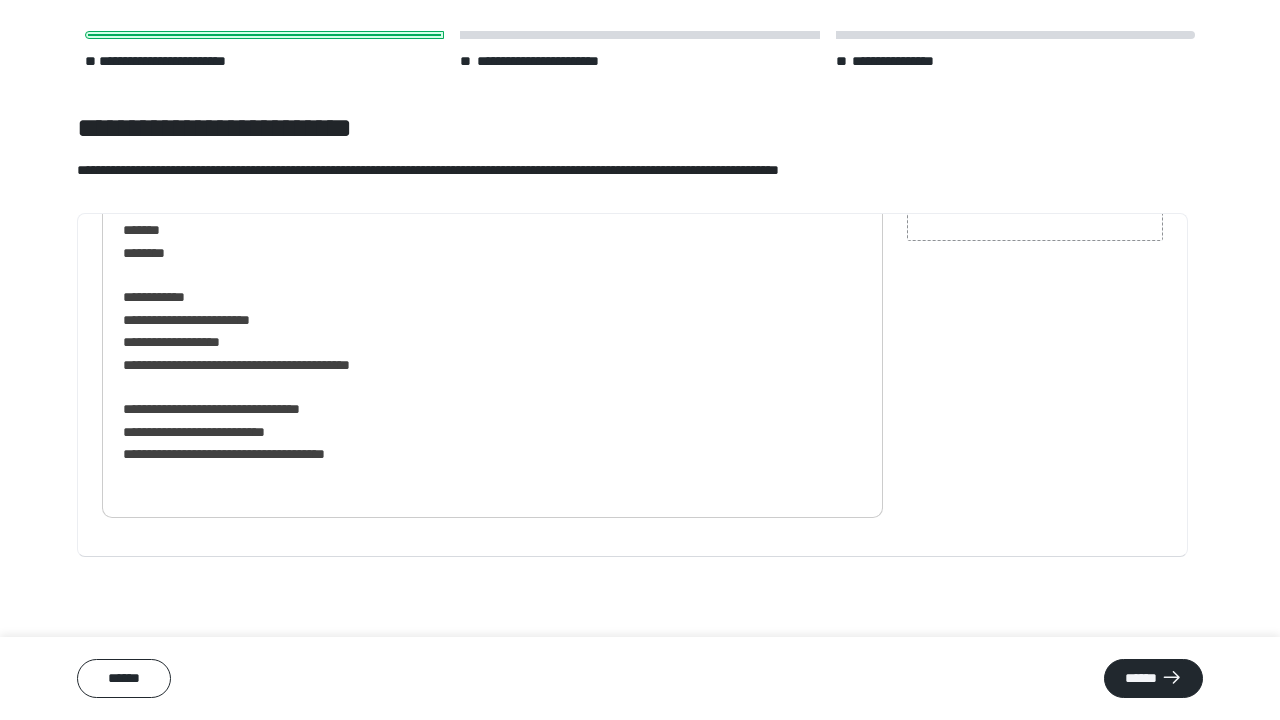 click on "**********" at bounding box center (485, 309) 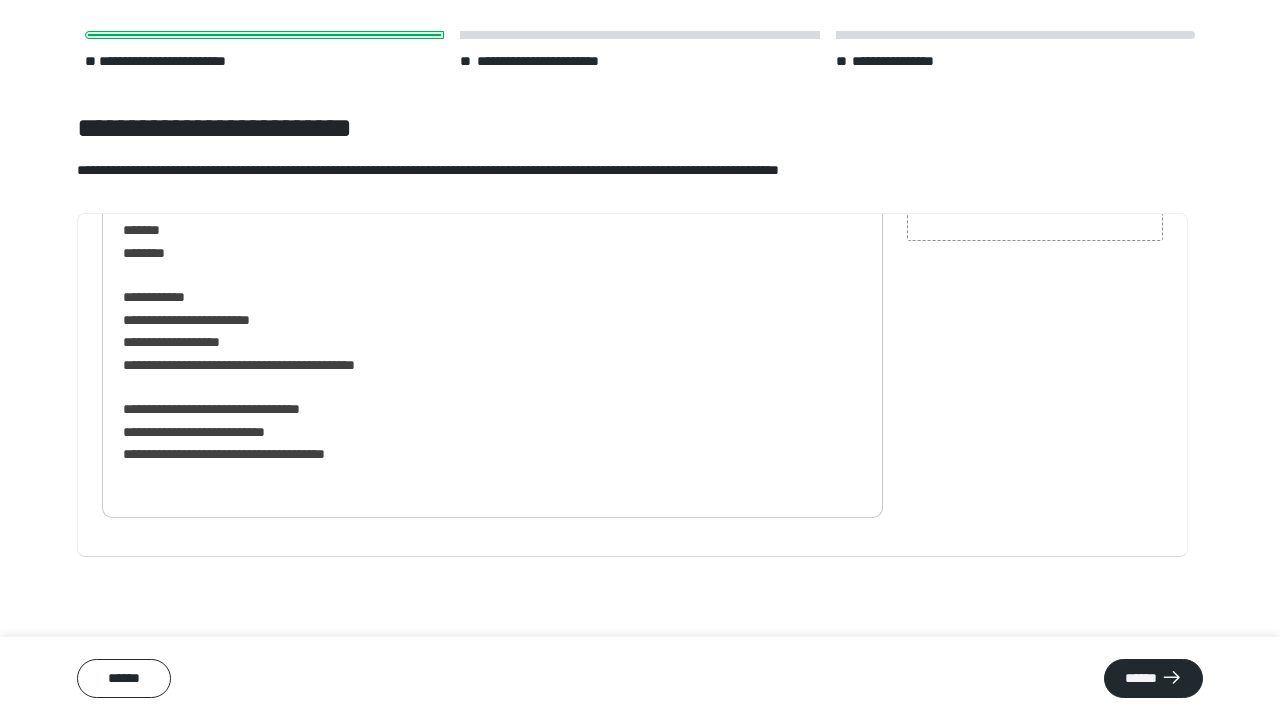 click on "**********" at bounding box center (485, 309) 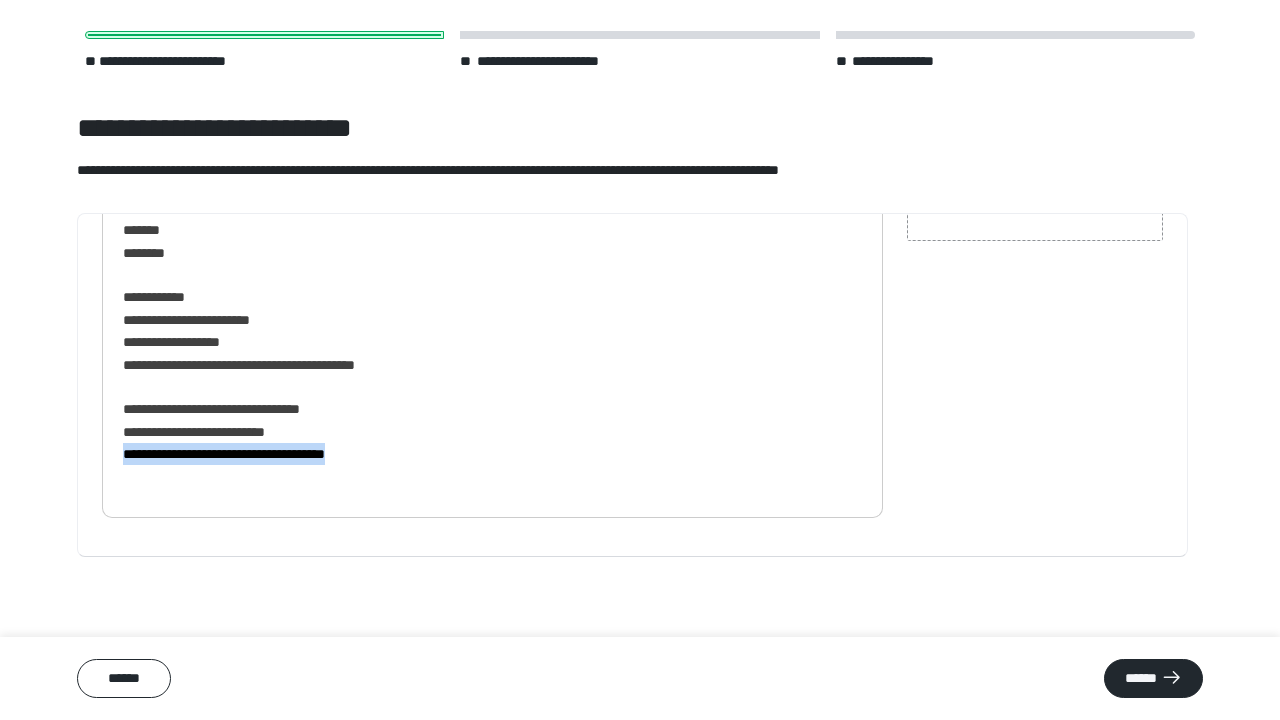 drag, startPoint x: 380, startPoint y: 459, endPoint x: 114, endPoint y: 450, distance: 266.15222 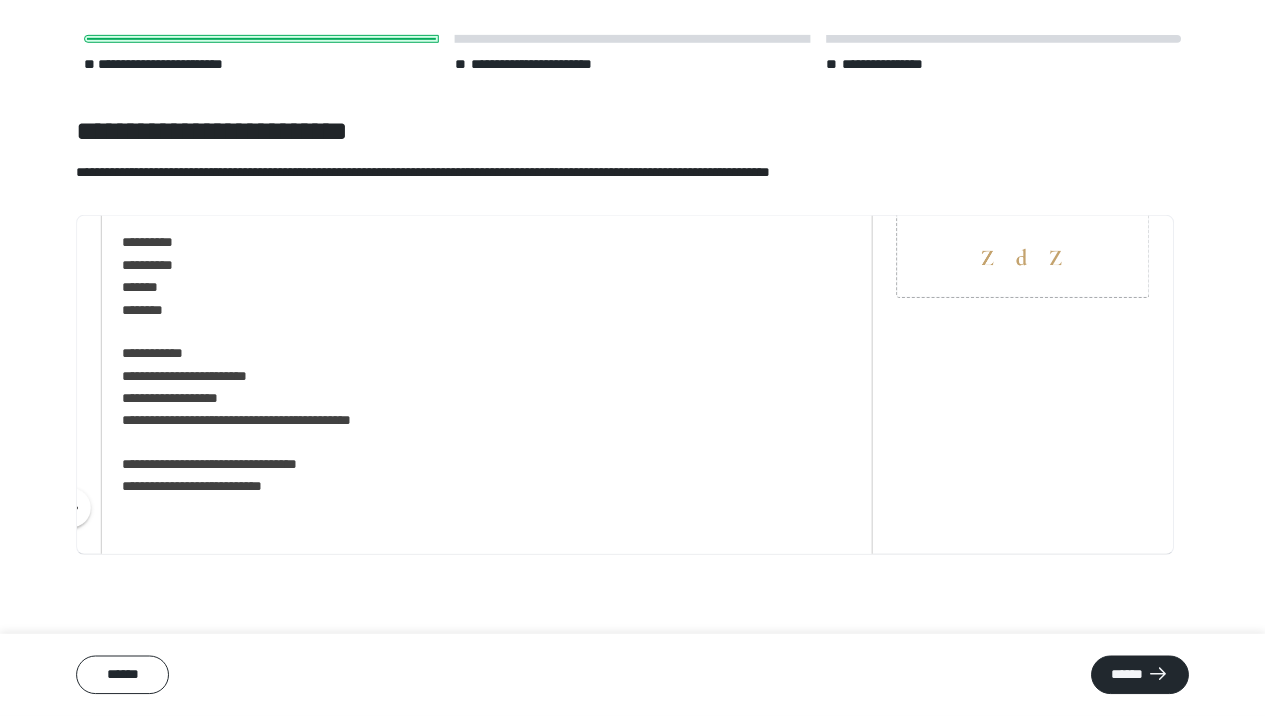 scroll, scrollTop: 318, scrollLeft: 0, axis: vertical 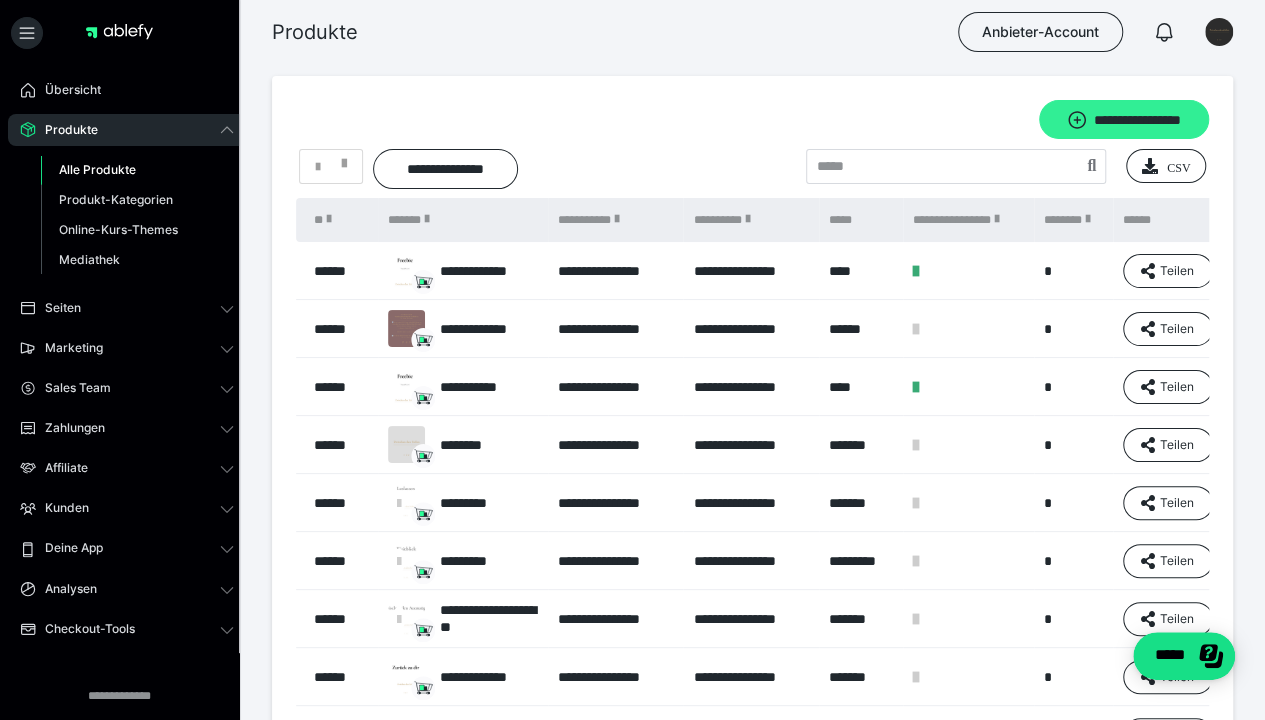 click 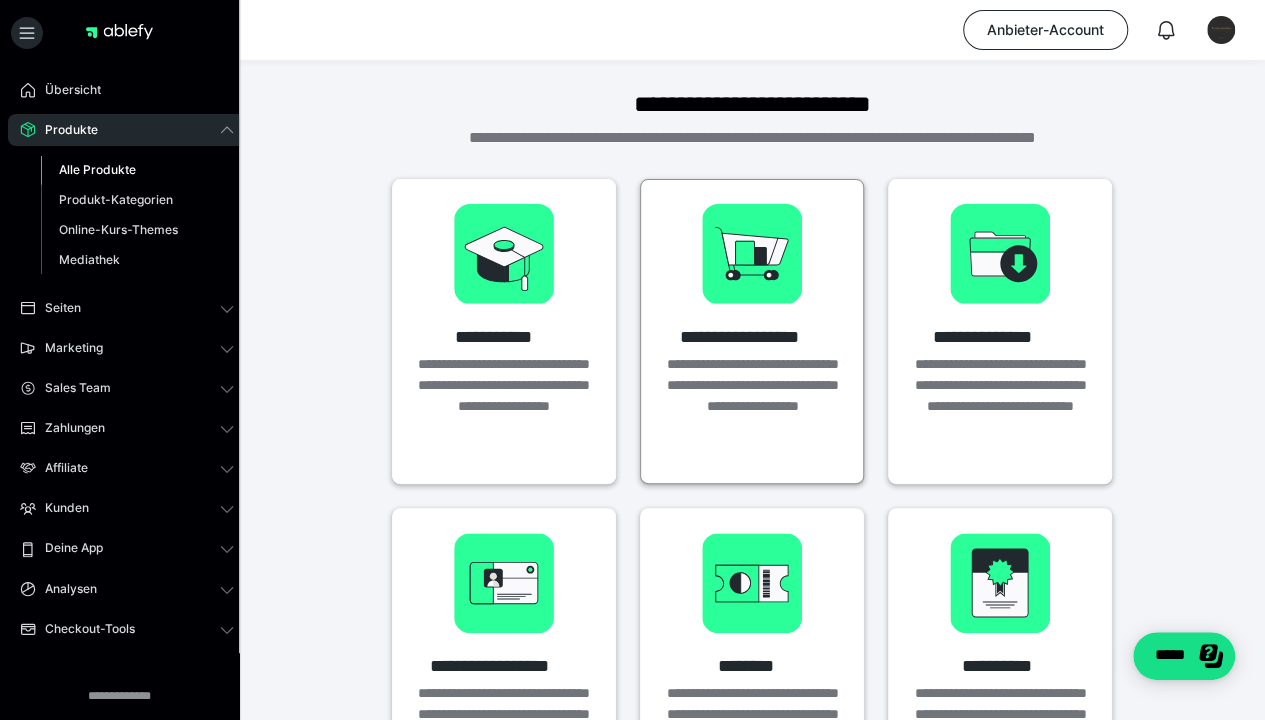click on "**********" at bounding box center (752, 321) 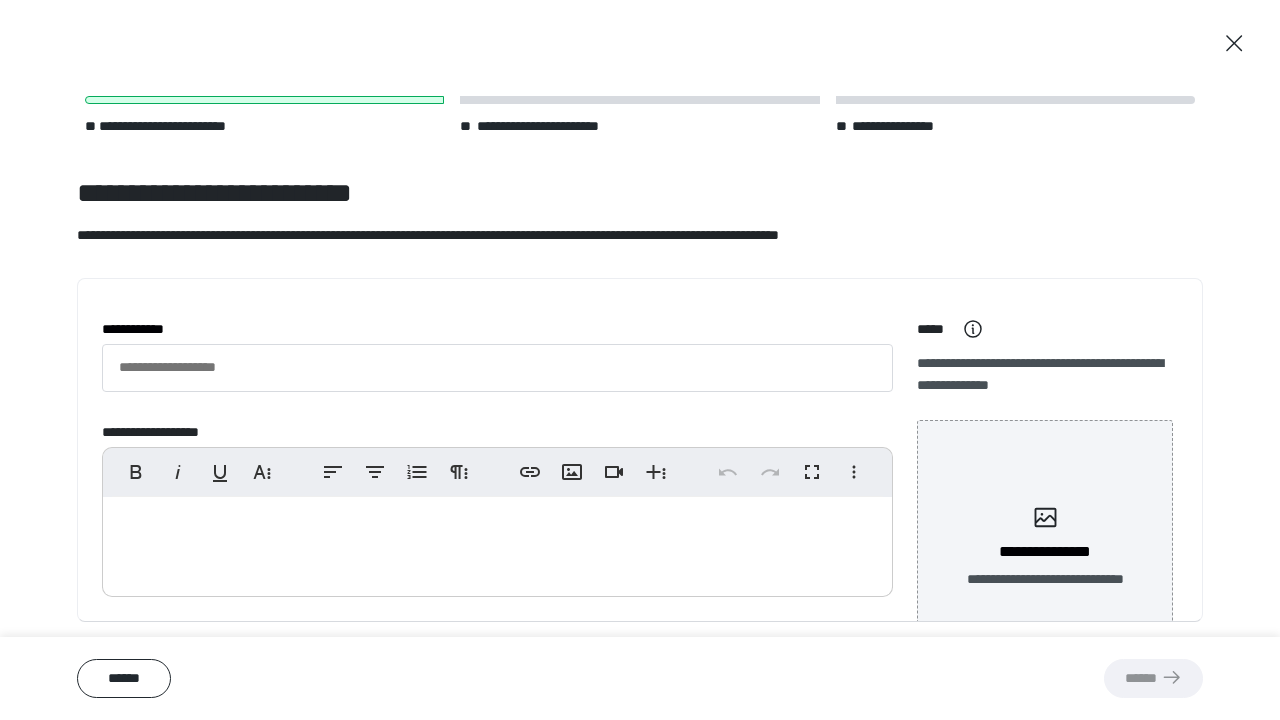 click on "**********" at bounding box center [497, 355] 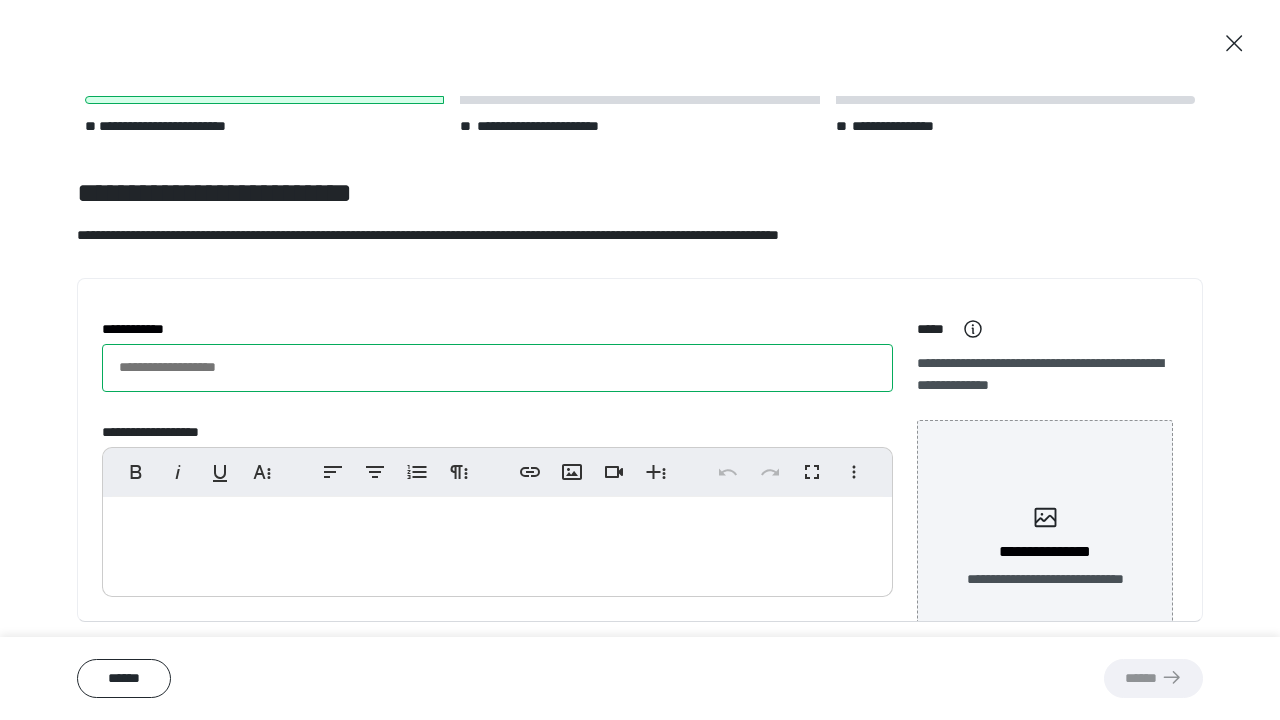 click on "**********" at bounding box center [497, 368] 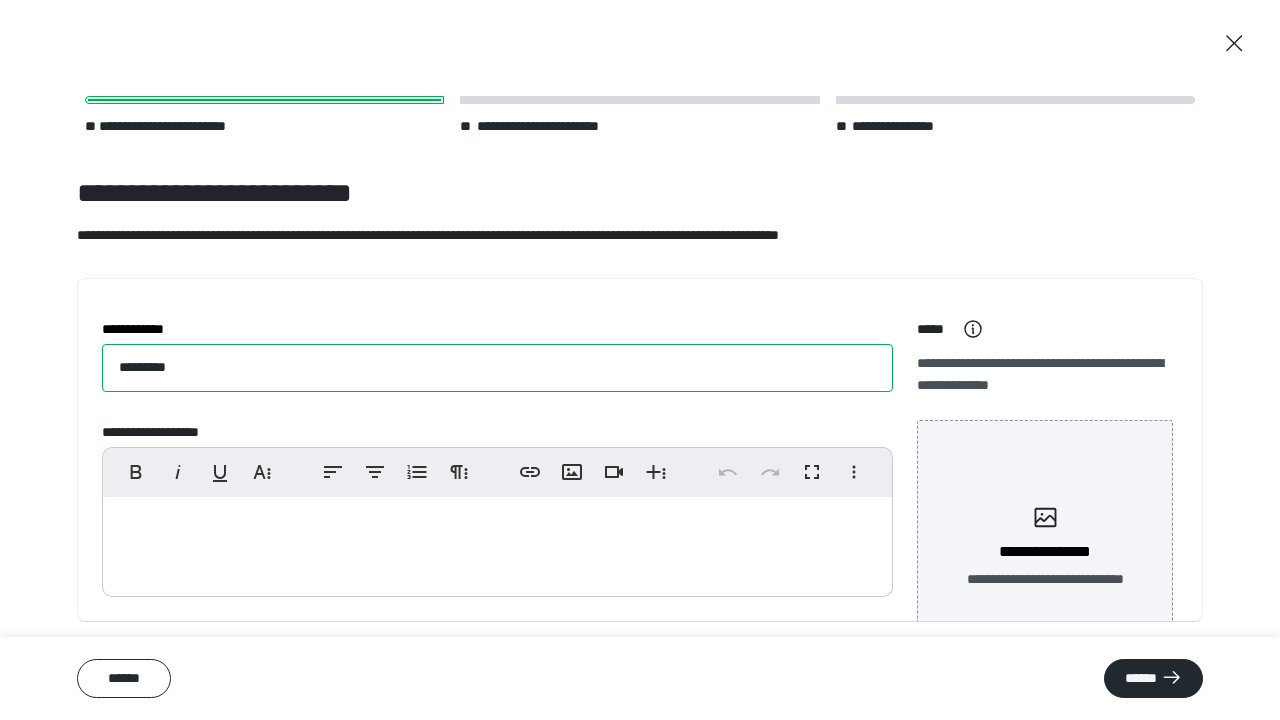 type on "*********" 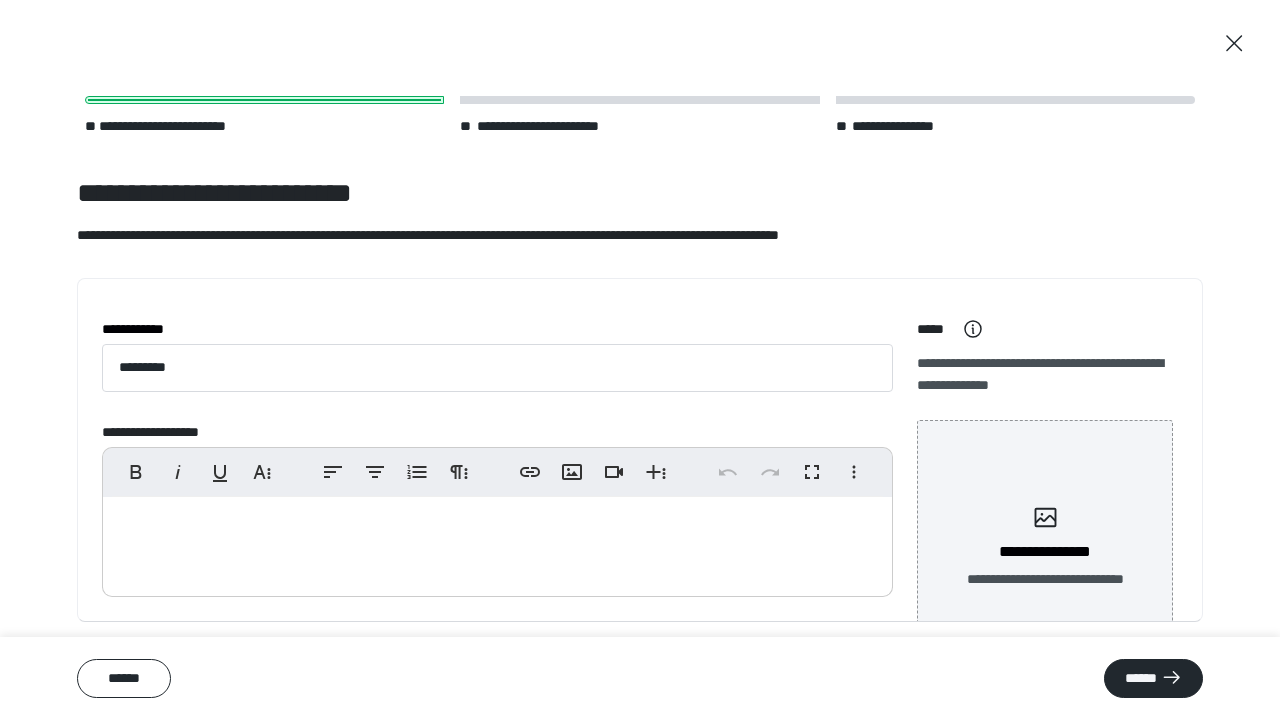 click at bounding box center [497, 542] 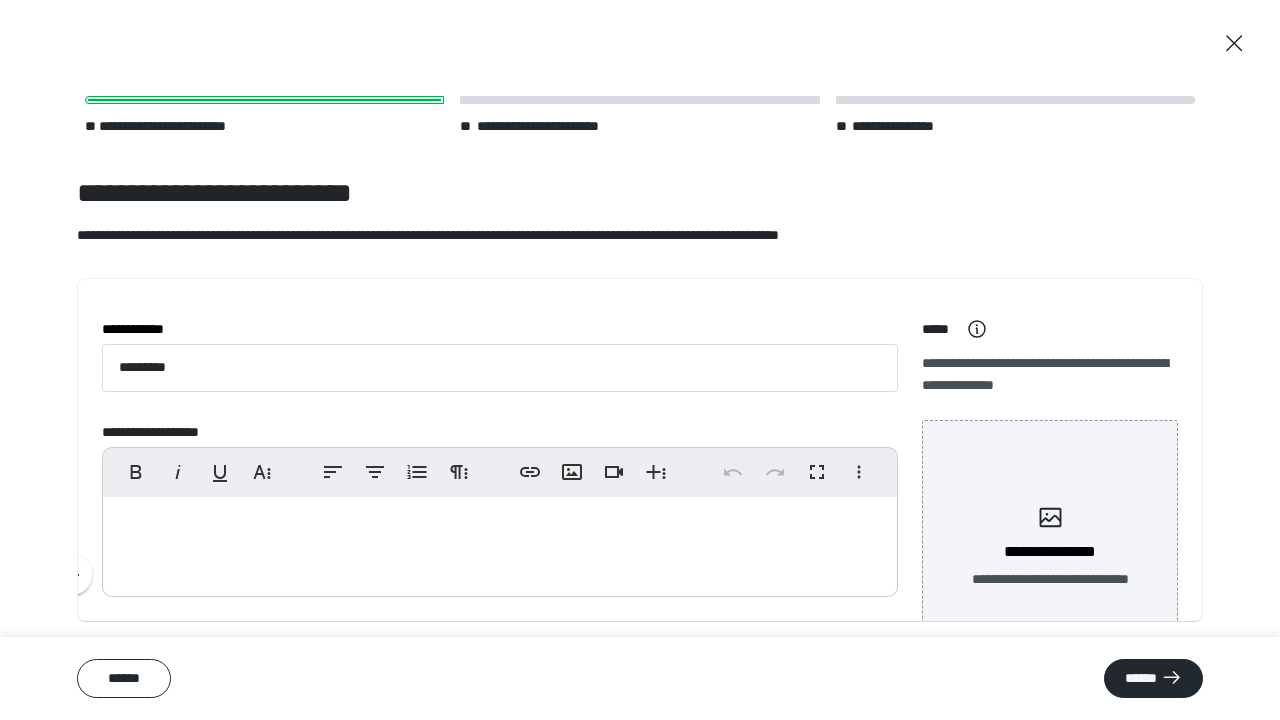scroll, scrollTop: 94, scrollLeft: 0, axis: vertical 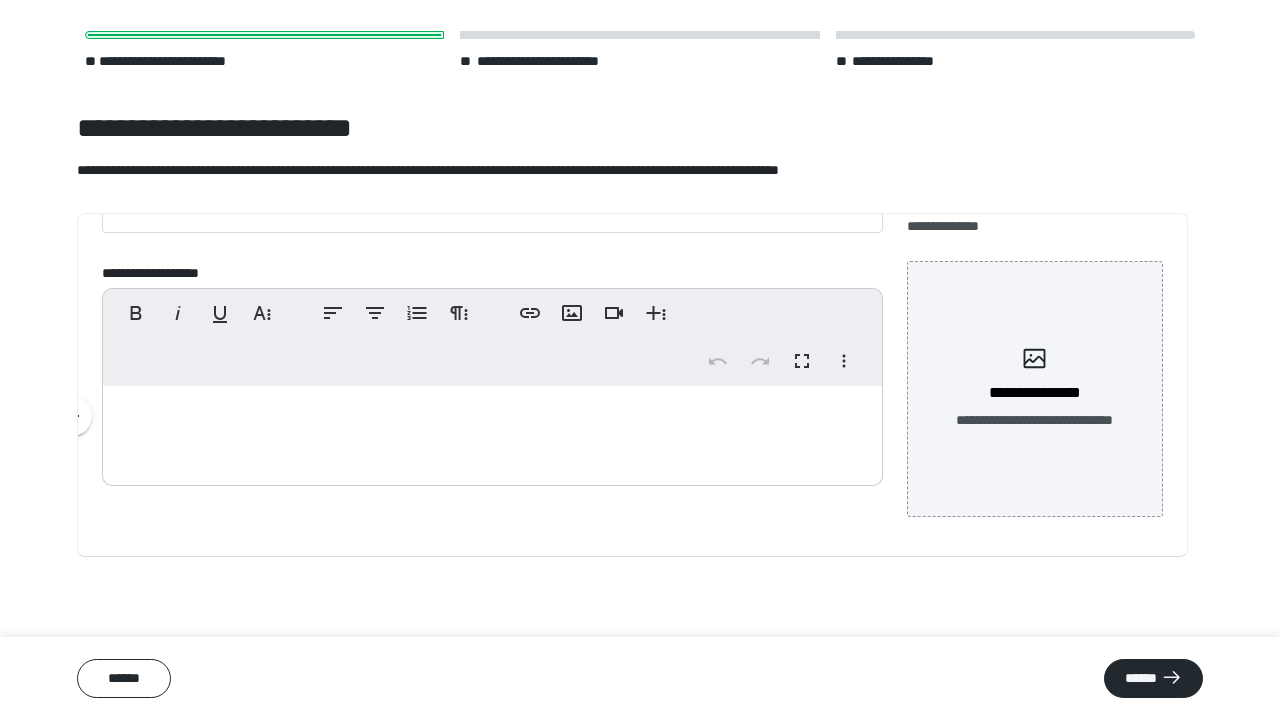 click at bounding box center (492, 431) 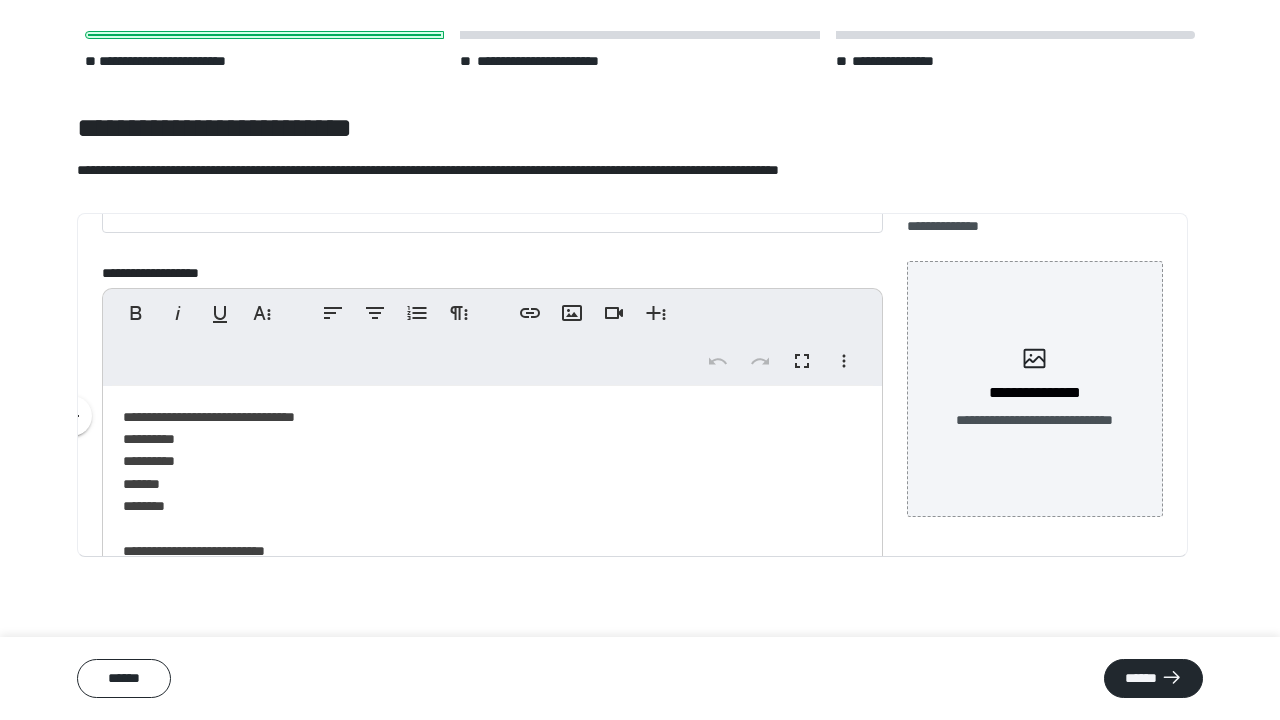 scroll, scrollTop: 3807, scrollLeft: 2, axis: both 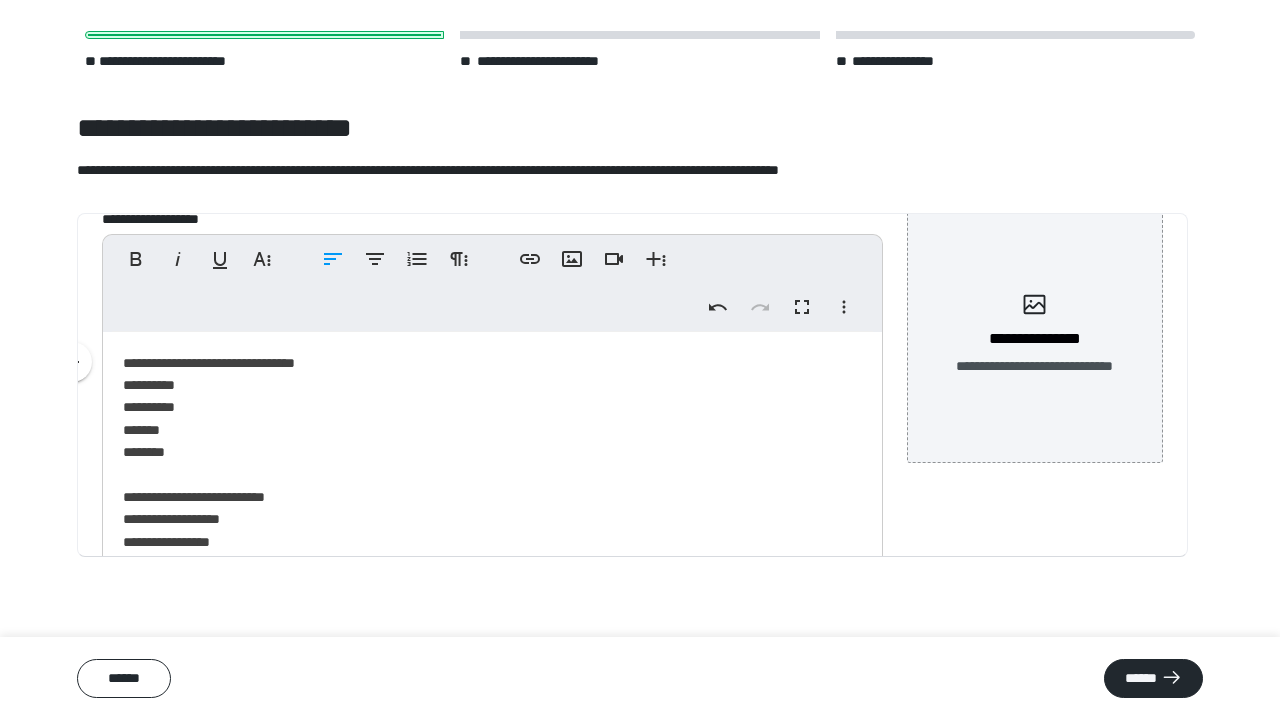 click on "**********" at bounding box center (485, 531) 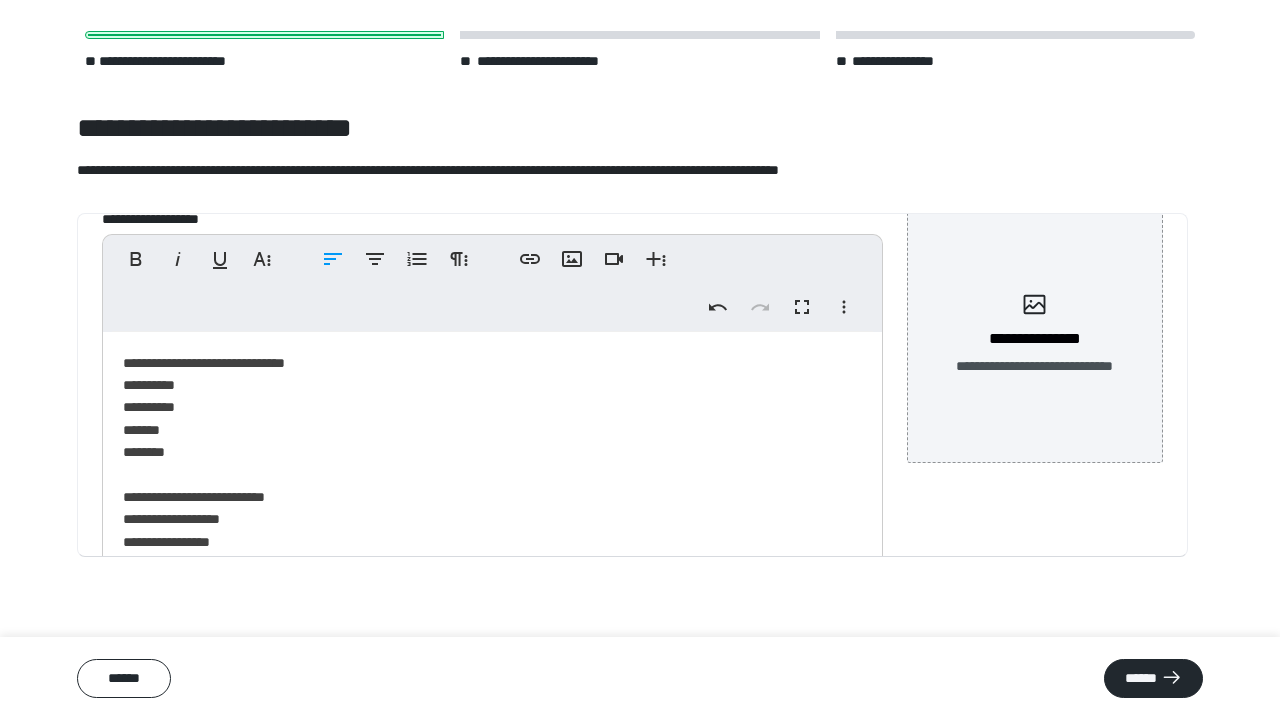 click on "**********" at bounding box center (485, 531) 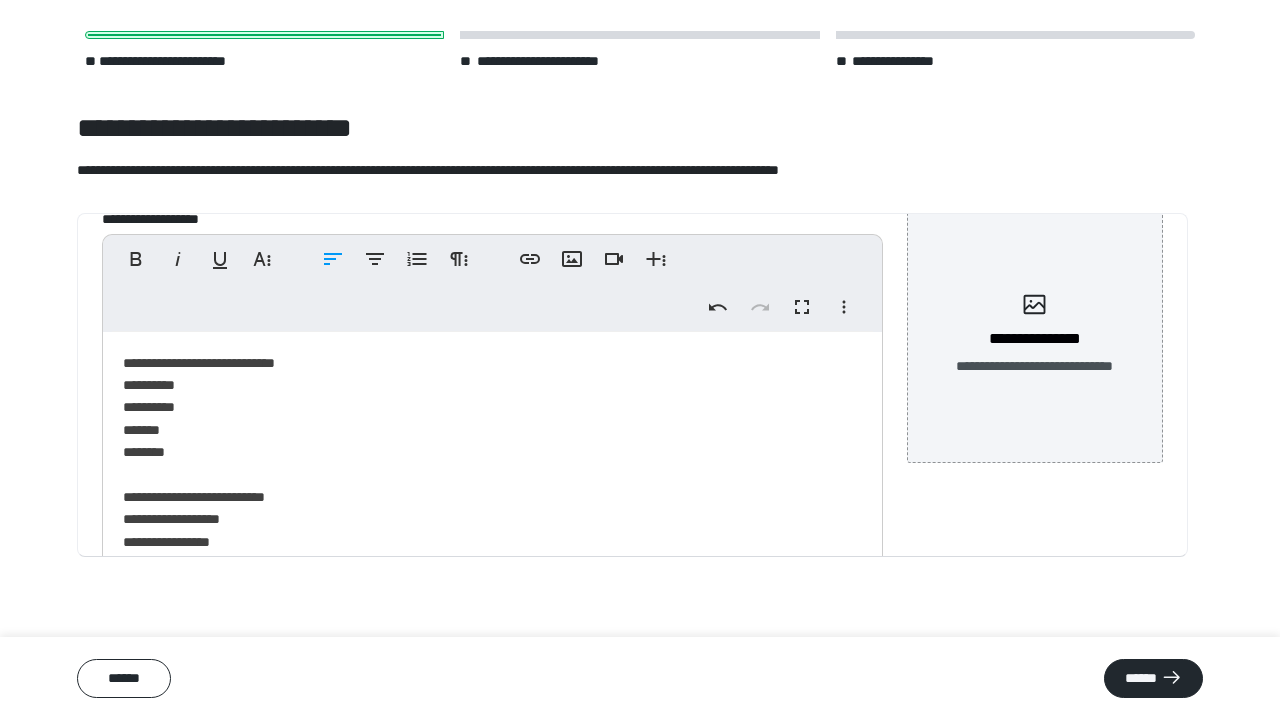 type 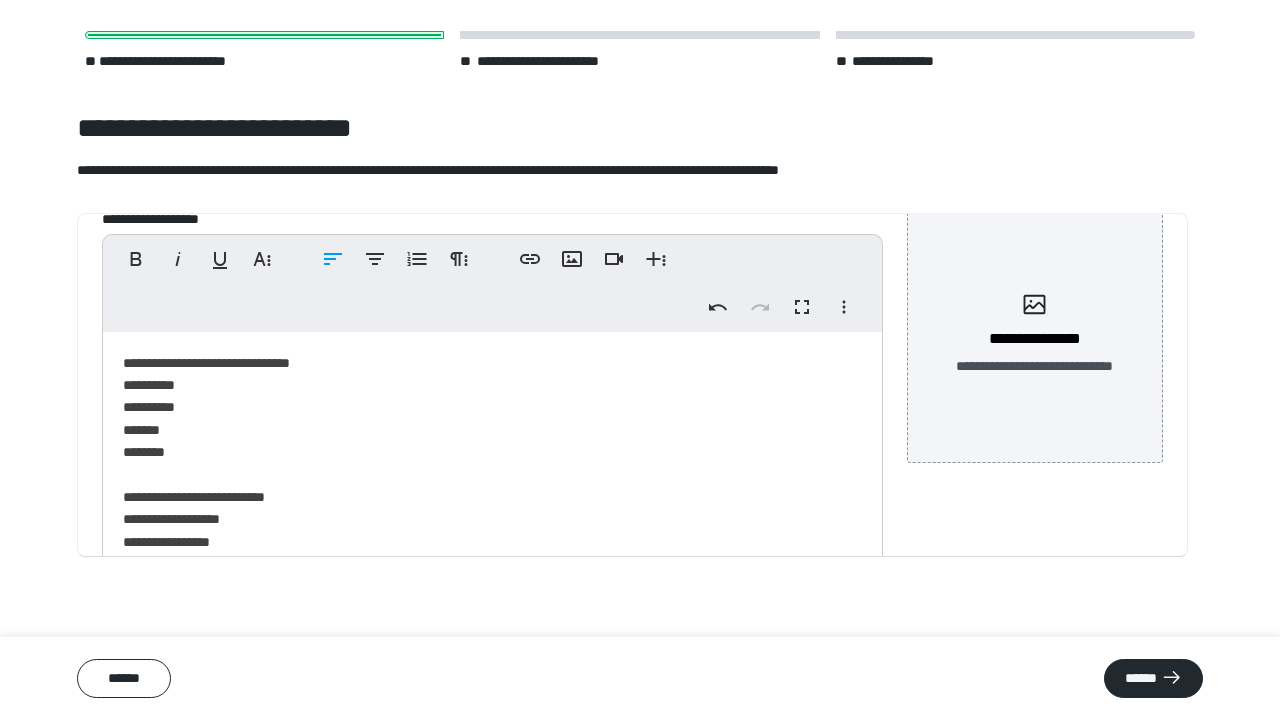 scroll, scrollTop: 275, scrollLeft: 0, axis: vertical 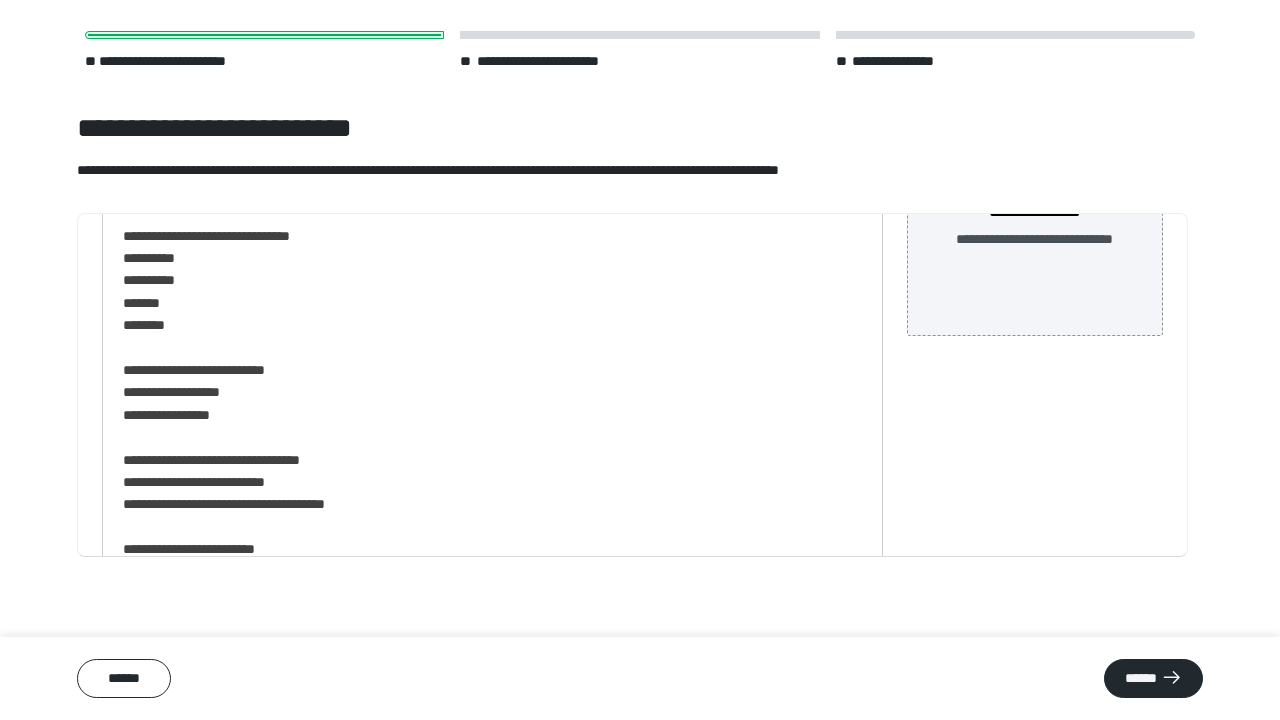 click on "**********" at bounding box center (485, 404) 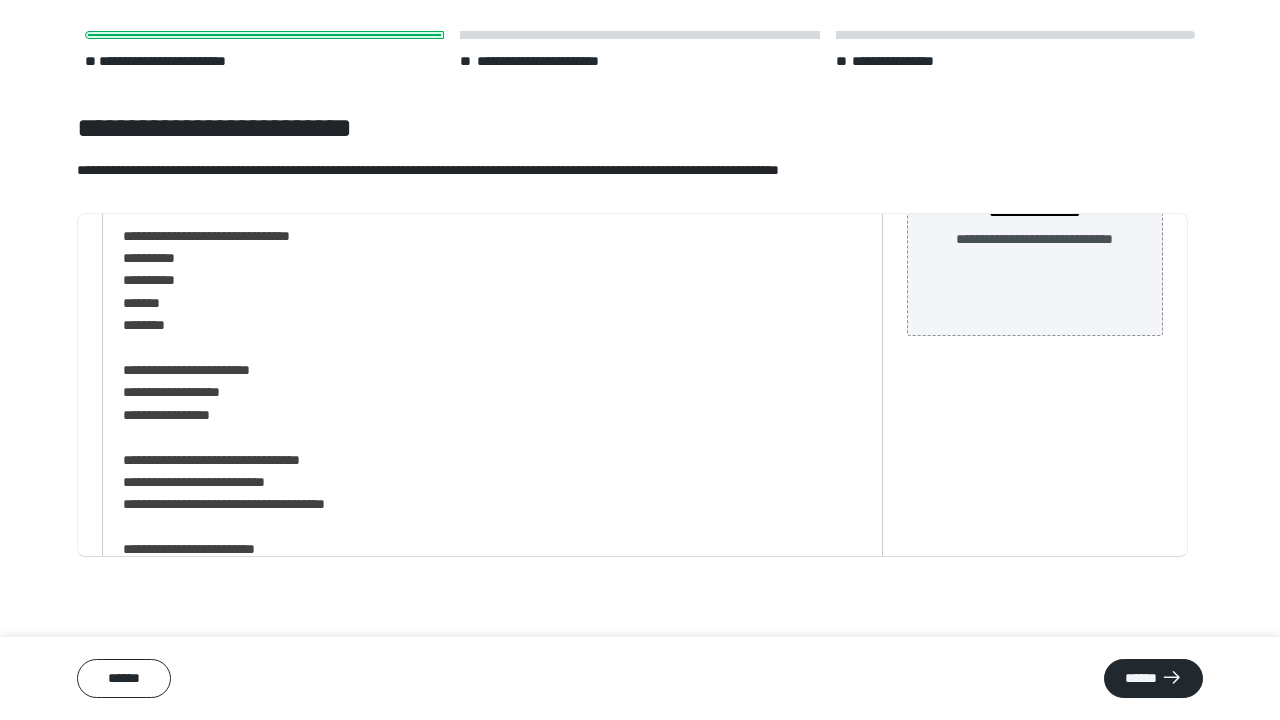 click on "**********" at bounding box center [485, 404] 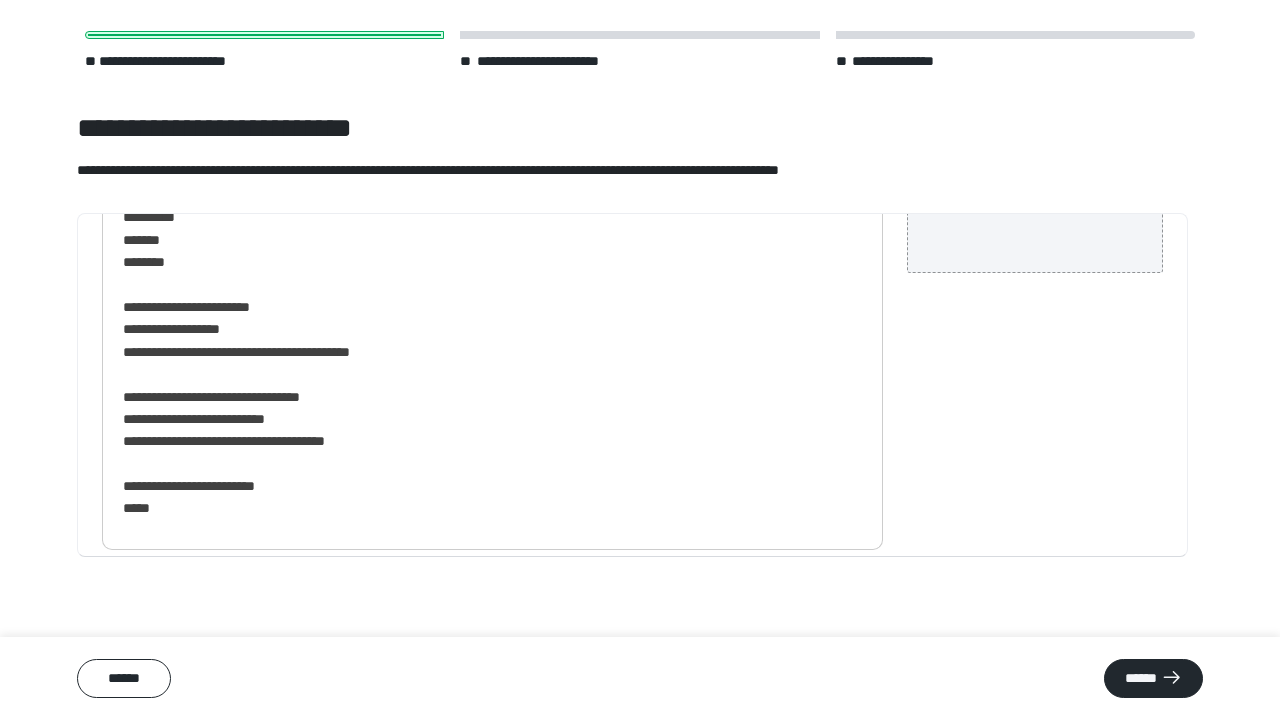 scroll, scrollTop: 339, scrollLeft: 0, axis: vertical 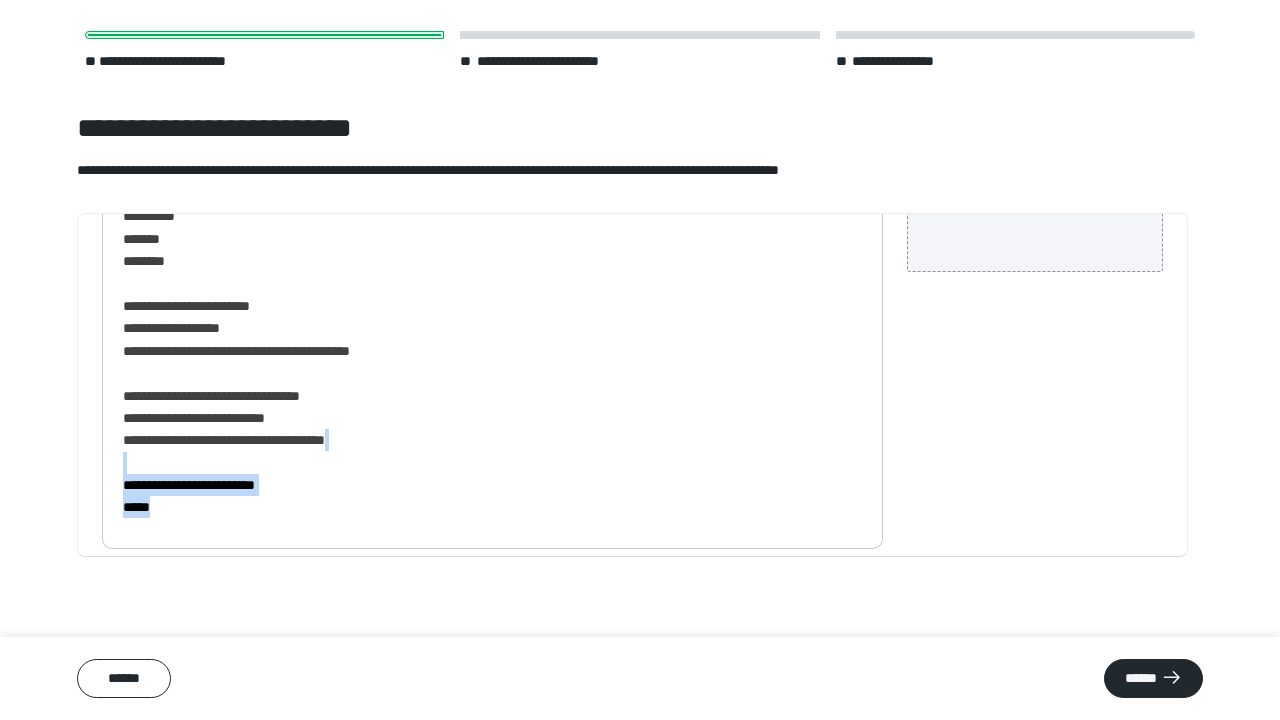drag, startPoint x: 202, startPoint y: 511, endPoint x: 124, endPoint y: 467, distance: 89.55445 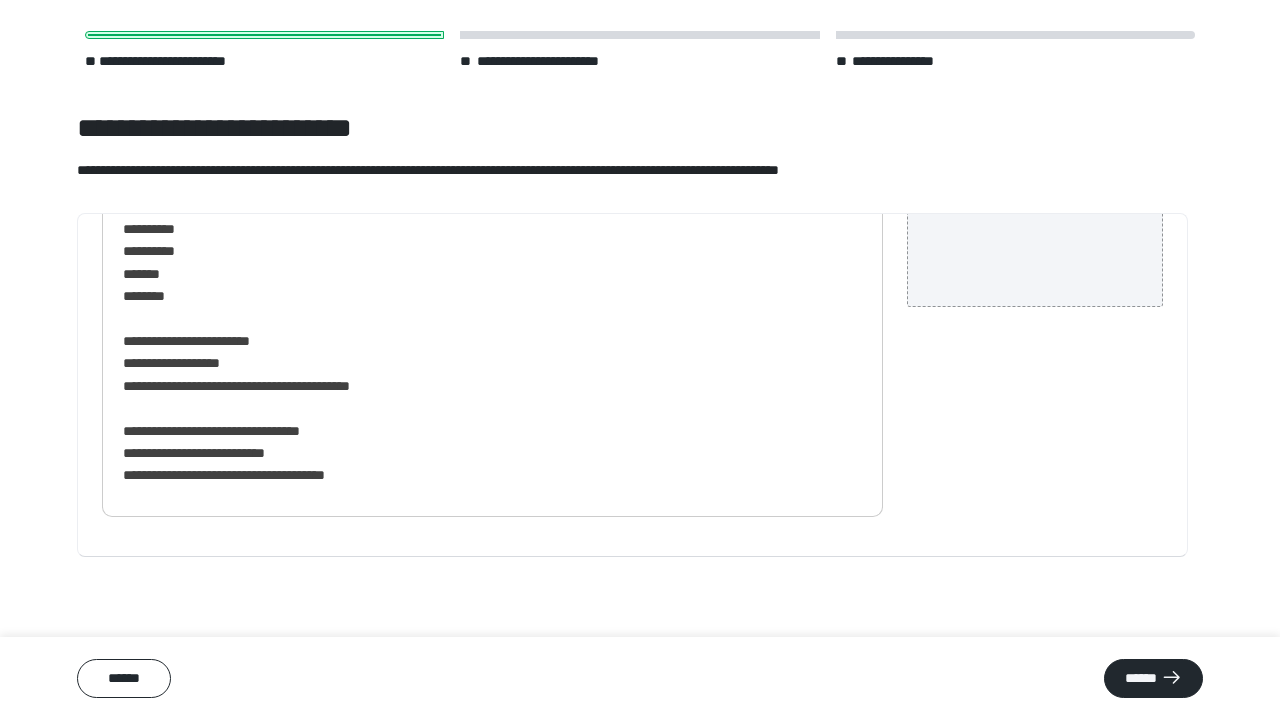 scroll, scrollTop: 303, scrollLeft: 0, axis: vertical 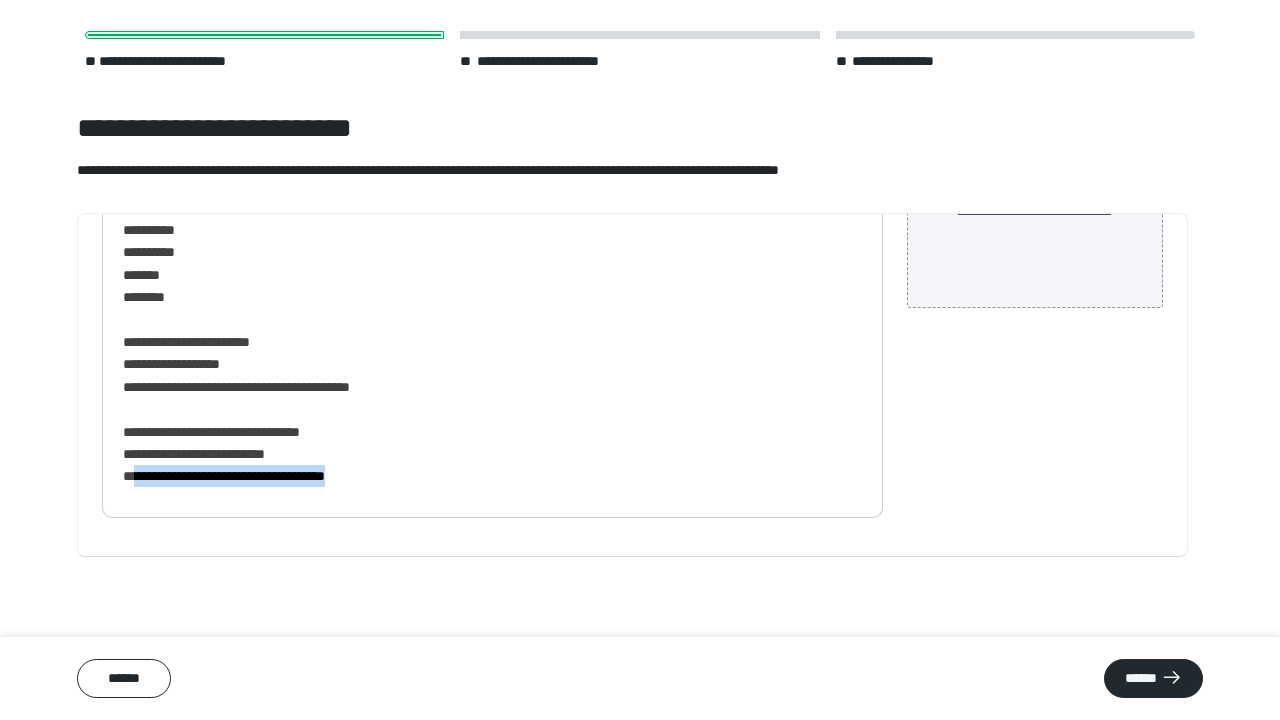drag, startPoint x: 382, startPoint y: 484, endPoint x: 141, endPoint y: 473, distance: 241.2509 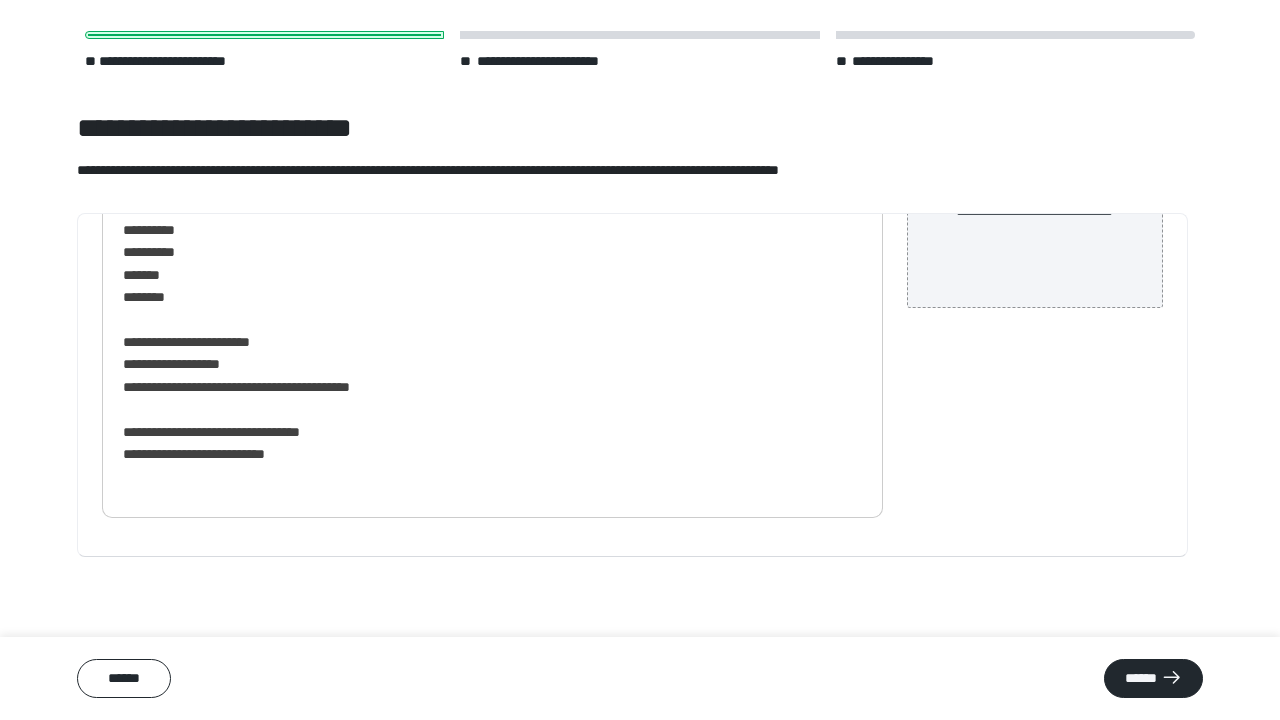 scroll, scrollTop: 281, scrollLeft: 0, axis: vertical 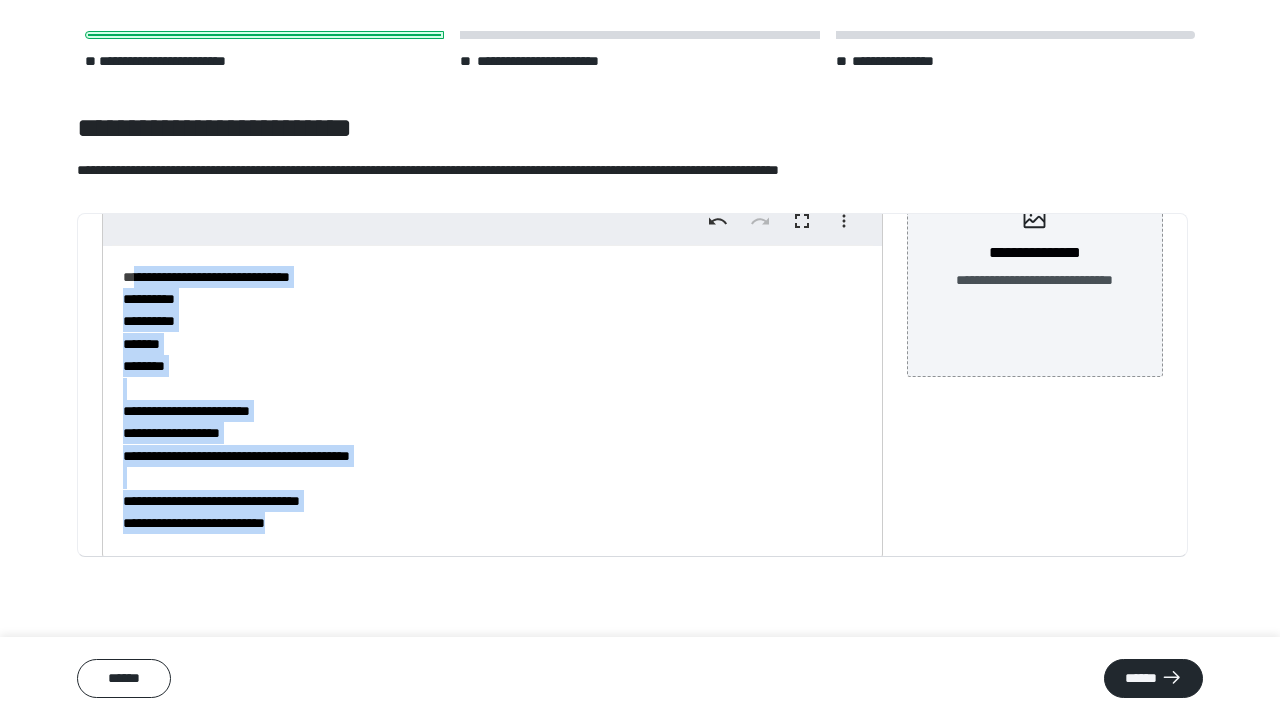 drag, startPoint x: 324, startPoint y: 464, endPoint x: 136, endPoint y: 220, distance: 308.02597 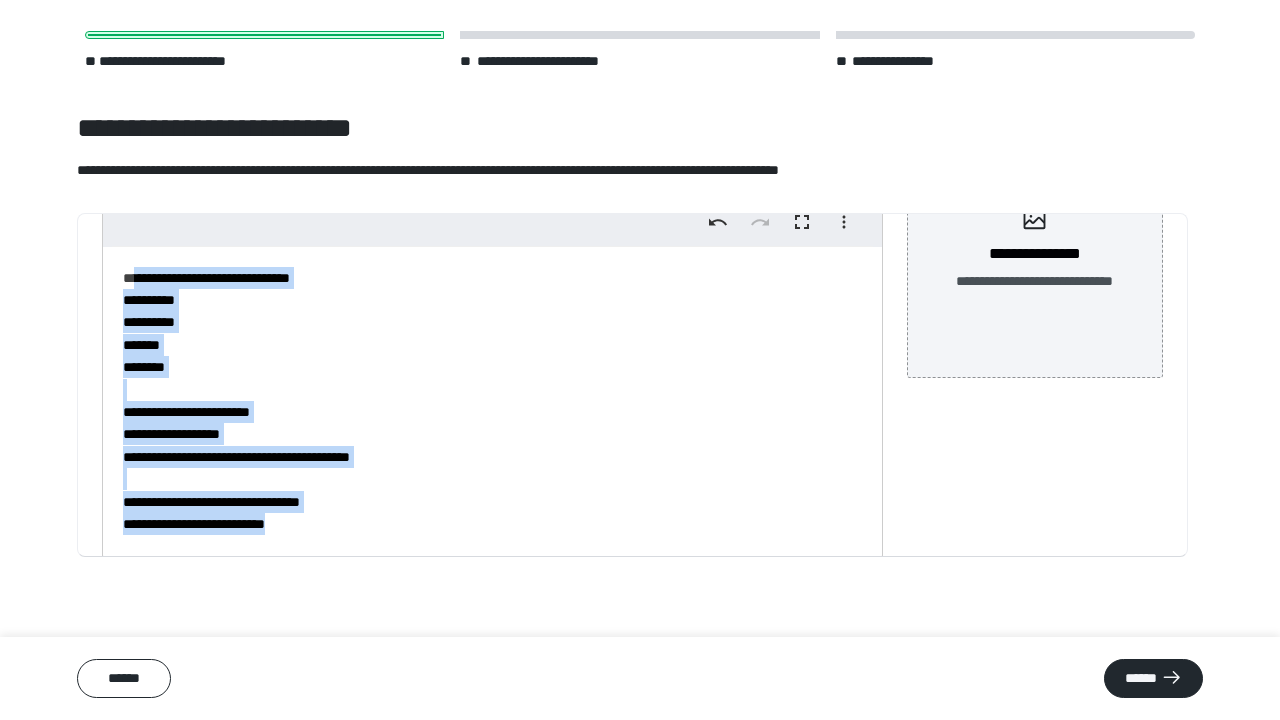 click on "**********" at bounding box center [492, 357] 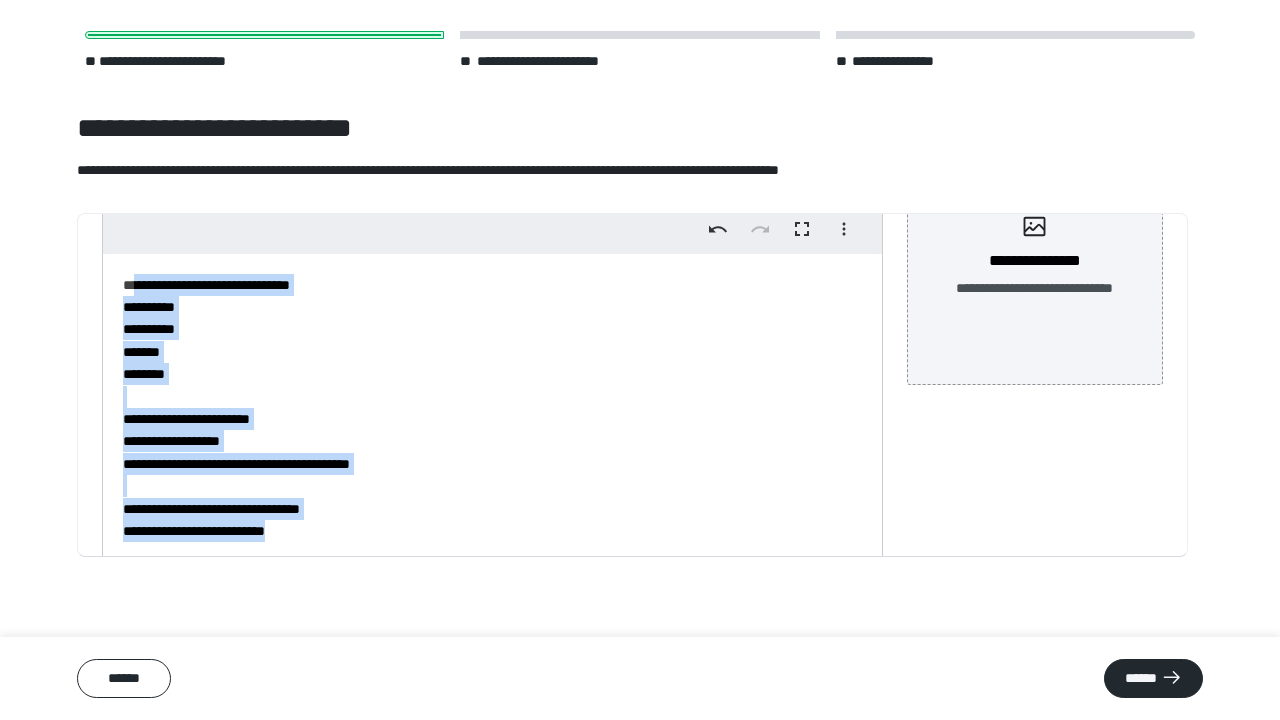 click on "**********" at bounding box center [485, 408] 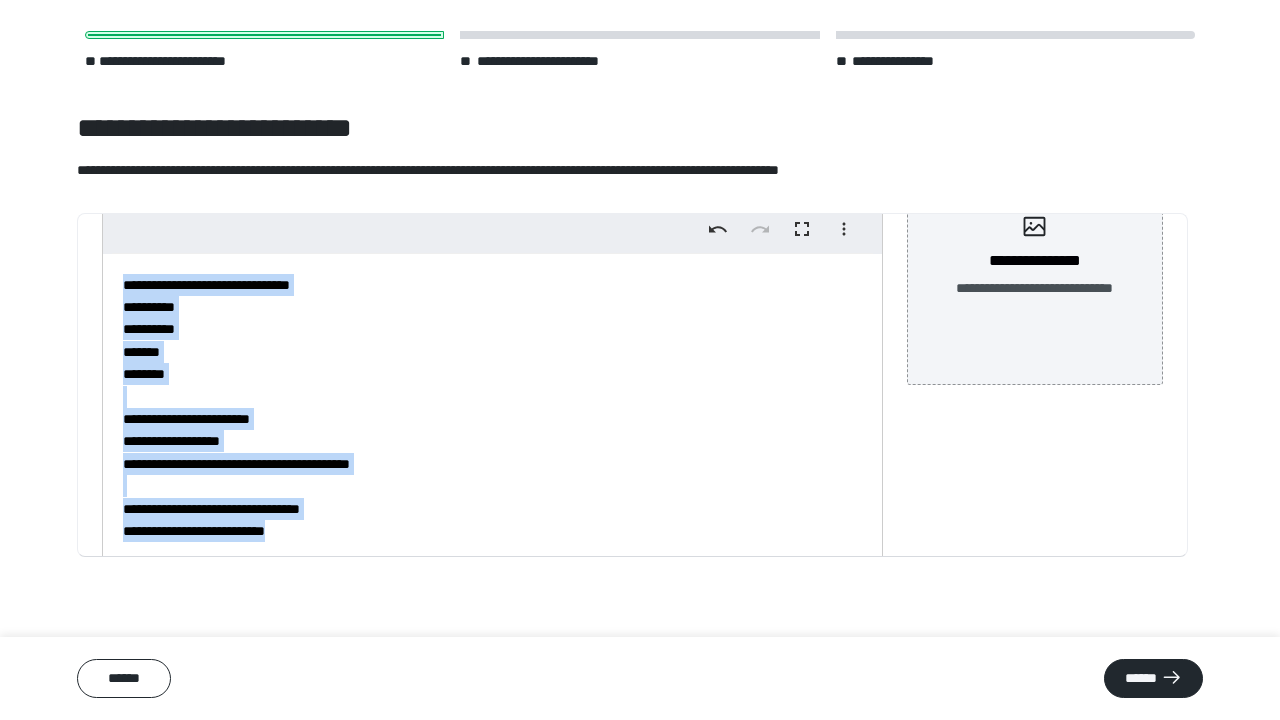 drag, startPoint x: 280, startPoint y: 492, endPoint x: 124, endPoint y: 279, distance: 264.01706 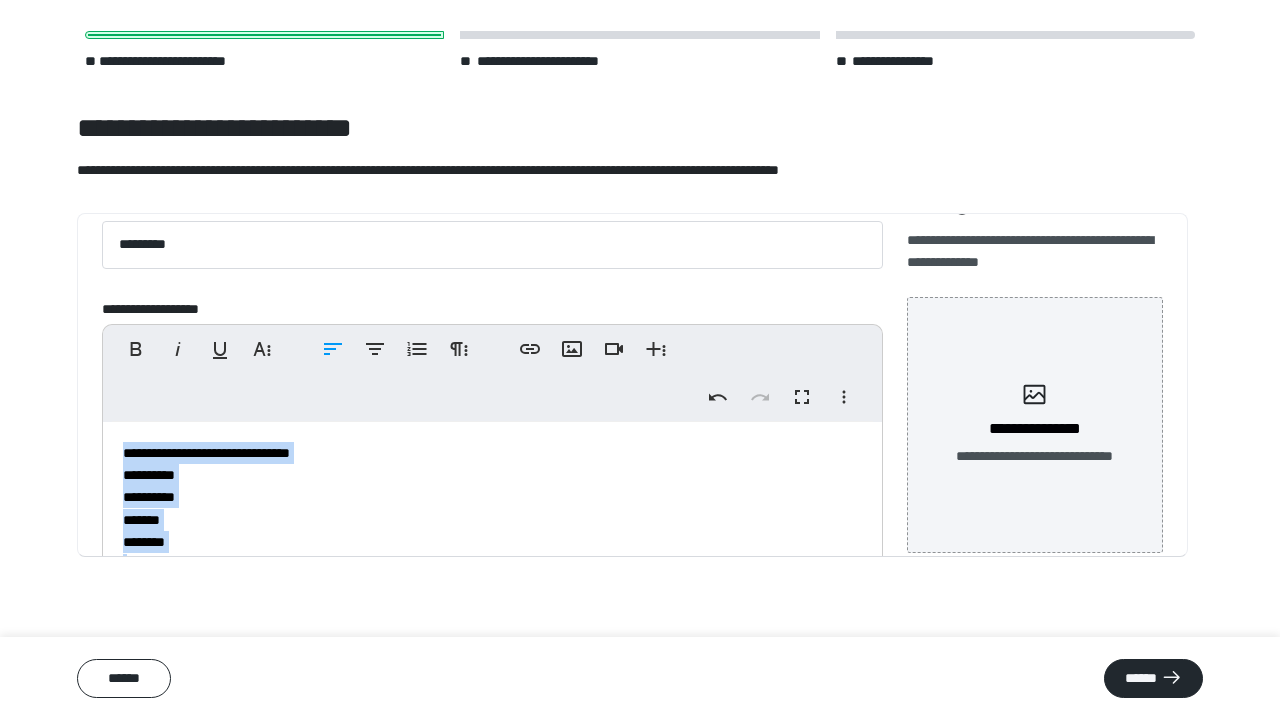 scroll, scrollTop: 52, scrollLeft: 0, axis: vertical 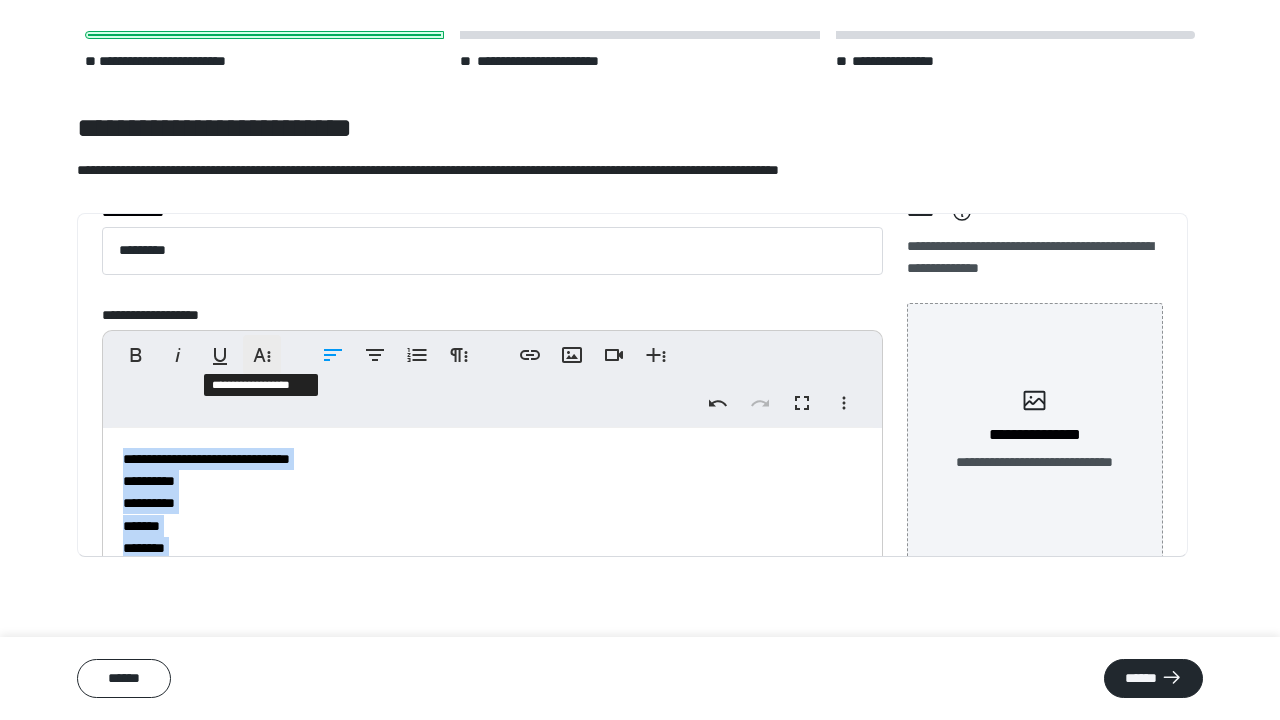 click 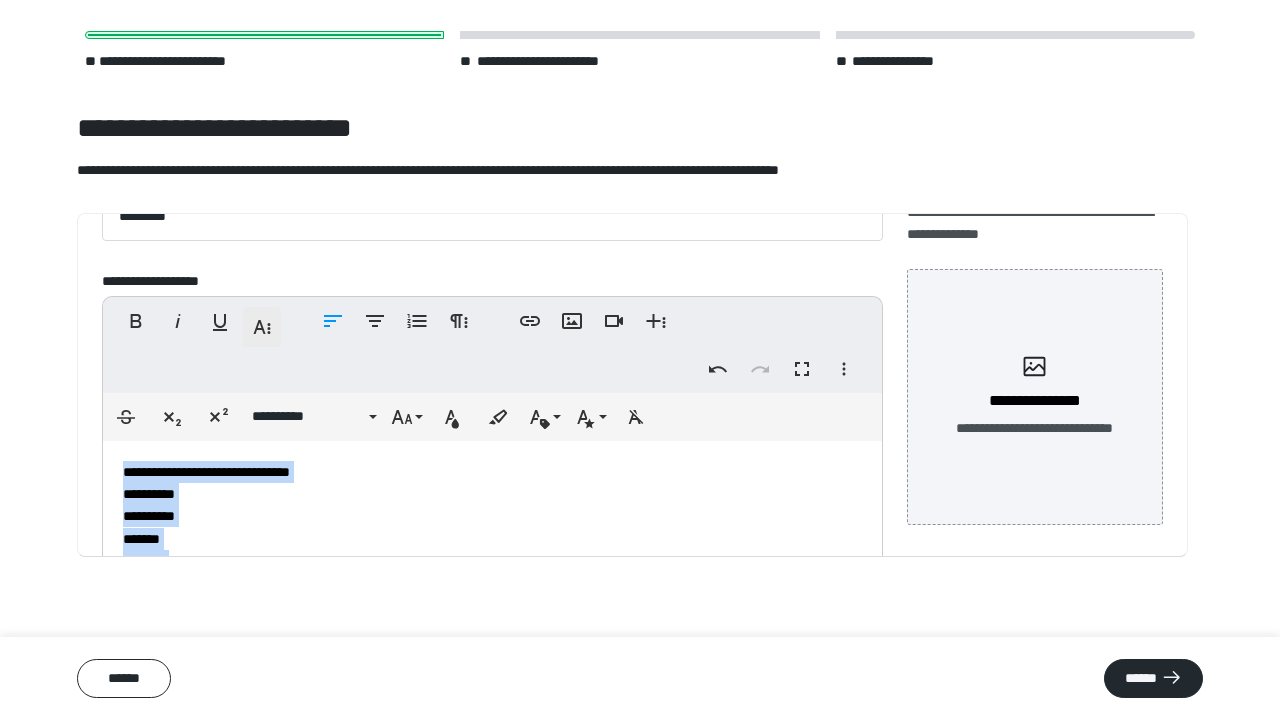 scroll, scrollTop: 98, scrollLeft: 0, axis: vertical 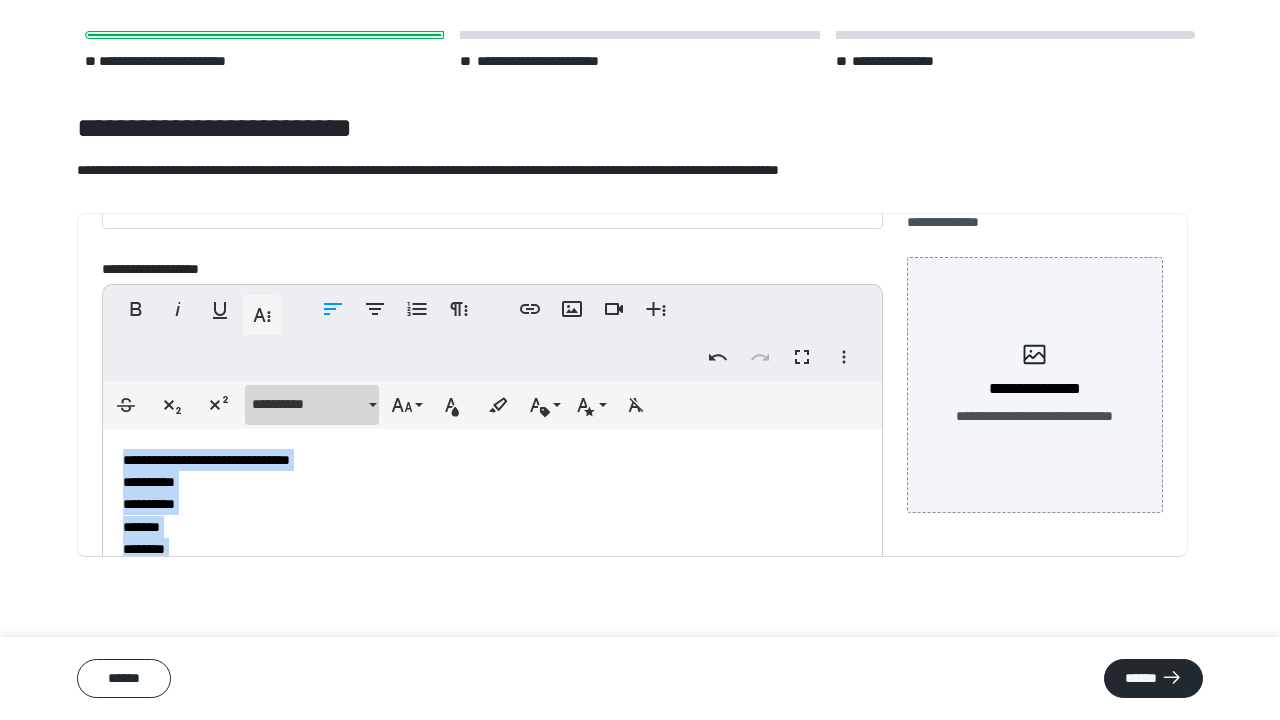 click on "**********" at bounding box center [308, 404] 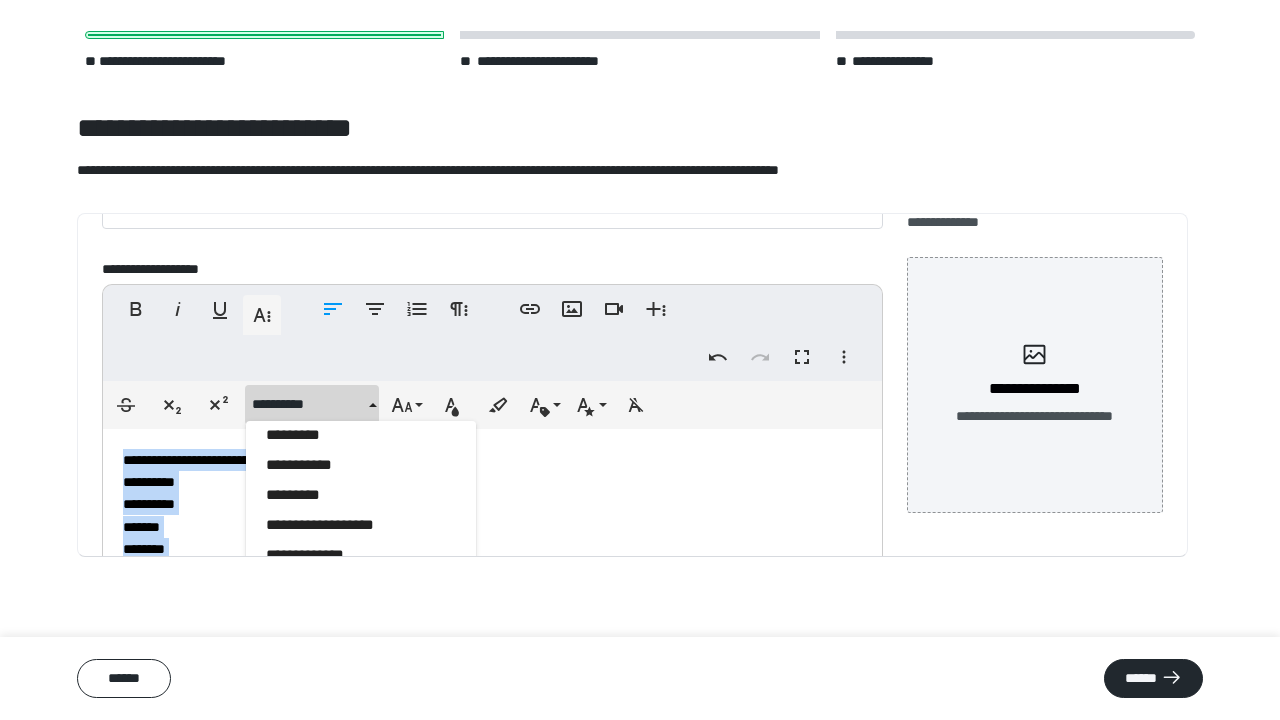 scroll, scrollTop: 863, scrollLeft: 0, axis: vertical 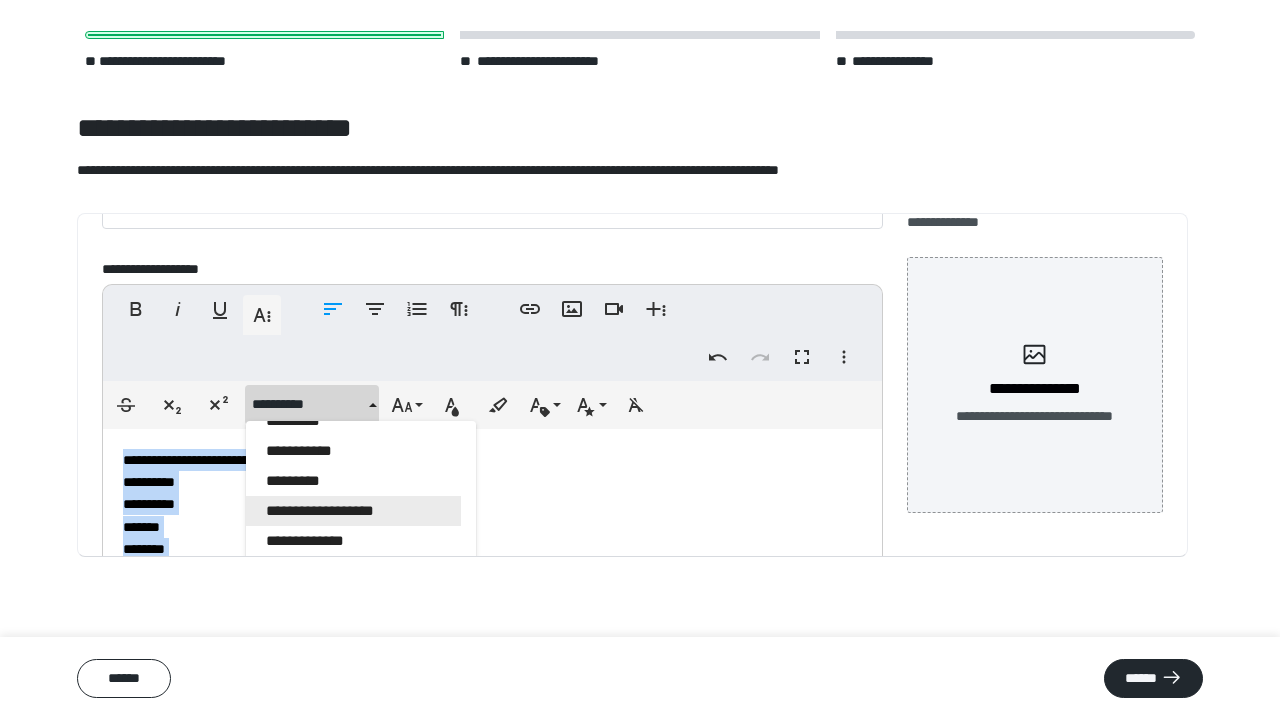 click on "**********" at bounding box center (353, 511) 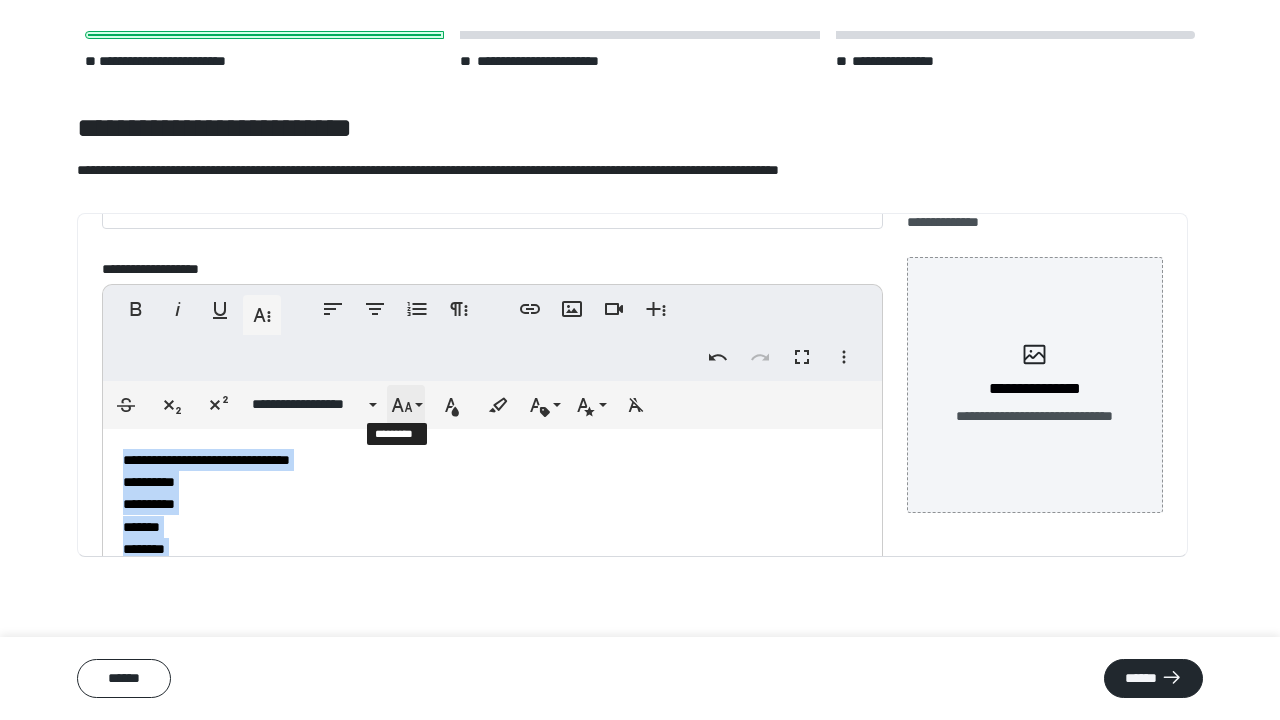 click 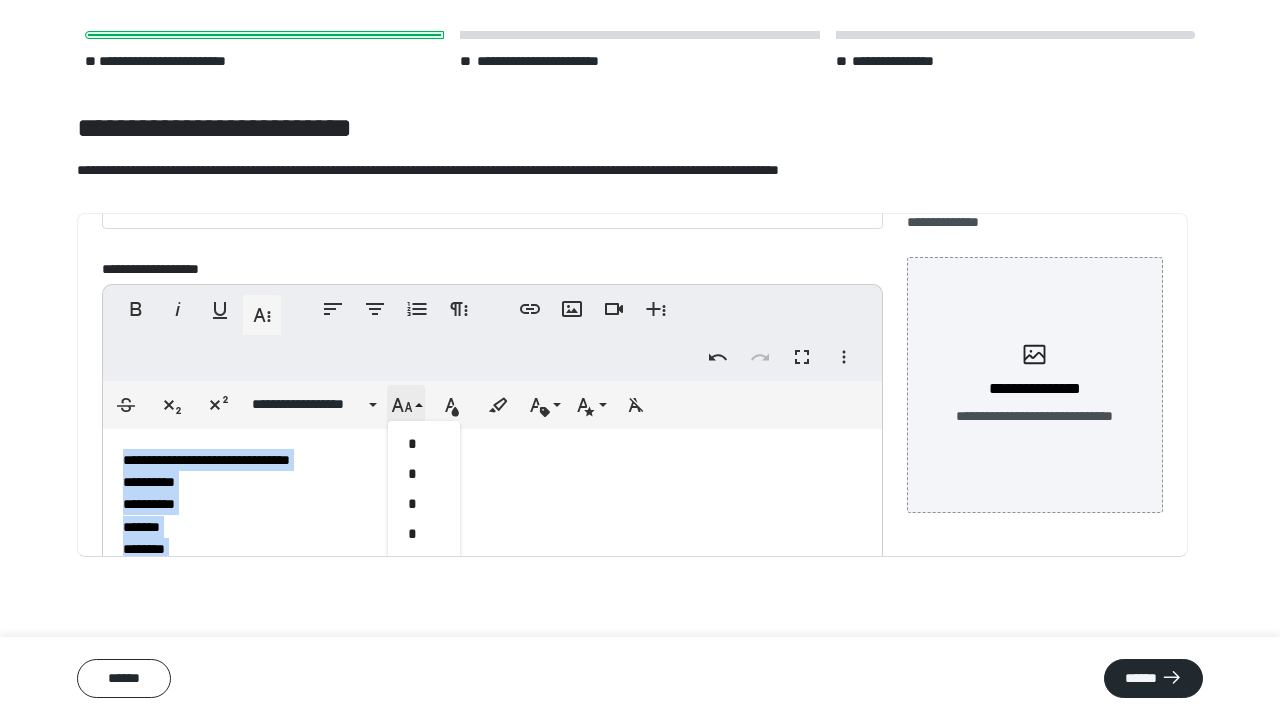 scroll, scrollTop: 412, scrollLeft: 0, axis: vertical 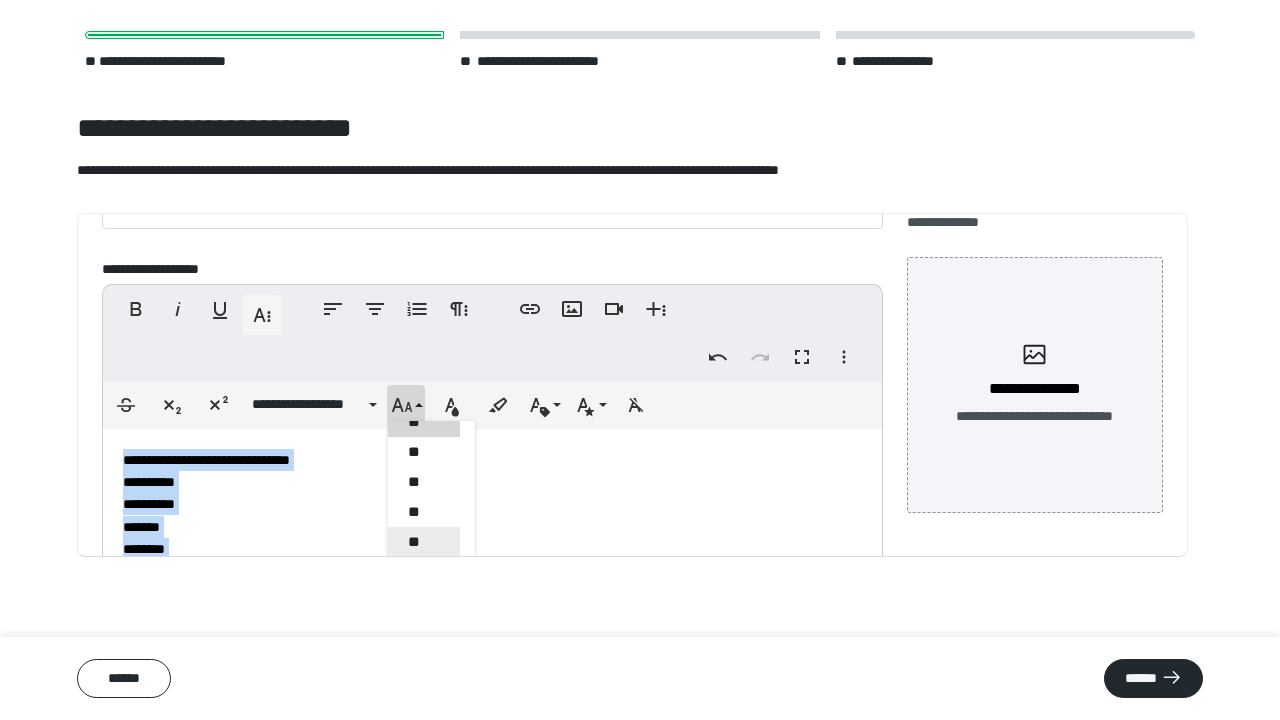 click on "**" at bounding box center (424, 542) 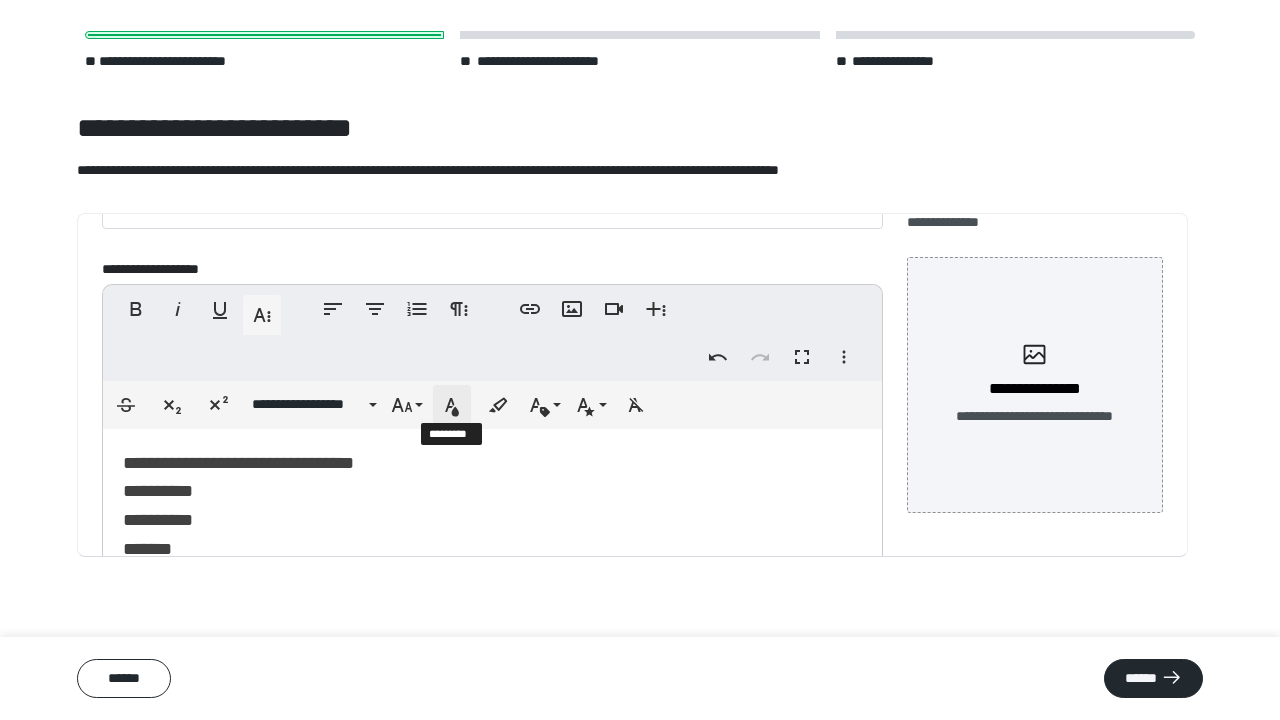 click 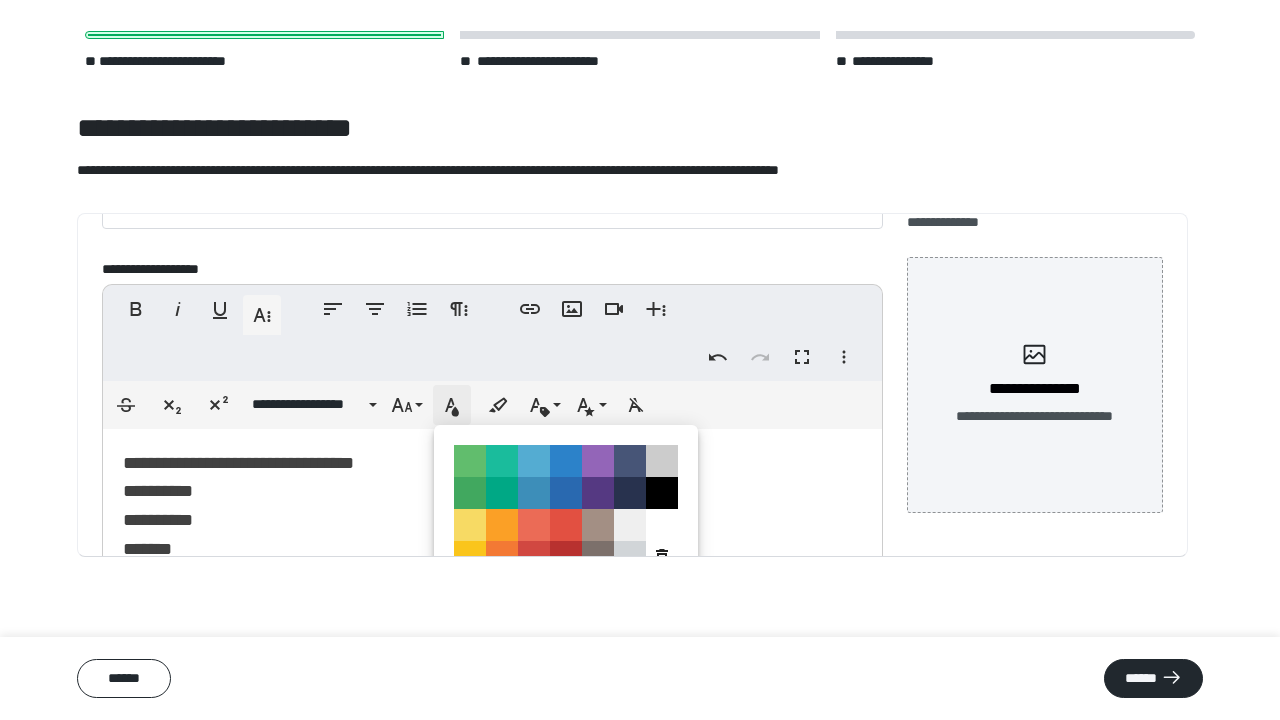 scroll, scrollTop: 324, scrollLeft: 0, axis: vertical 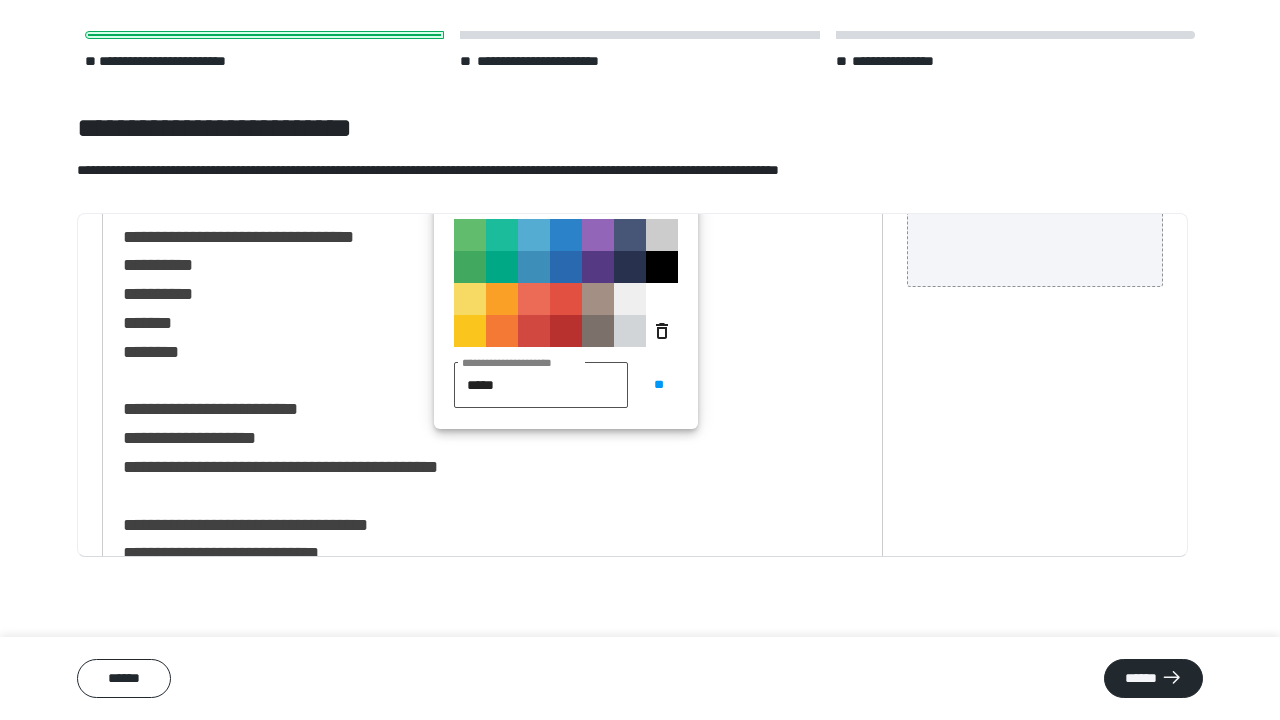 type on "******" 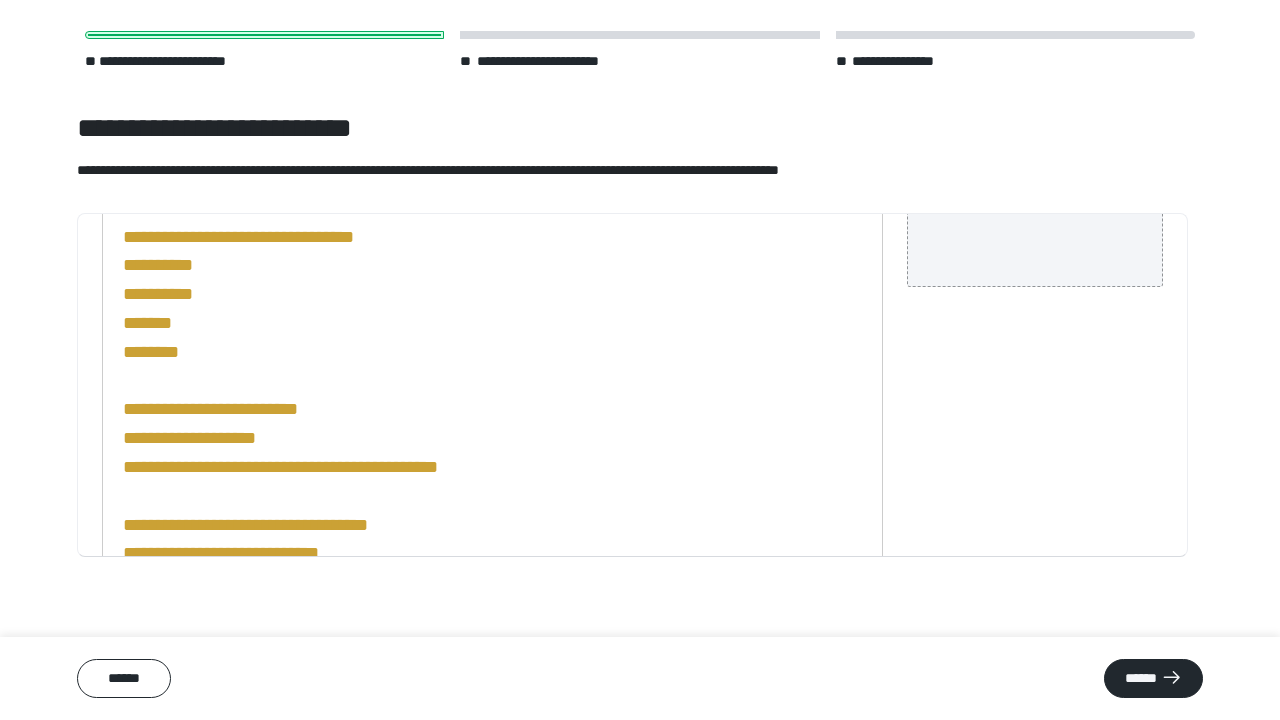 click on "**********" at bounding box center [485, 396] 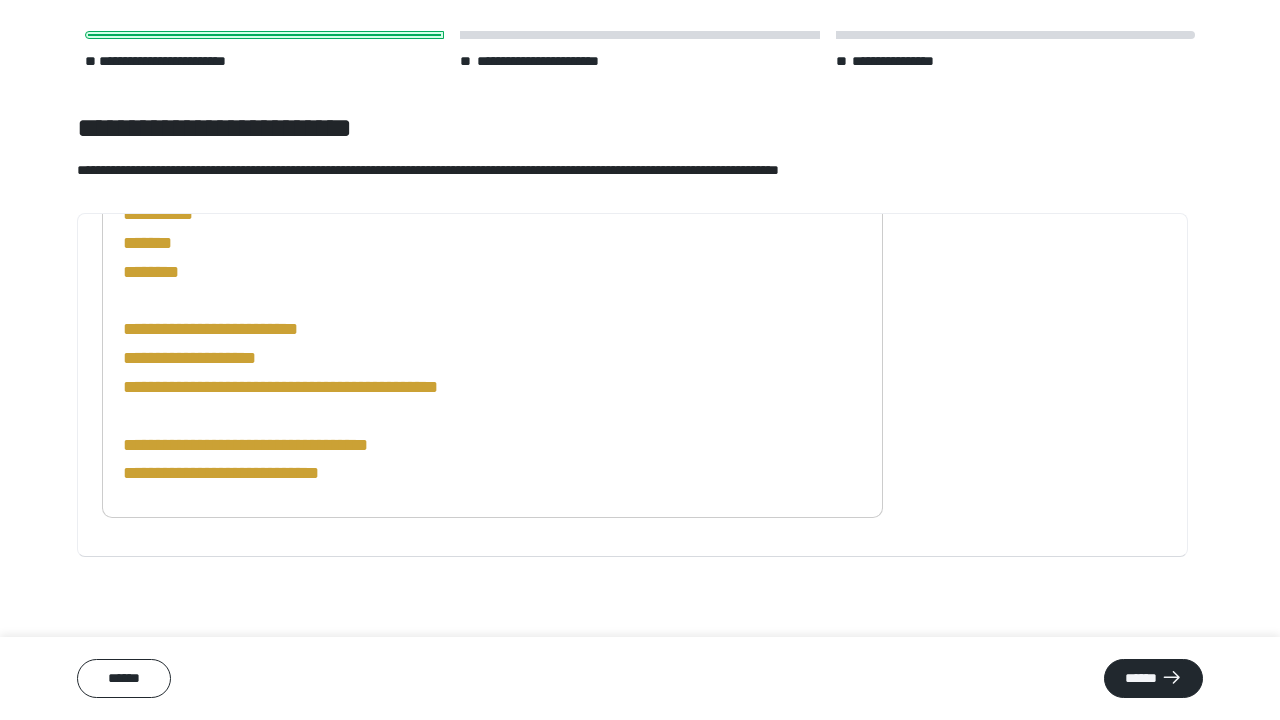 click on "**********" at bounding box center (485, 316) 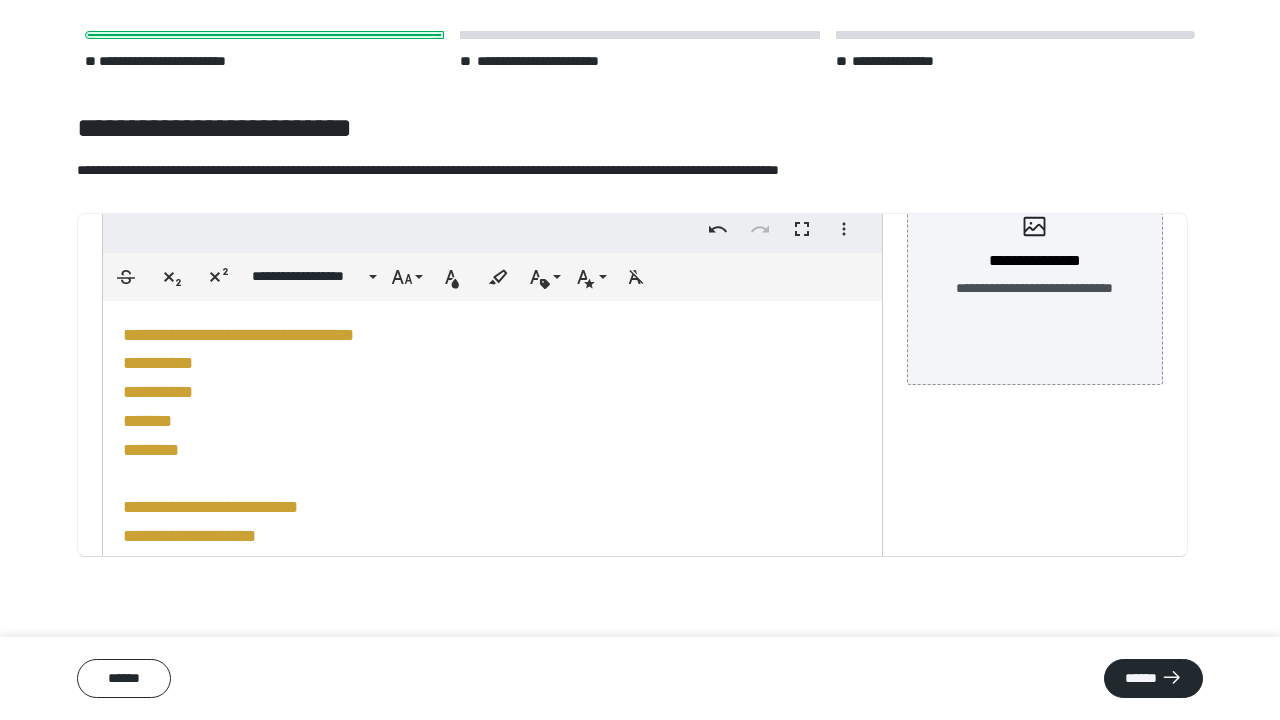 scroll, scrollTop: 224, scrollLeft: 0, axis: vertical 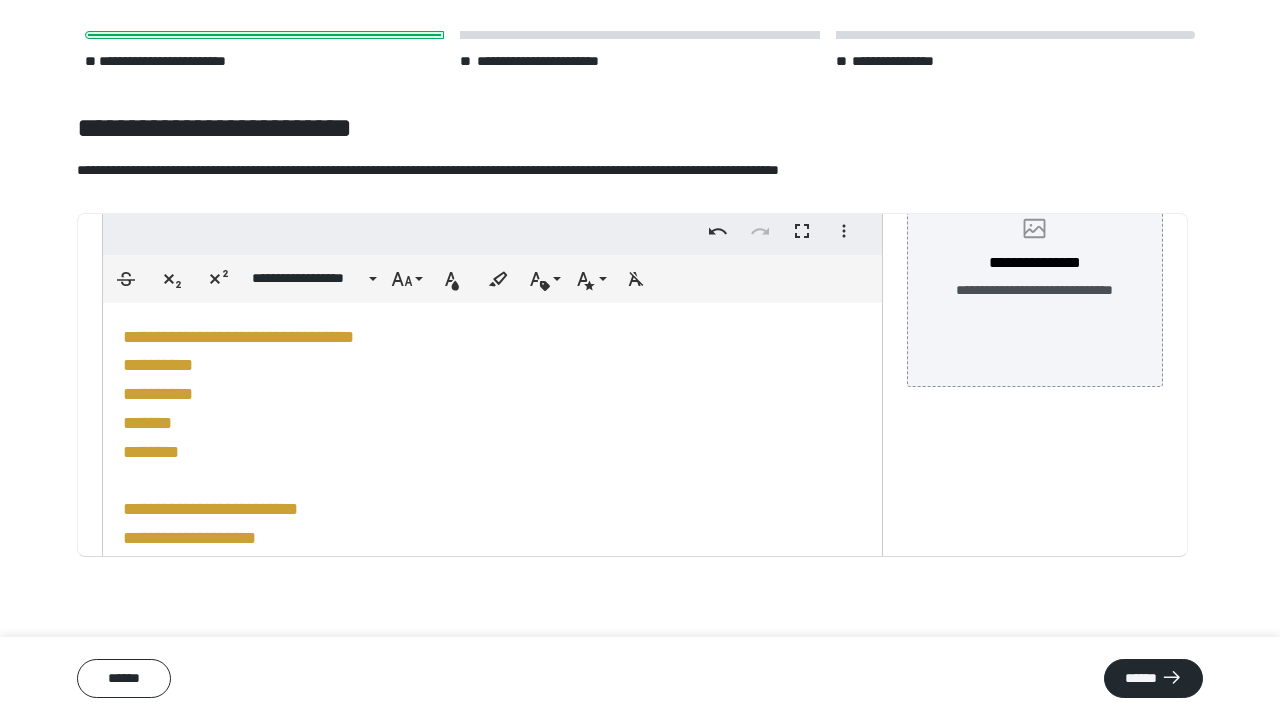 click on "**********" at bounding box center (1035, 259) 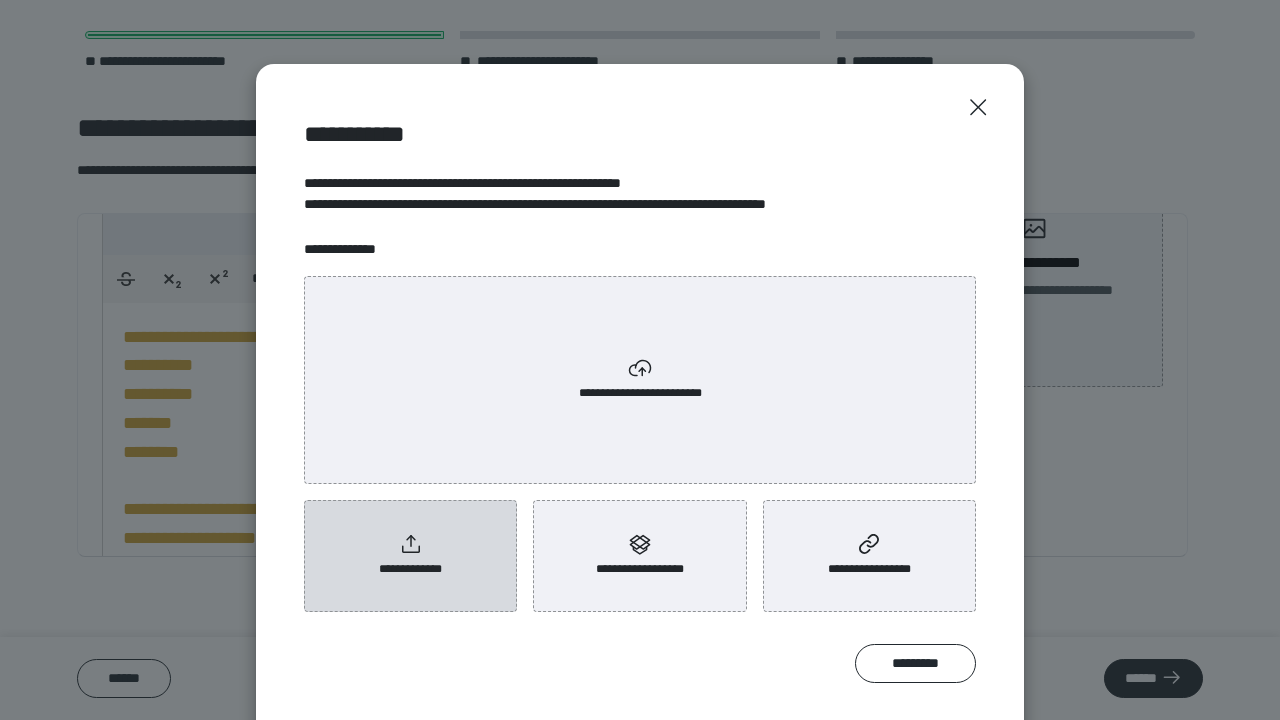 click 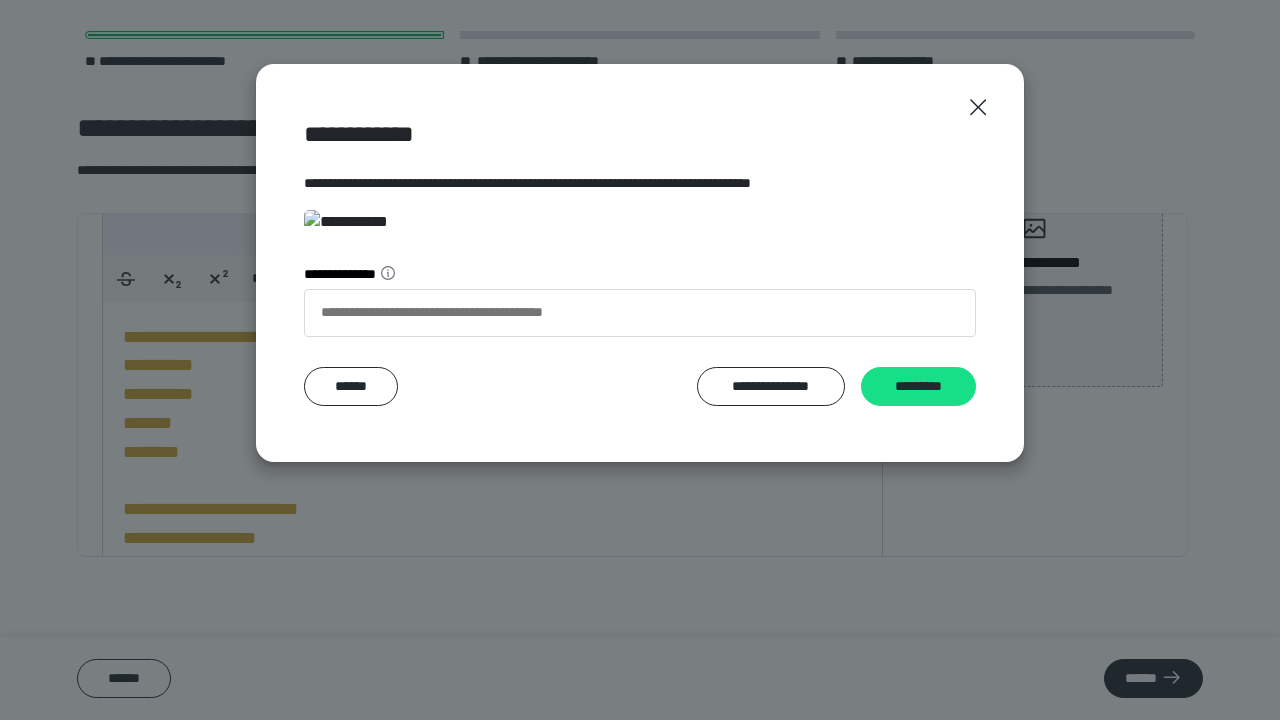 scroll, scrollTop: 389, scrollLeft: 0, axis: vertical 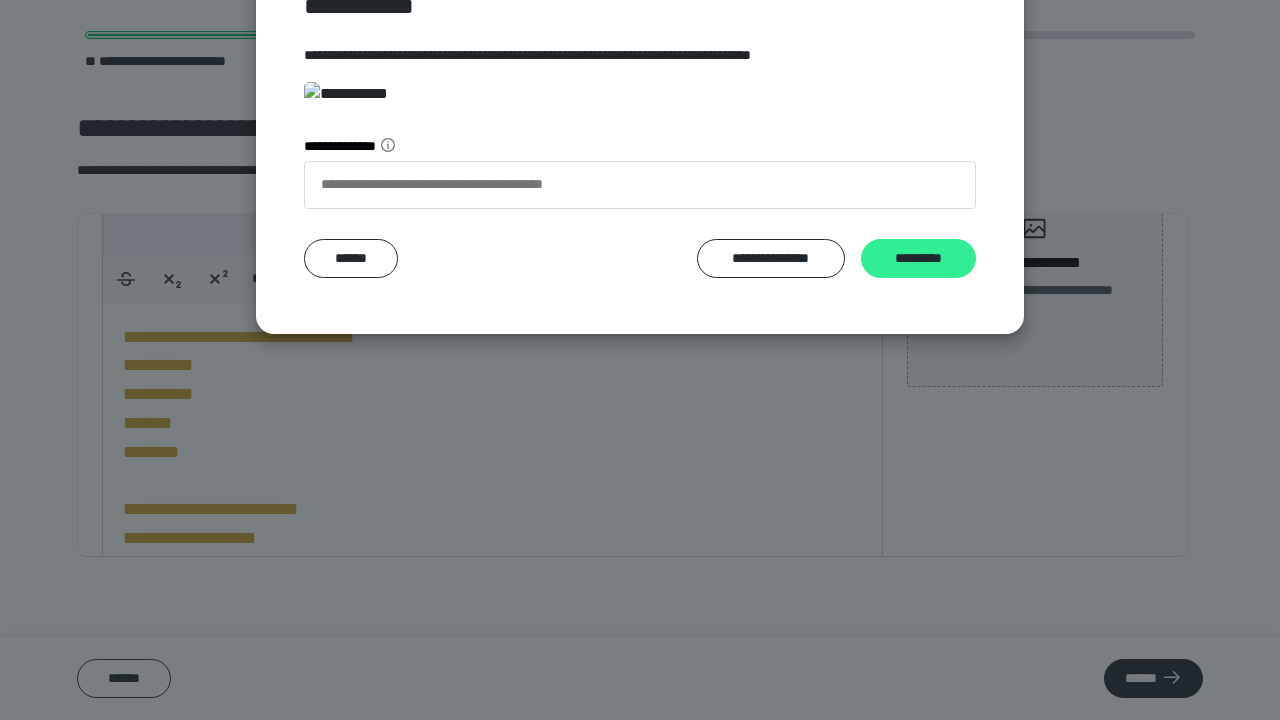 click on "*********" at bounding box center [918, 258] 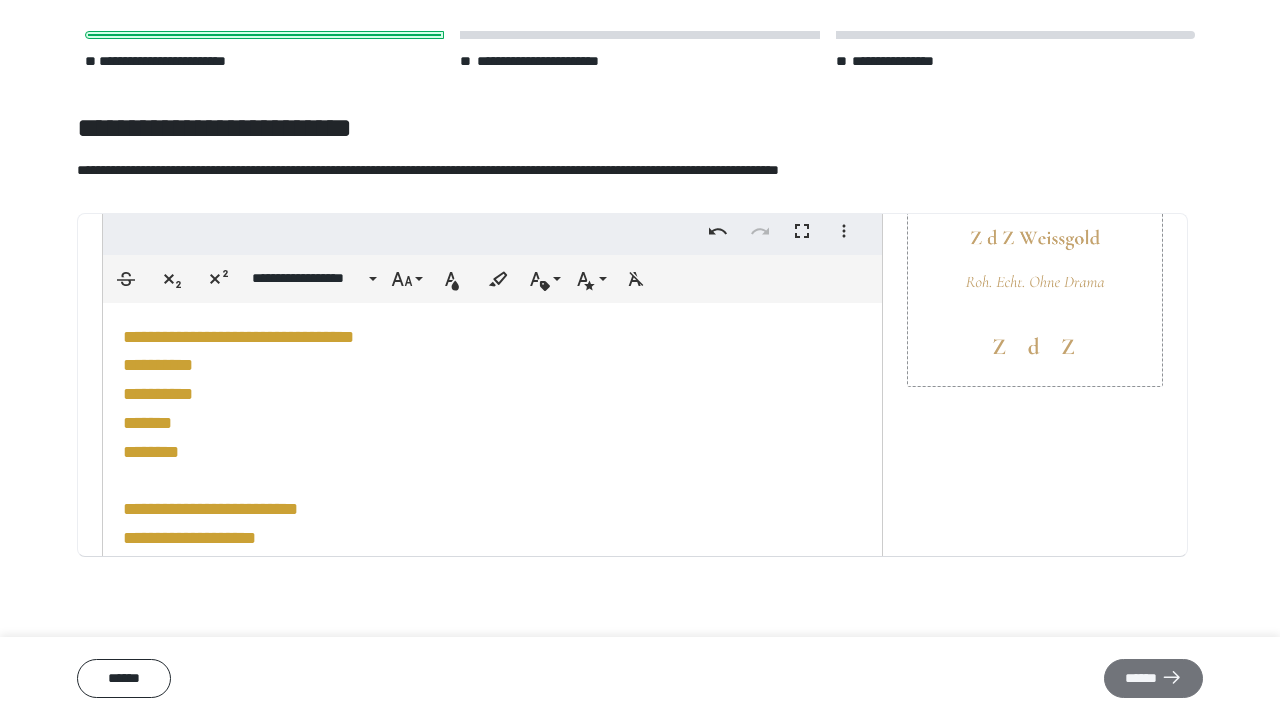 click on "******" at bounding box center (1153, 678) 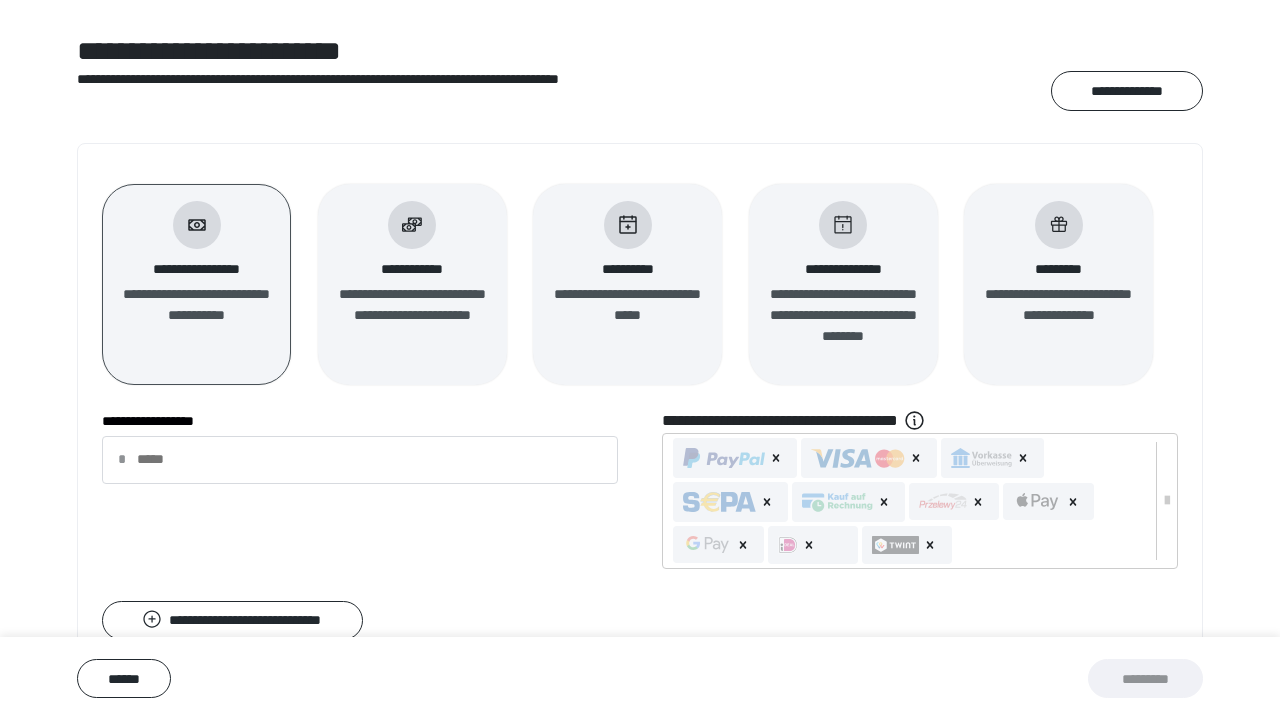scroll, scrollTop: 143, scrollLeft: 0, axis: vertical 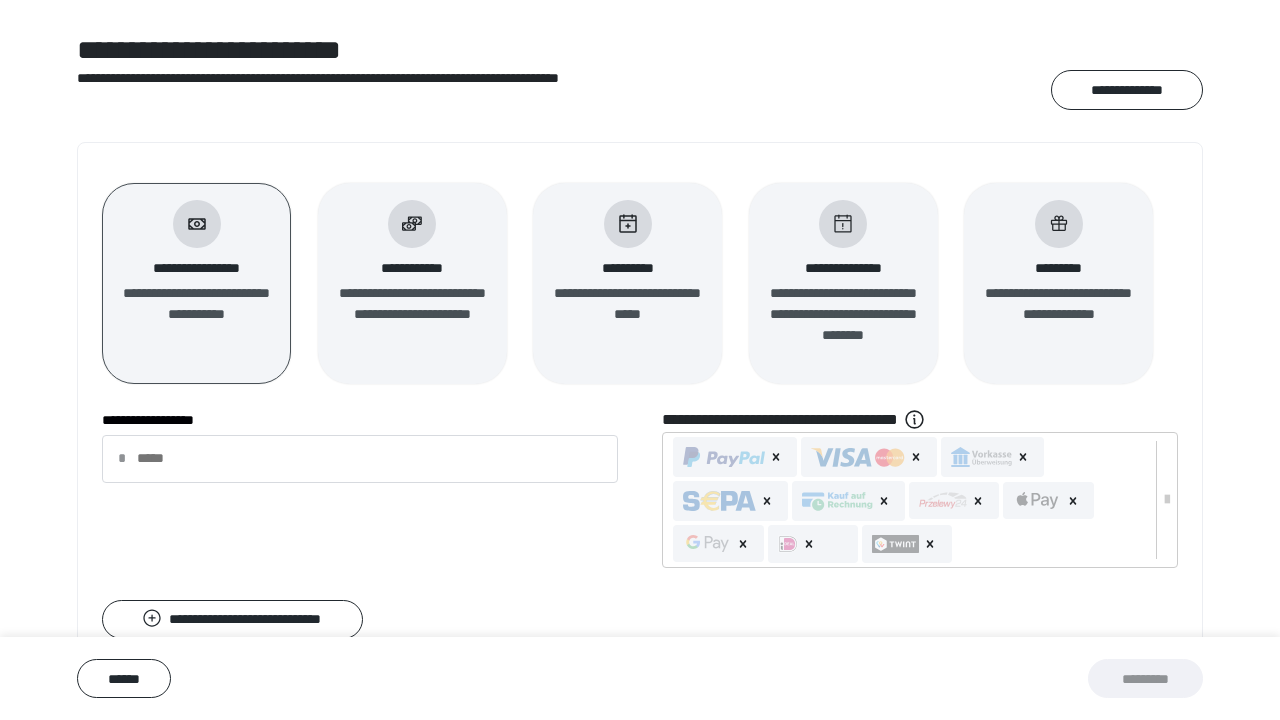 click on "**********" at bounding box center (197, 314) 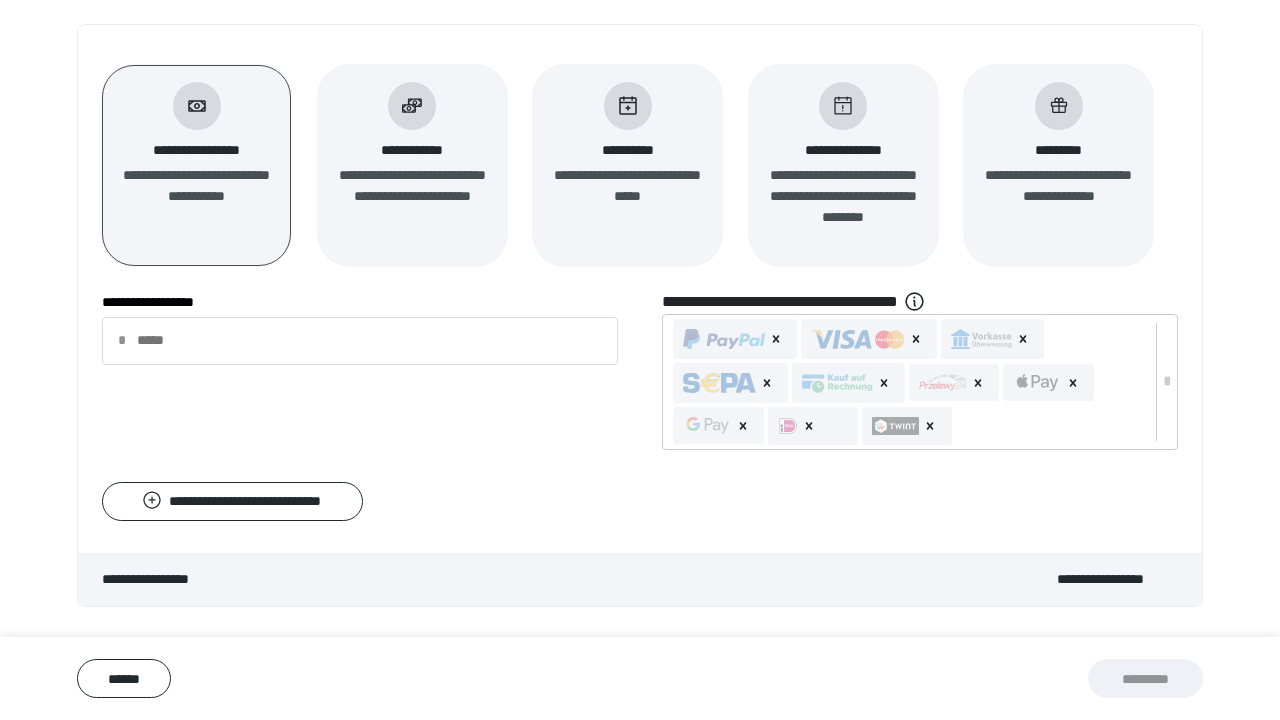 scroll, scrollTop: 484, scrollLeft: 0, axis: vertical 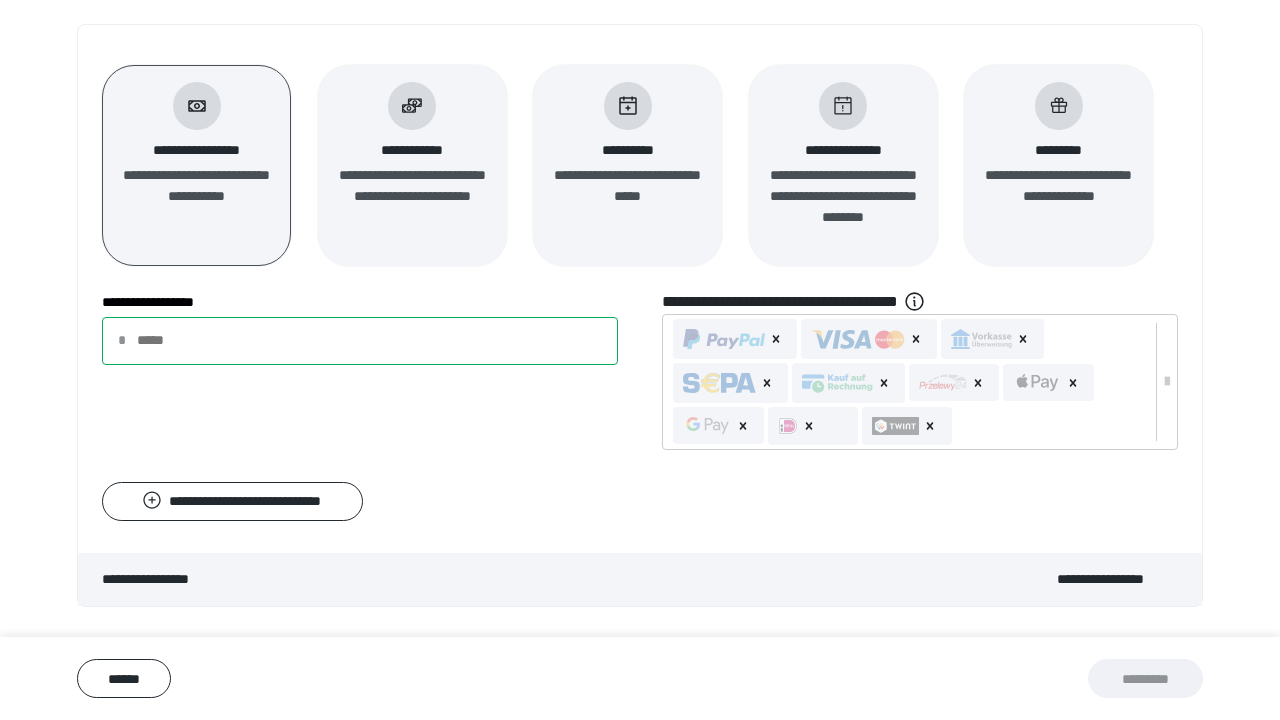 click on "**********" at bounding box center [360, 341] 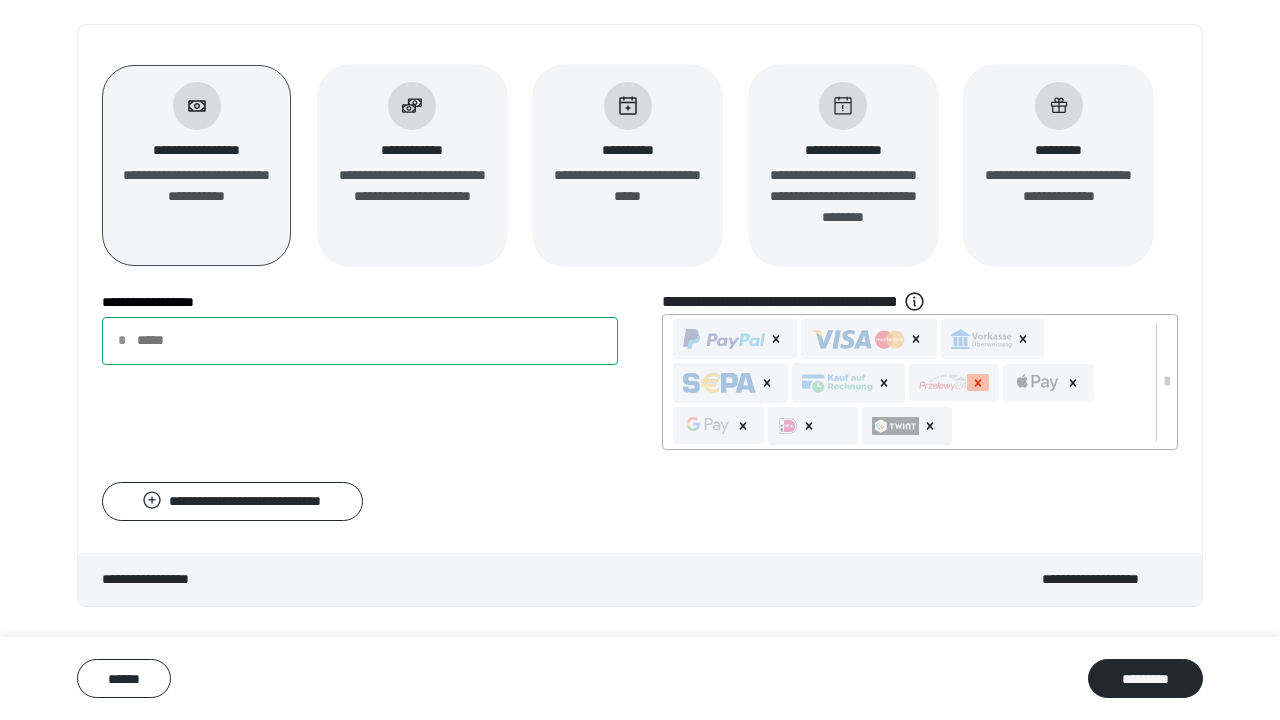 click 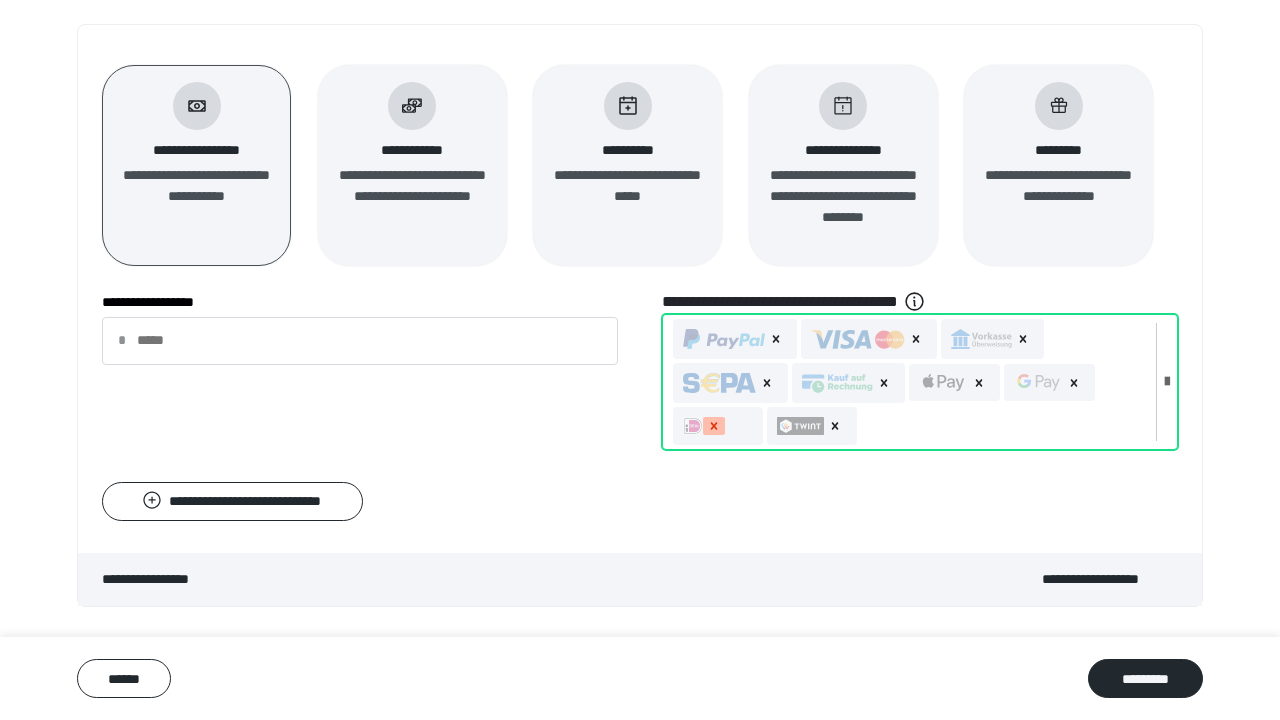click 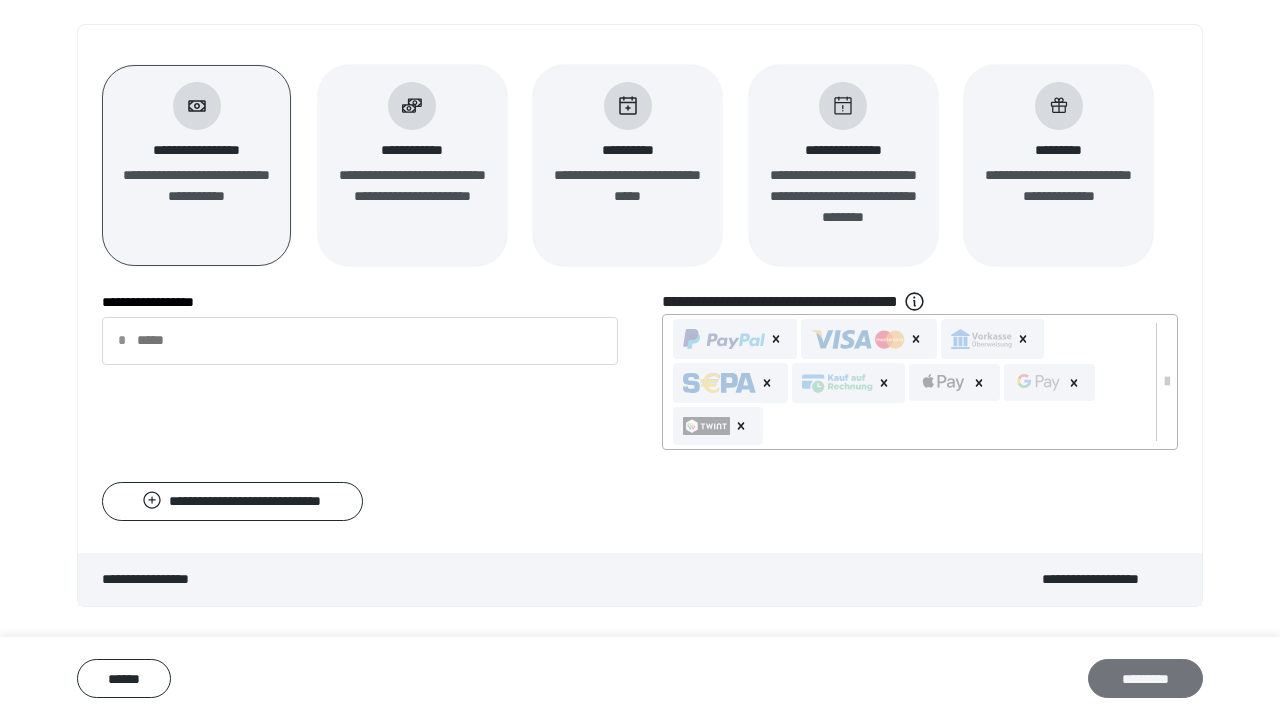 click on "*********" at bounding box center (1145, 678) 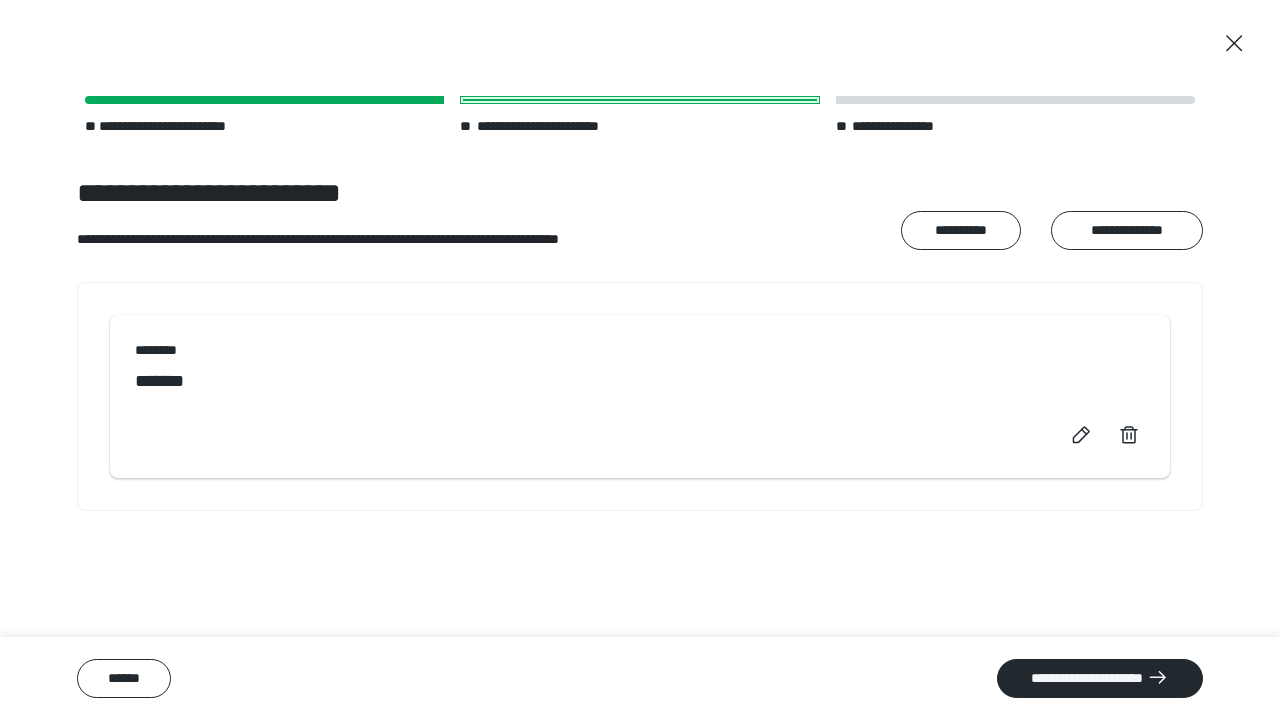 scroll, scrollTop: 0, scrollLeft: 0, axis: both 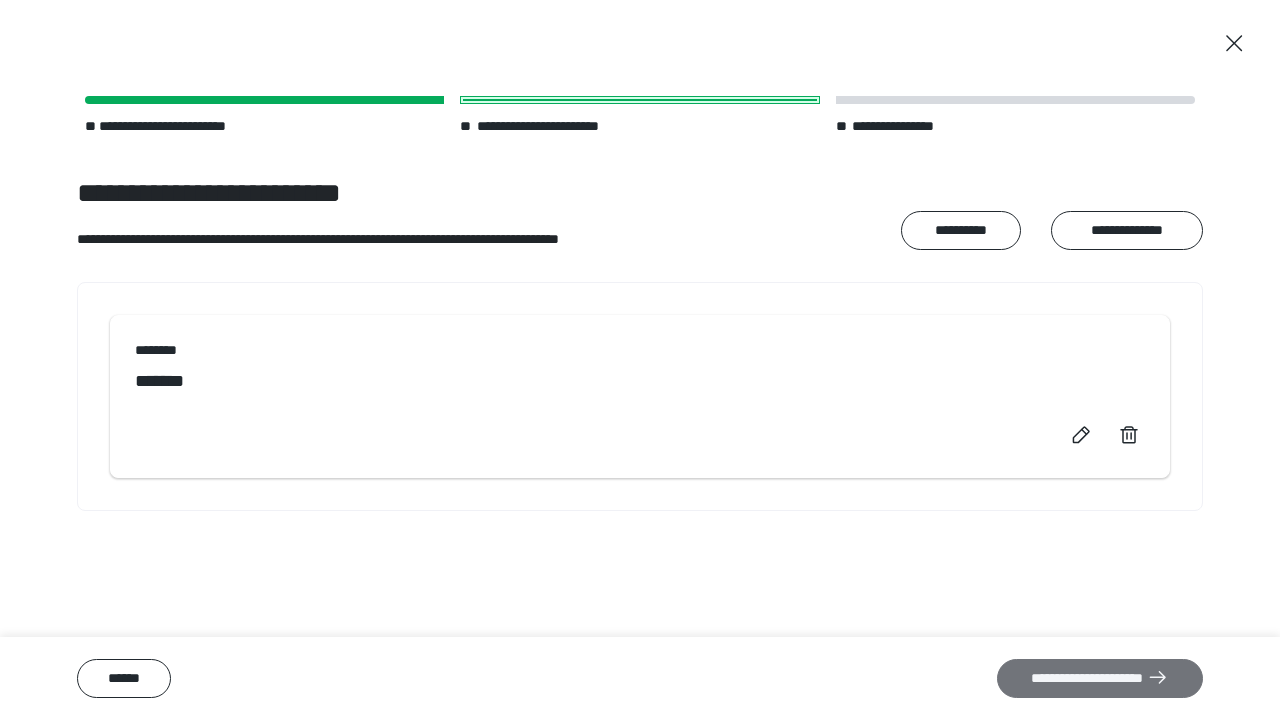 click on "**********" at bounding box center (1100, 678) 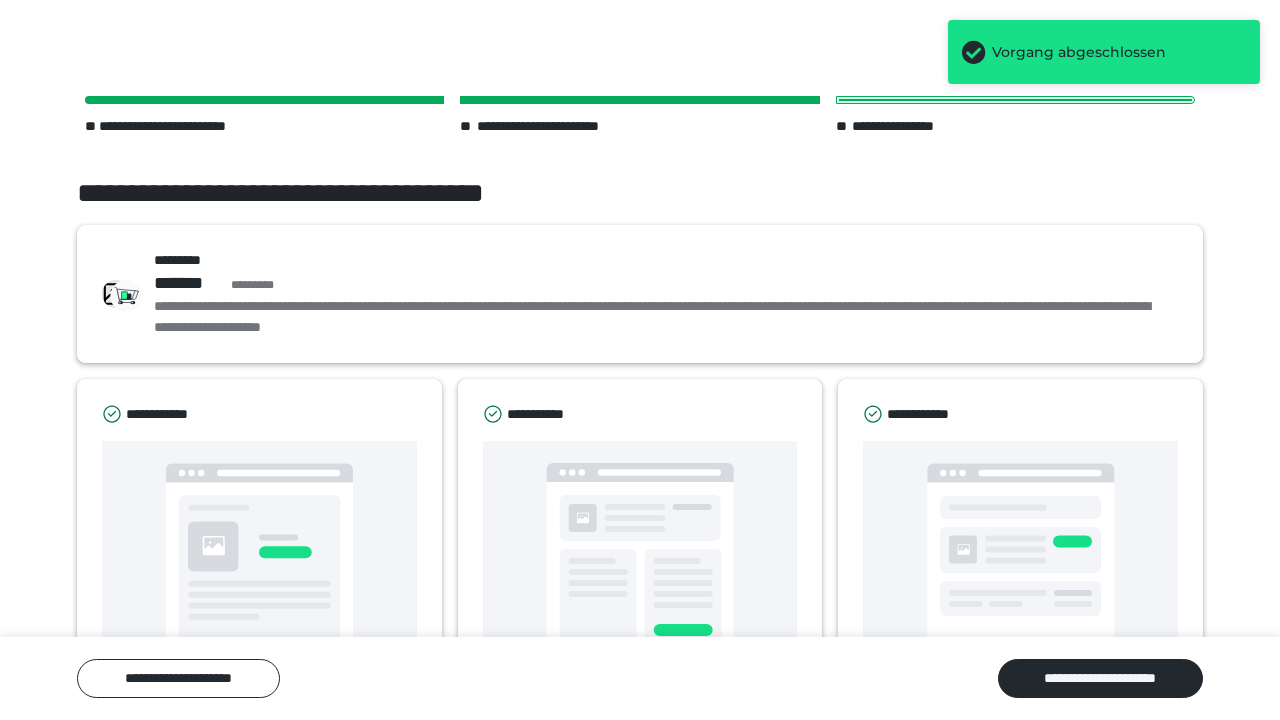 scroll, scrollTop: 92, scrollLeft: 0, axis: vertical 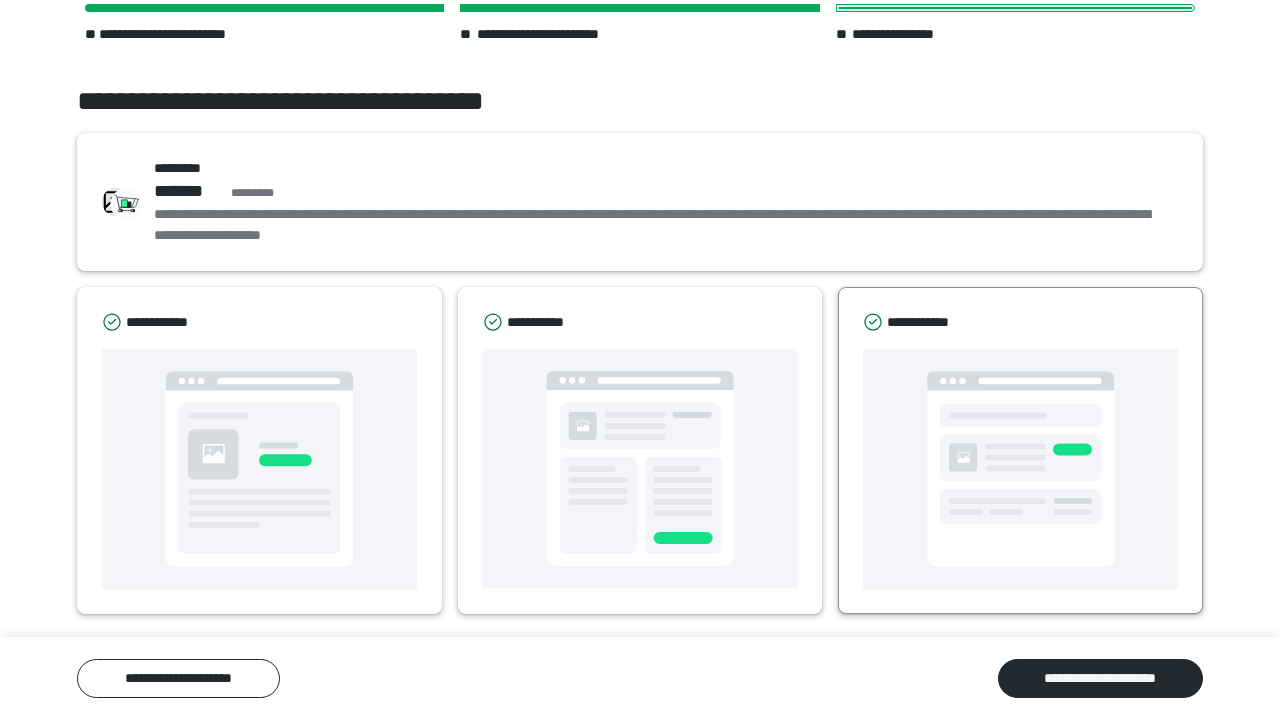 click at bounding box center (1020, 469) 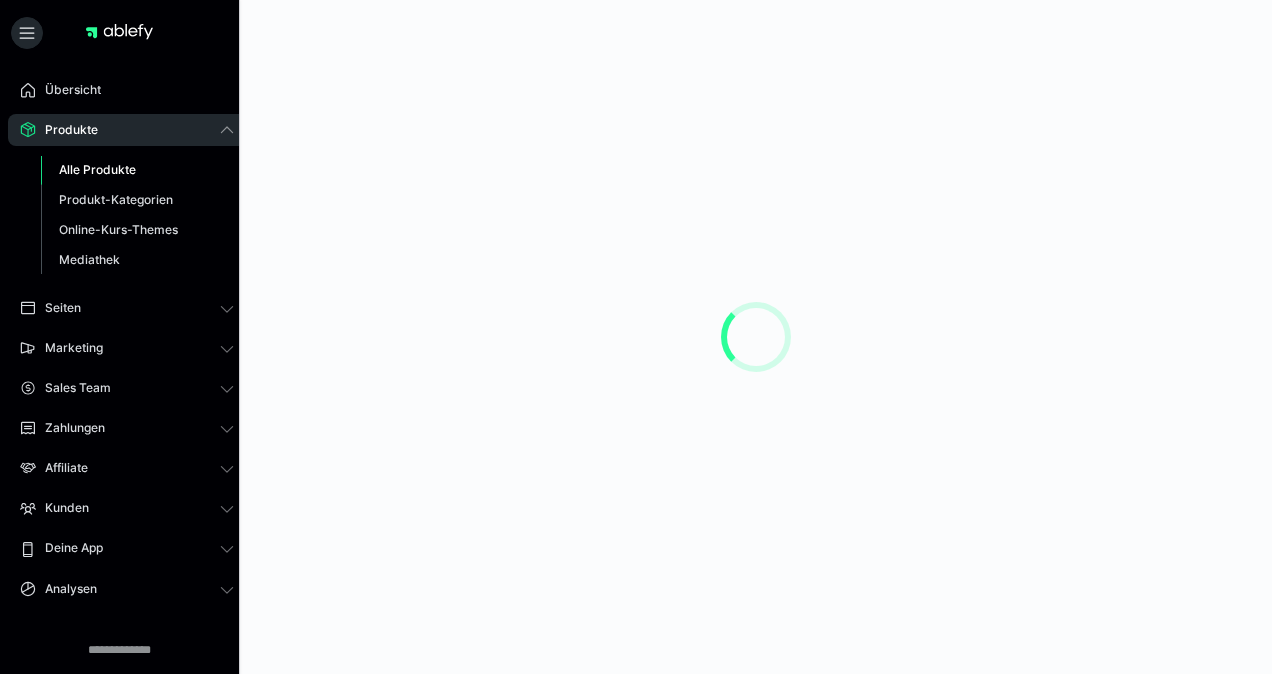 scroll, scrollTop: 0, scrollLeft: 0, axis: both 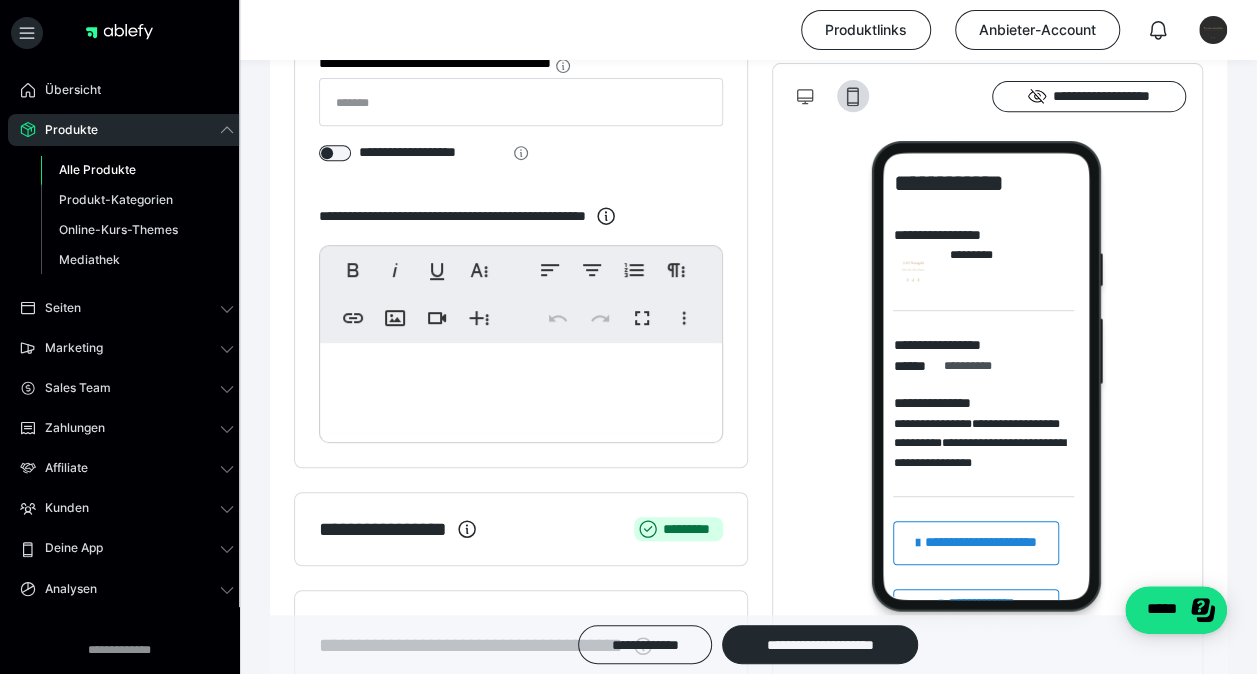 click at bounding box center [521, 388] 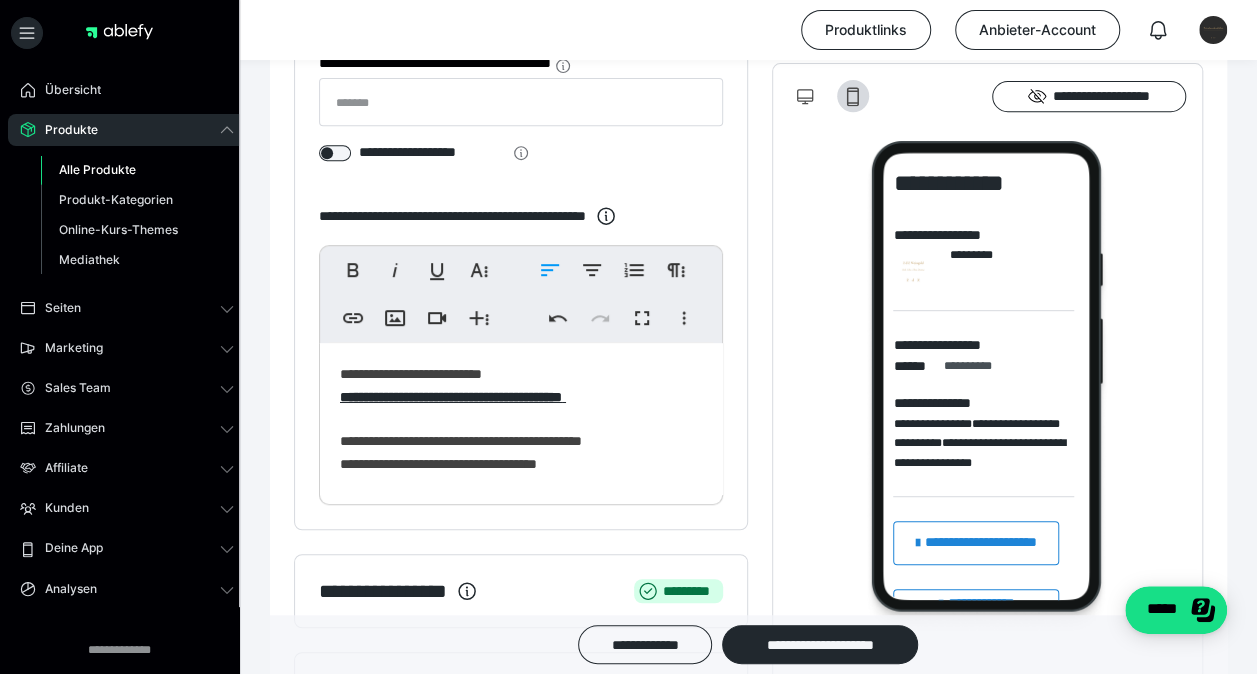 click on "**********" at bounding box center (522, 419) 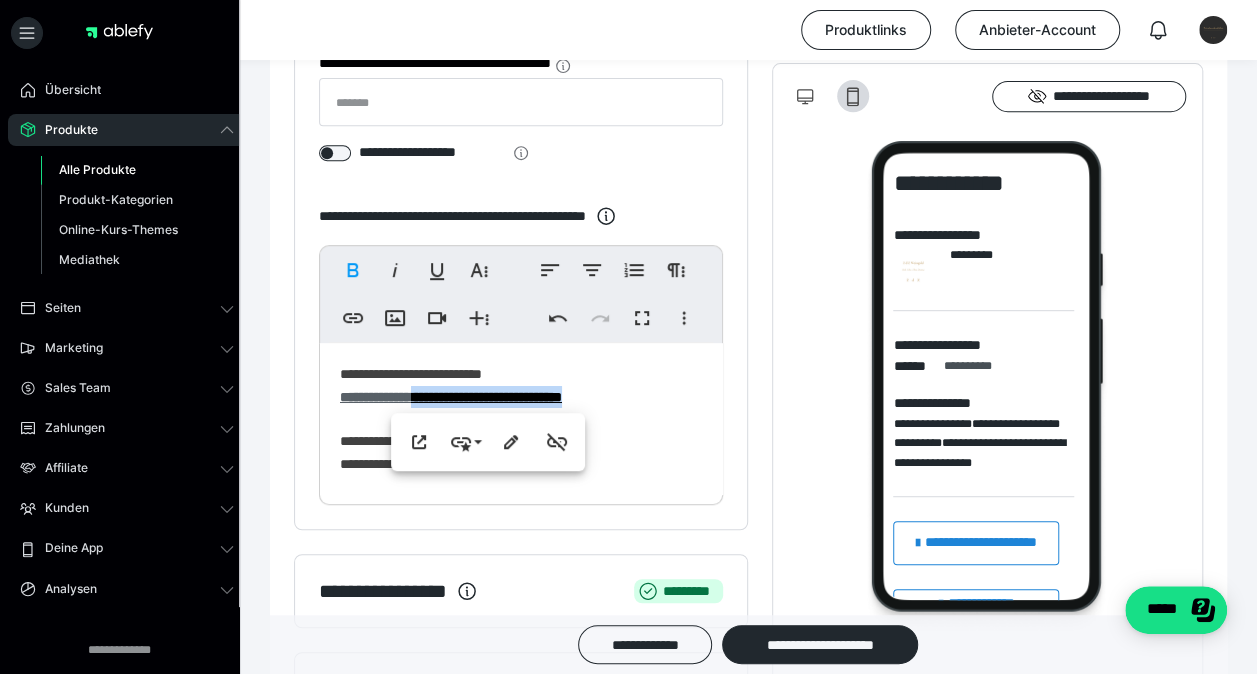 drag, startPoint x: 642, startPoint y: 400, endPoint x: 427, endPoint y: 393, distance: 215.11392 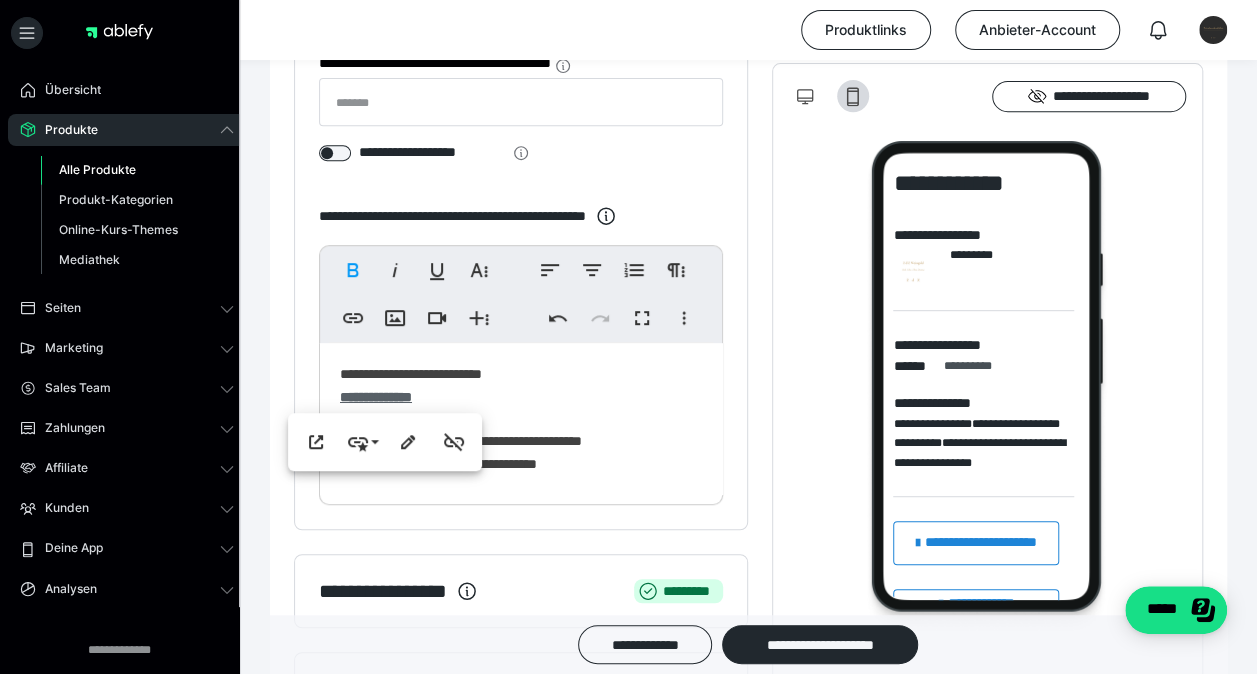 type 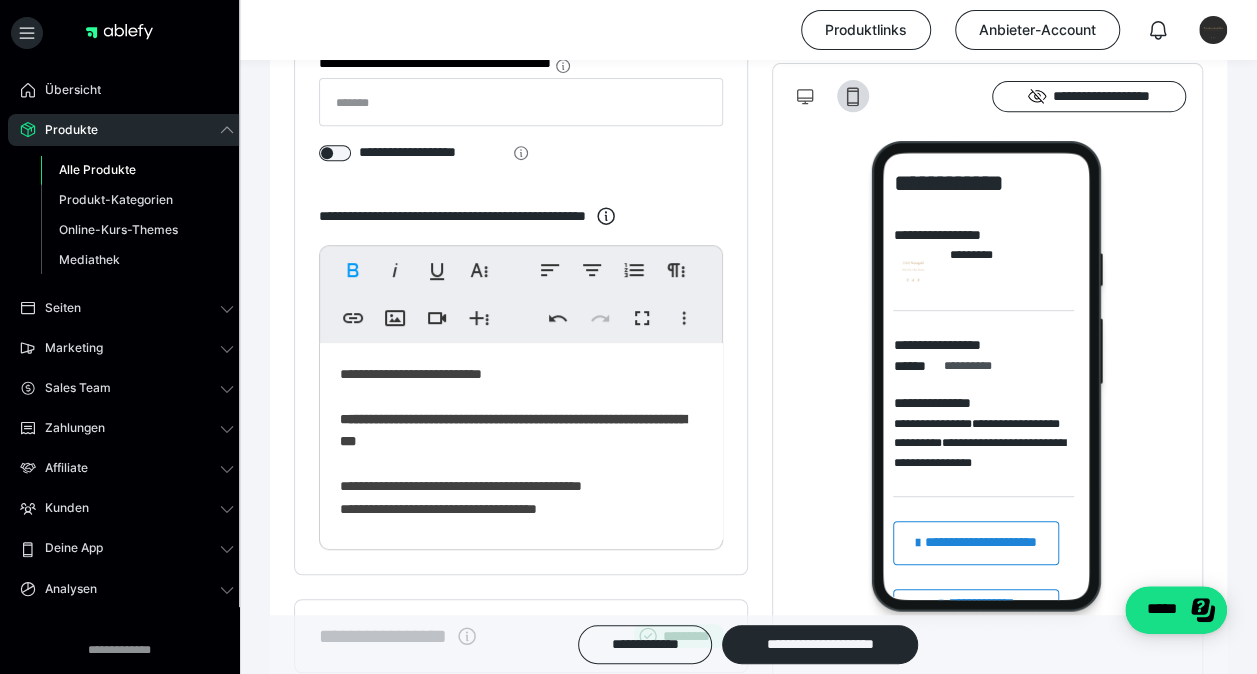 click on "**********" at bounding box center [522, 441] 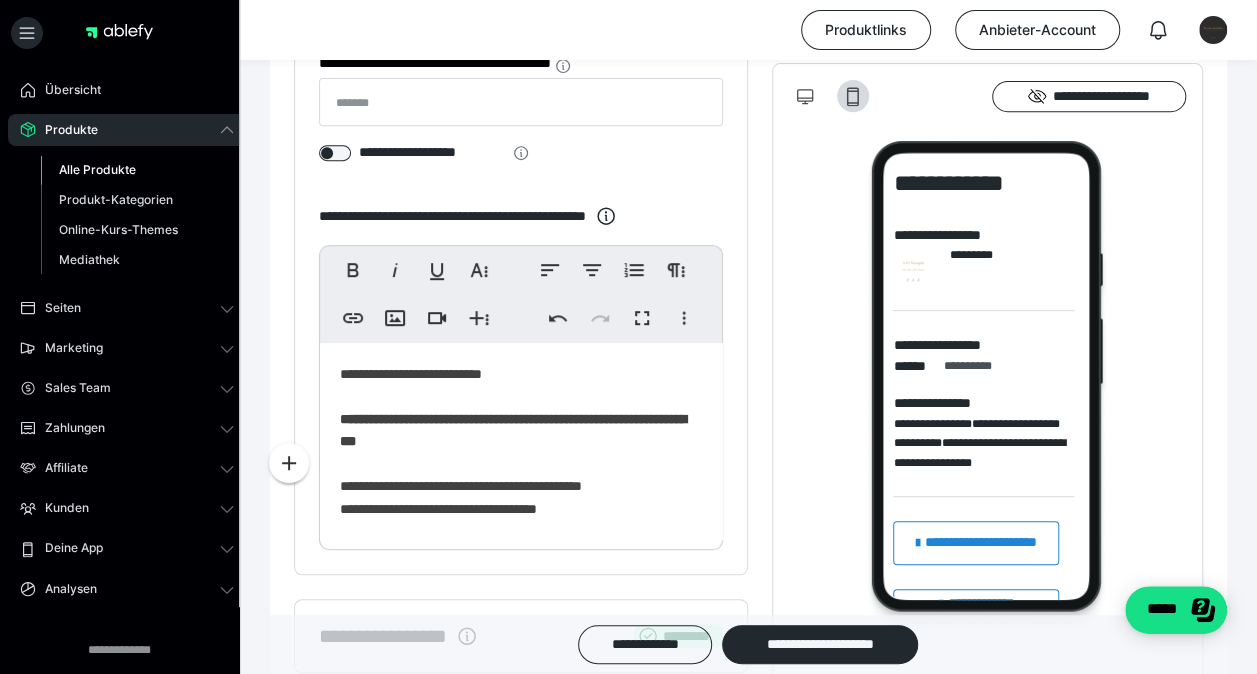 click on "**********" at bounding box center [522, 441] 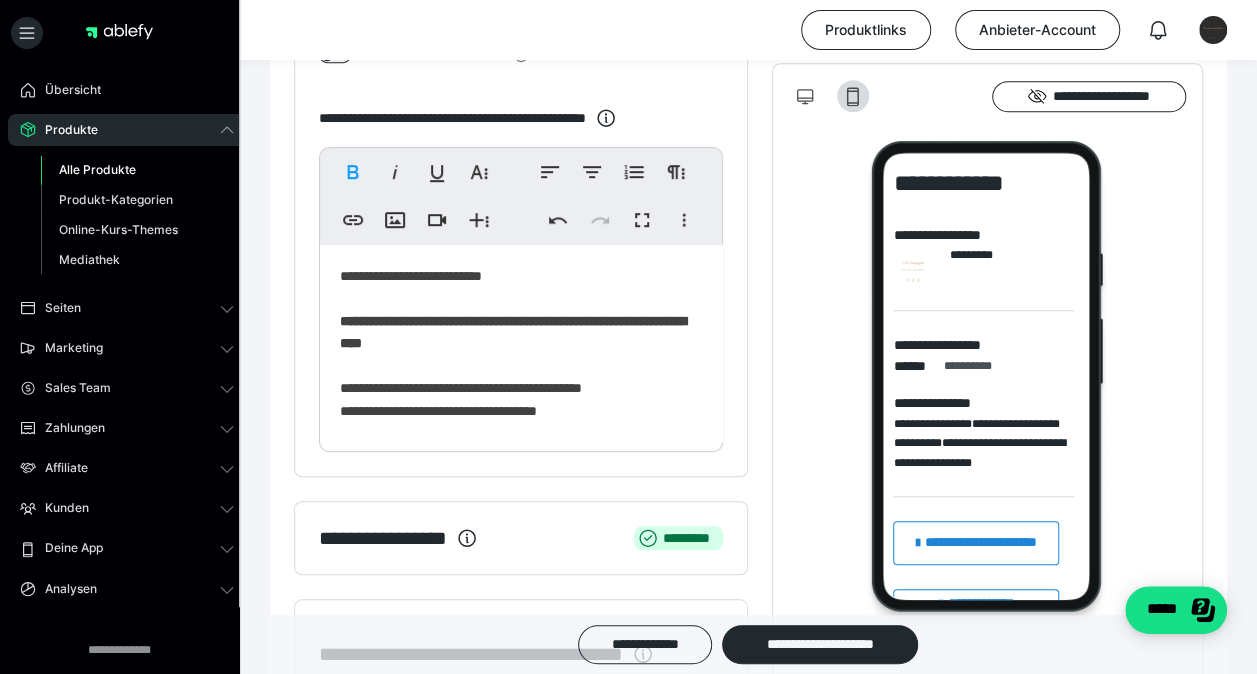 scroll, scrollTop: 488, scrollLeft: 0, axis: vertical 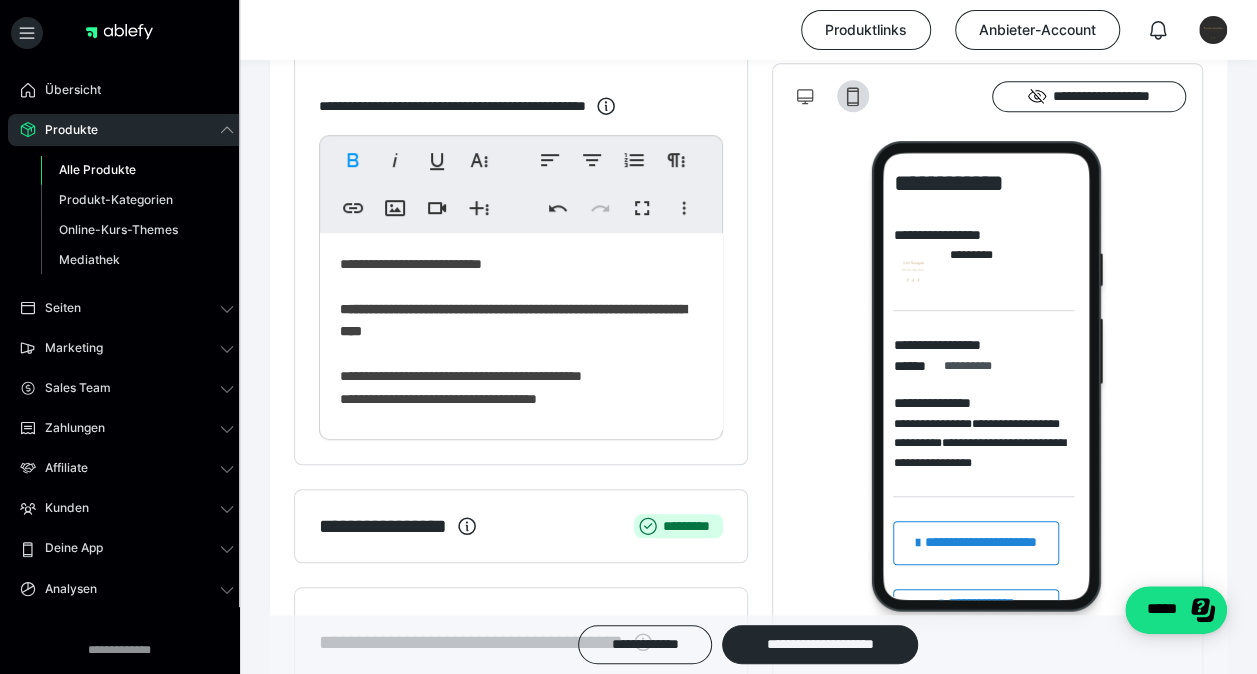 click on "**********" at bounding box center [522, 331] 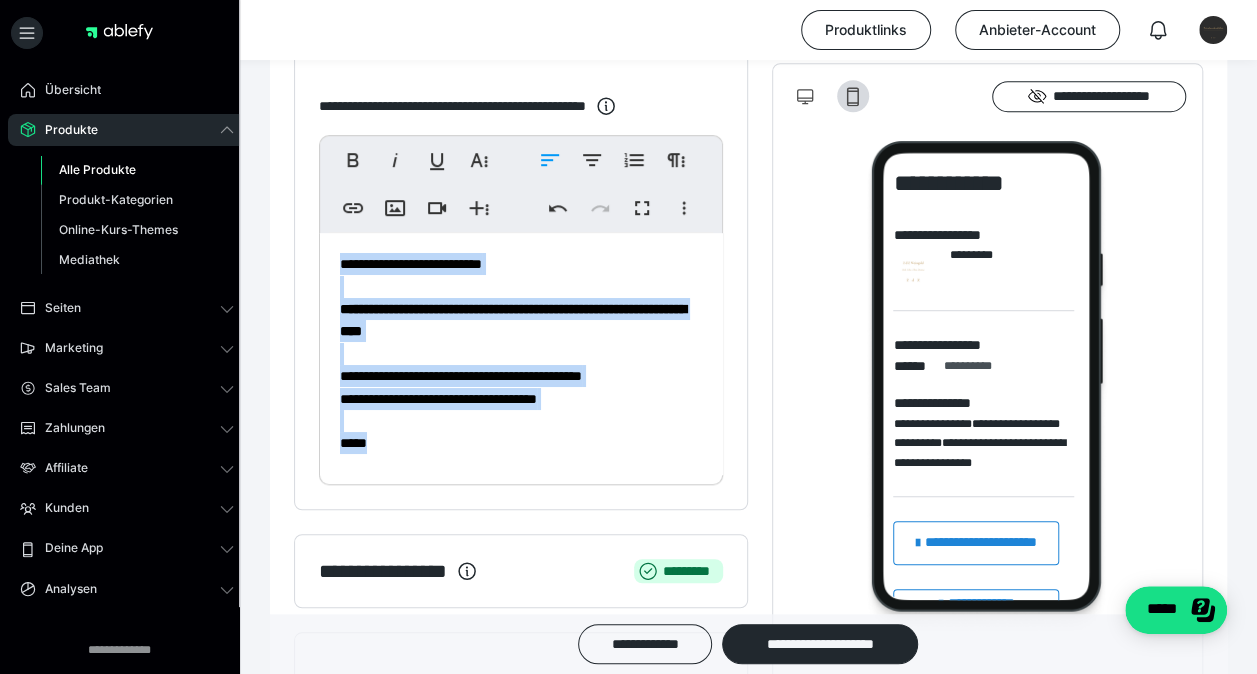 drag, startPoint x: 391, startPoint y: 448, endPoint x: 338, endPoint y: 262, distance: 193.40372 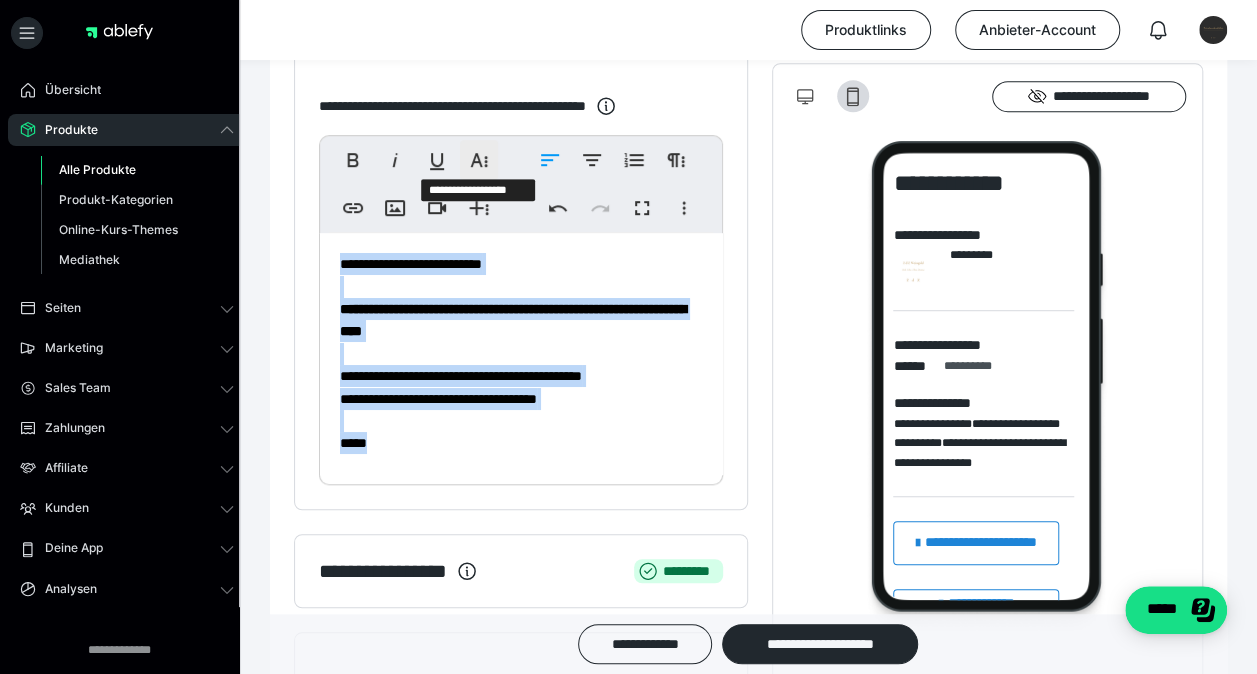 click 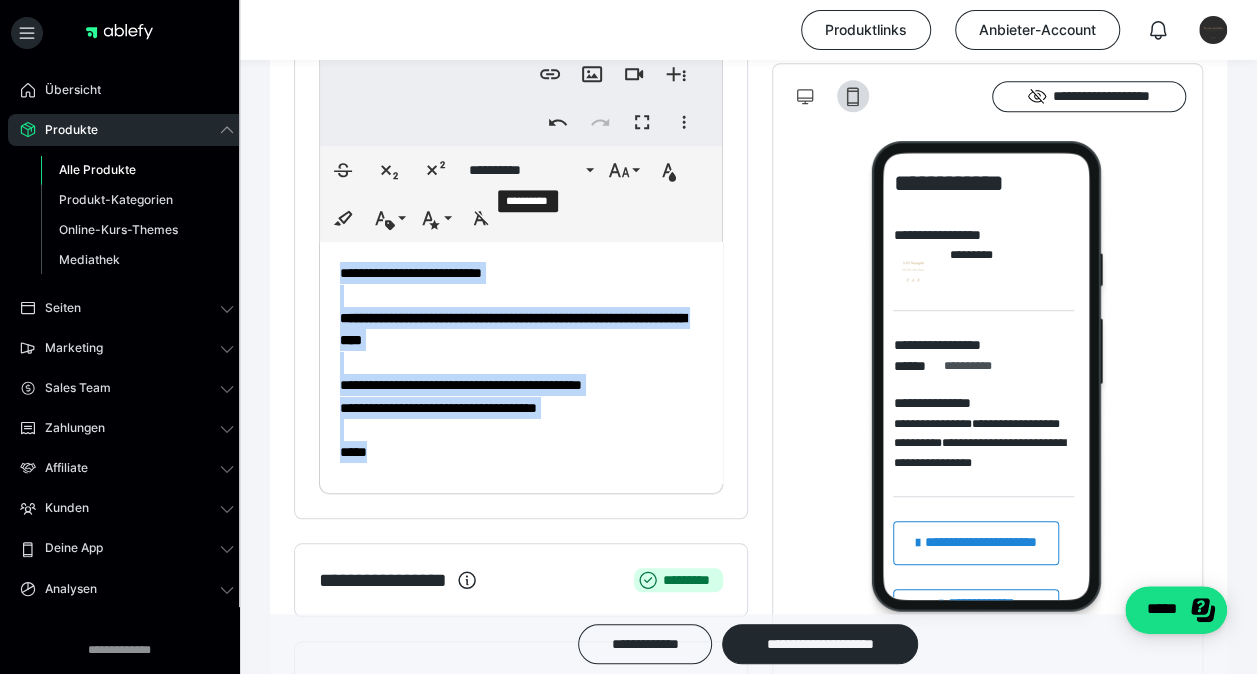 scroll, scrollTop: 624, scrollLeft: 0, axis: vertical 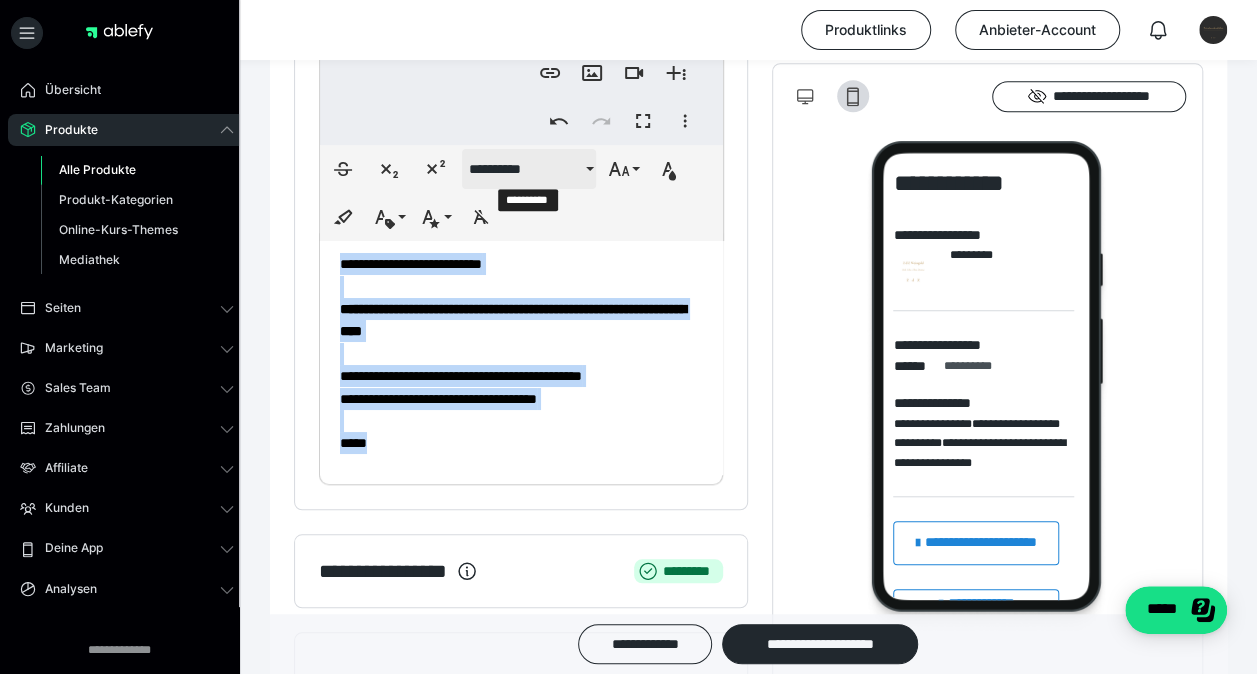 click on "**********" at bounding box center [525, 169] 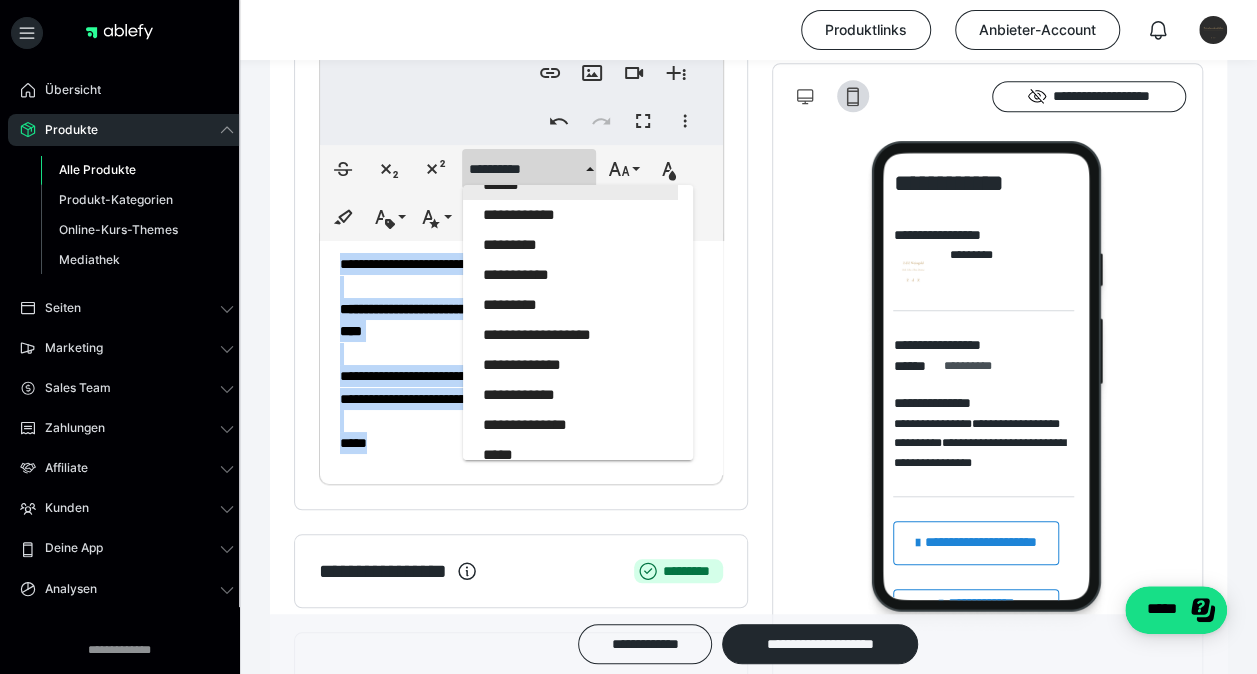 scroll, scrollTop: 804, scrollLeft: 0, axis: vertical 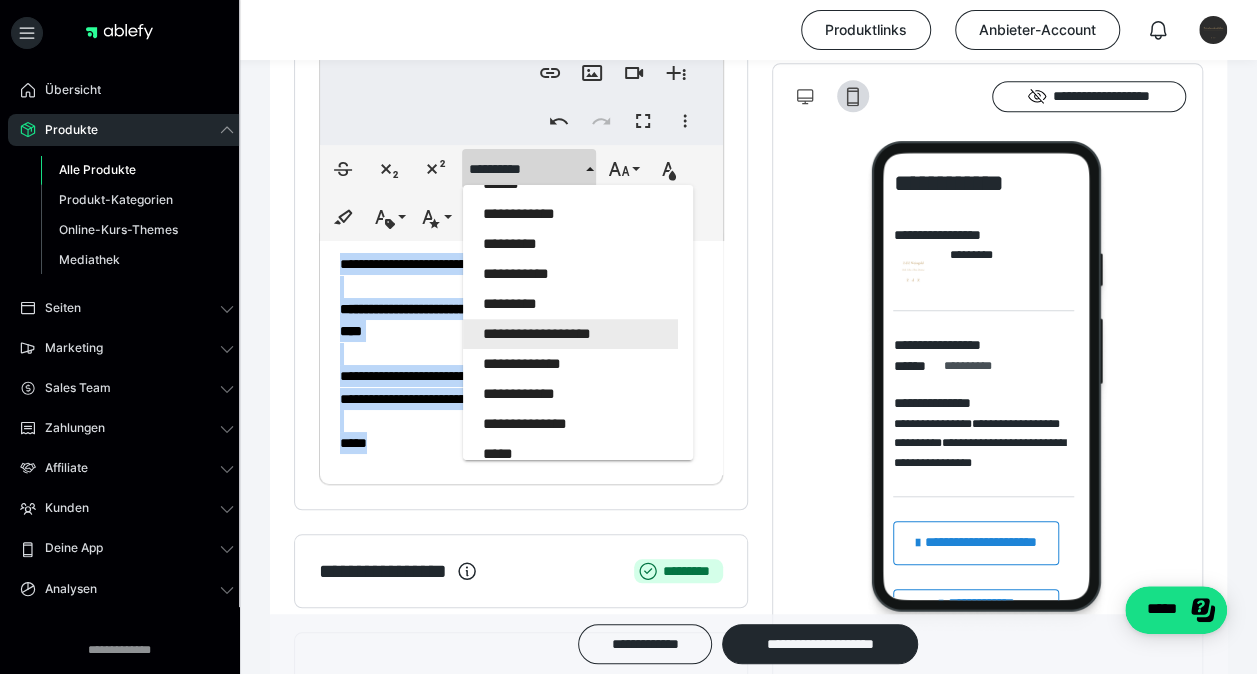 click on "**********" at bounding box center (570, 334) 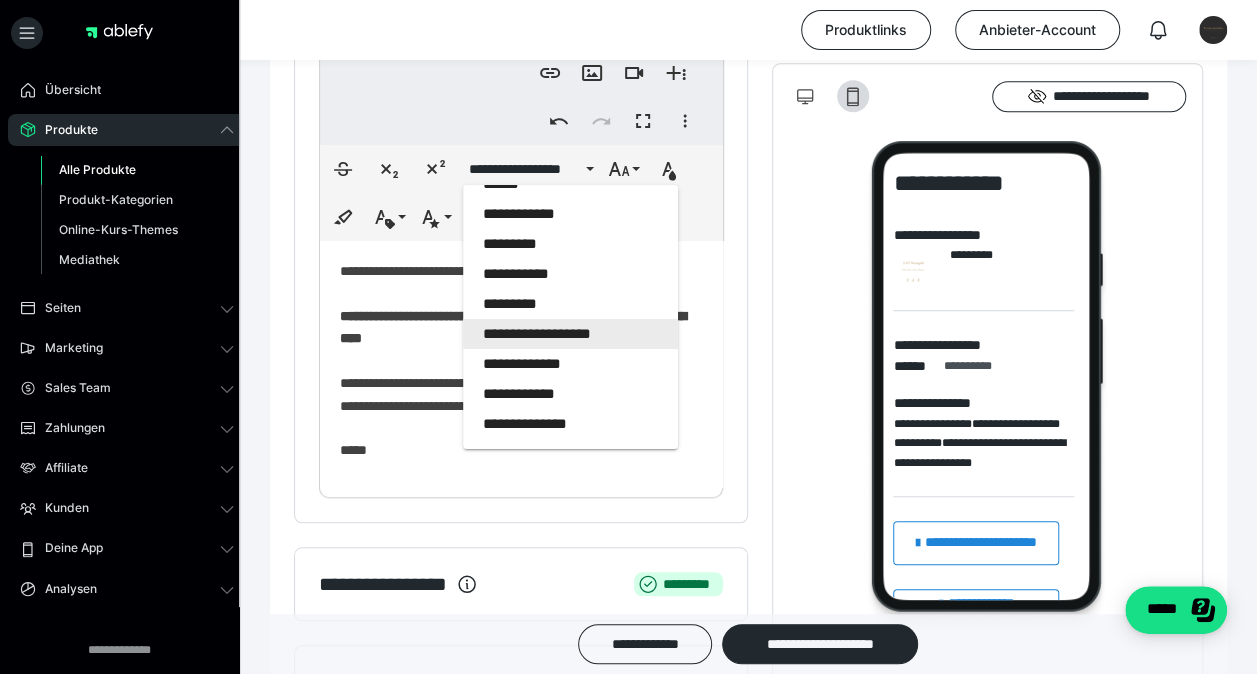 scroll, scrollTop: 631, scrollLeft: 0, axis: vertical 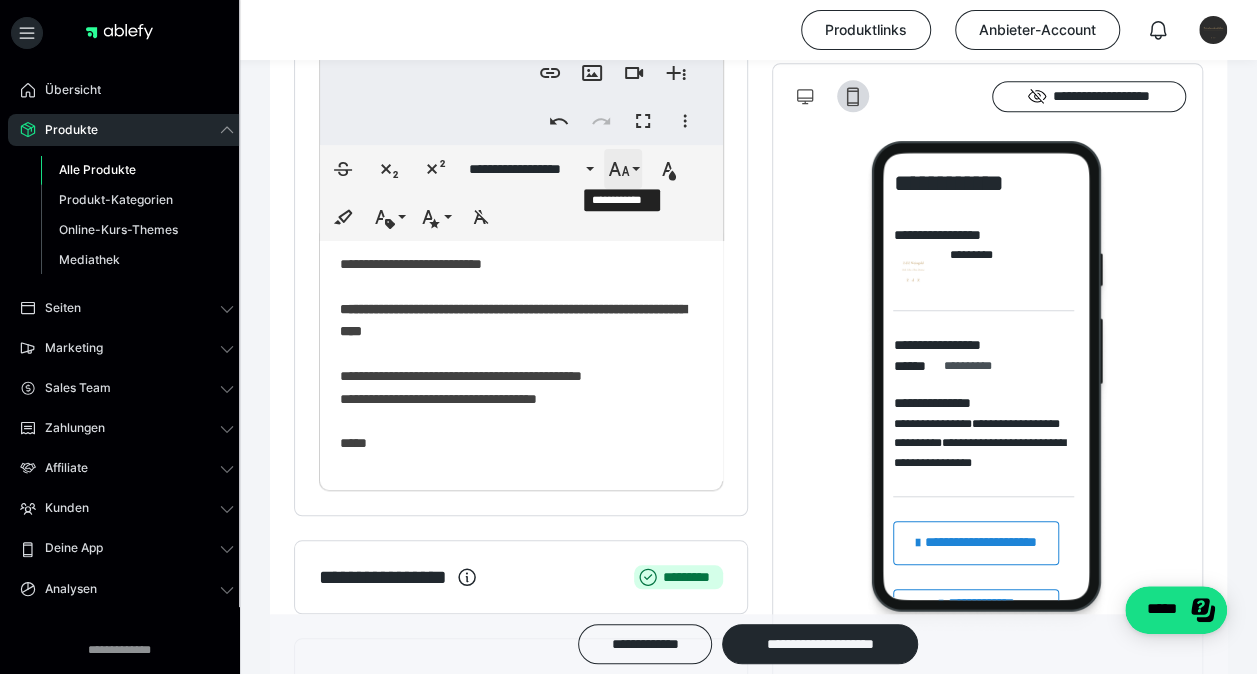 click on "**********" at bounding box center [623, 169] 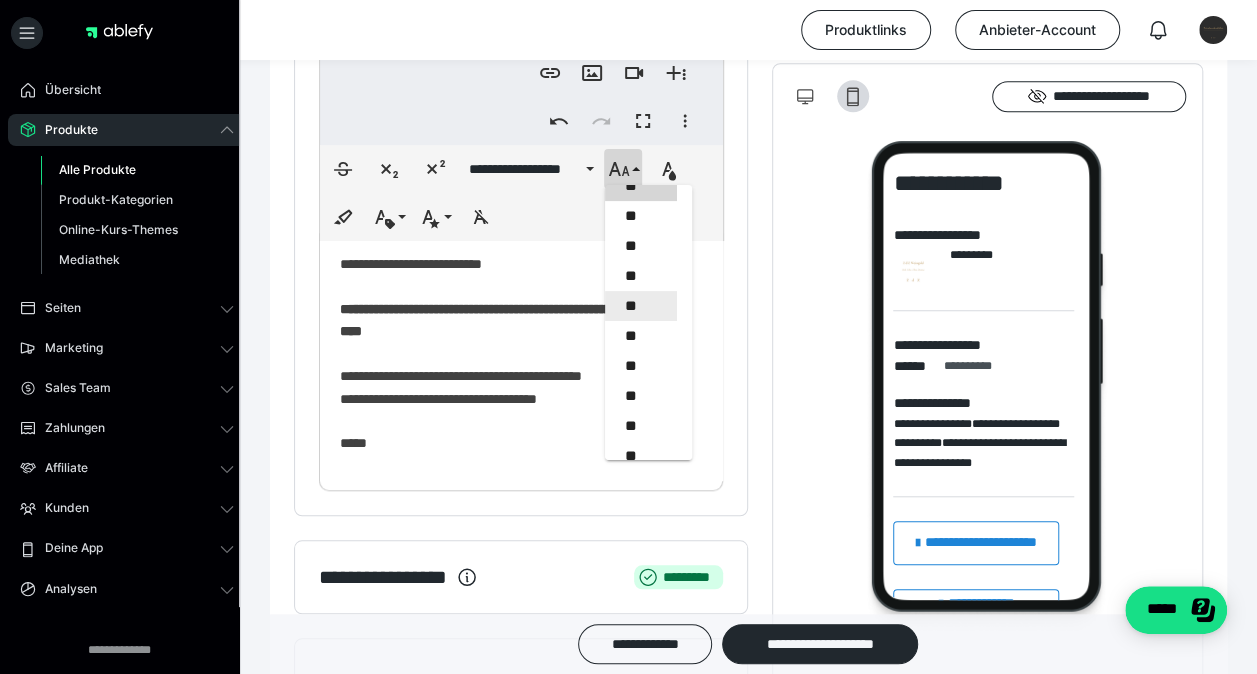 click on "**" at bounding box center [641, 306] 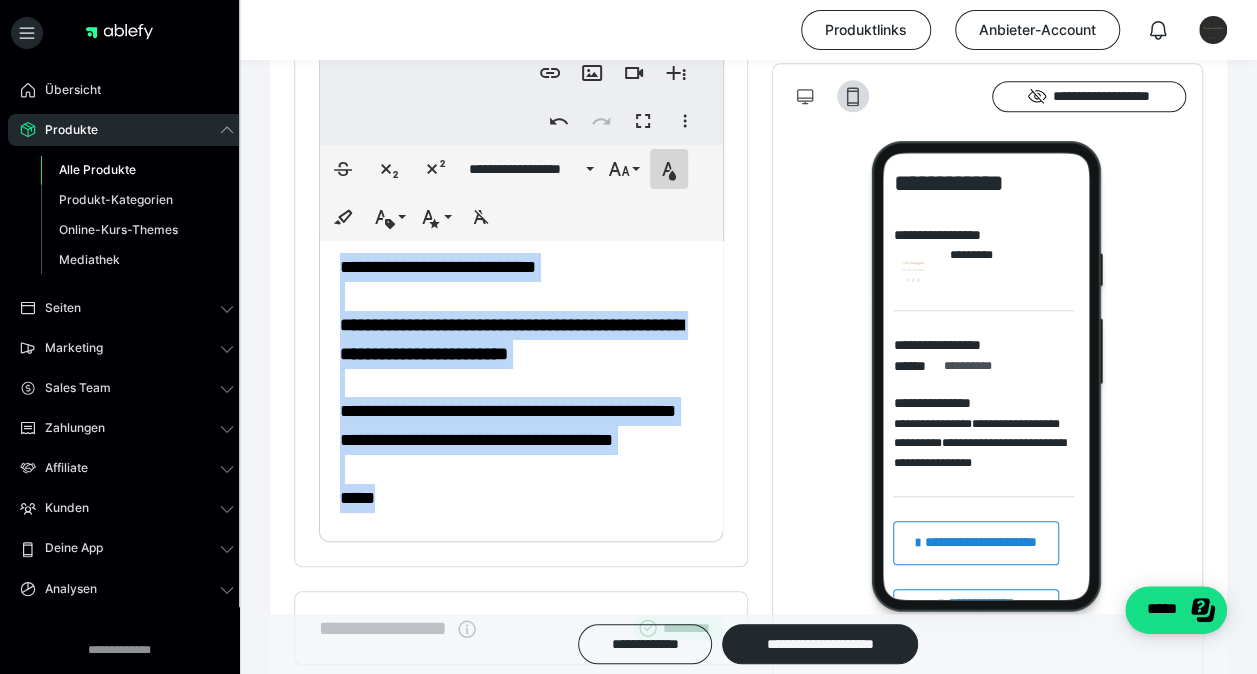 click 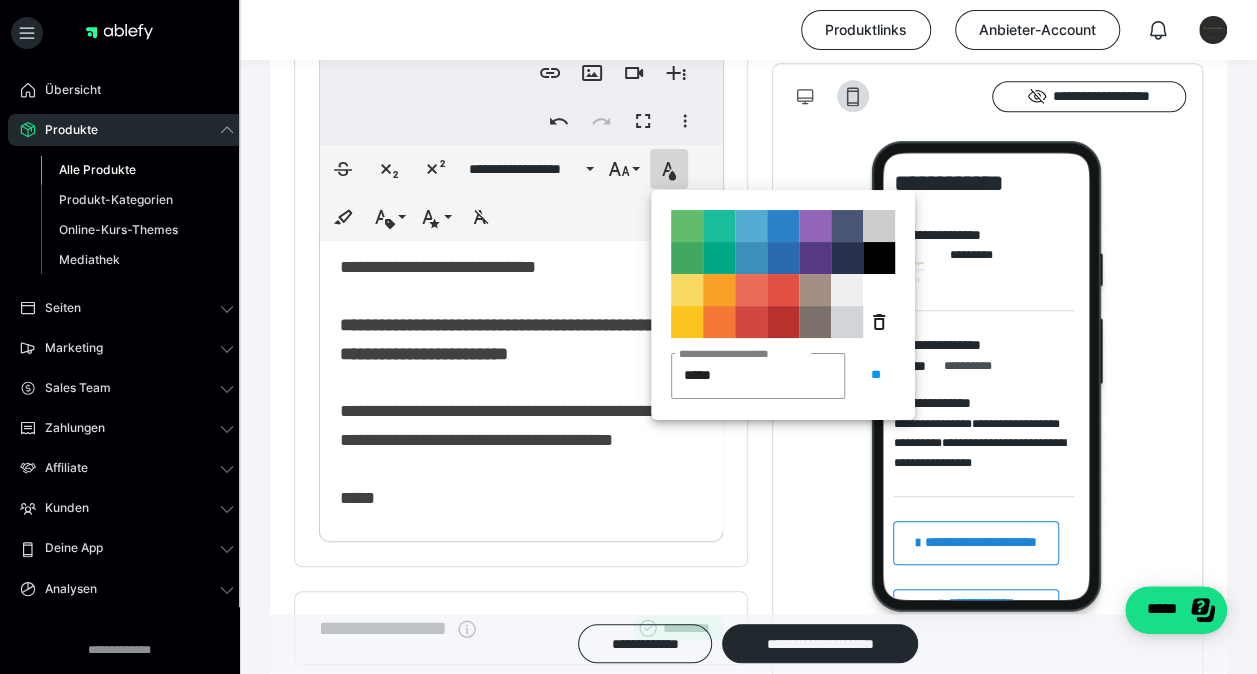 type on "******" 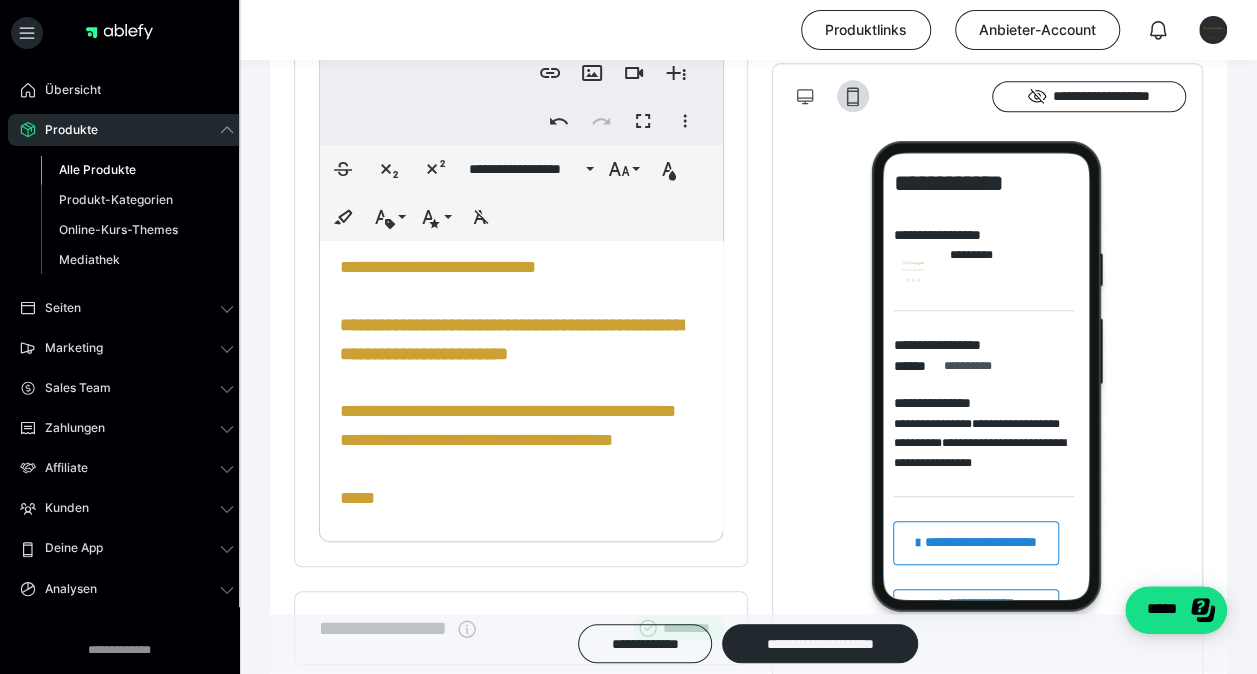 click on "**********" at bounding box center [522, 382] 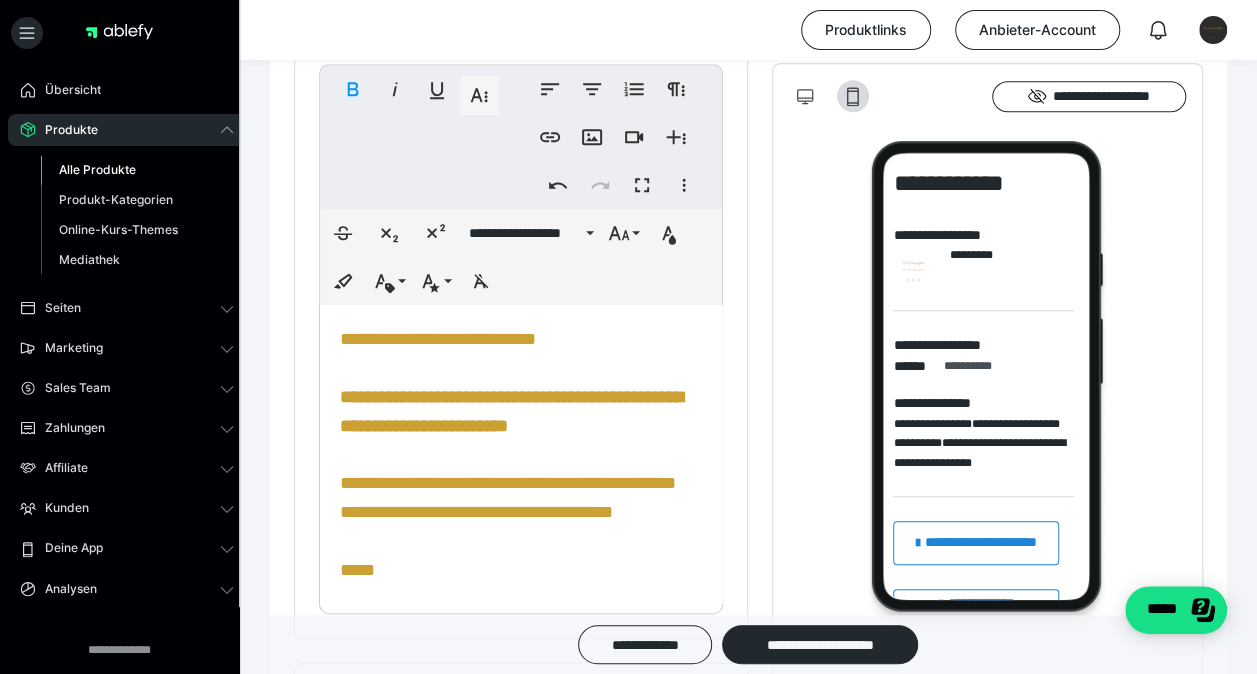 scroll, scrollTop: 558, scrollLeft: 0, axis: vertical 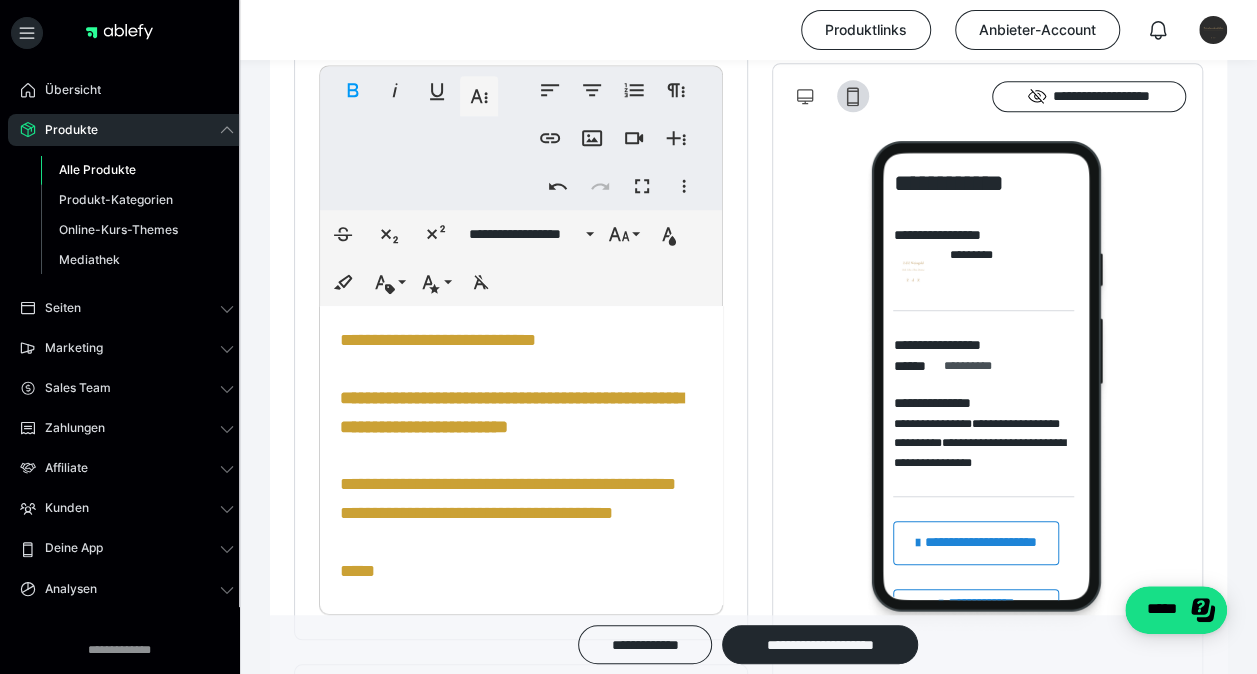 click on "**********" at bounding box center (522, 455) 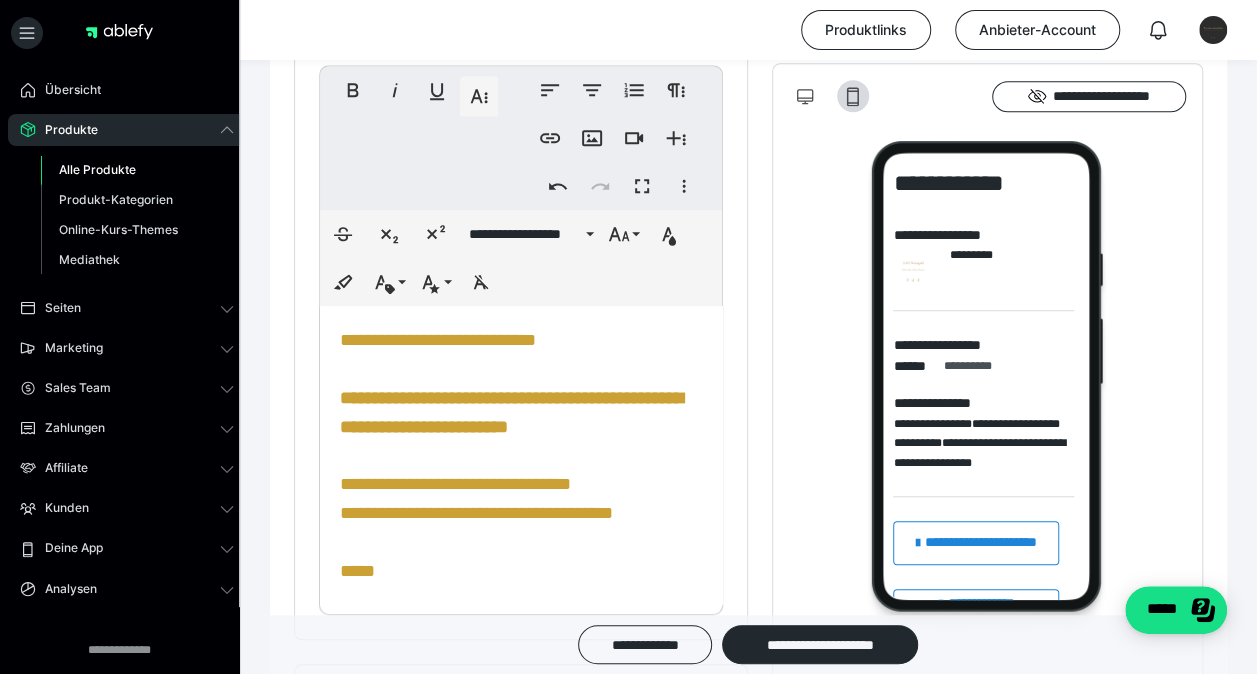 drag, startPoint x: 406, startPoint y: 568, endPoint x: 338, endPoint y: 327, distance: 250.40967 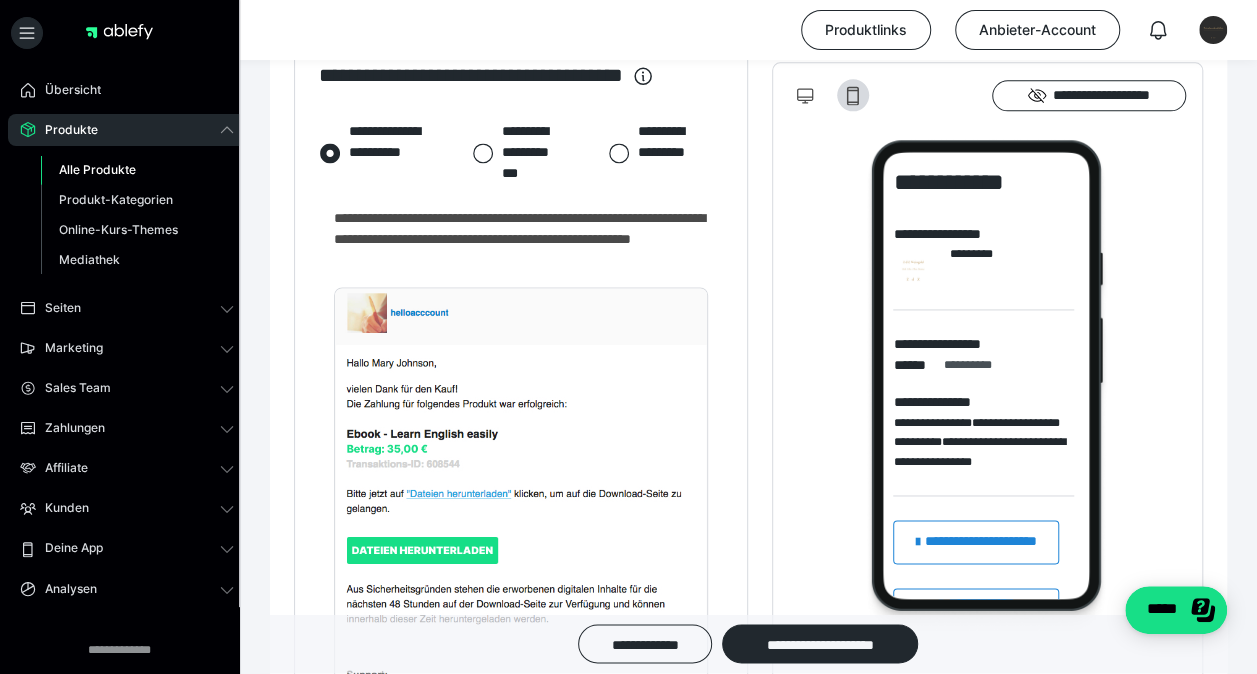 scroll, scrollTop: 1235, scrollLeft: 0, axis: vertical 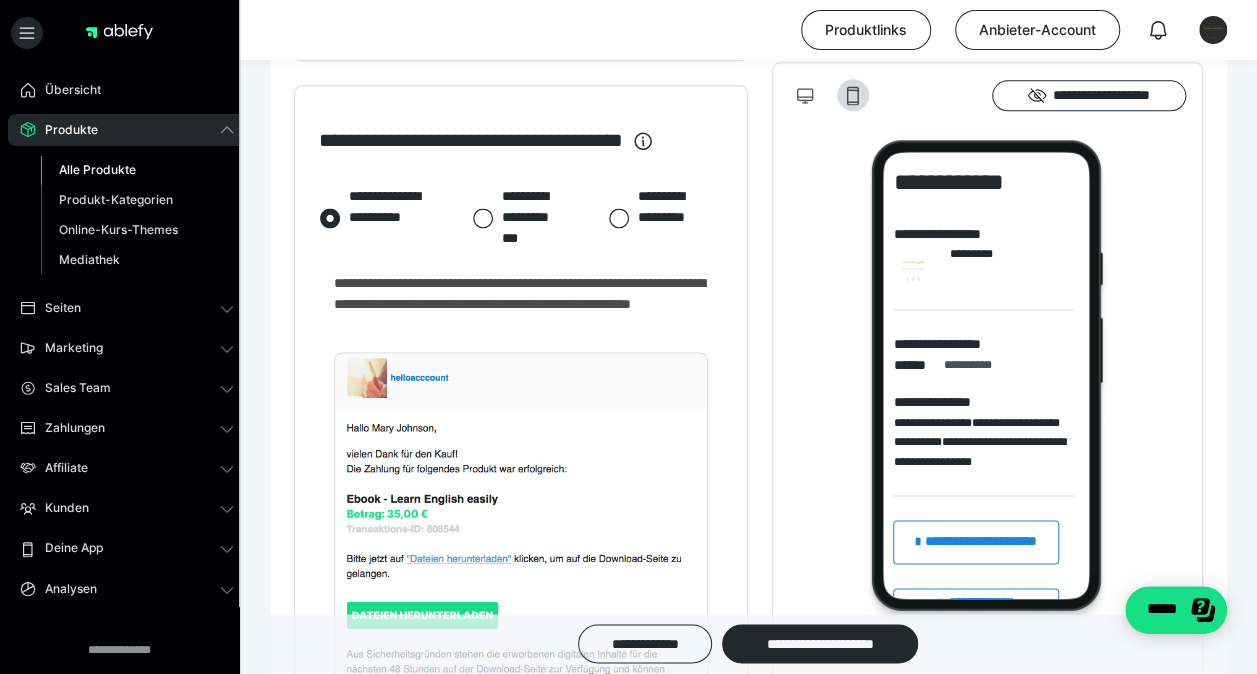 click 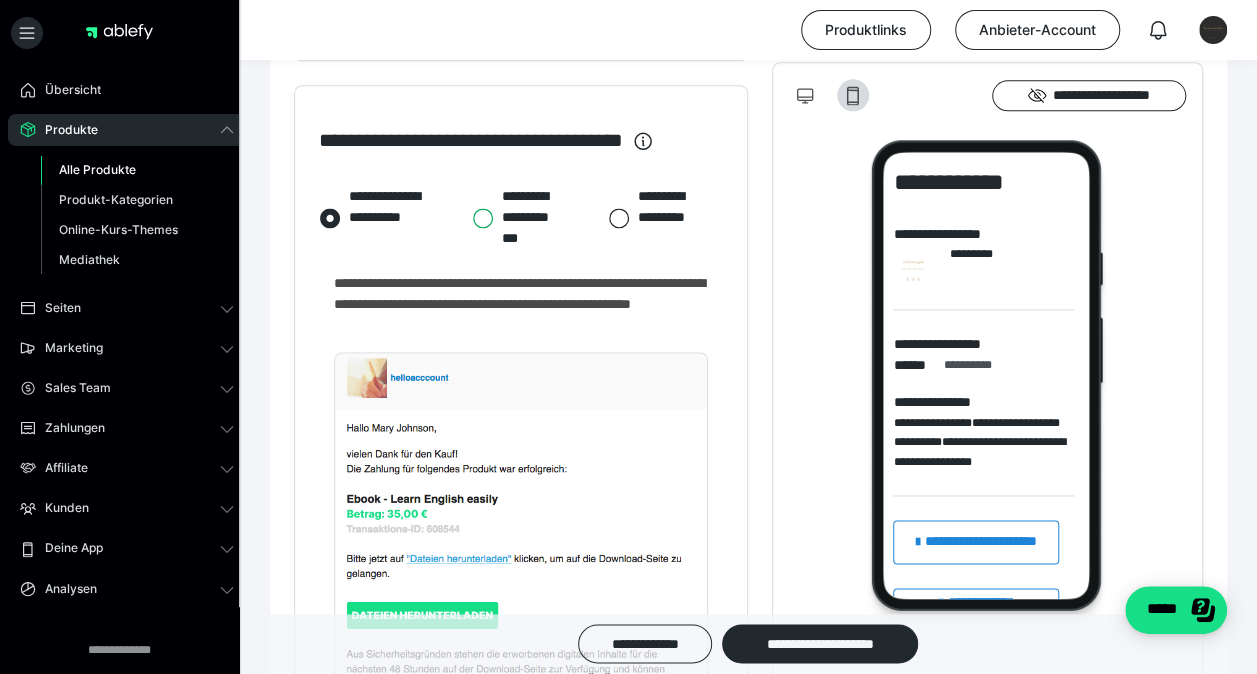click on "**********" at bounding box center [472, 218] 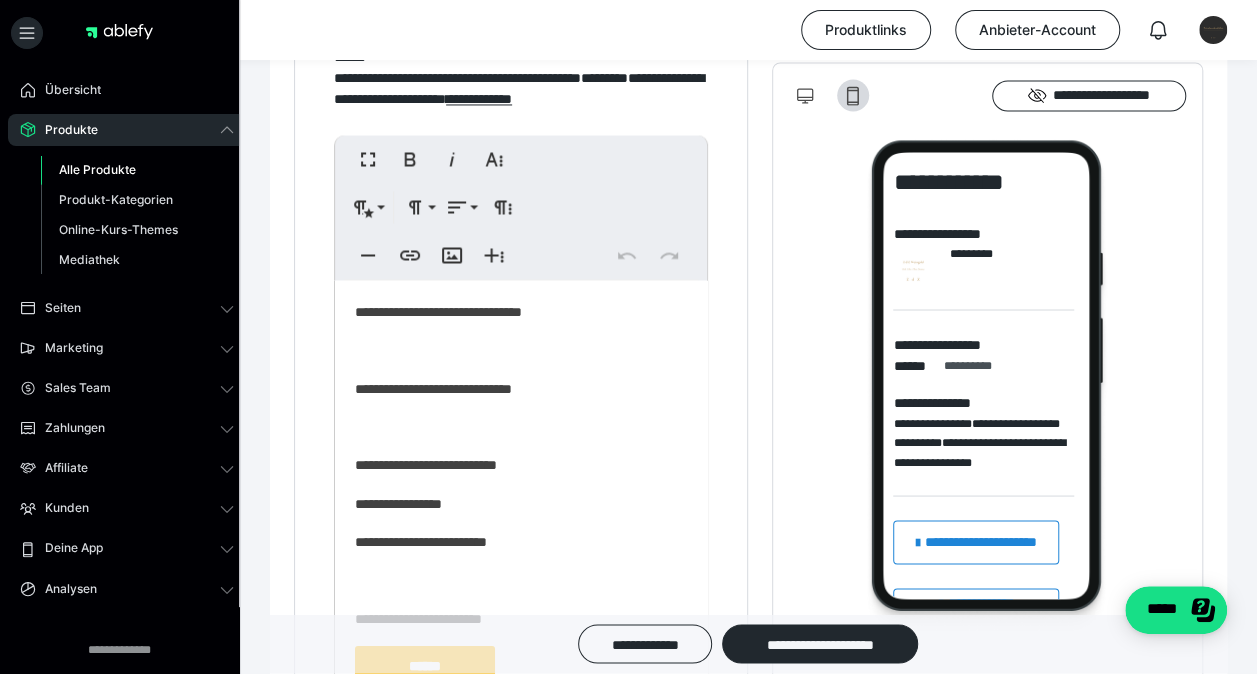scroll, scrollTop: 1621, scrollLeft: 0, axis: vertical 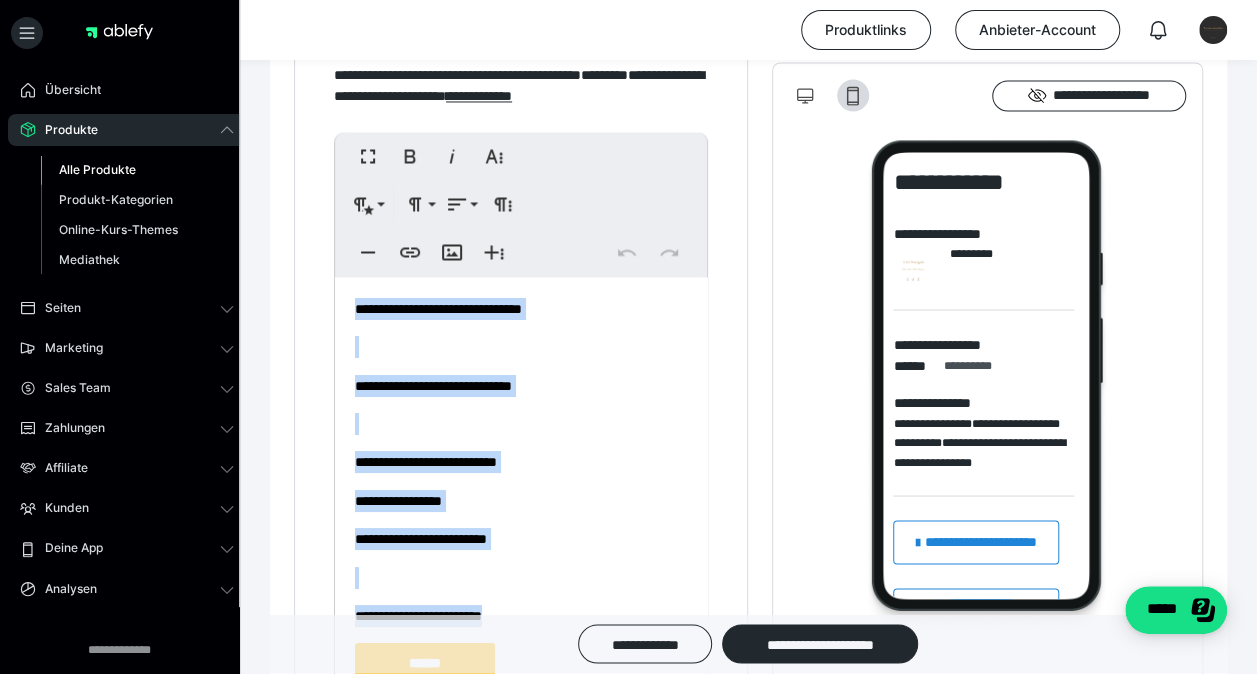 drag, startPoint x: 356, startPoint y: 313, endPoint x: 552, endPoint y: 632, distance: 374.4022 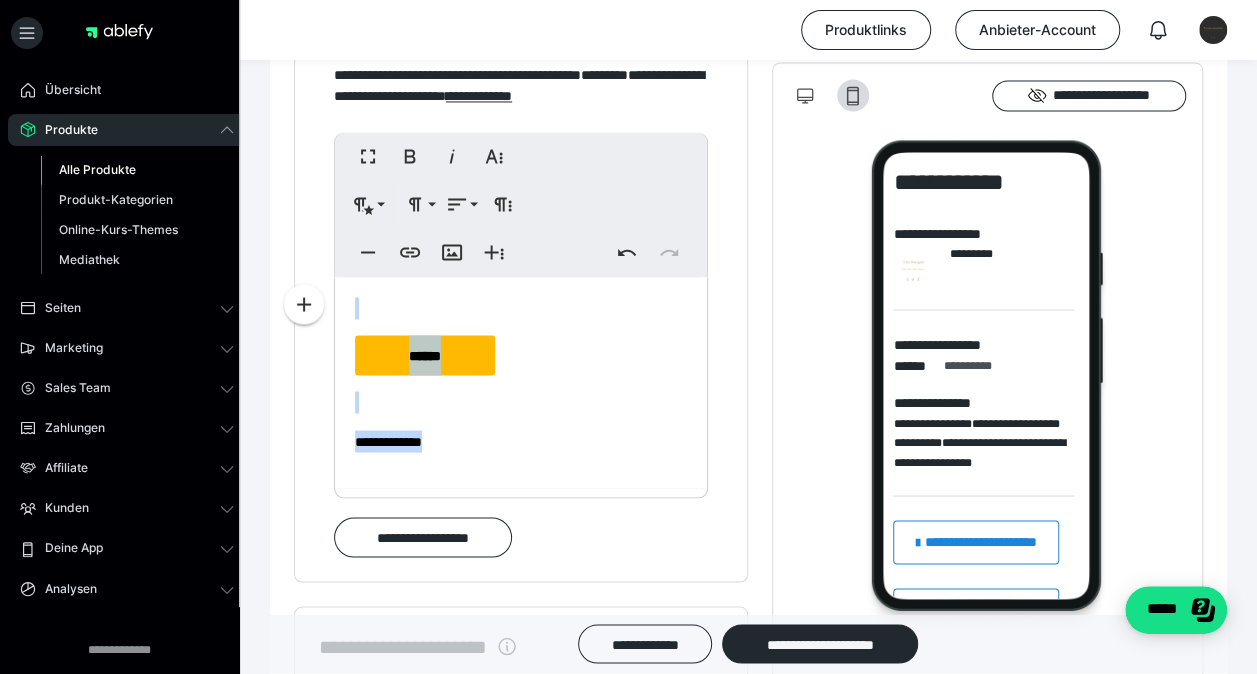 drag, startPoint x: 484, startPoint y: 462, endPoint x: 360, endPoint y: 324, distance: 185.52628 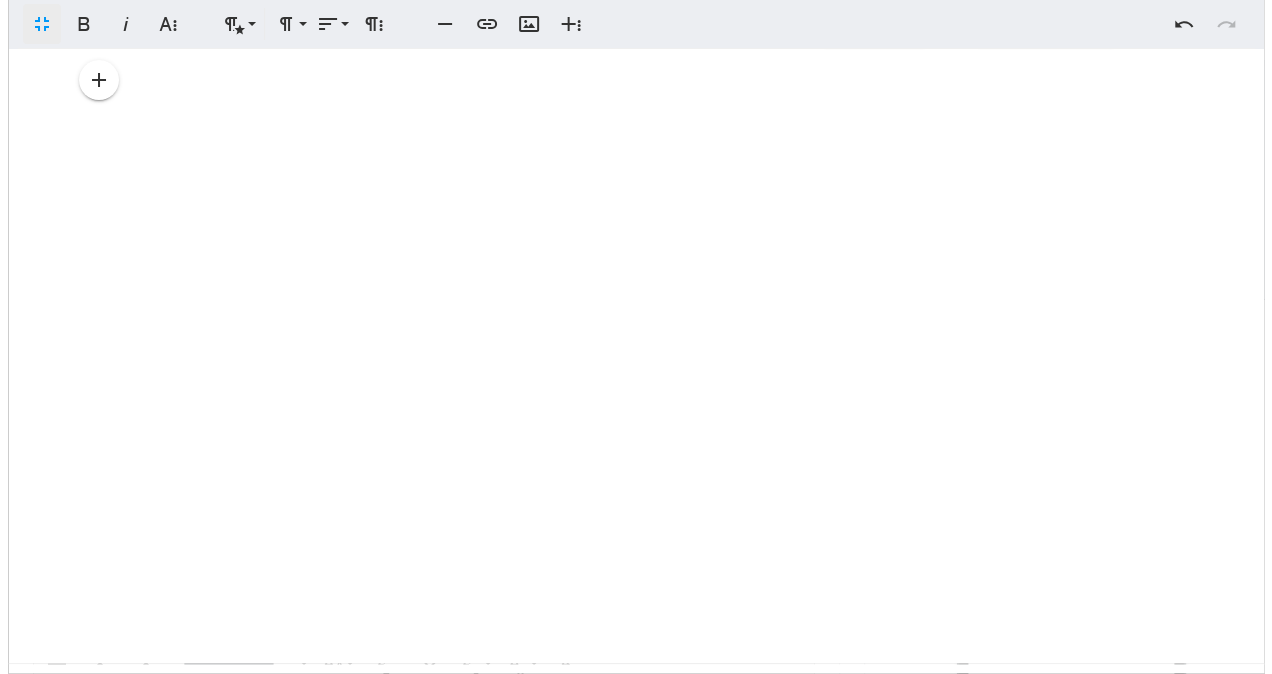 scroll, scrollTop: 0, scrollLeft: 0, axis: both 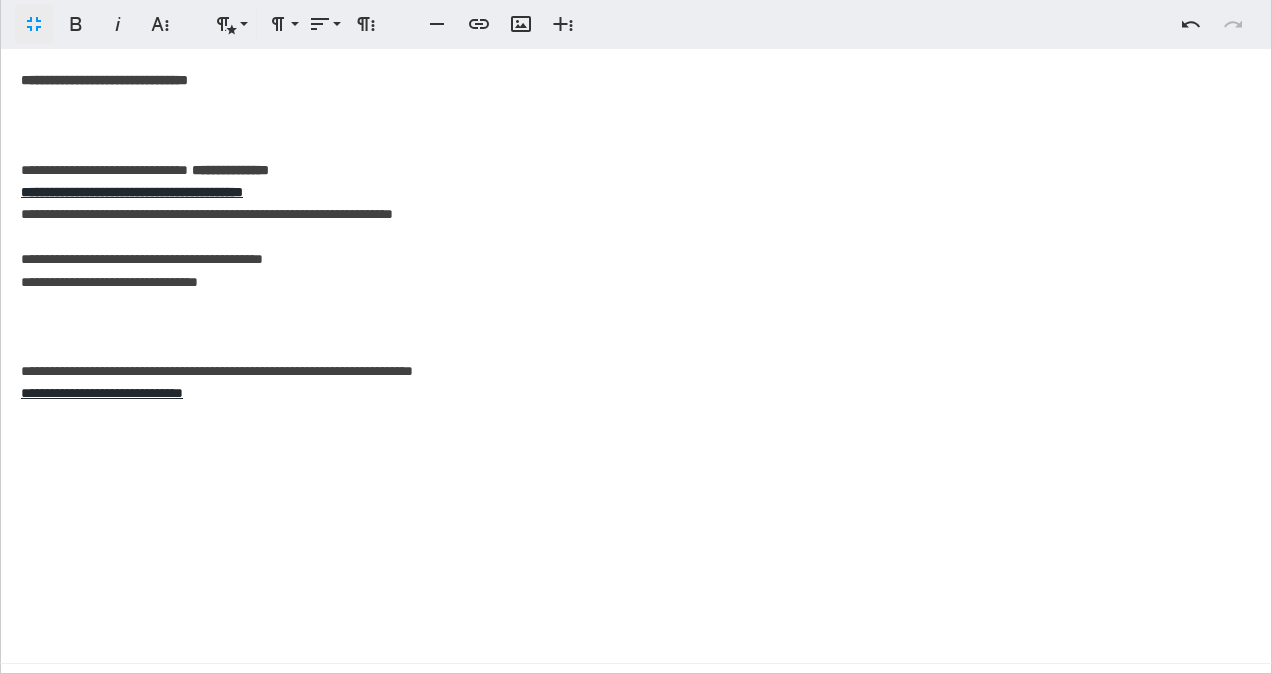 click on "**********" at bounding box center (636, 336) 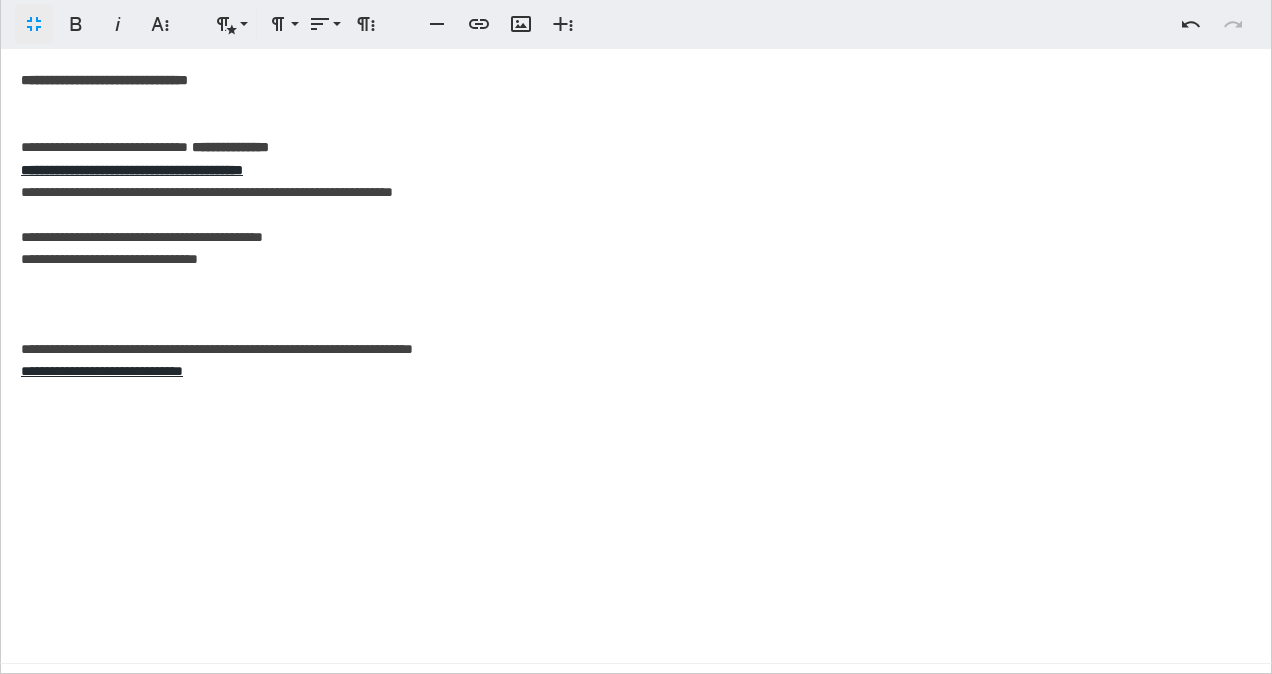 click on "**********" at bounding box center [636, 336] 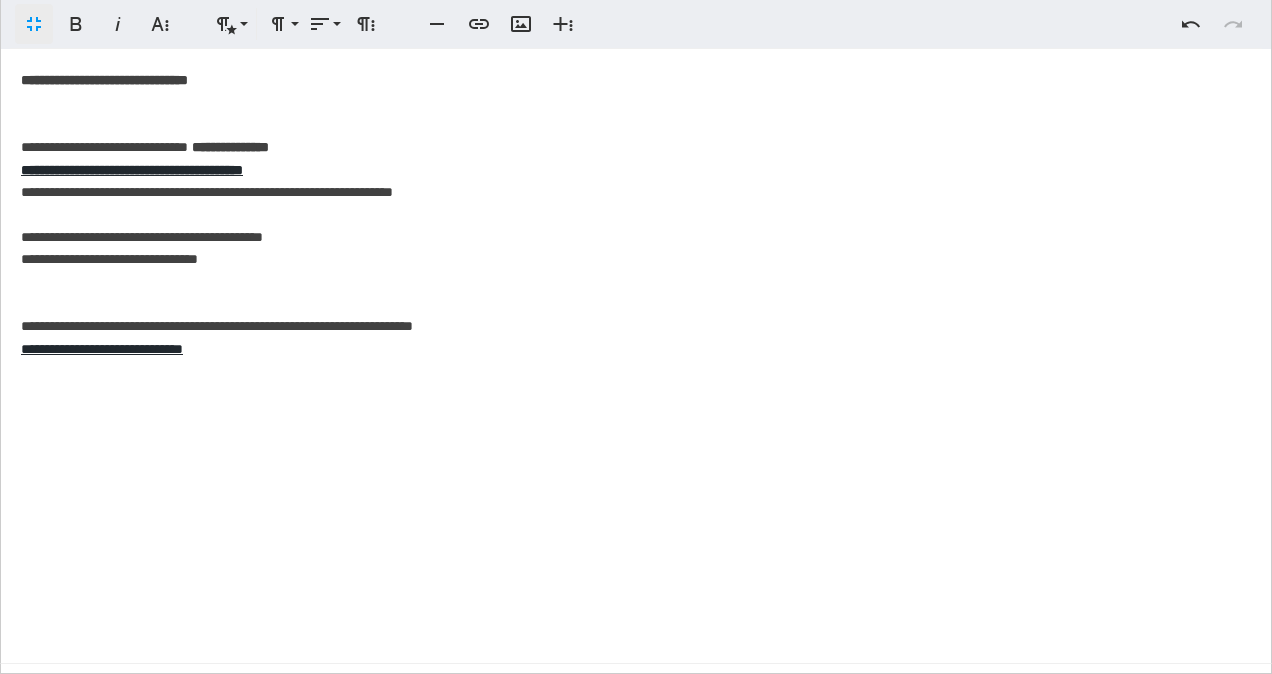 click on "**********" at bounding box center (636, 336) 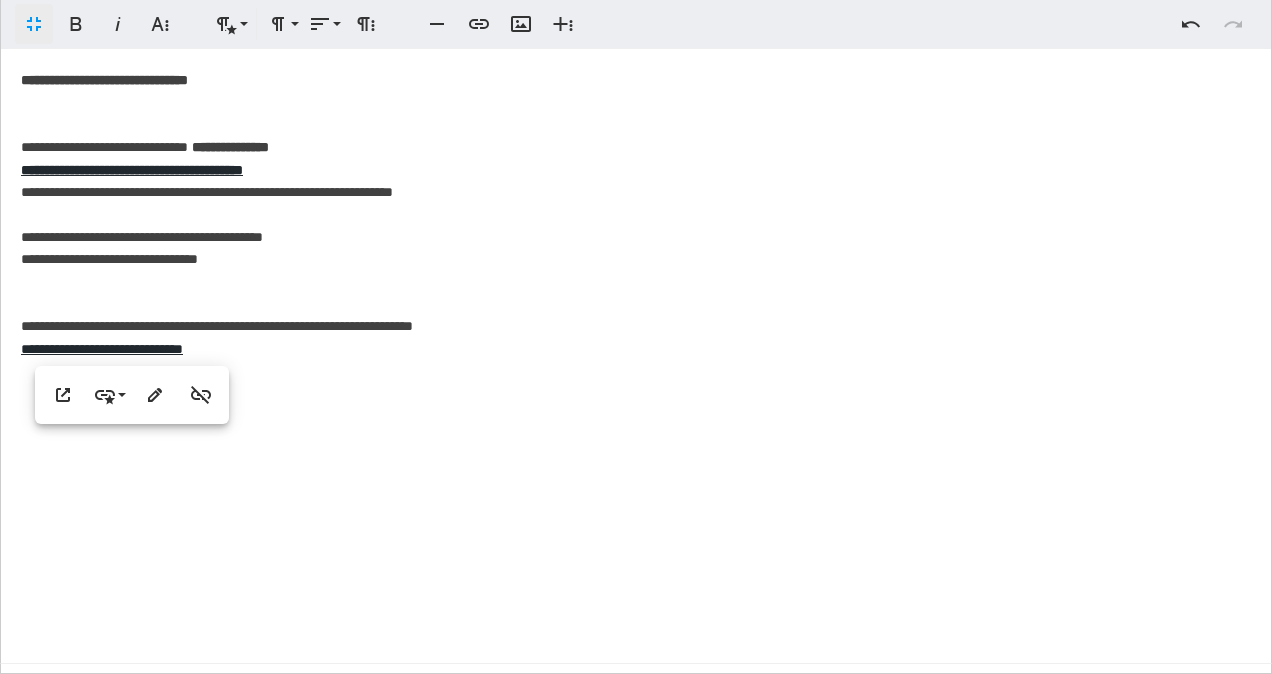 click on "**********" at bounding box center (636, 336) 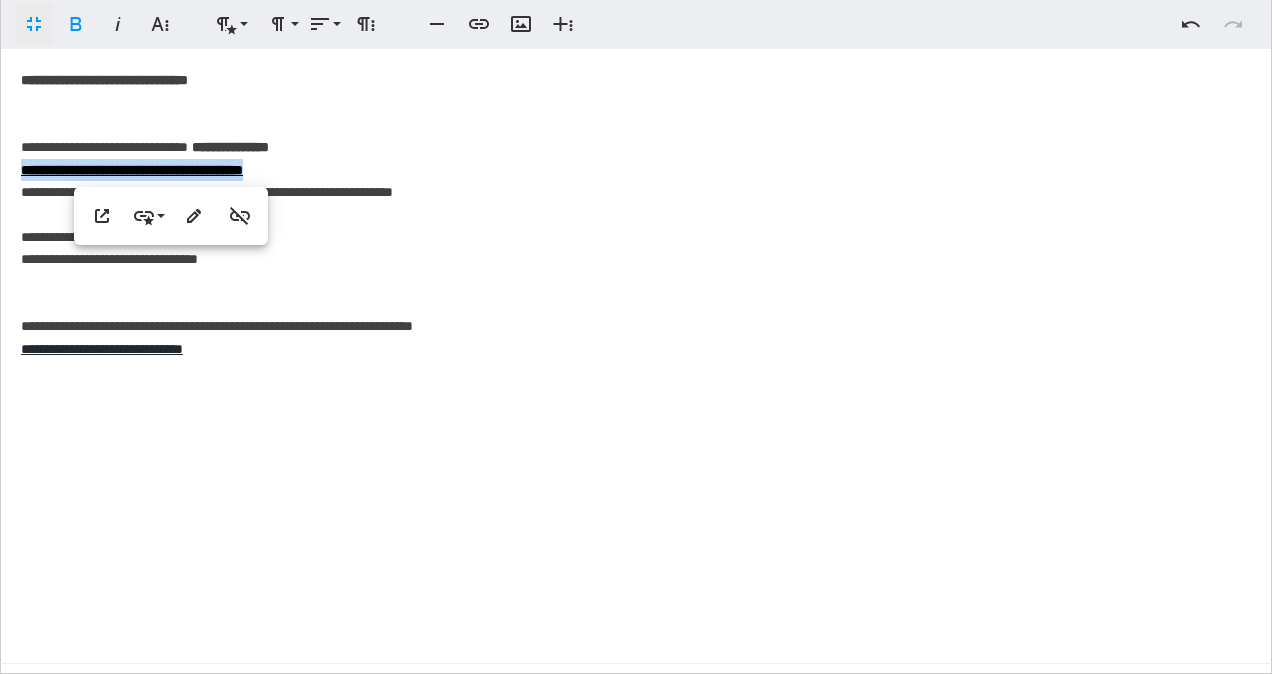 drag, startPoint x: 270, startPoint y: 167, endPoint x: 20, endPoint y: 160, distance: 250.09798 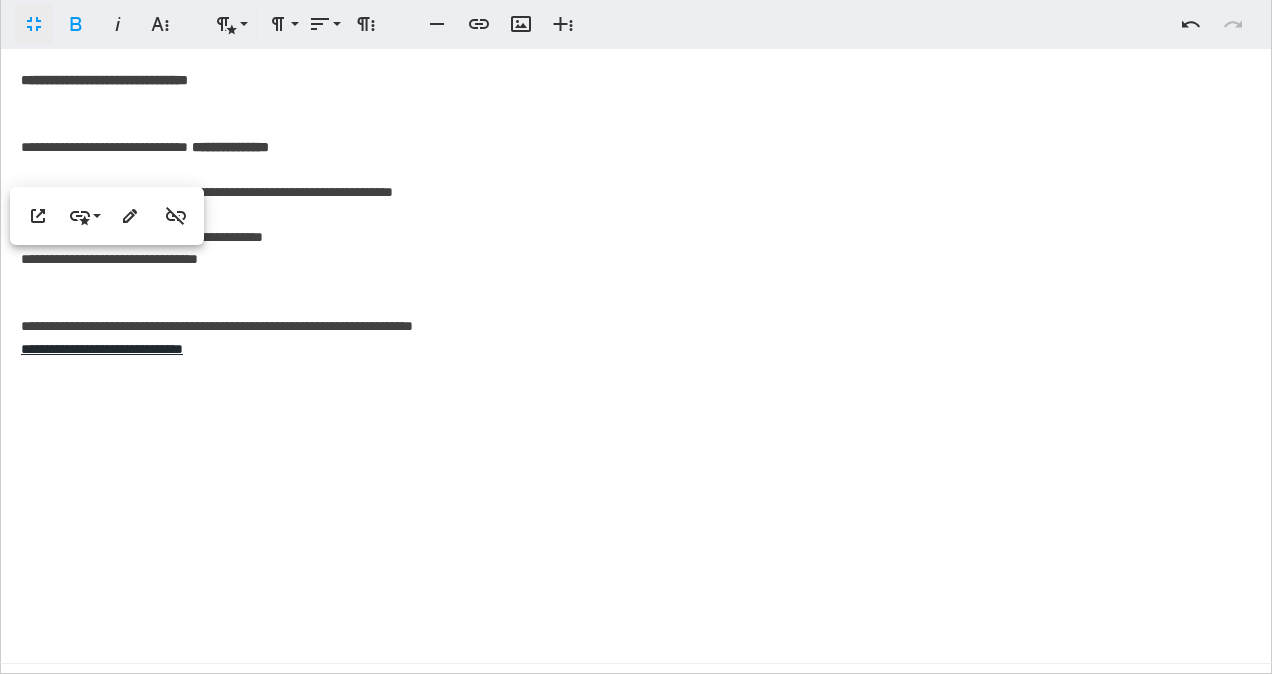 click on "**********" at bounding box center [636, 336] 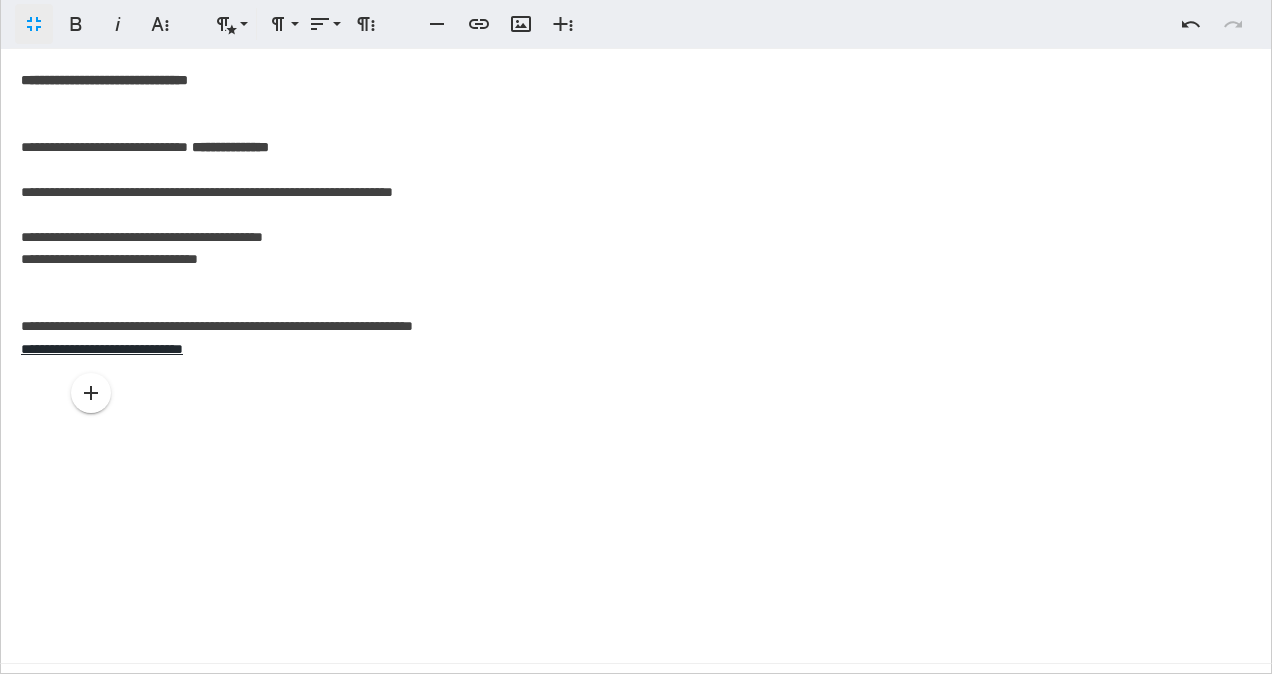 type 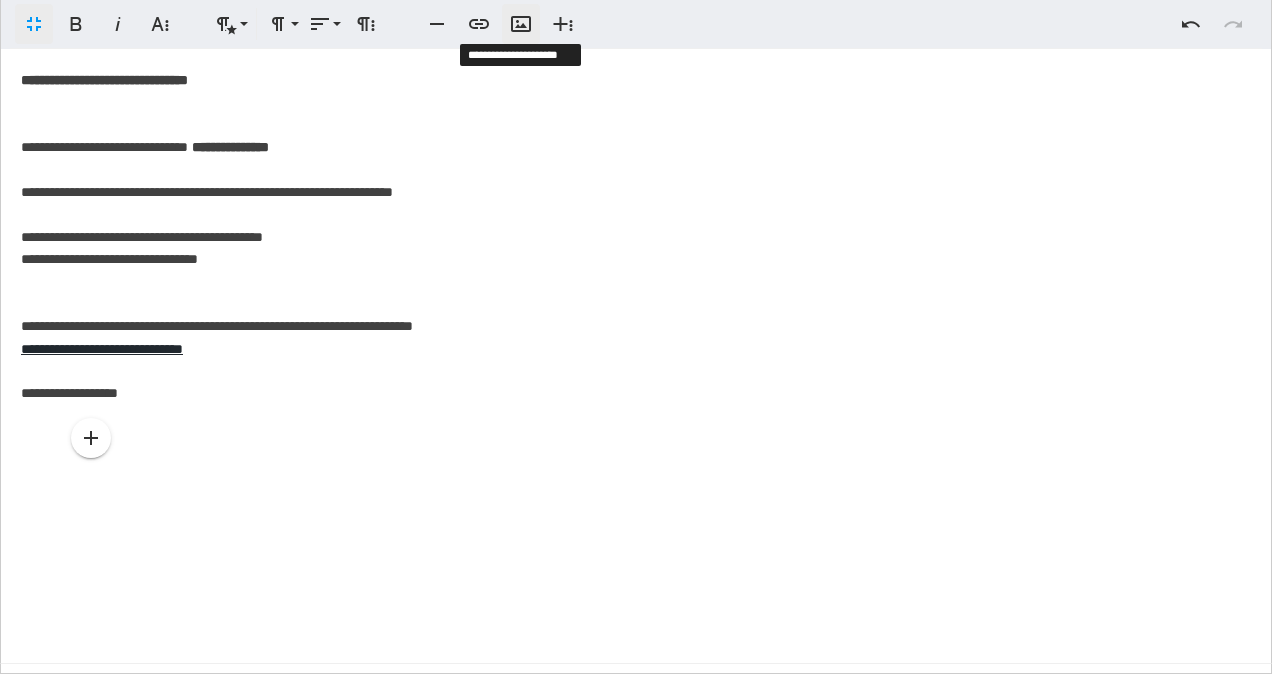 click 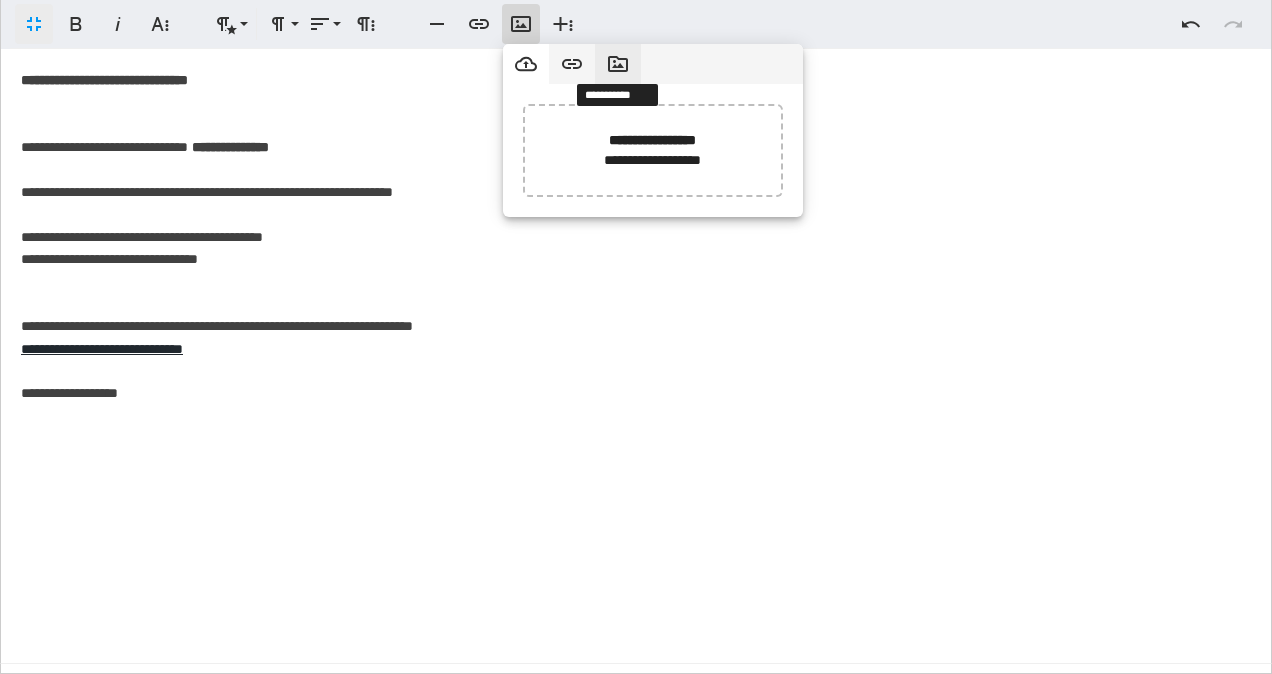 click 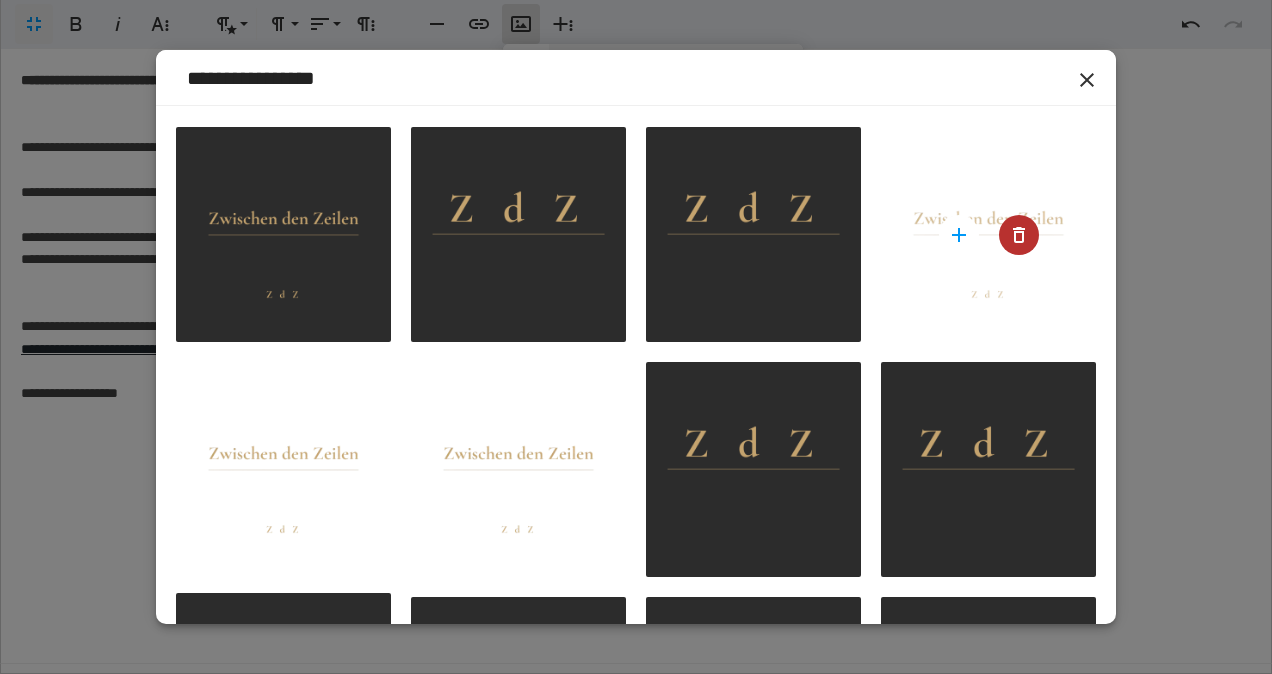 click at bounding box center (988, 234) 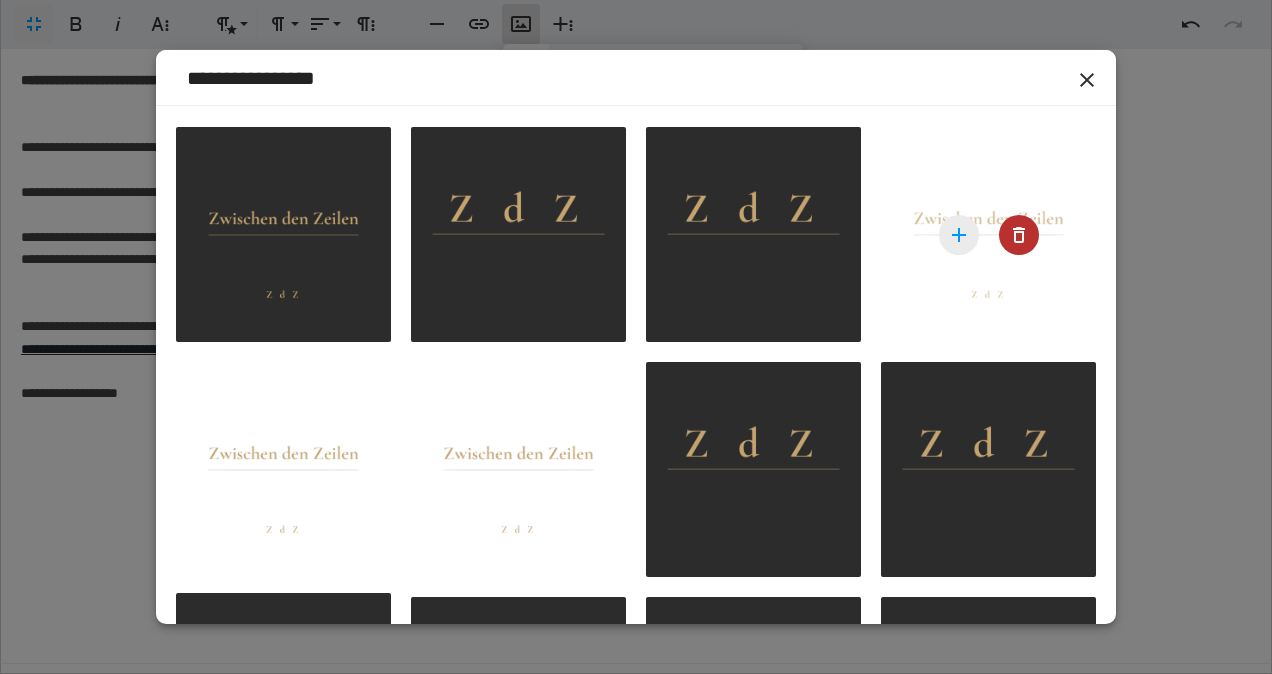 click 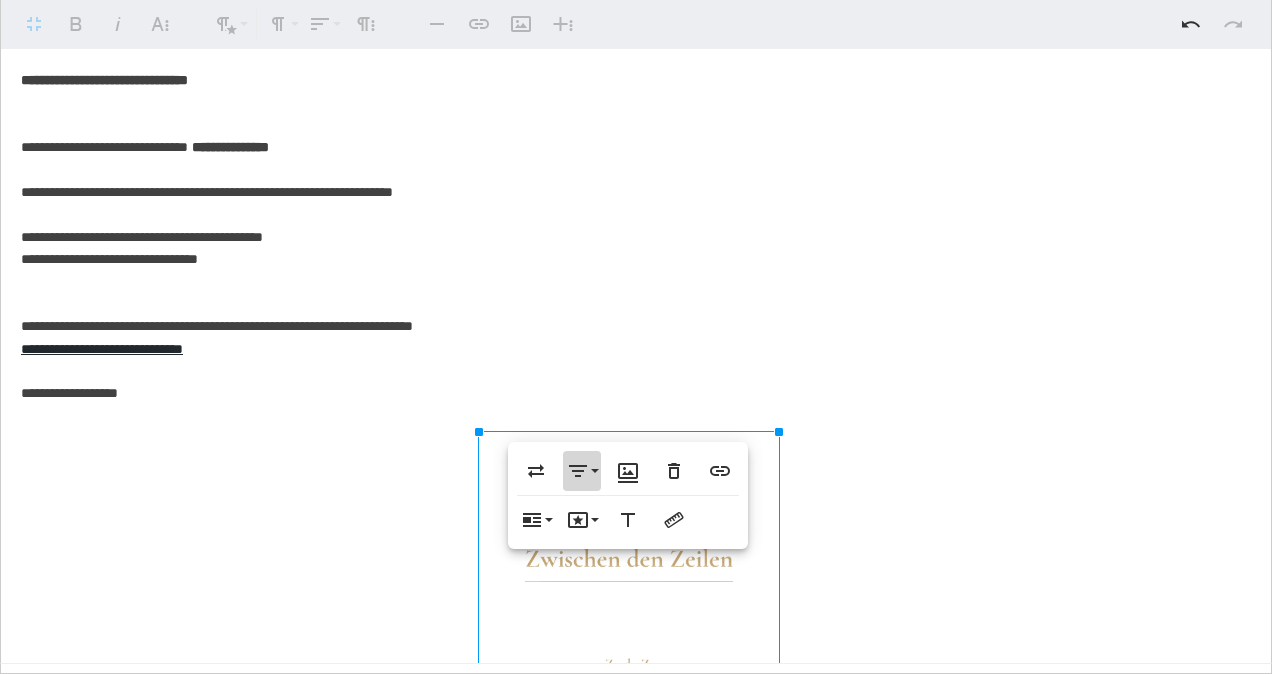 click 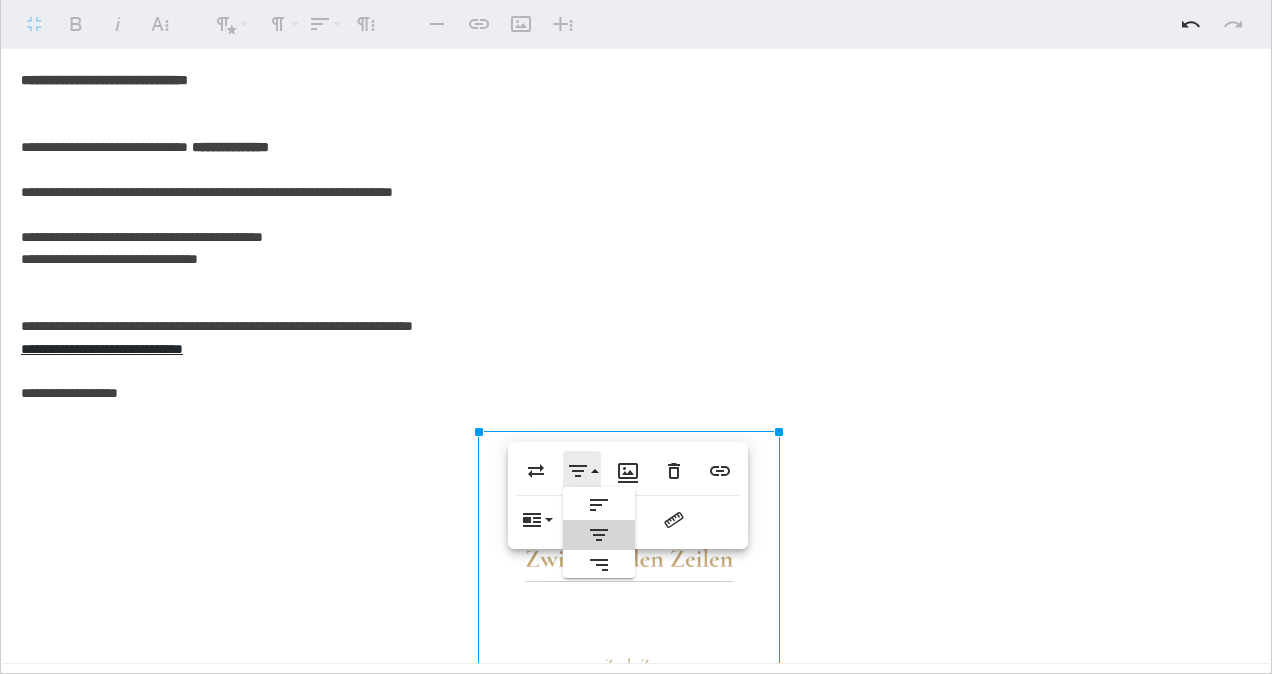 scroll, scrollTop: 0, scrollLeft: 0, axis: both 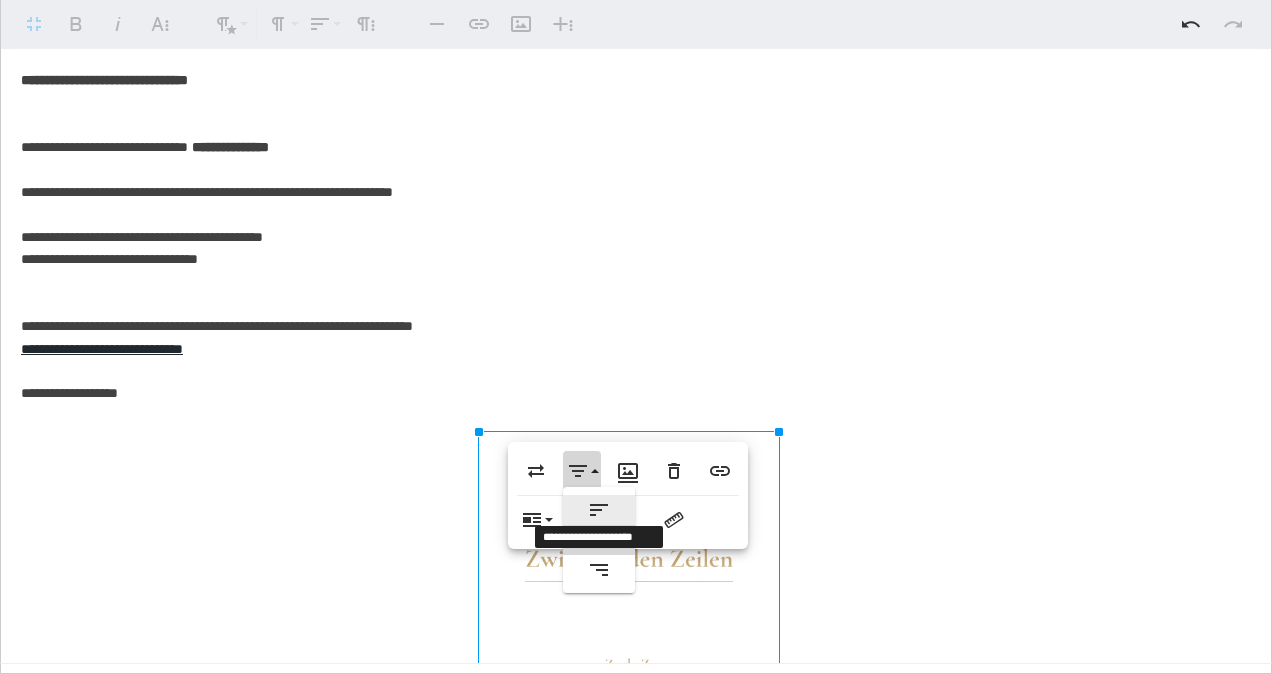 click 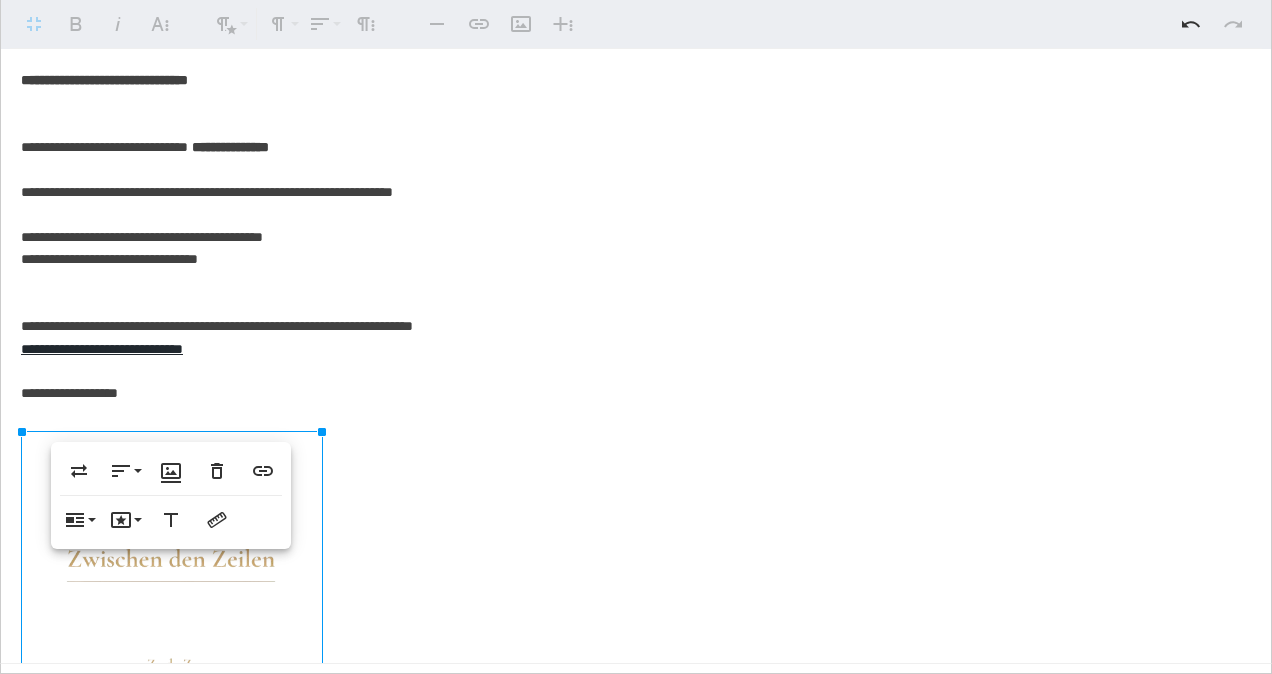 click on "**********" at bounding box center [628, 402] 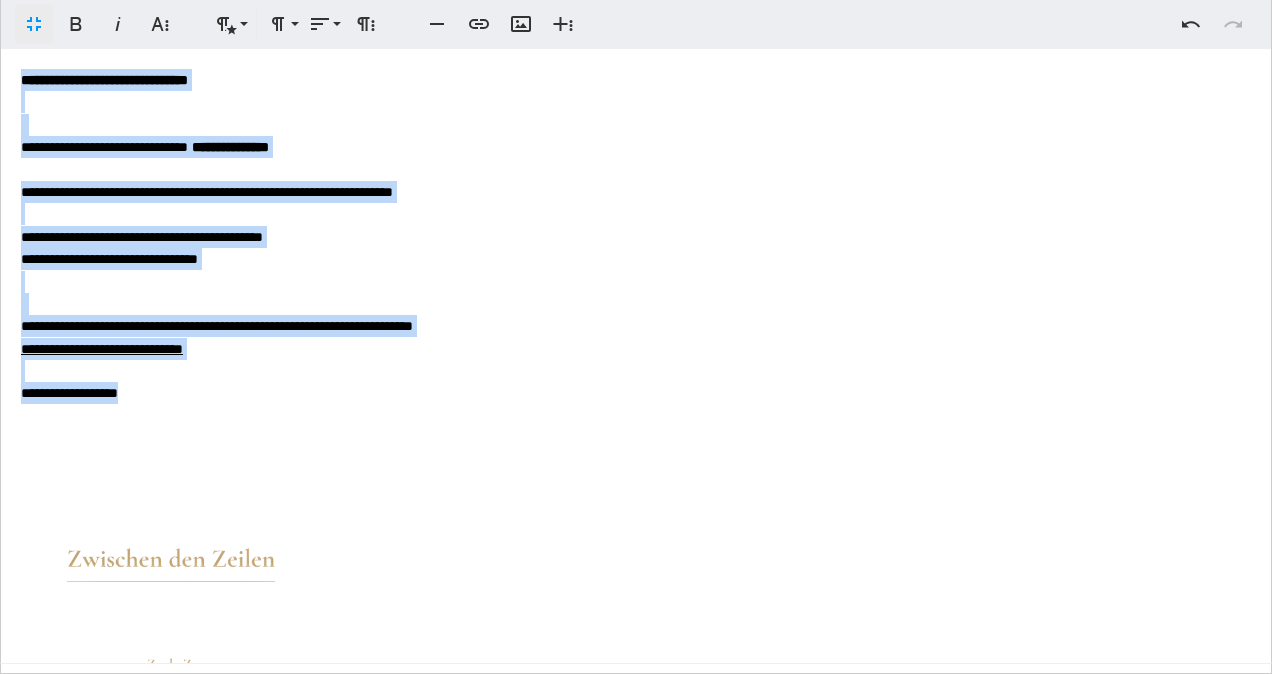 drag, startPoint x: 178, startPoint y: 393, endPoint x: 21, endPoint y: 79, distance: 351.06268 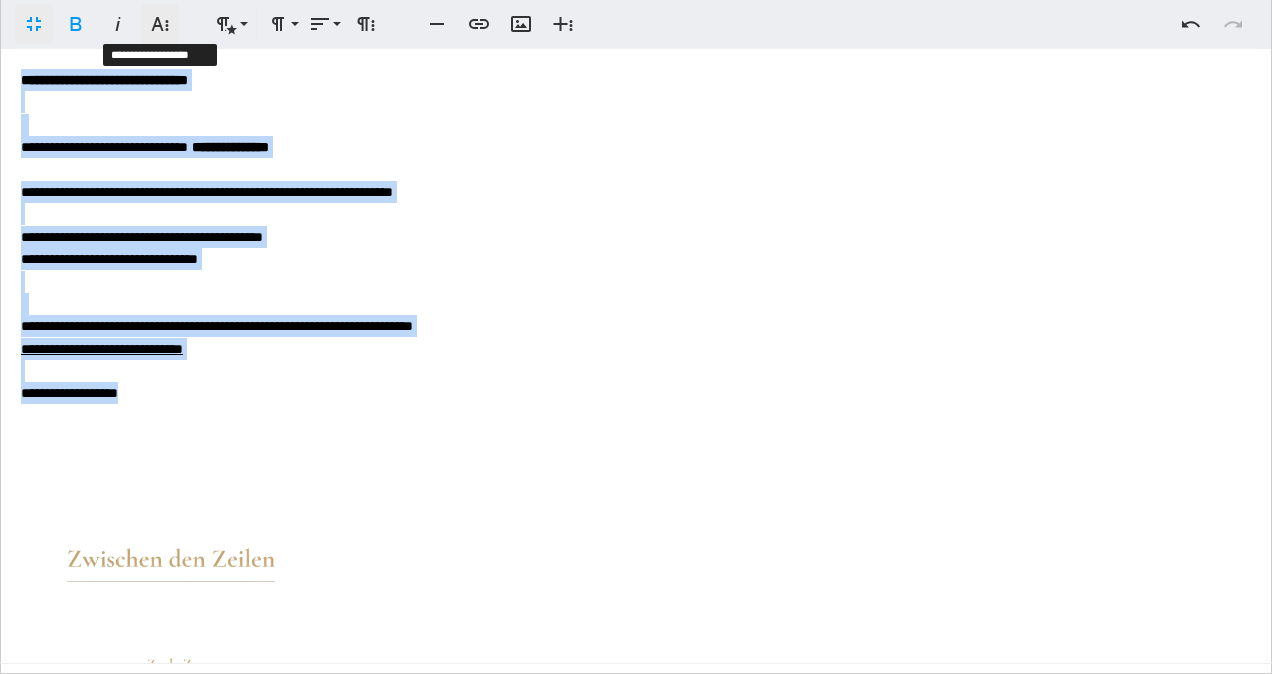 click 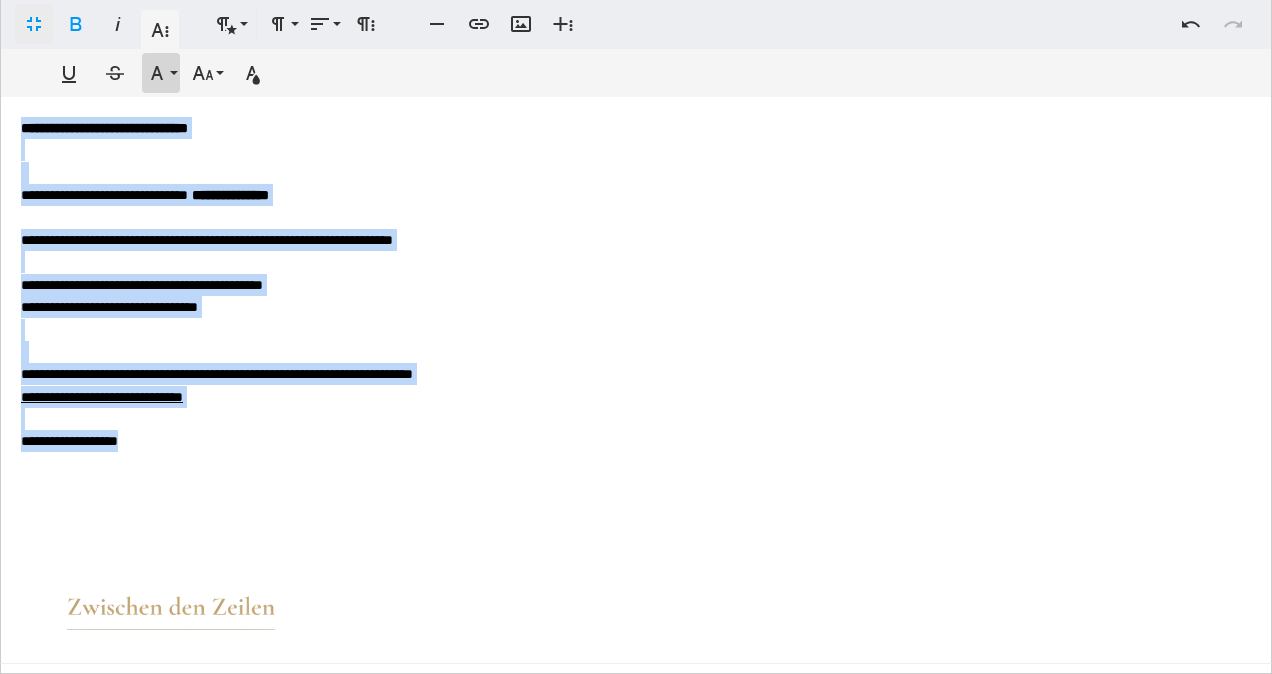click on "**********" at bounding box center [161, 73] 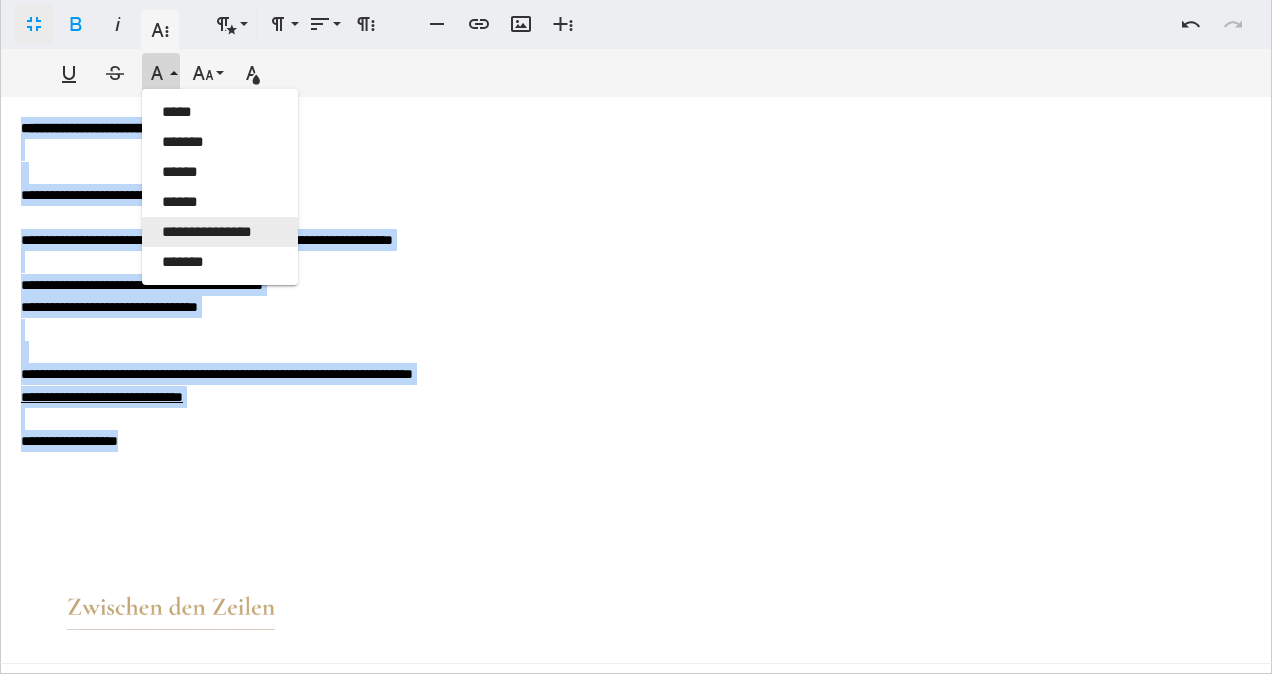 click on "**********" at bounding box center [220, 232] 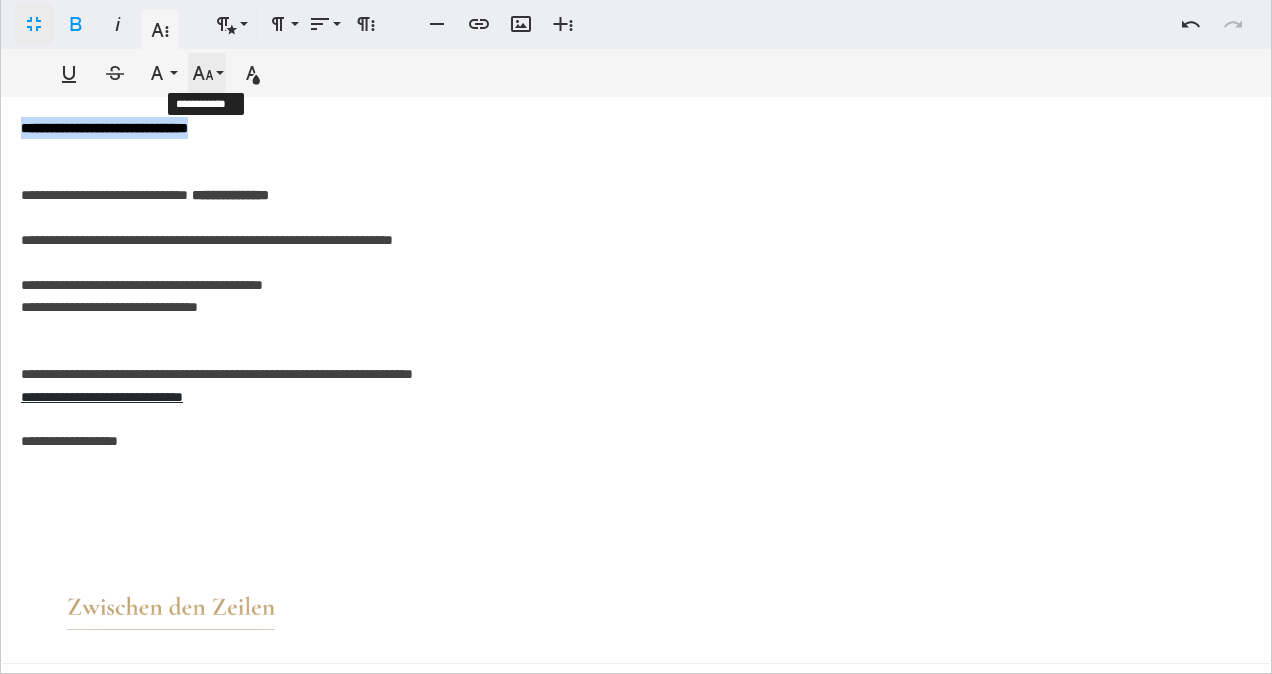 click on "**********" at bounding box center [207, 73] 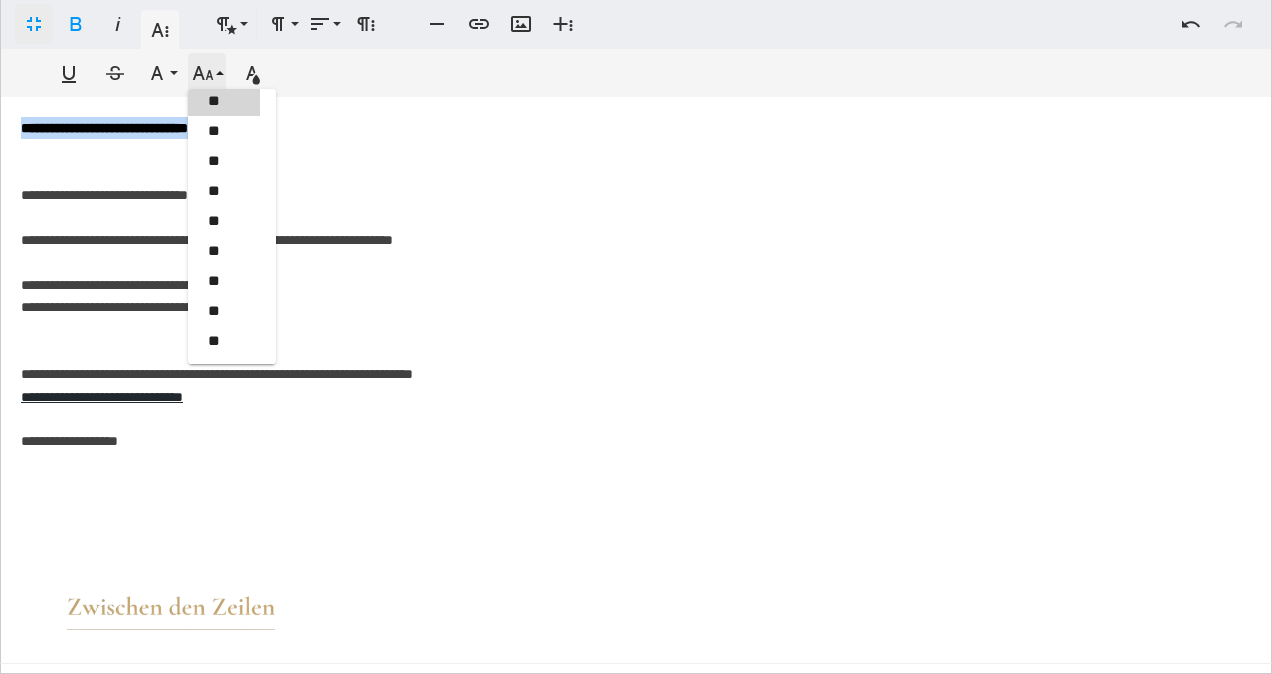 scroll, scrollTop: 160, scrollLeft: 0, axis: vertical 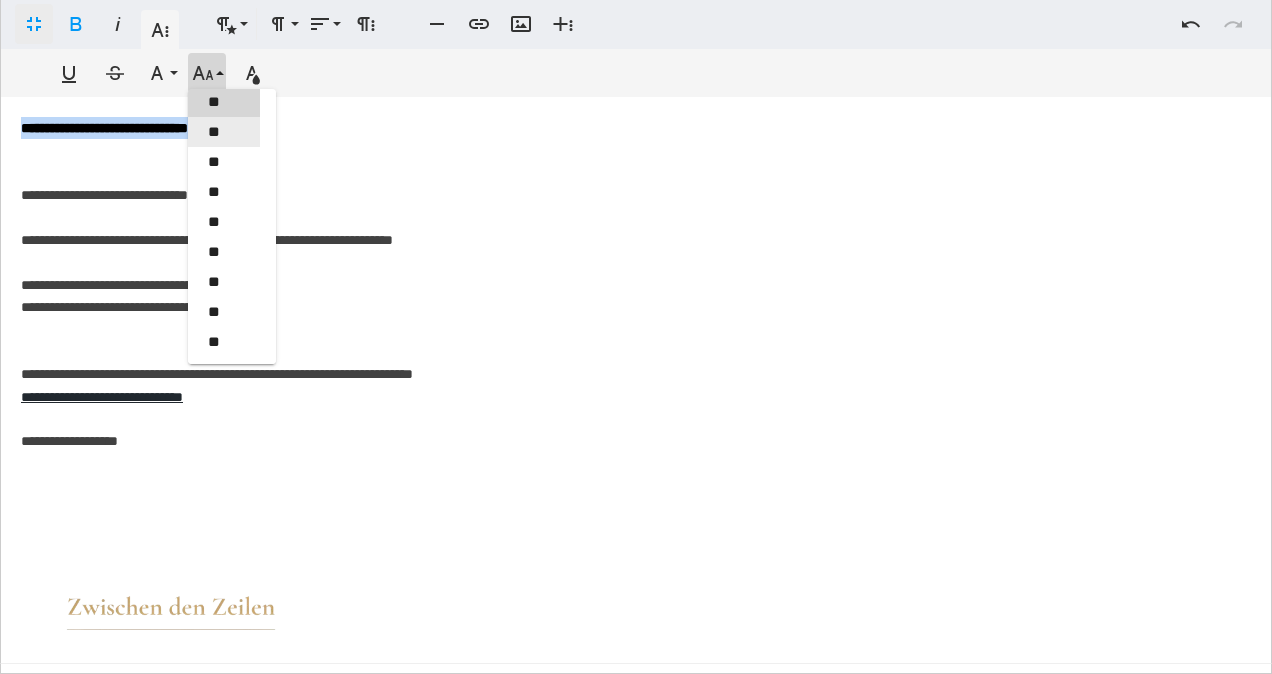 click on "**" at bounding box center (224, 132) 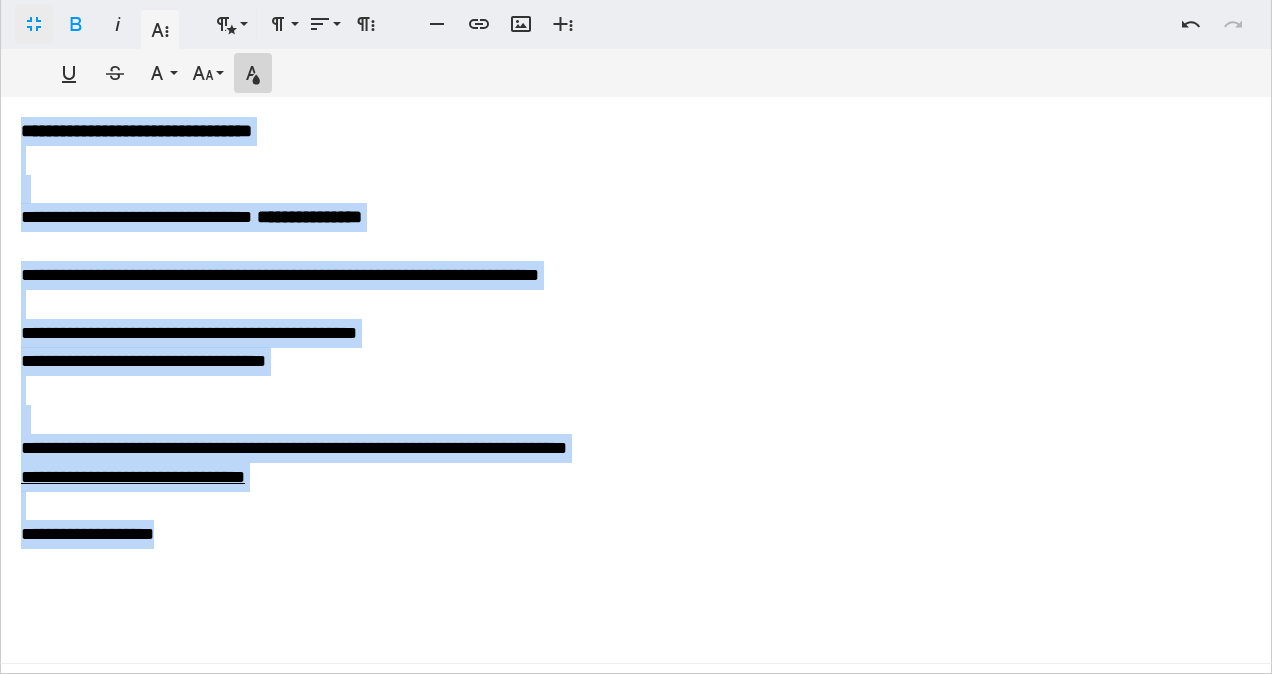click 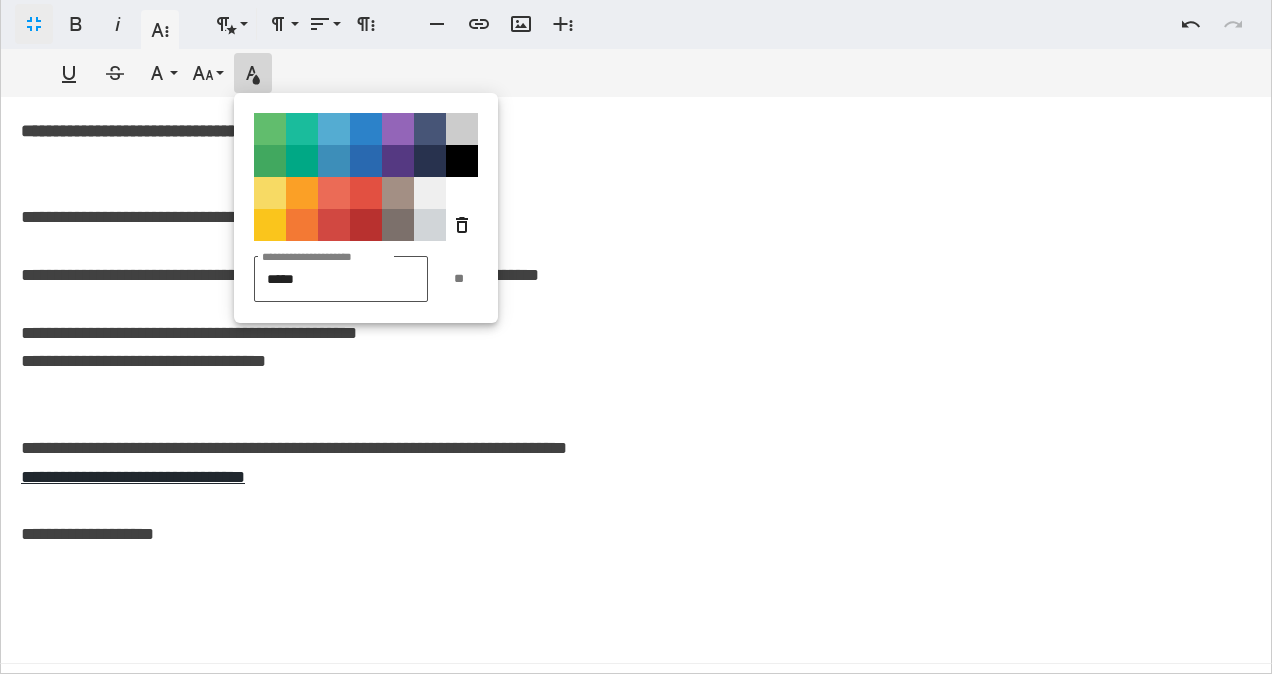 type on "******" 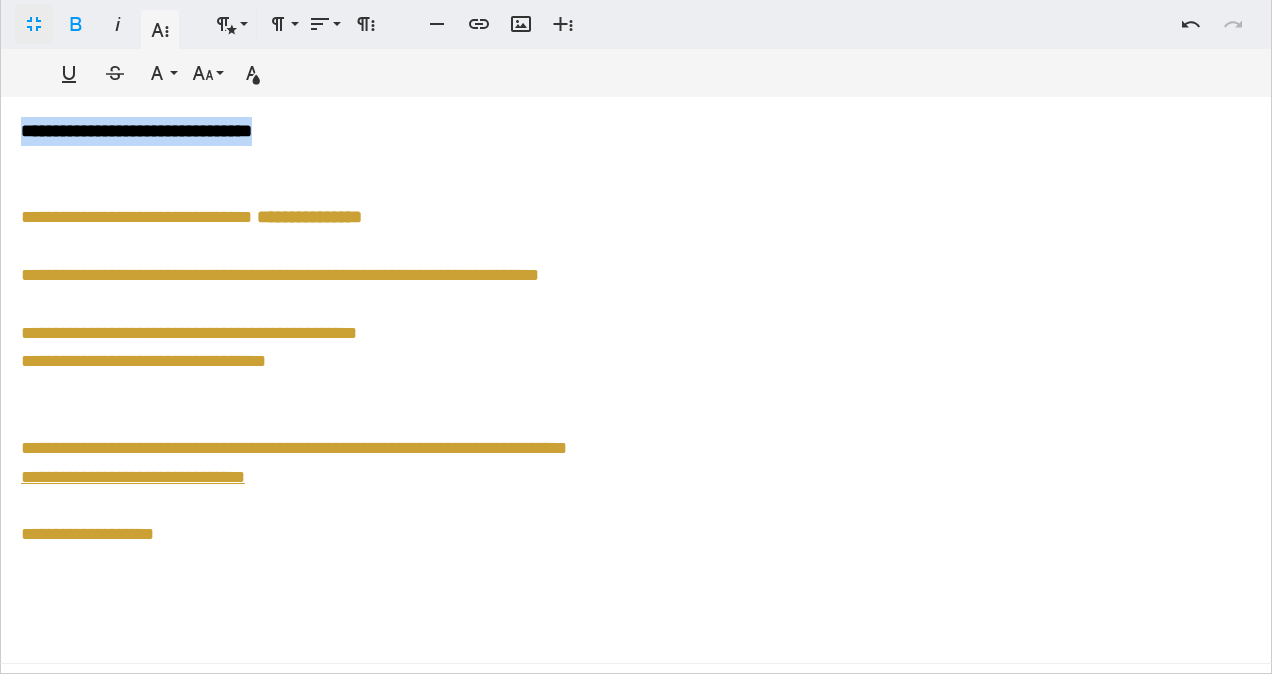 click on "**********" at bounding box center (628, 509) 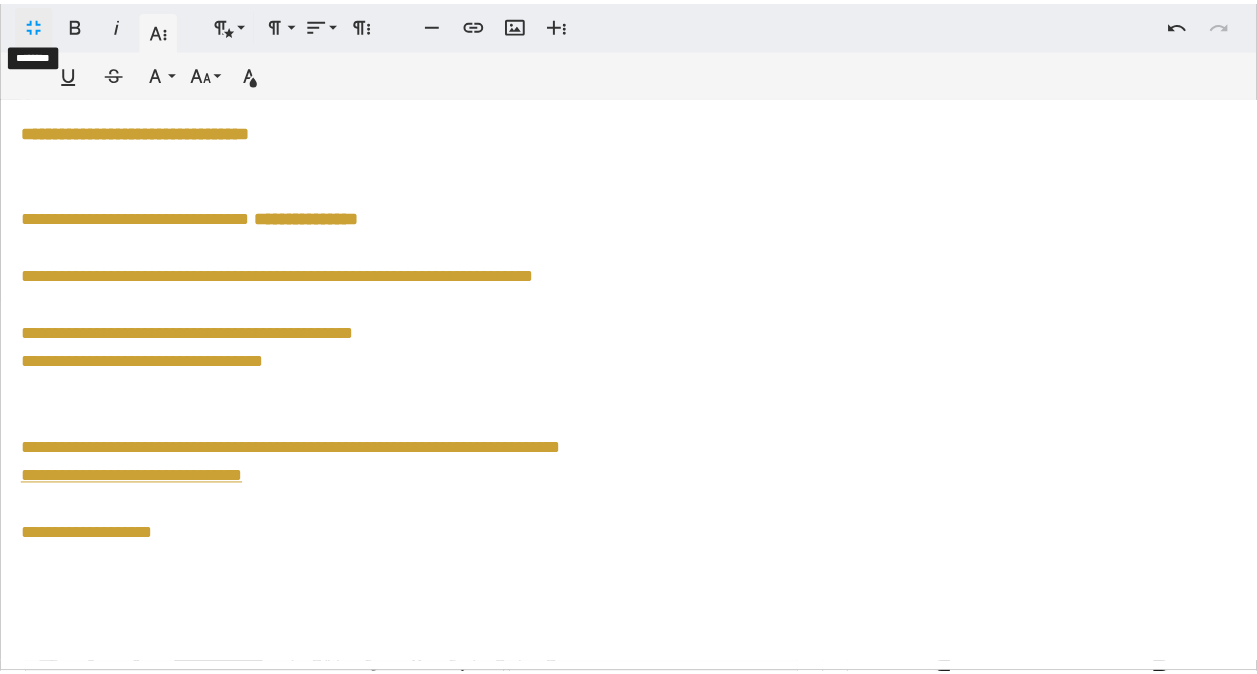 scroll, scrollTop: 1579, scrollLeft: 0, axis: vertical 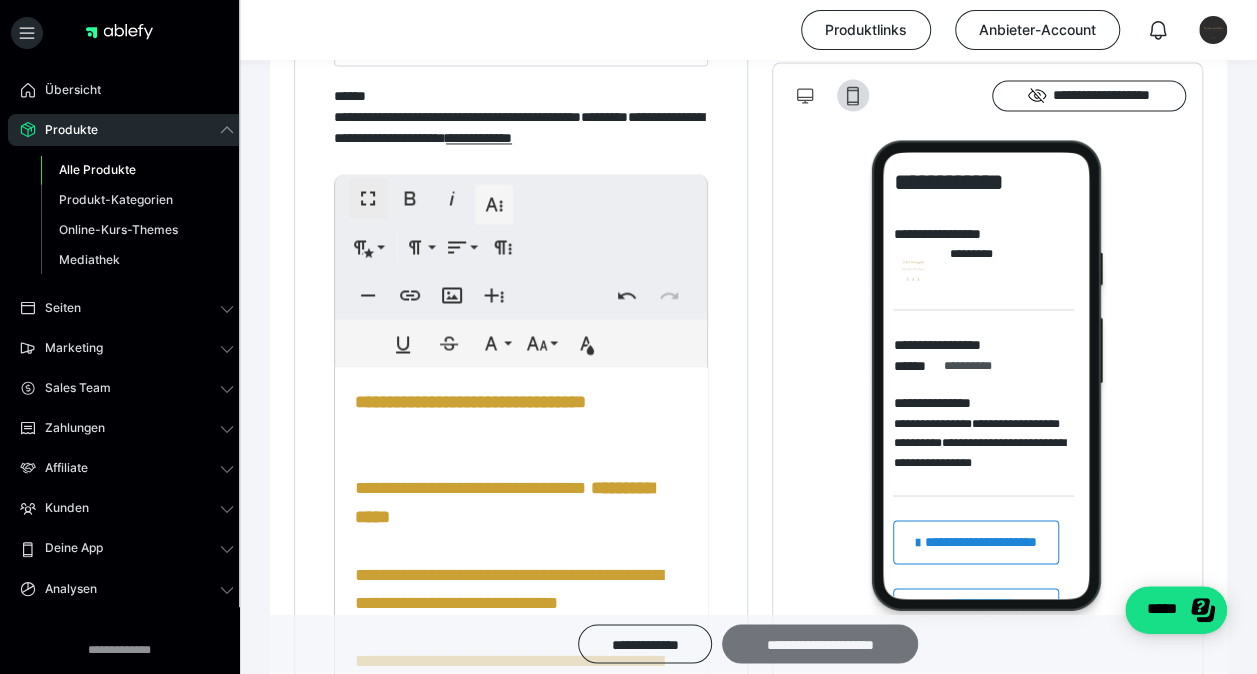 click on "**********" at bounding box center (820, 644) 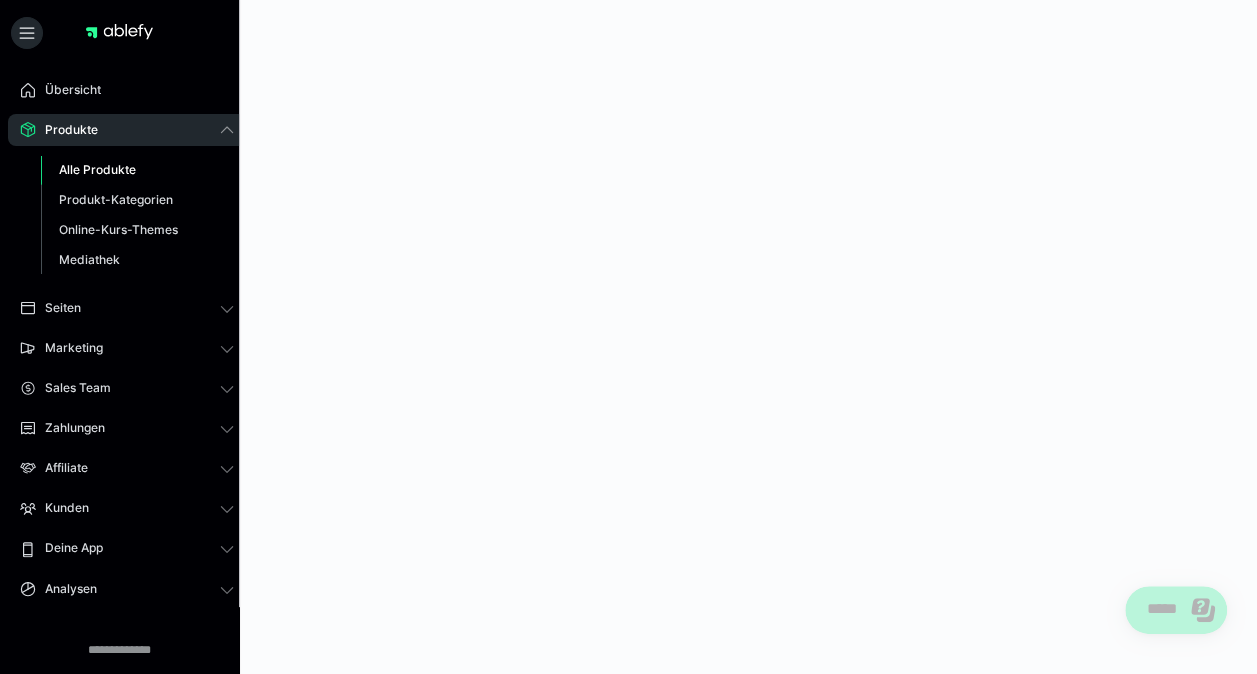 scroll, scrollTop: 0, scrollLeft: 0, axis: both 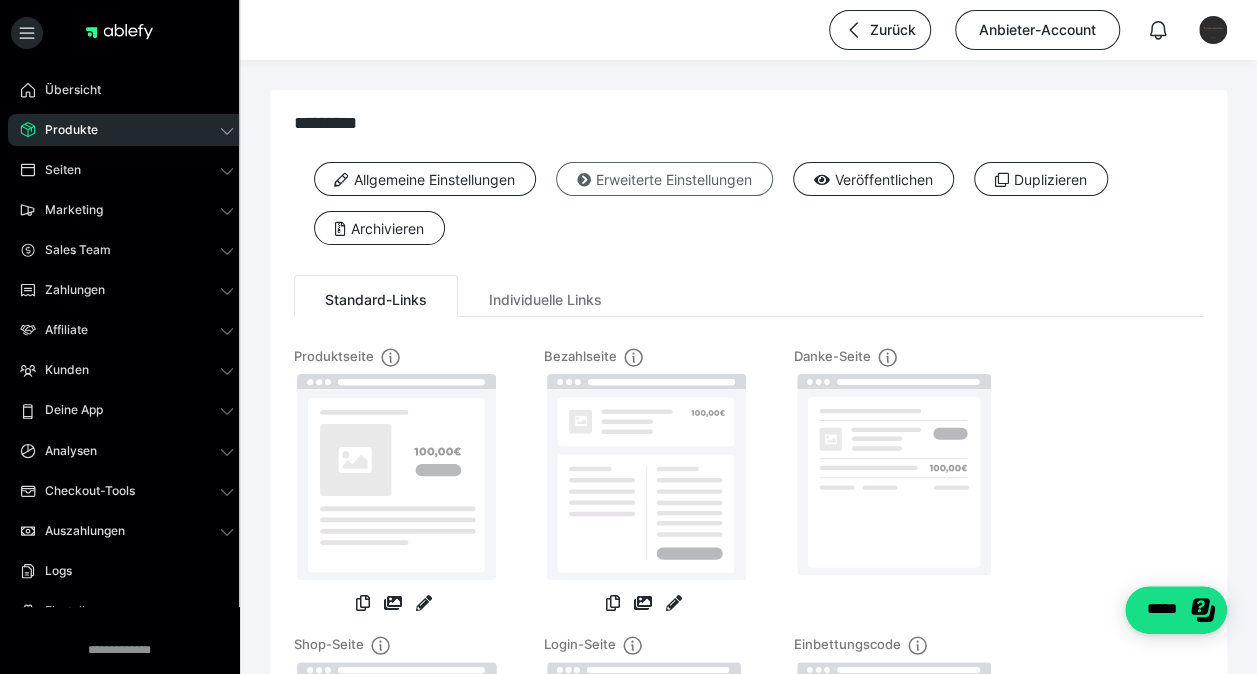 click on "Erweiterte Einstellungen" at bounding box center [664, 179] 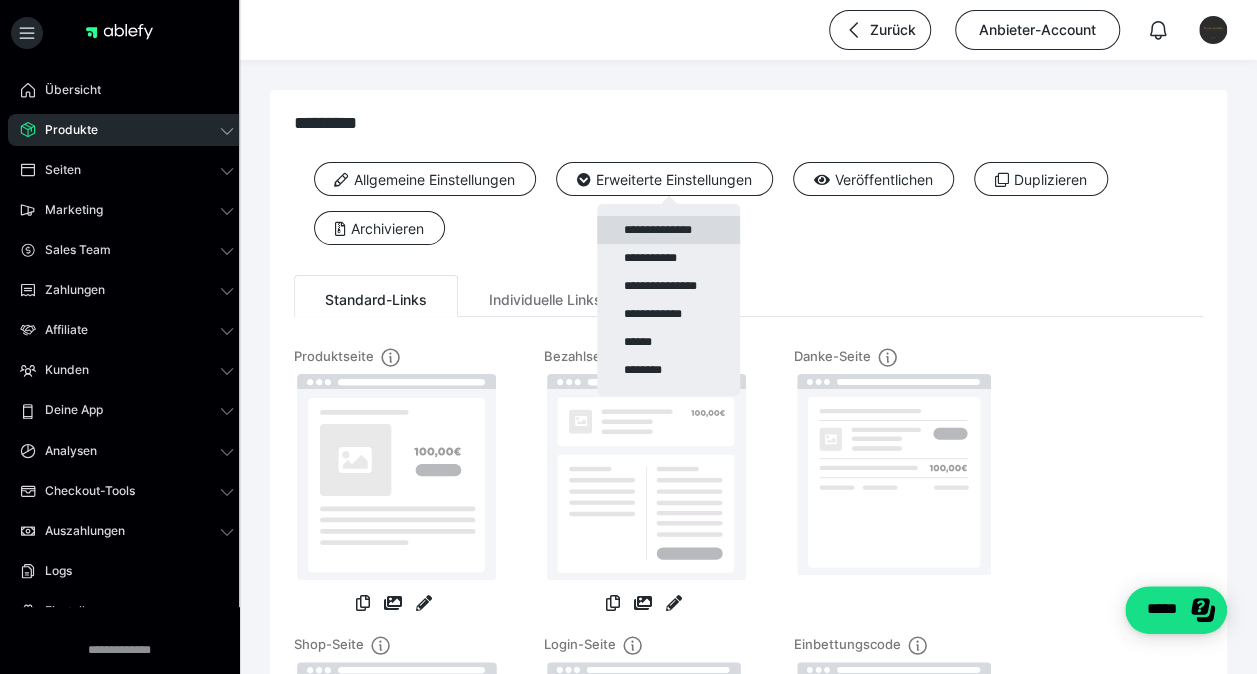 click on "**********" at bounding box center [668, 230] 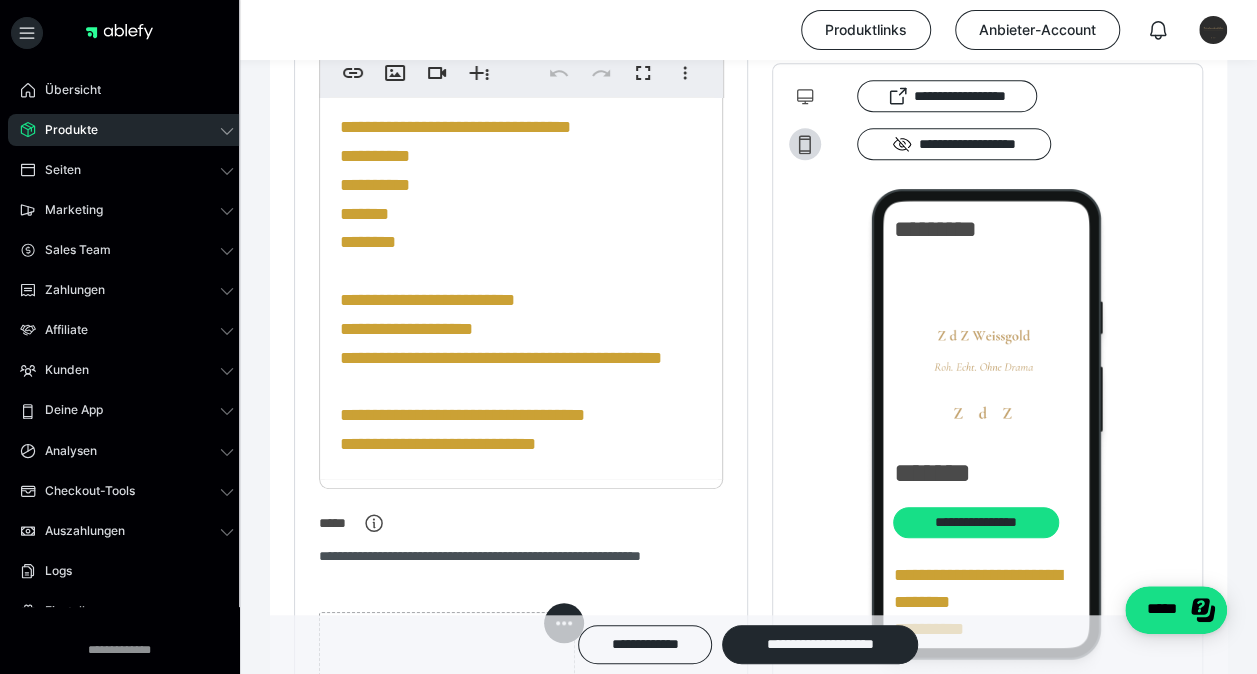 scroll, scrollTop: 580, scrollLeft: 0, axis: vertical 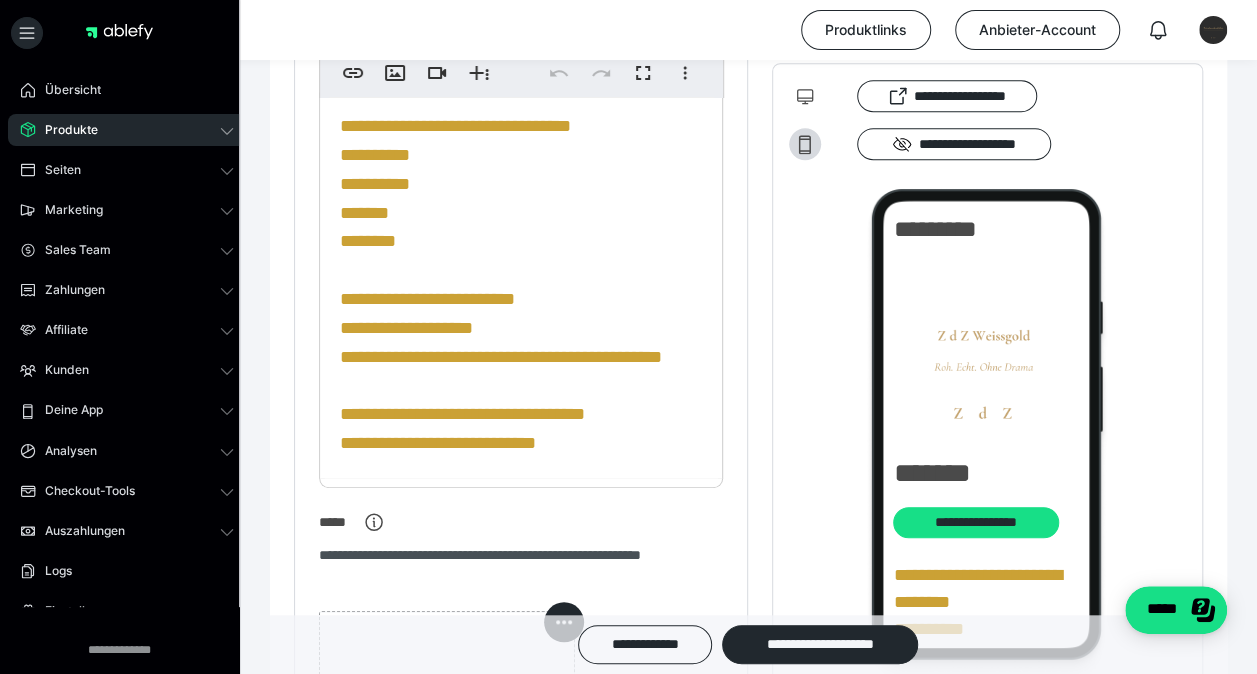 click on "**********" at bounding box center [501, 284] 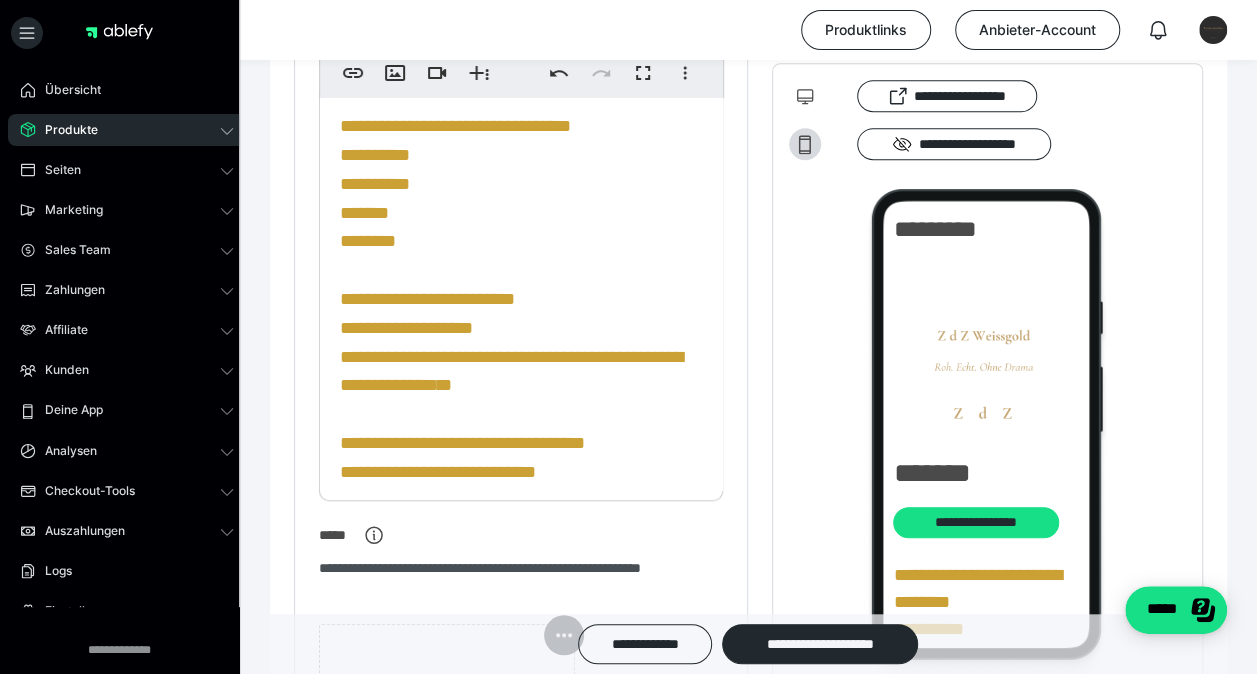 click on "**********" at bounding box center [521, 299] 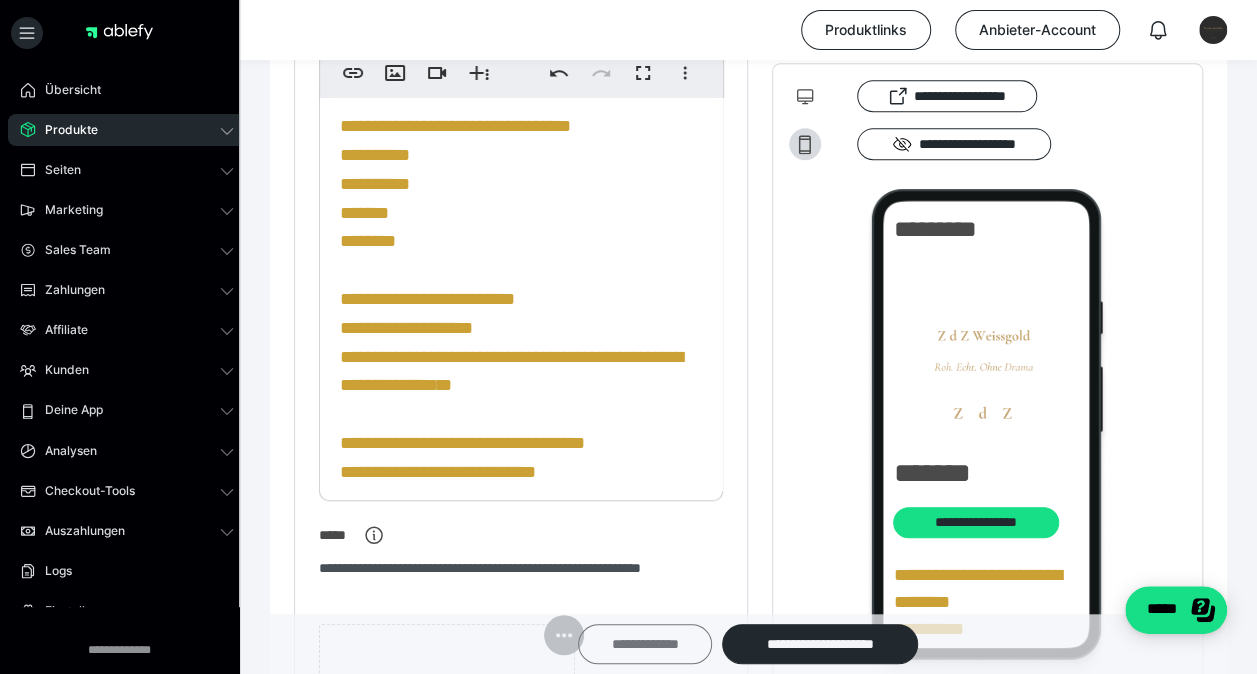 click on "**********" at bounding box center [645, 644] 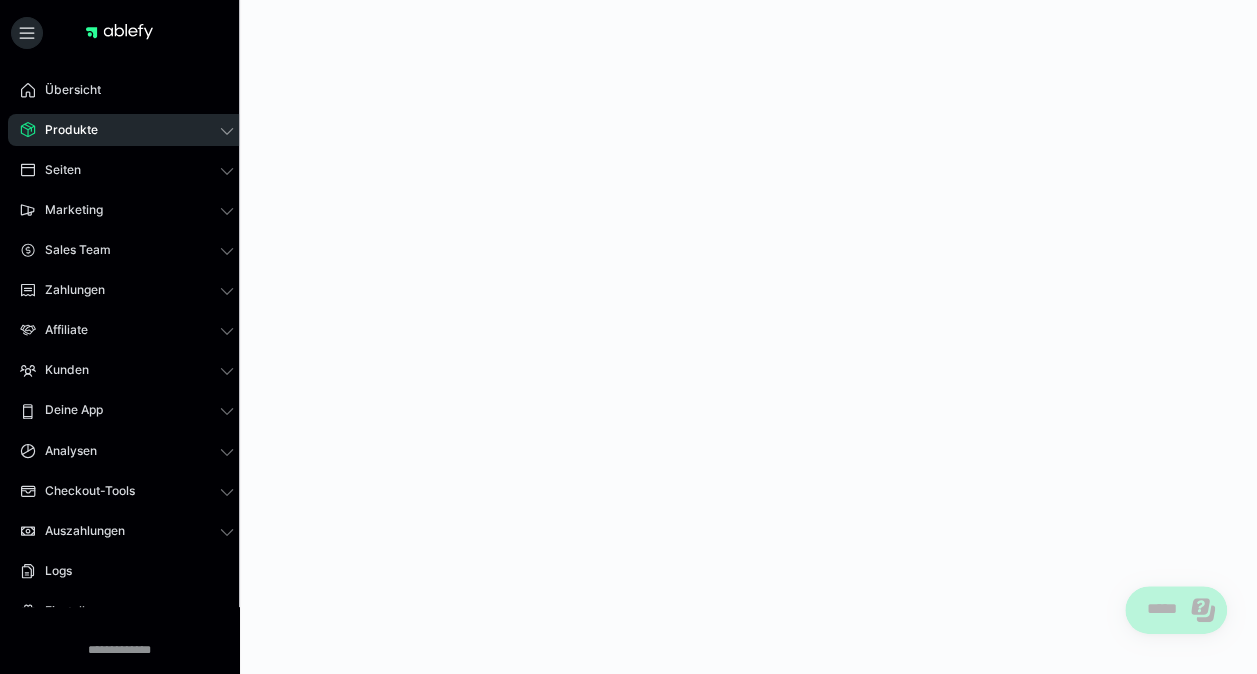scroll, scrollTop: 0, scrollLeft: 0, axis: both 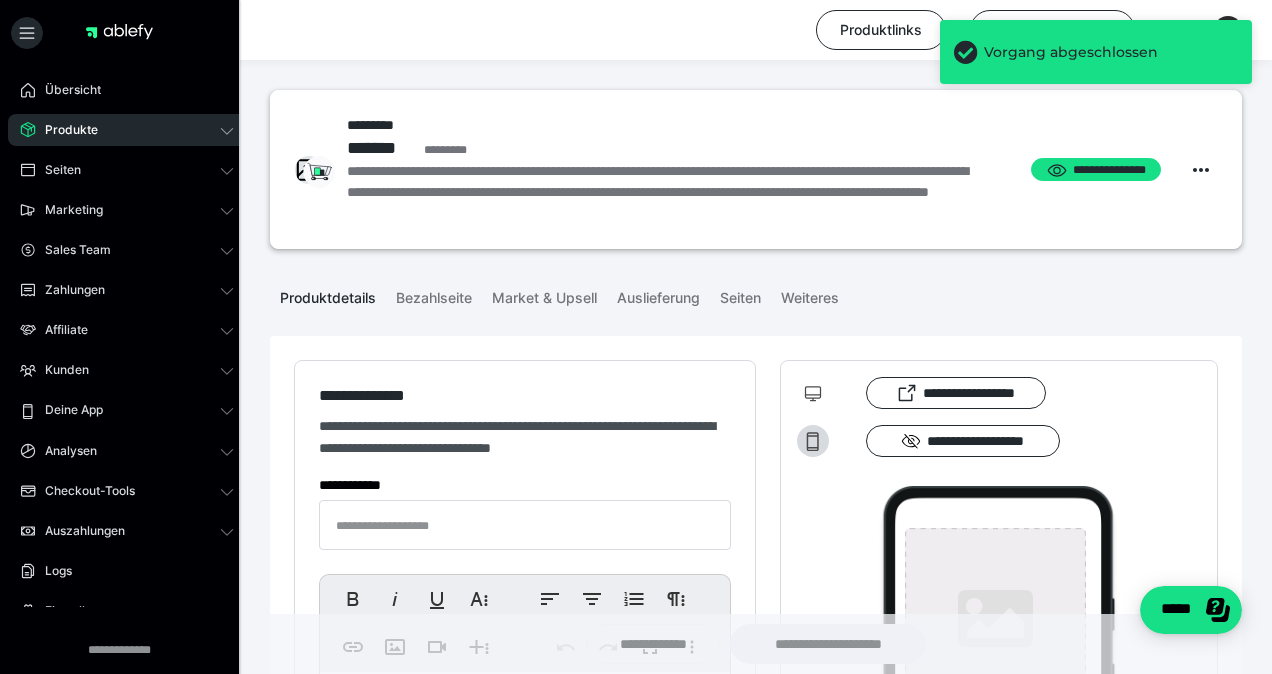 type on "*********" 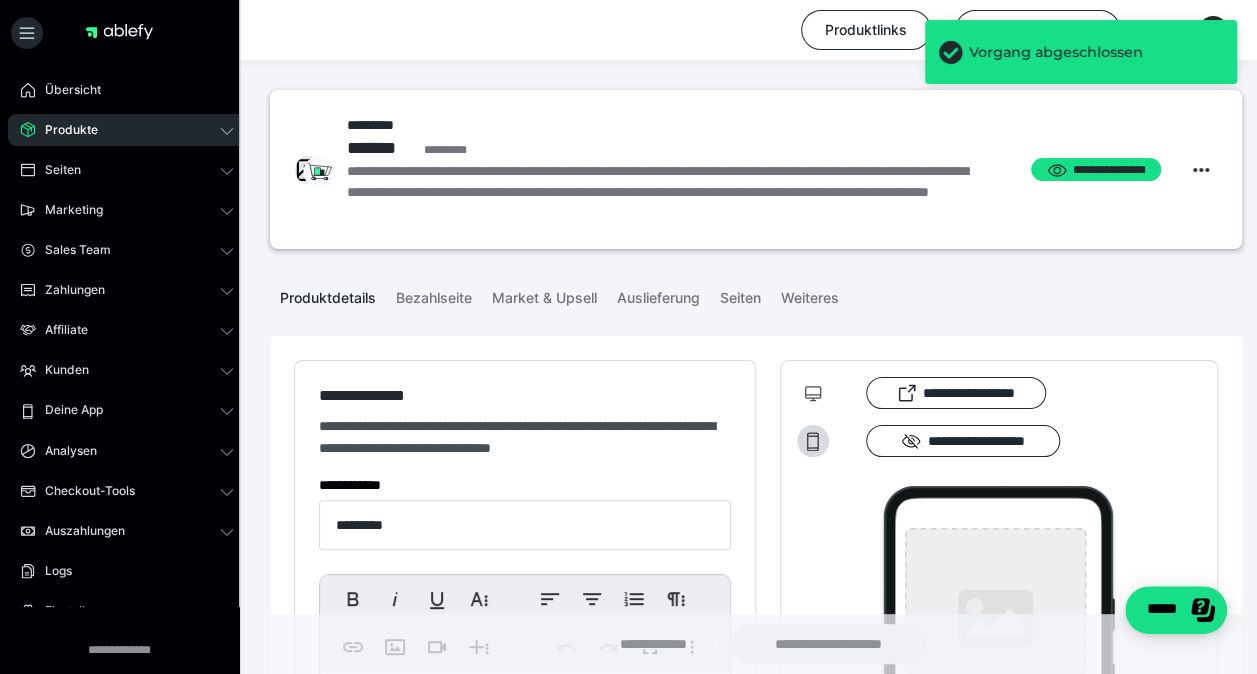 type on "**********" 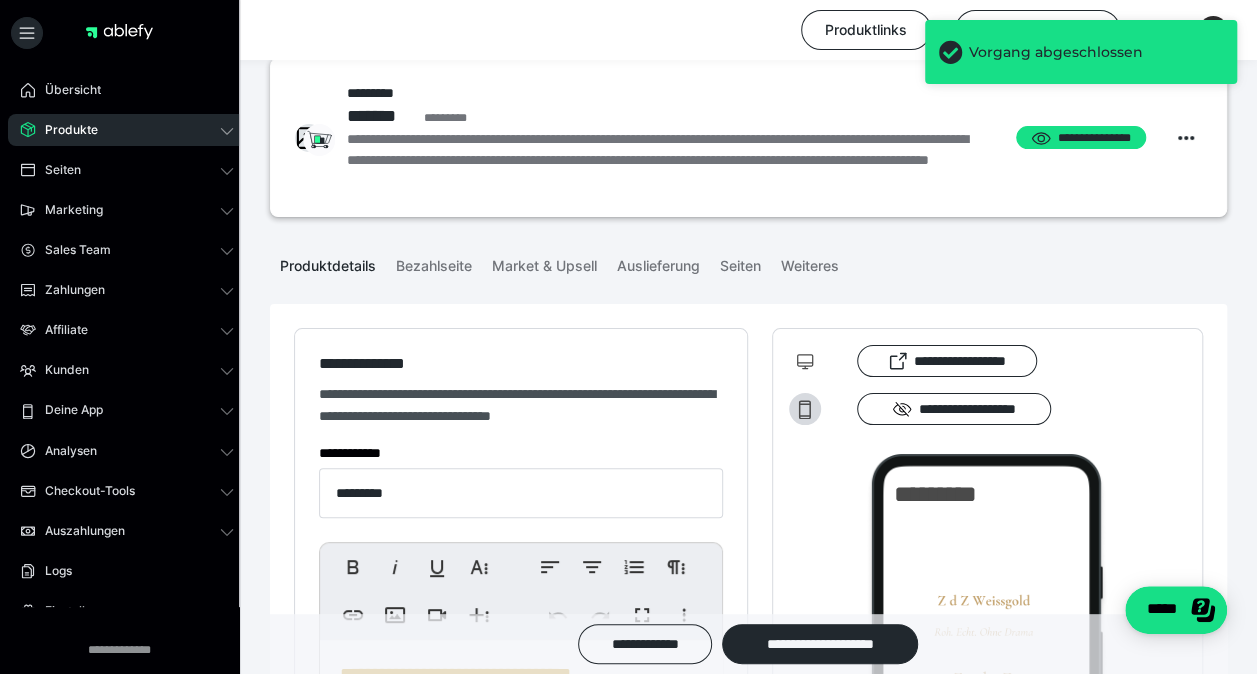 scroll, scrollTop: 0, scrollLeft: 0, axis: both 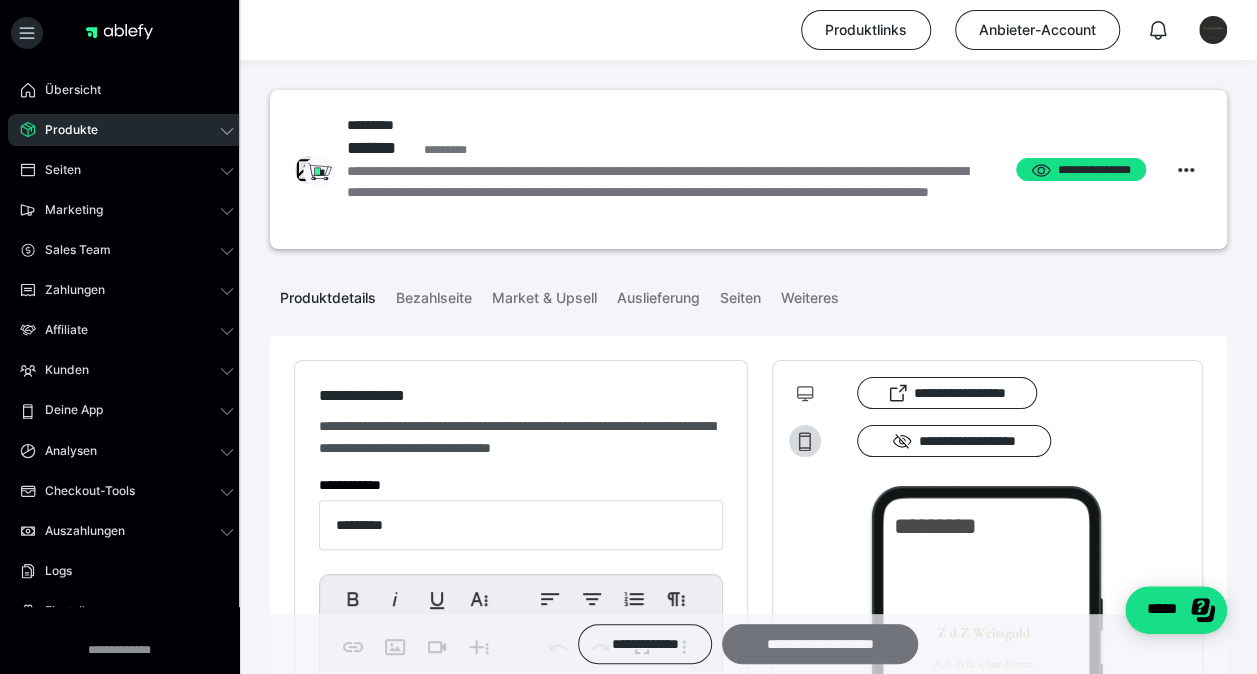 click on "**********" at bounding box center [820, 644] 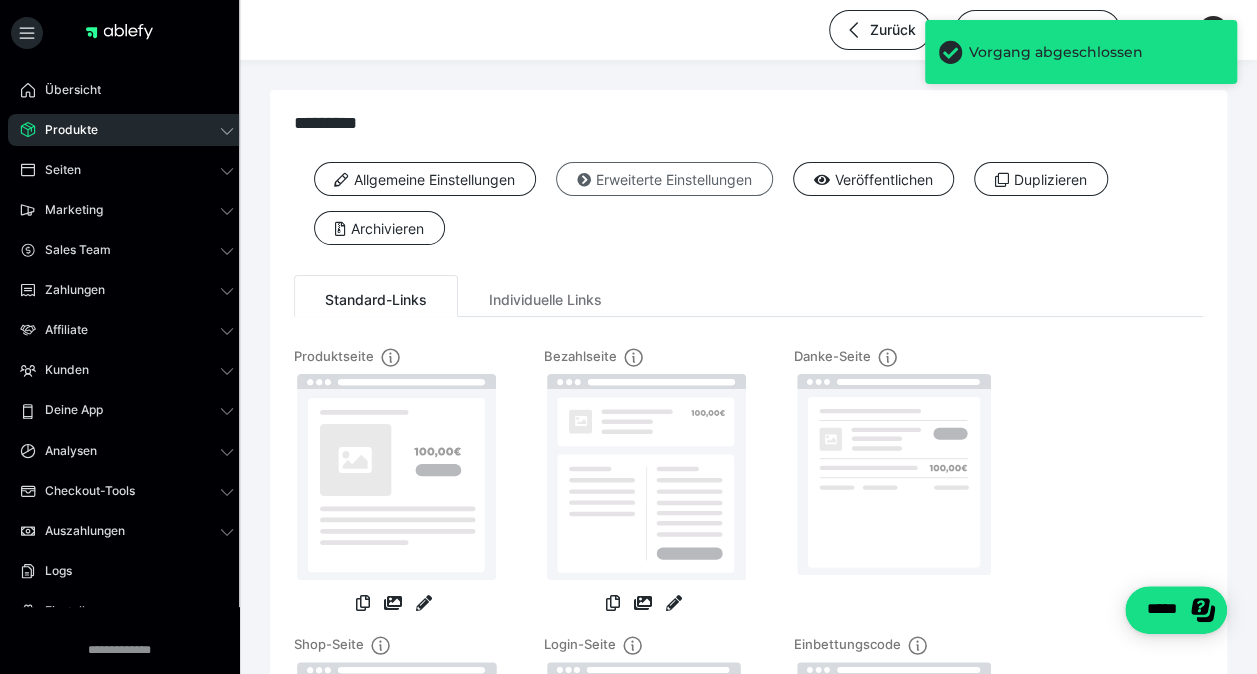 click on "Erweiterte Einstellungen" at bounding box center (664, 179) 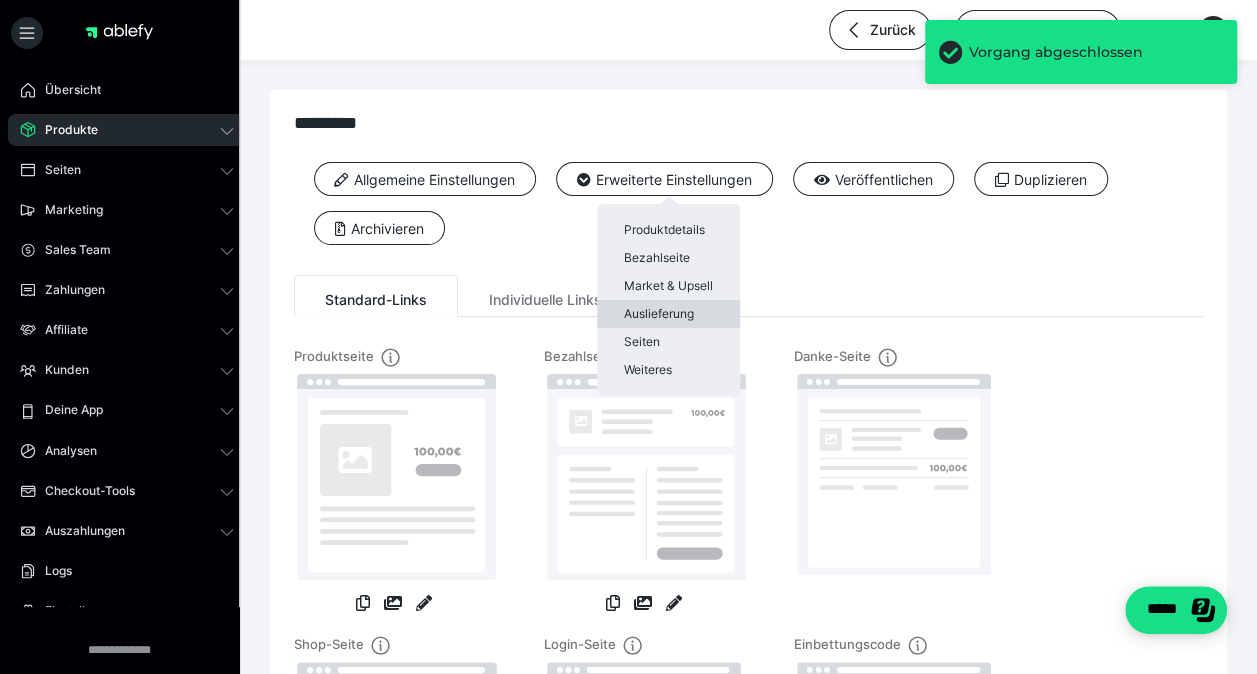 click on "Auslieferung" at bounding box center [668, 314] 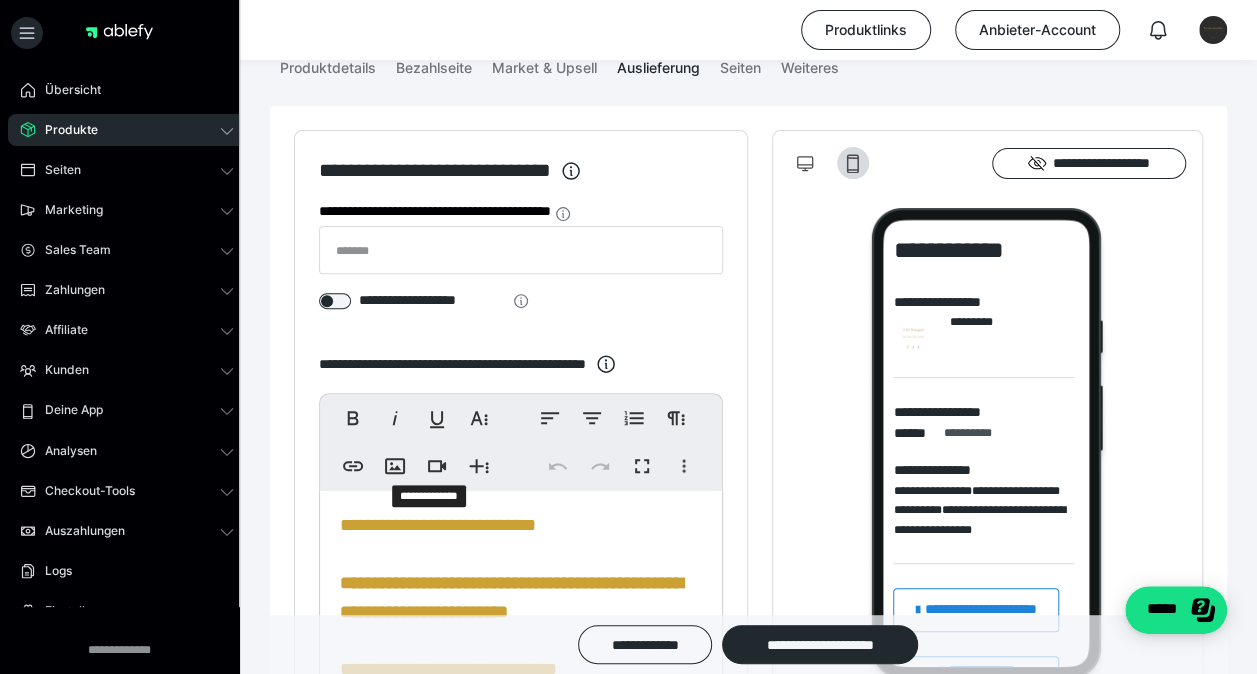 scroll, scrollTop: 395, scrollLeft: 0, axis: vertical 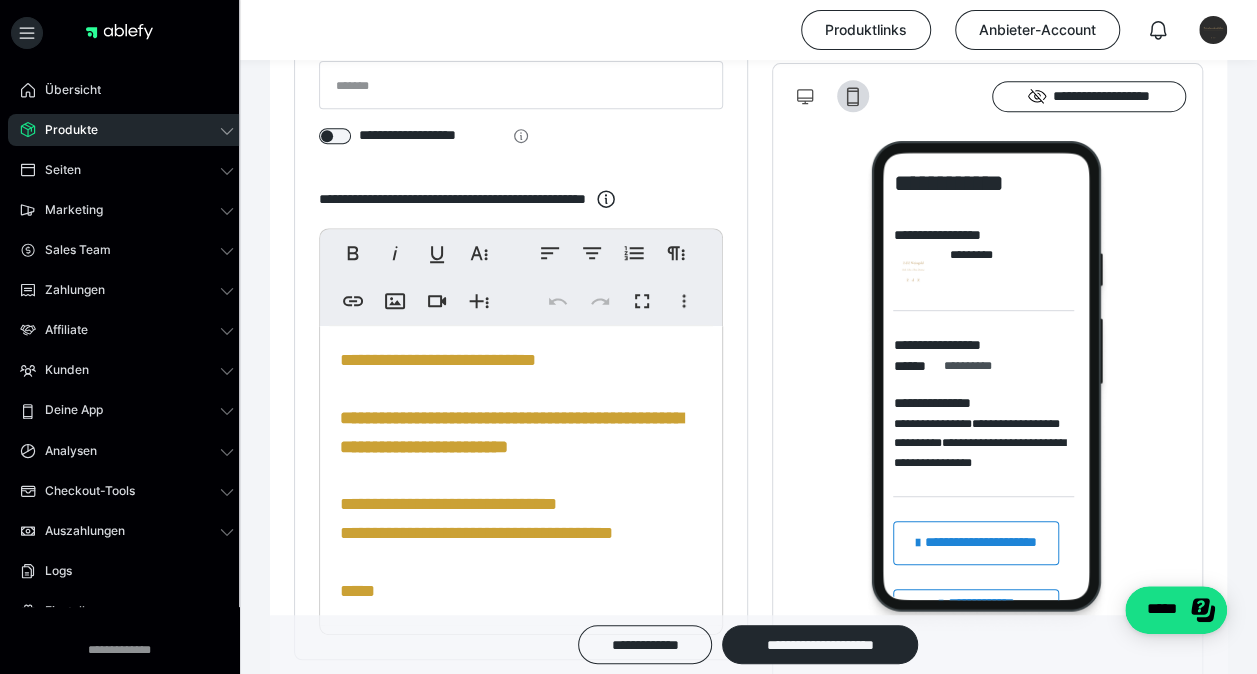 click on "**********" at bounding box center (521, 475) 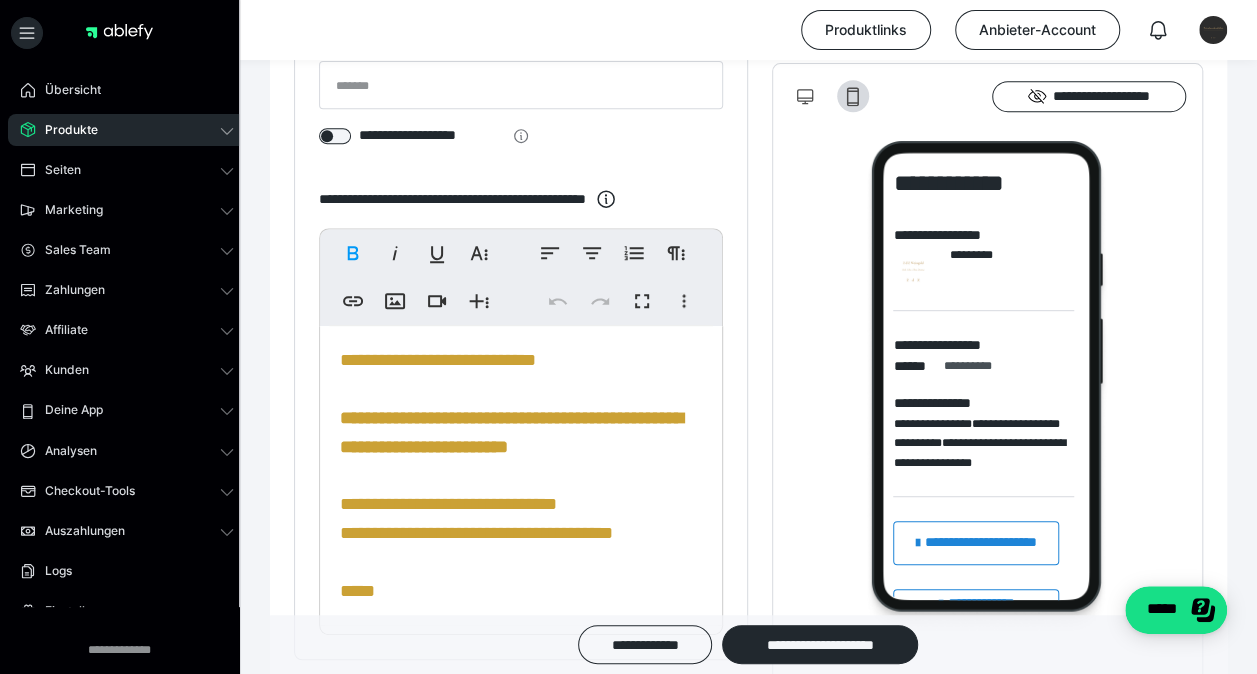 type 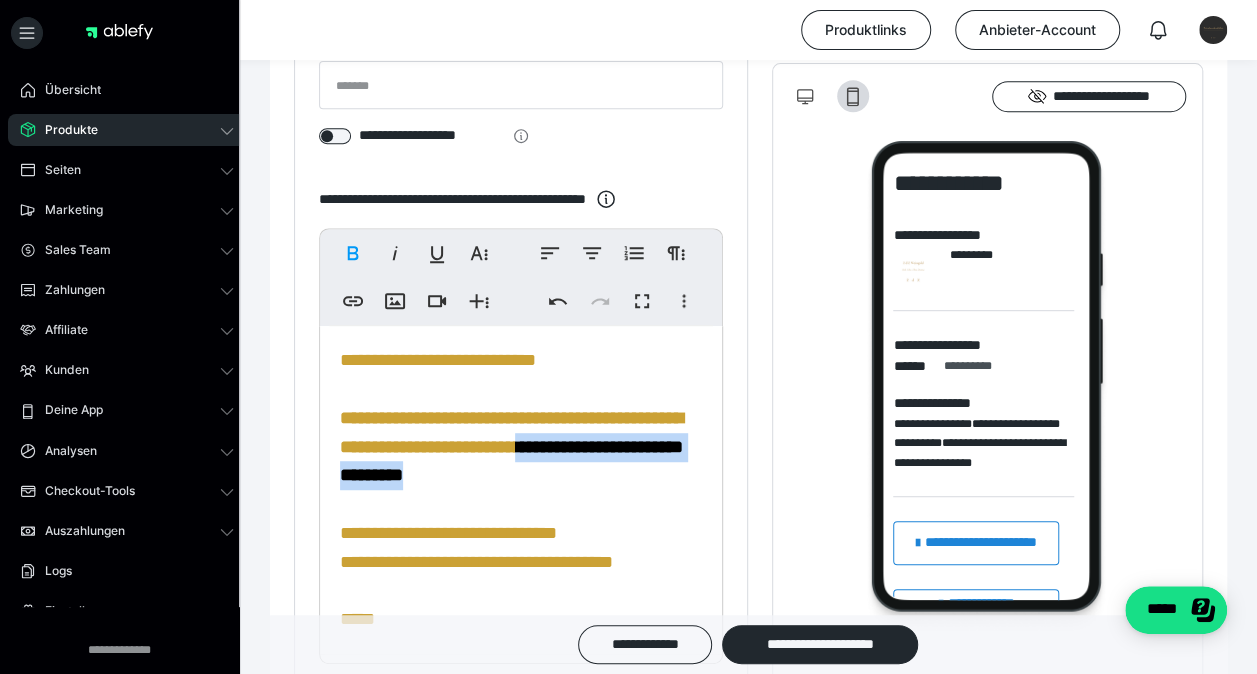 drag, startPoint x: 436, startPoint y: 484, endPoint x: 534, endPoint y: 449, distance: 104.062485 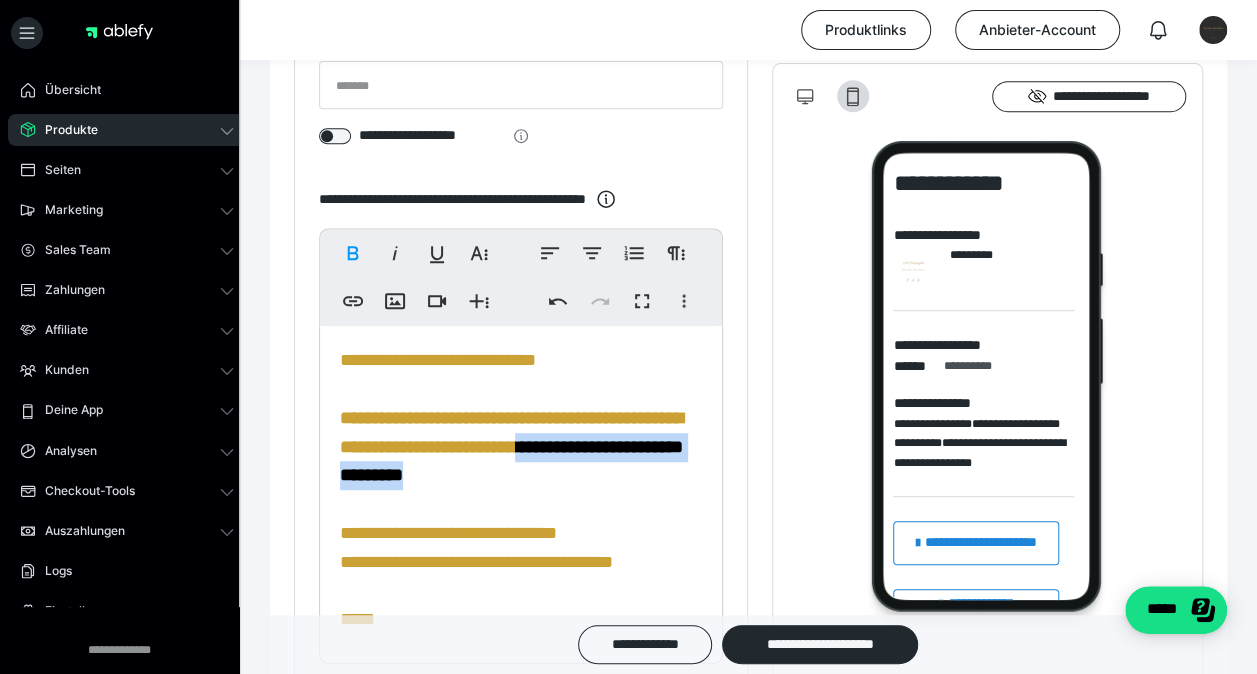 click on "**********" at bounding box center (511, 447) 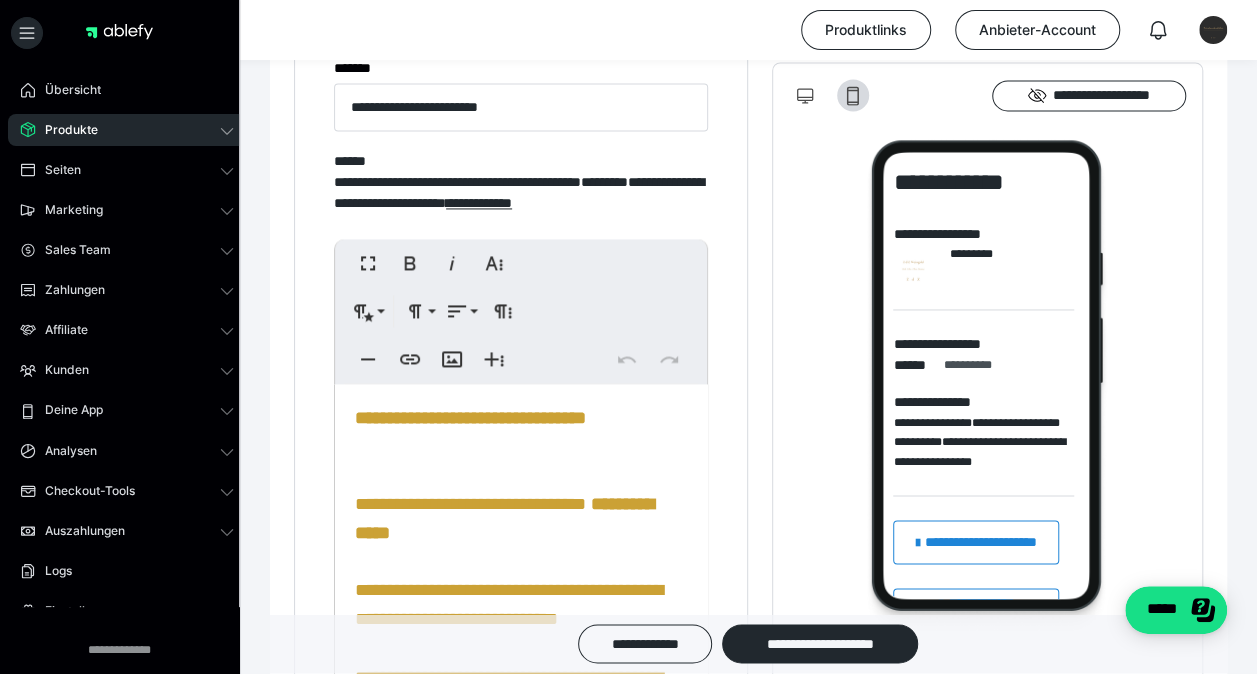 scroll, scrollTop: 1462, scrollLeft: 0, axis: vertical 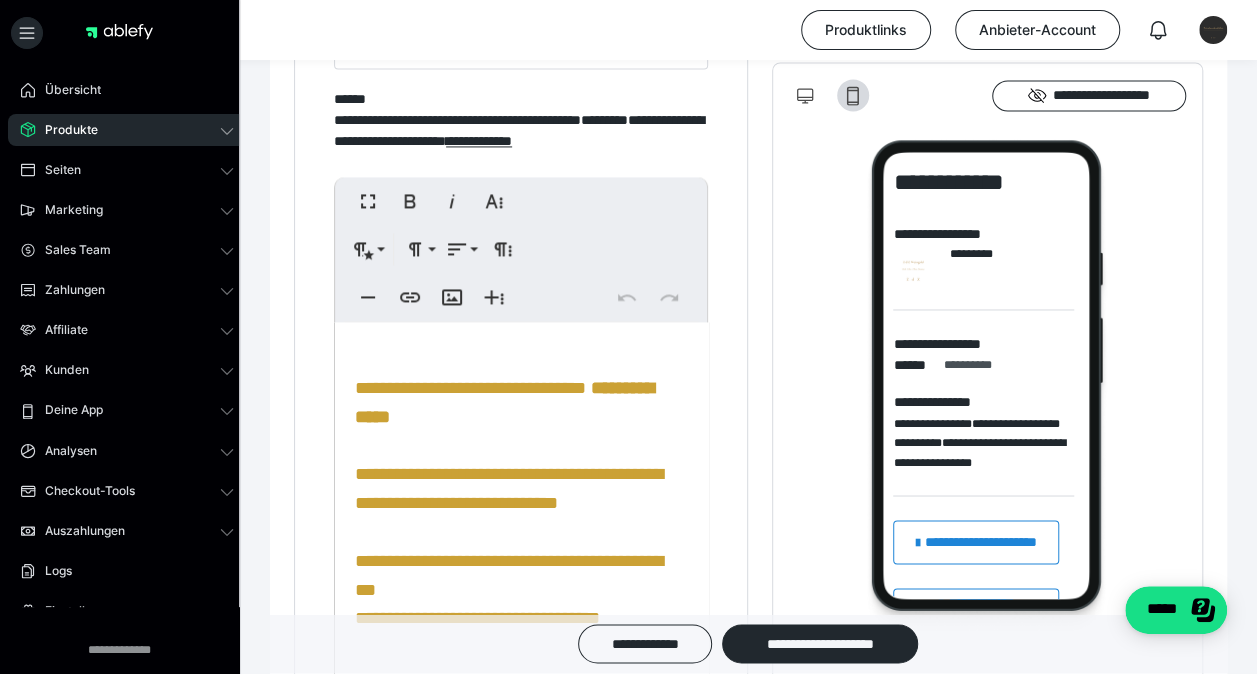 click on "**********" at bounding box center (521, 738) 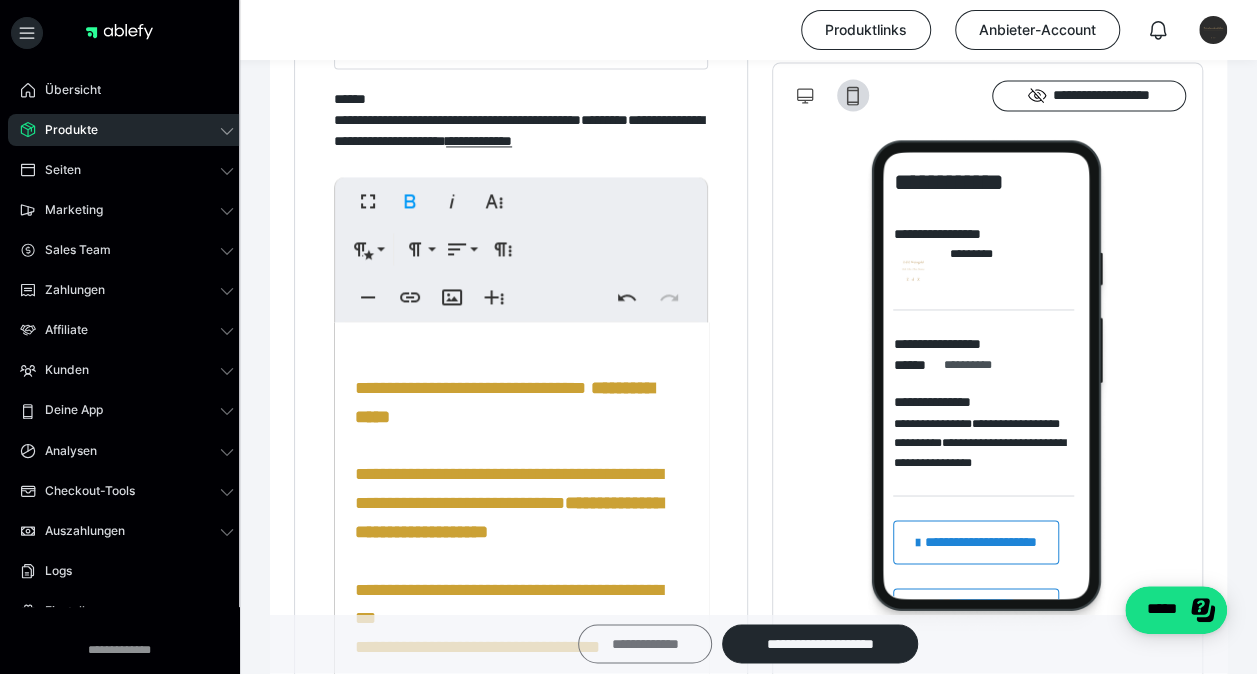 click on "**********" at bounding box center (645, 644) 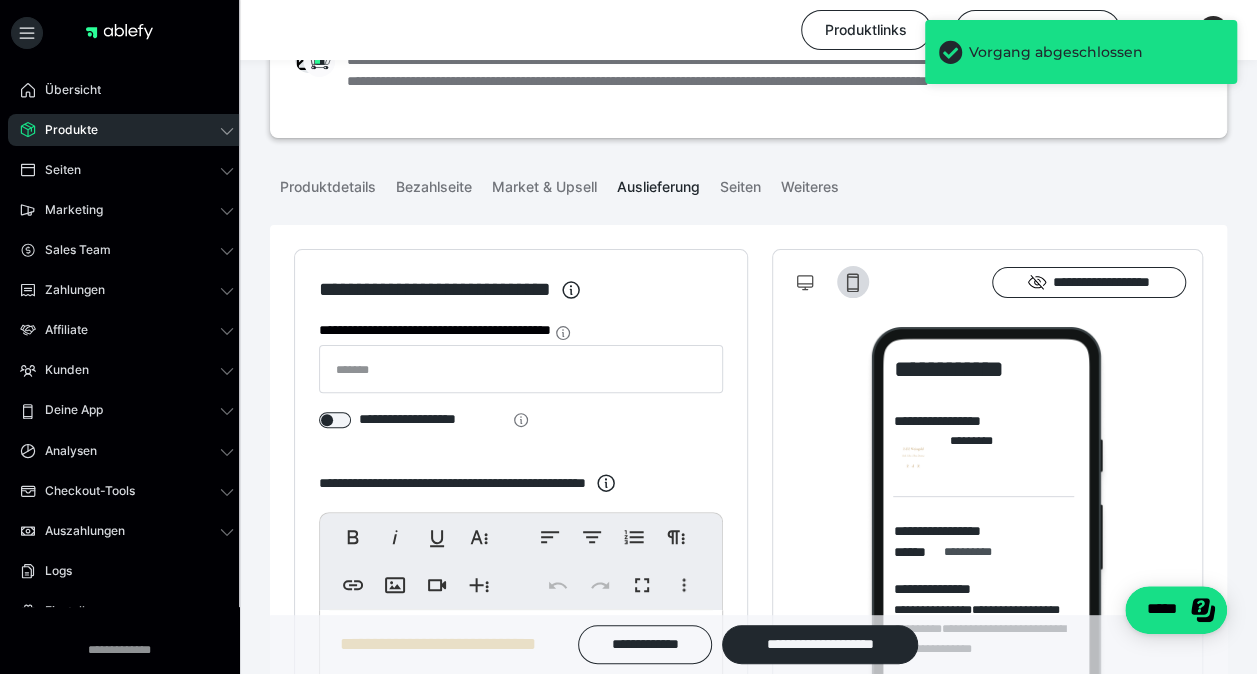 scroll, scrollTop: 106, scrollLeft: 0, axis: vertical 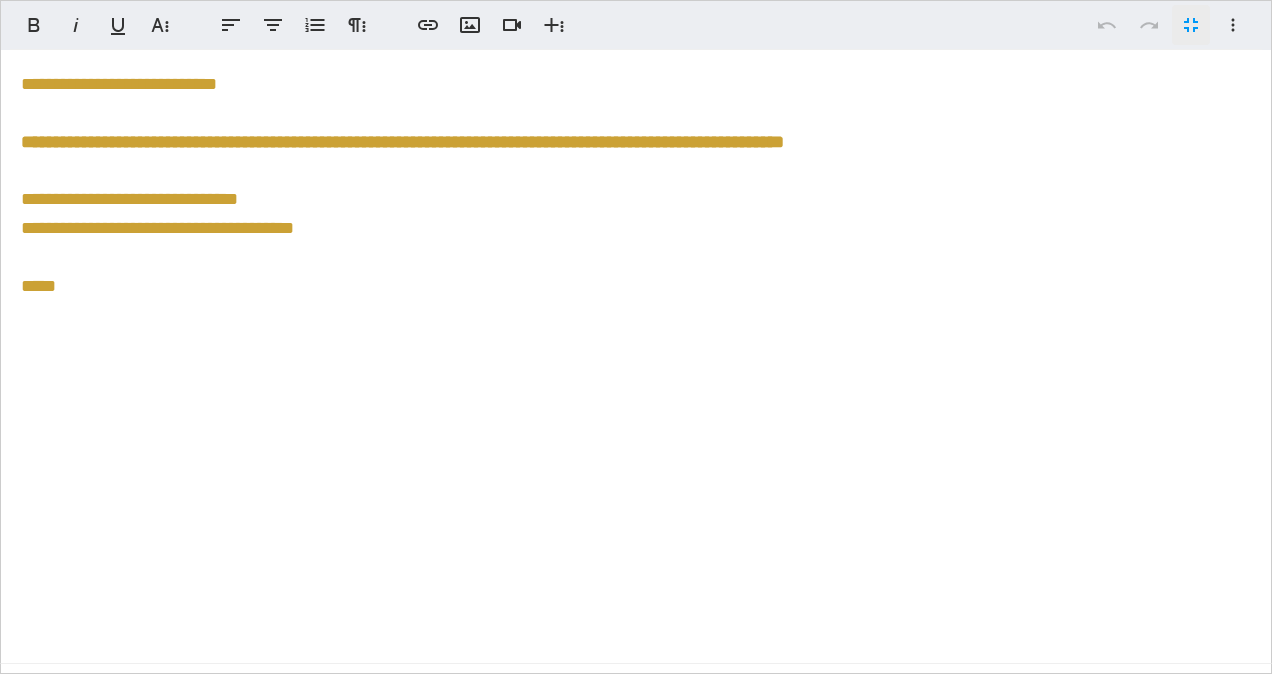 click on "**********" at bounding box center (402, 142) 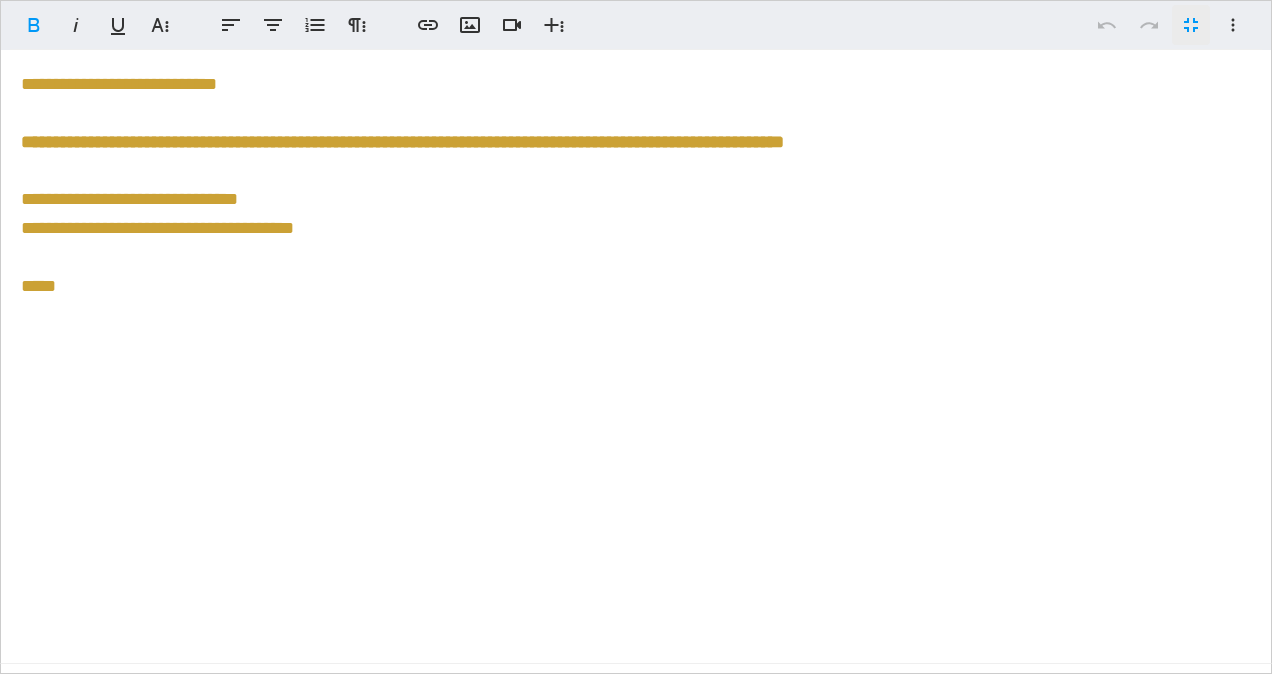 type 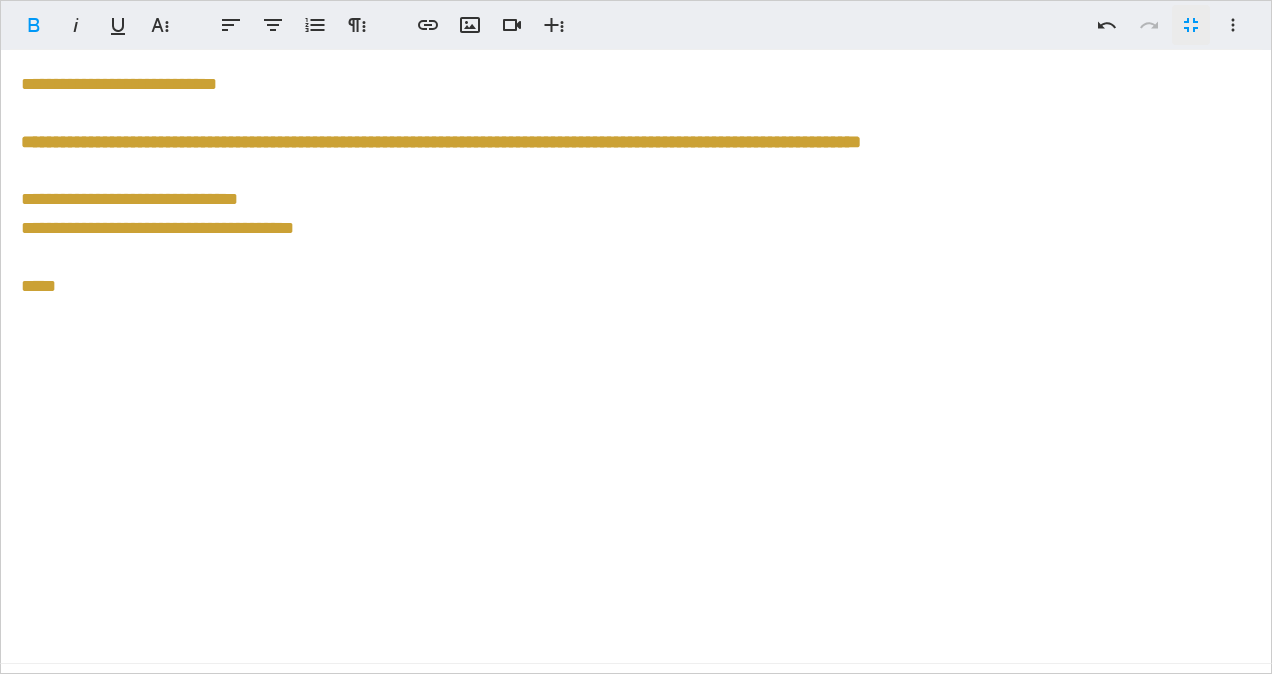 click on "**********" at bounding box center (636, 337) 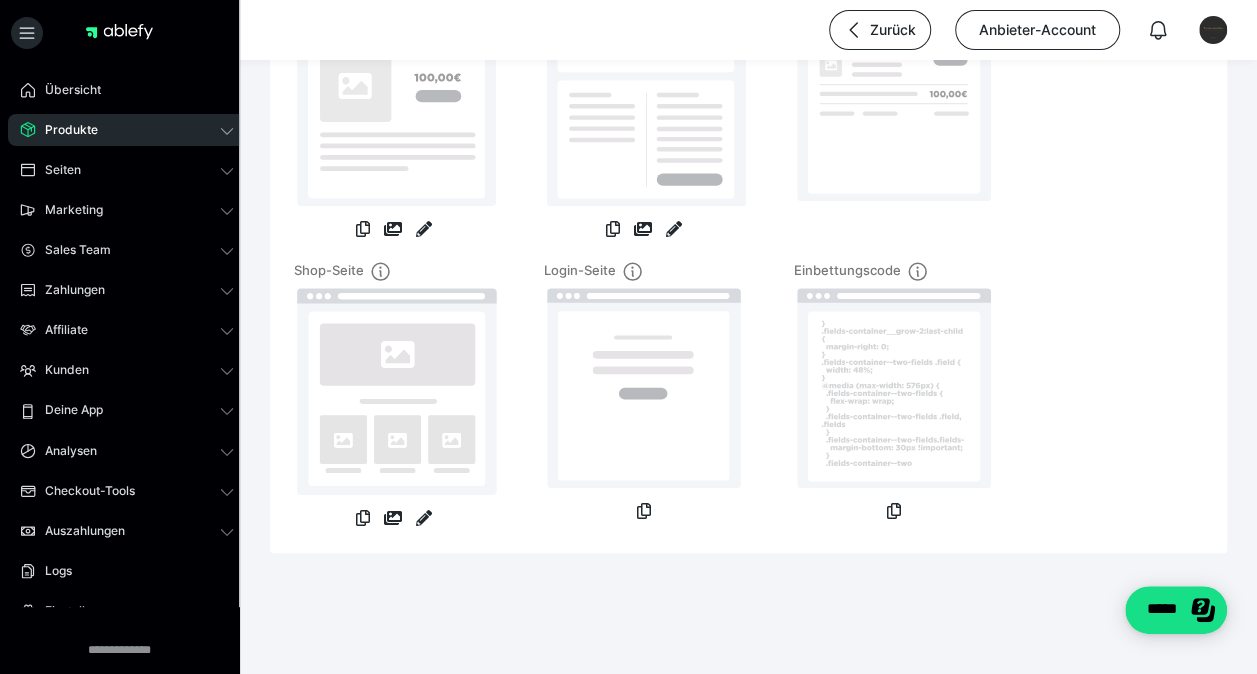 scroll, scrollTop: 0, scrollLeft: 0, axis: both 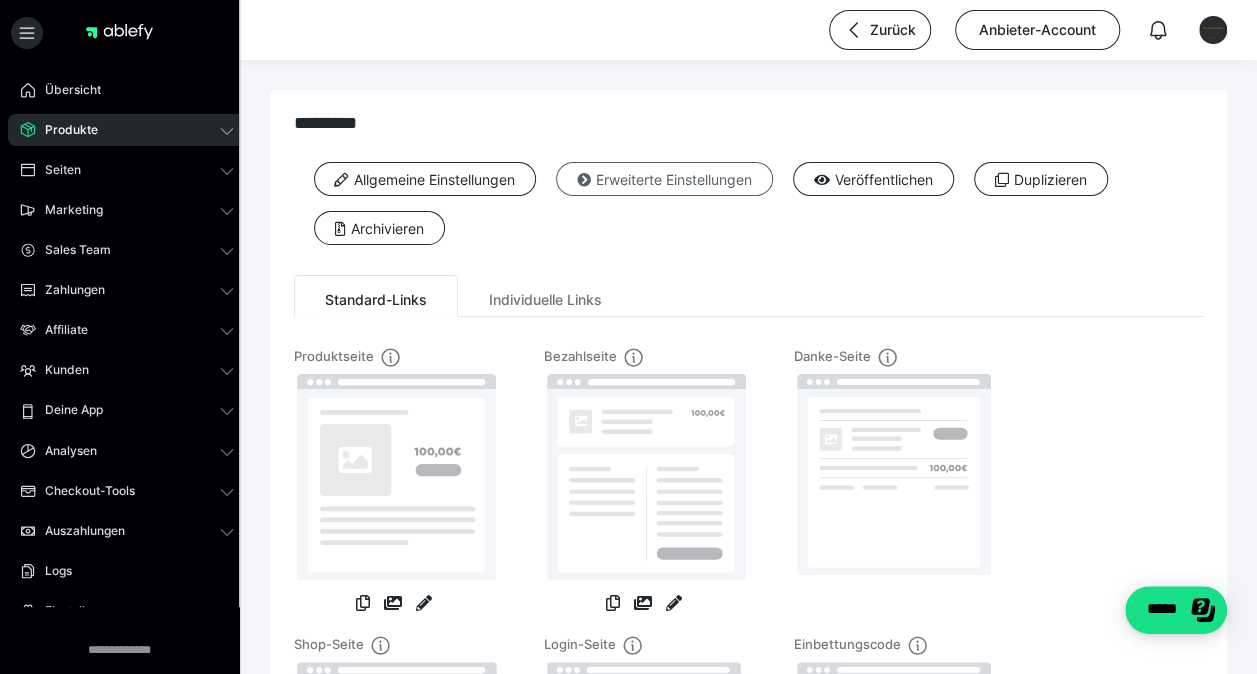 click on "Erweiterte Einstellungen" at bounding box center (664, 179) 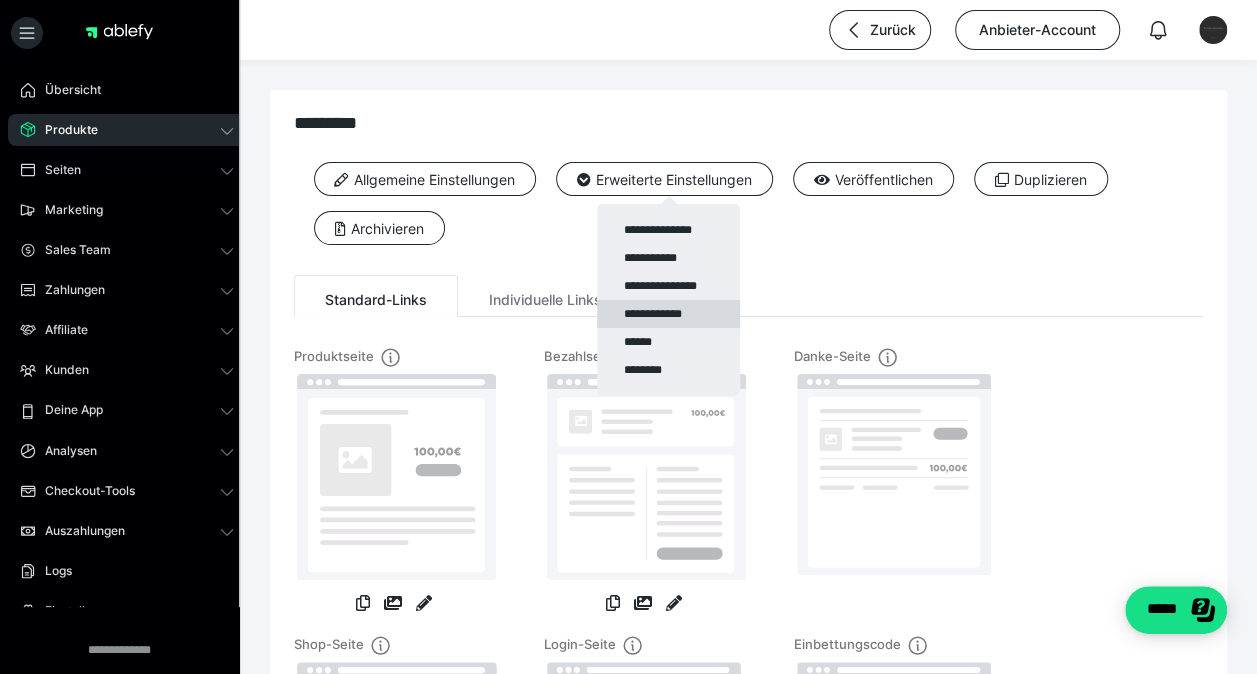 click on "**********" at bounding box center [668, 314] 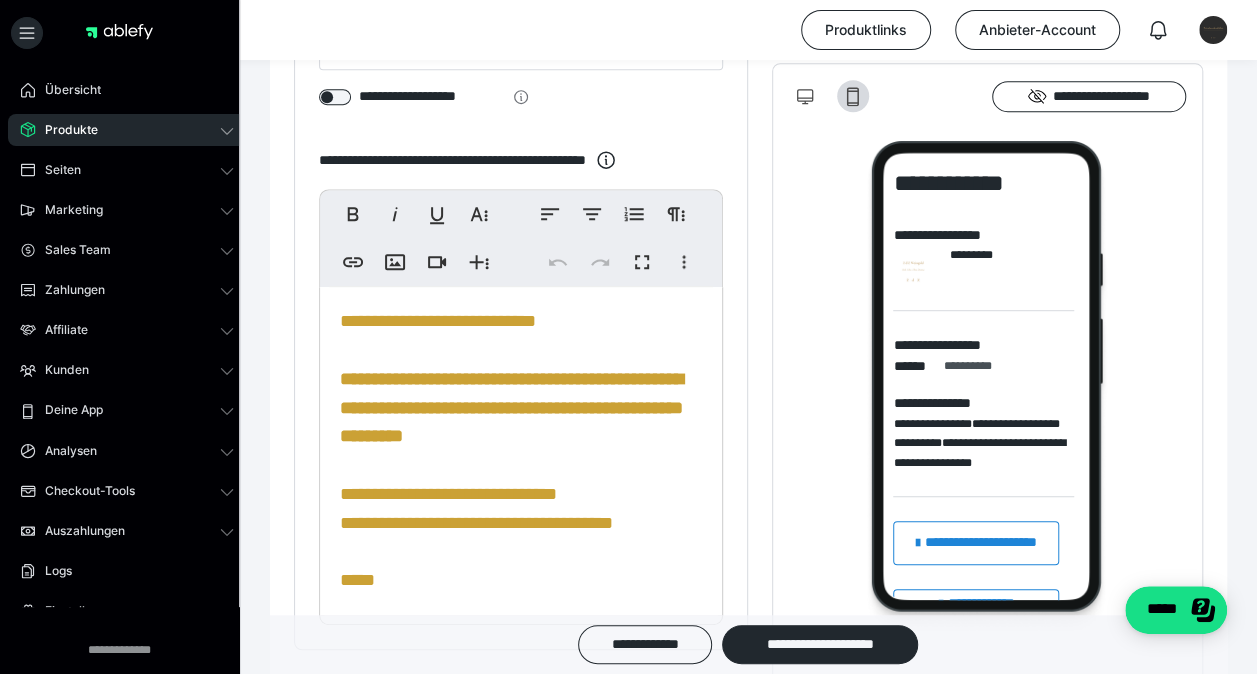 scroll, scrollTop: 486, scrollLeft: 0, axis: vertical 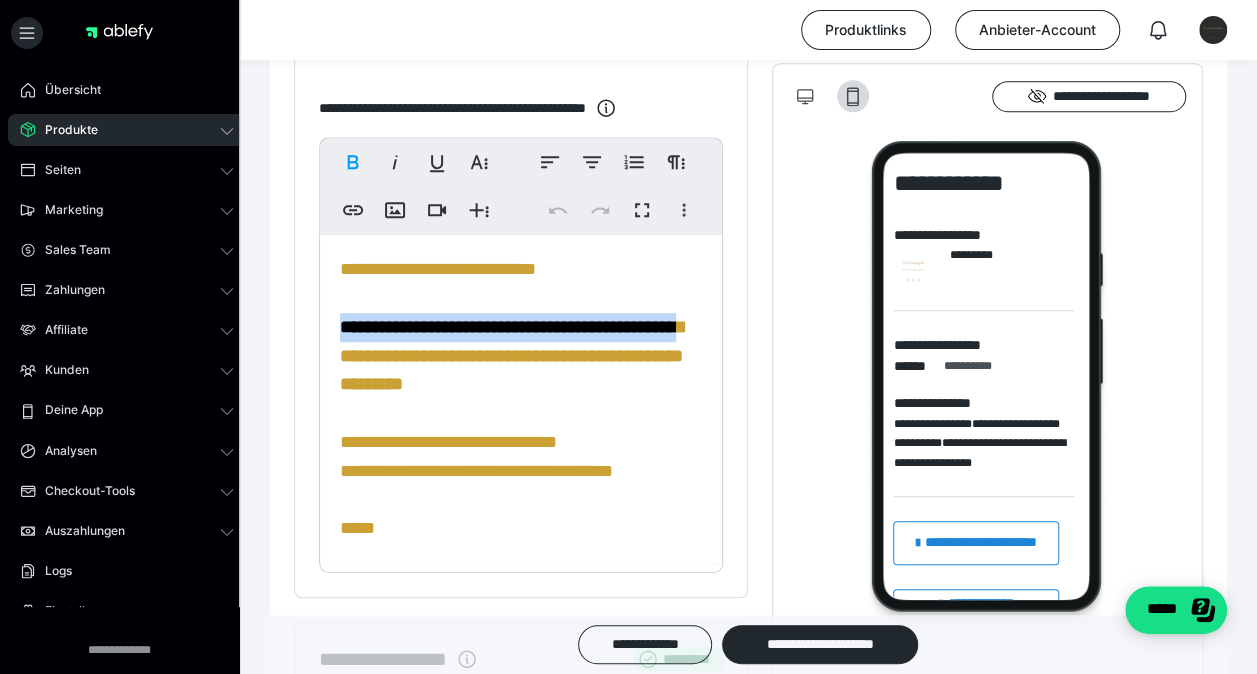 drag, startPoint x: 337, startPoint y: 323, endPoint x: 706, endPoint y: 316, distance: 369.06638 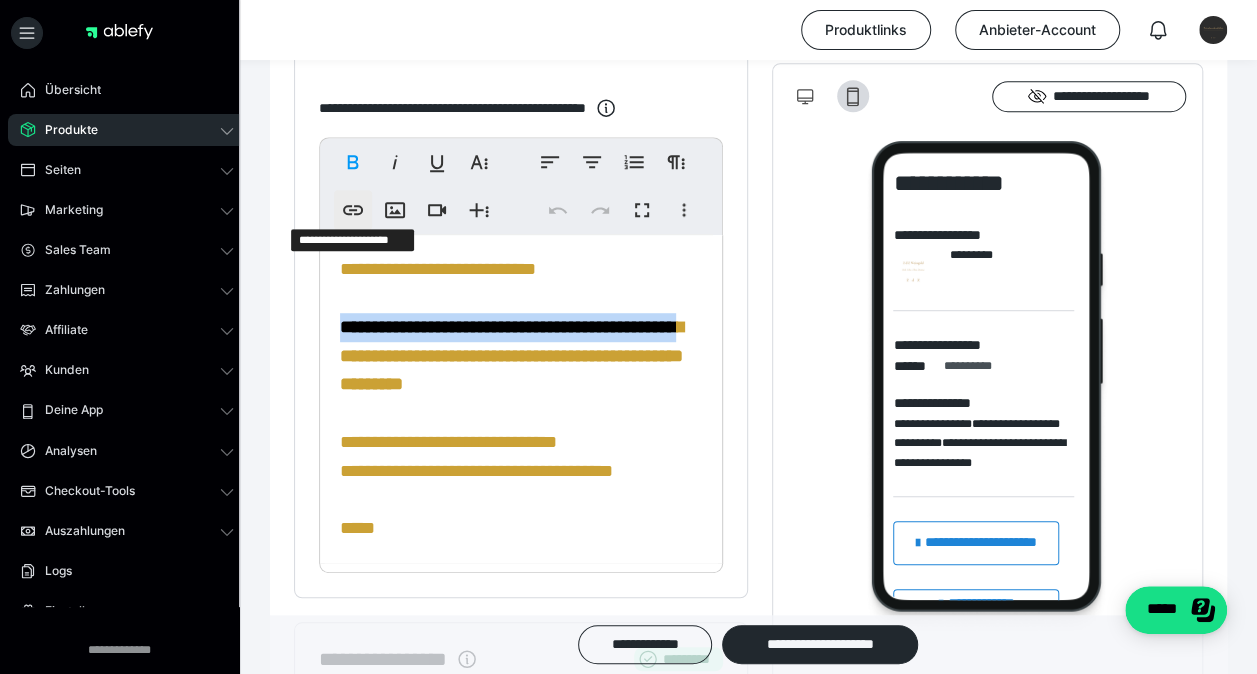 click 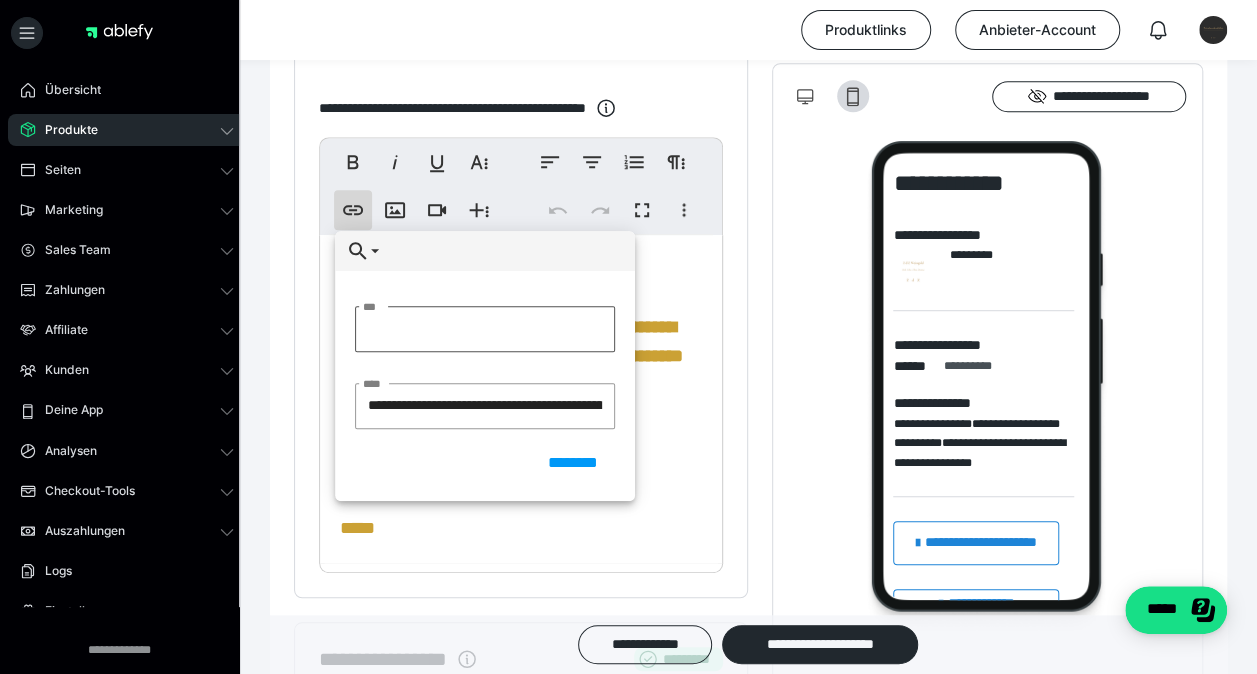 click on "***" at bounding box center [485, 329] 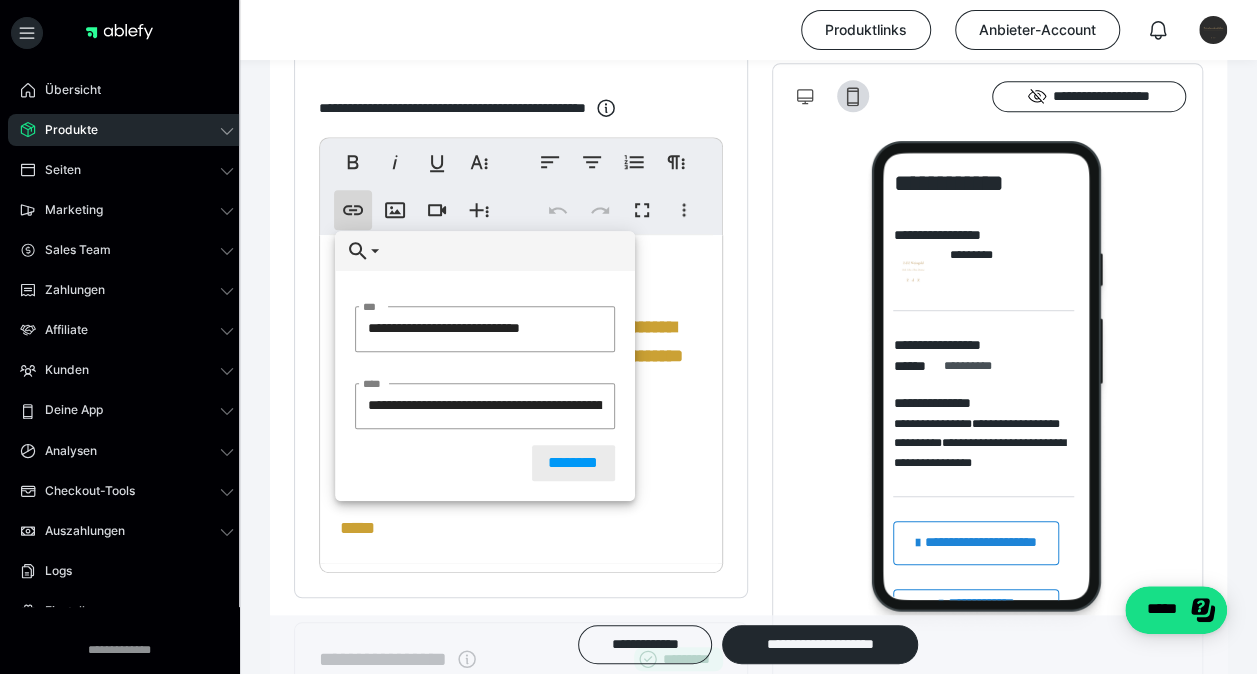 click on "********" at bounding box center (573, 463) 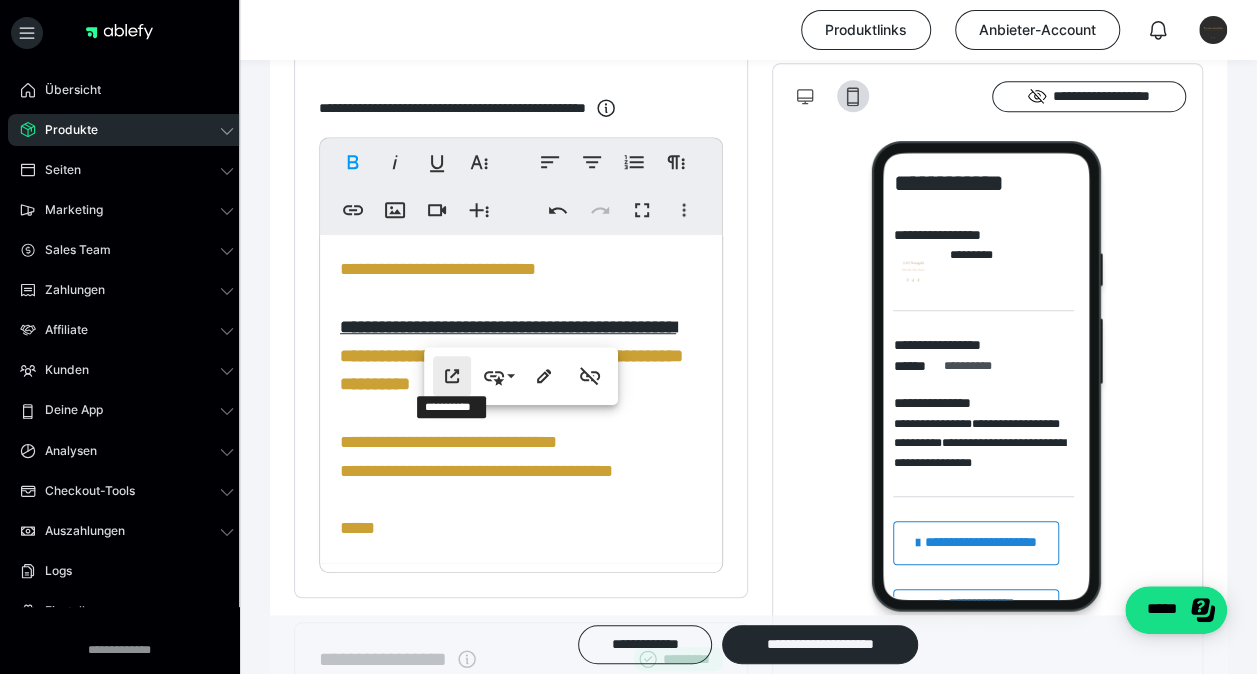 click 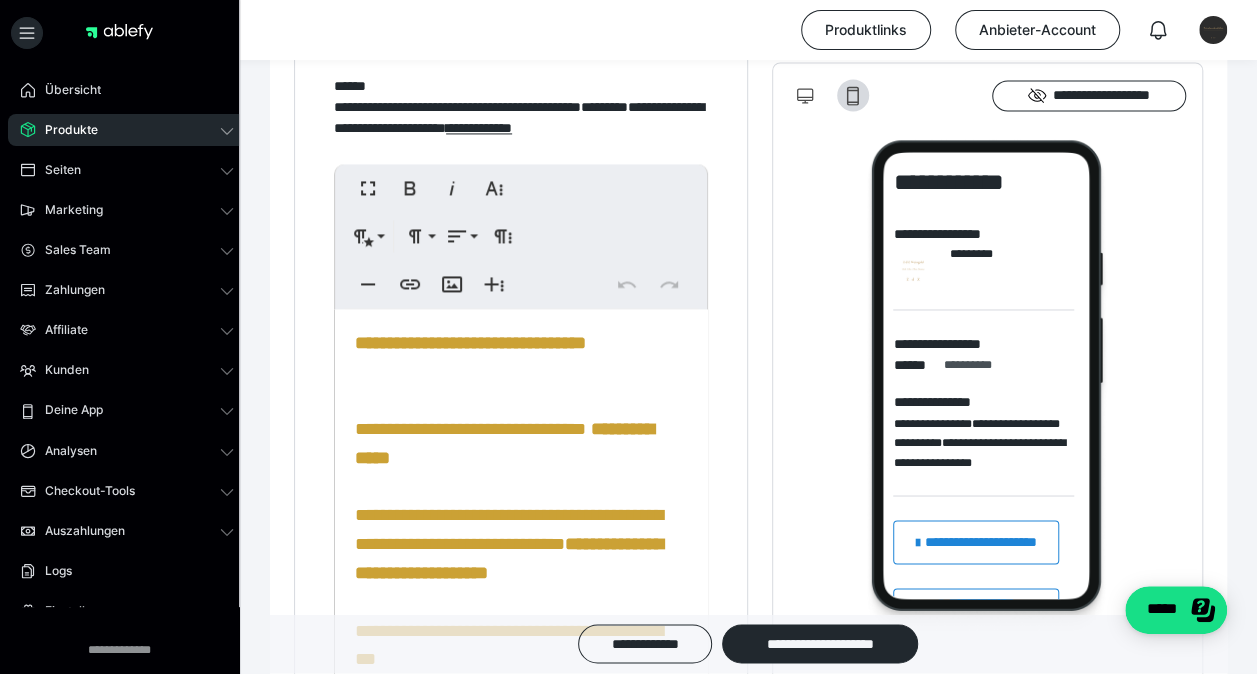 scroll, scrollTop: 1480, scrollLeft: 0, axis: vertical 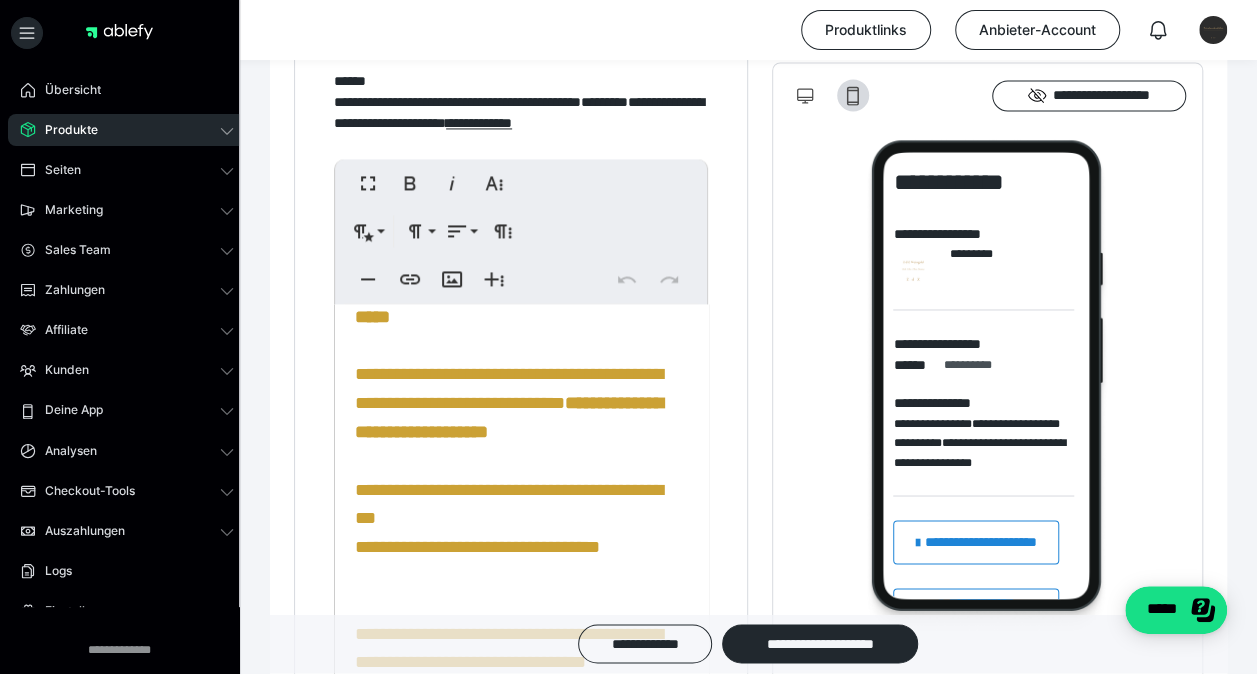 click on "**********" at bounding box center [509, 504] 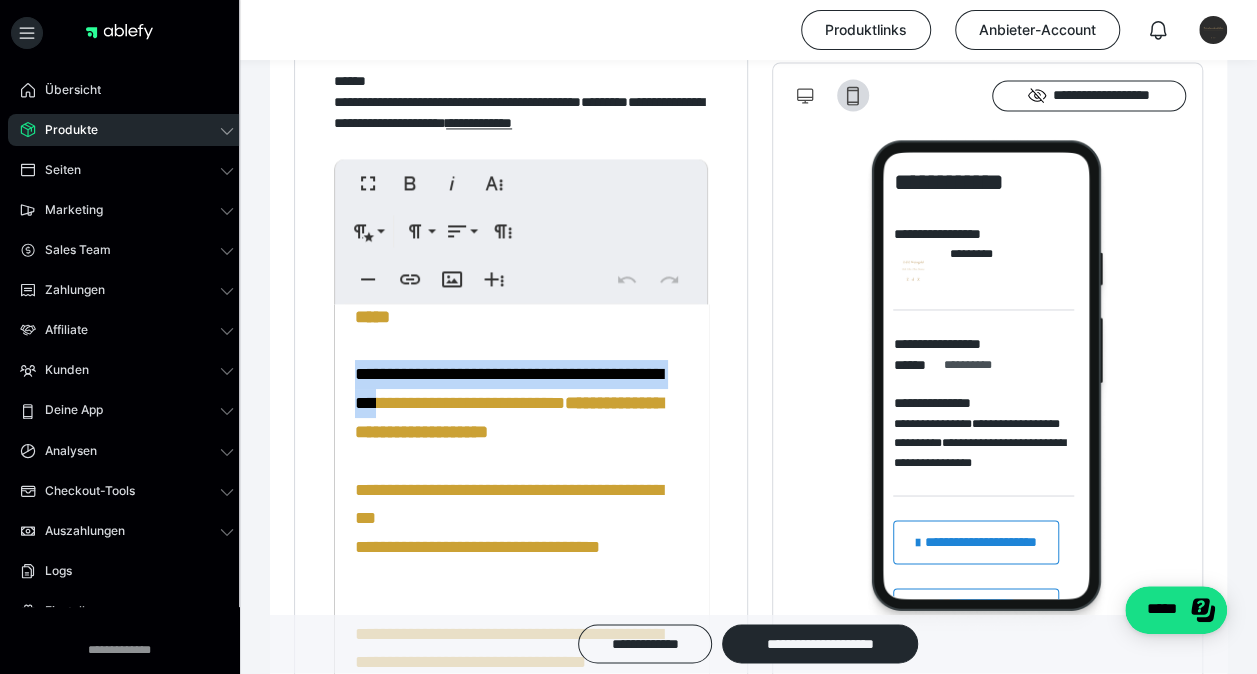 drag, startPoint x: 434, startPoint y: 416, endPoint x: 356, endPoint y: 388, distance: 82.8734 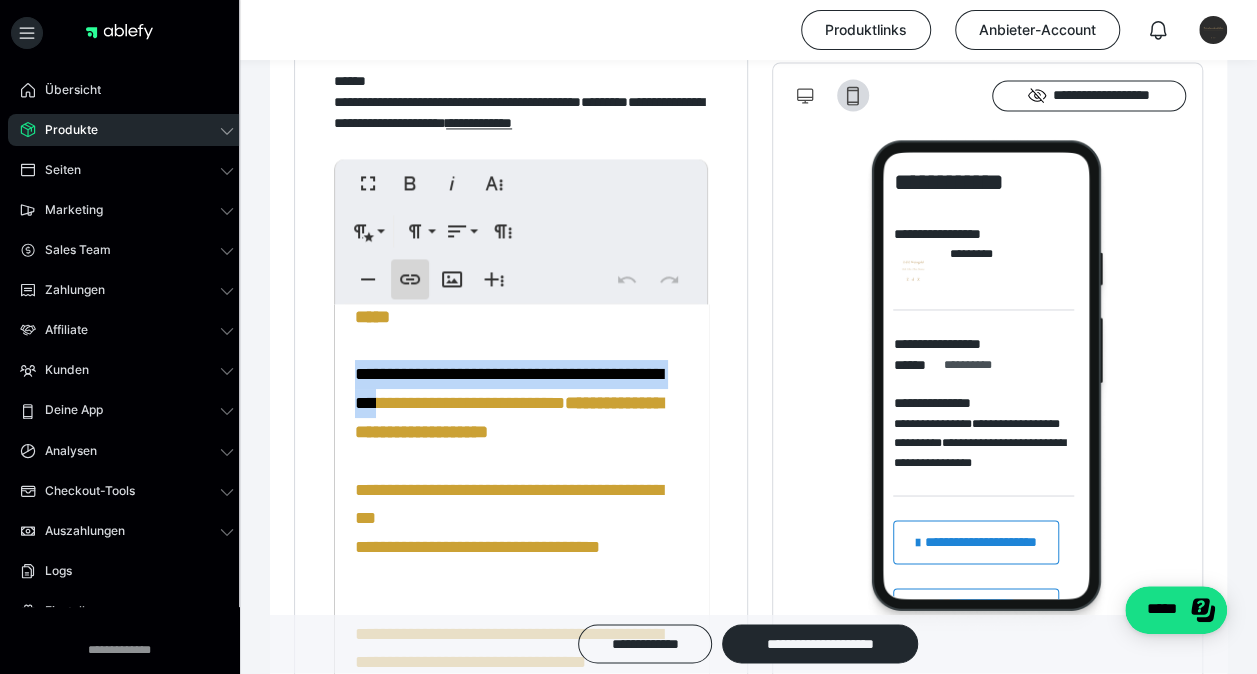 click 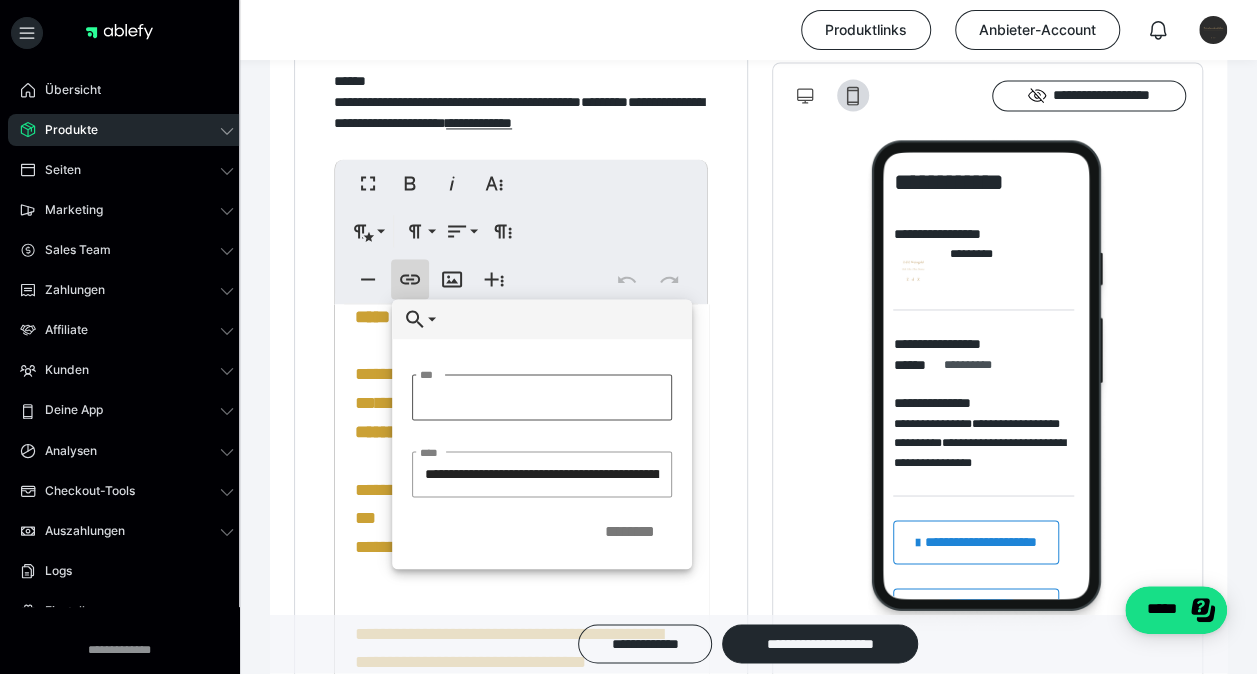 click on "***" at bounding box center (542, 397) 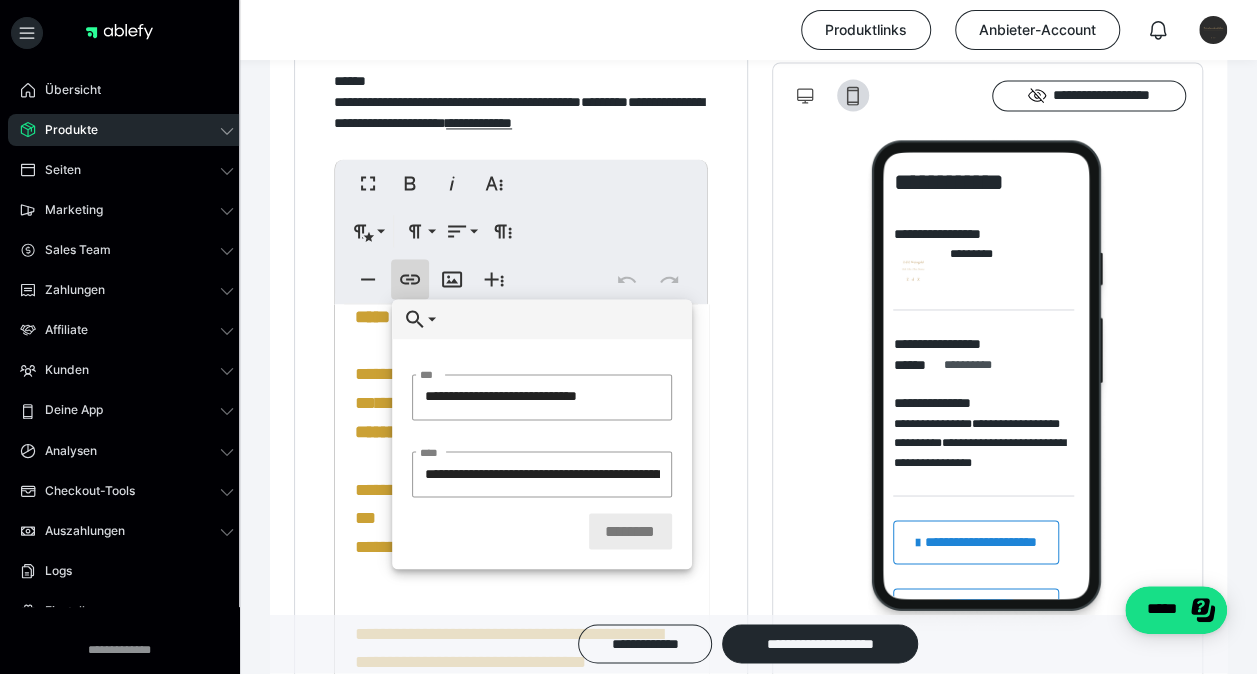 click on "********" at bounding box center [630, 531] 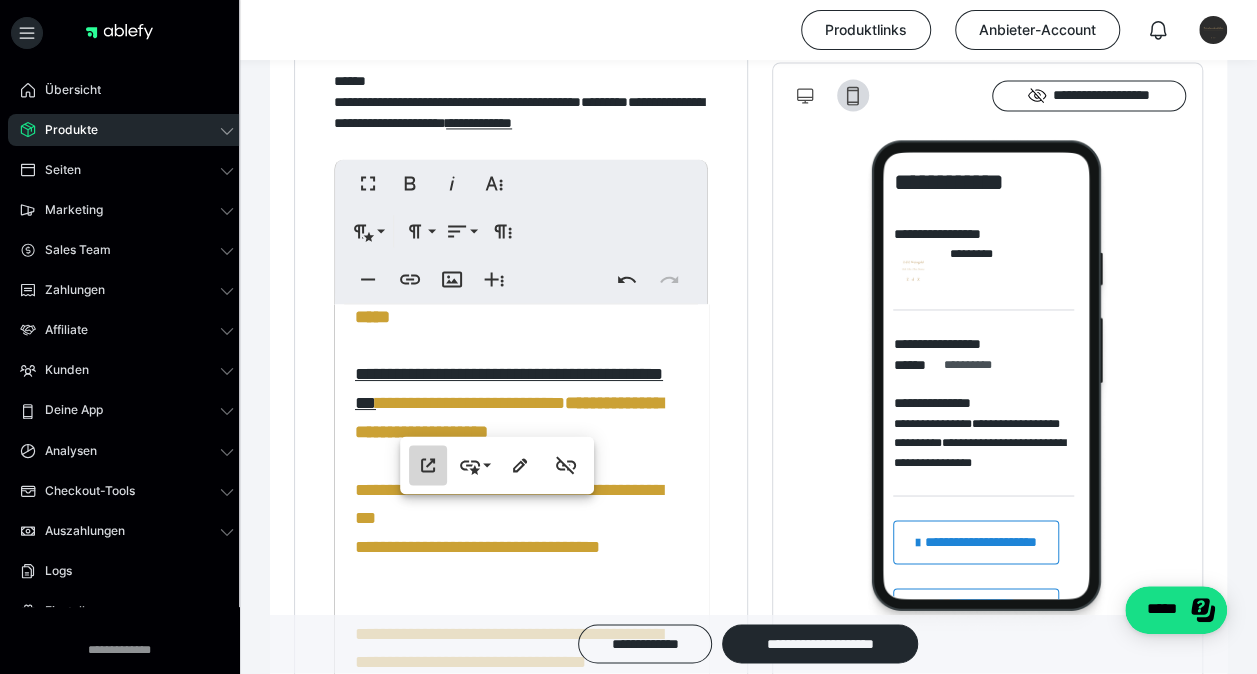 click 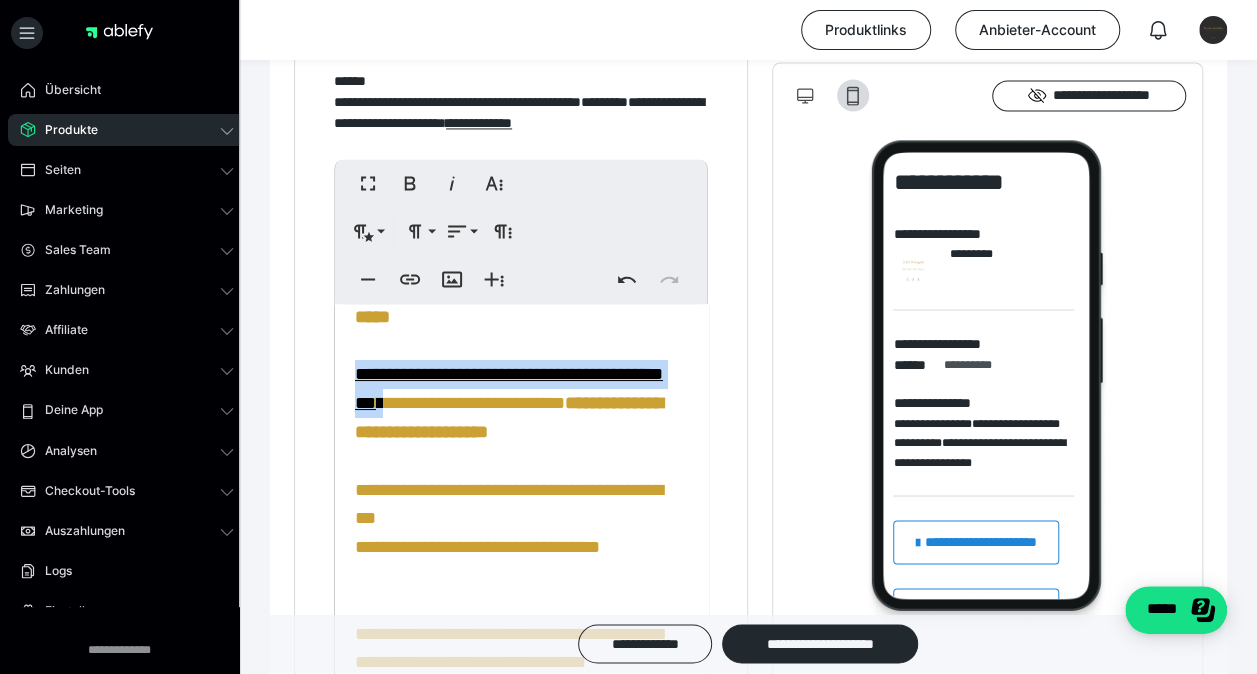 drag, startPoint x: 438, startPoint y: 416, endPoint x: 356, endPoint y: 388, distance: 86.64872 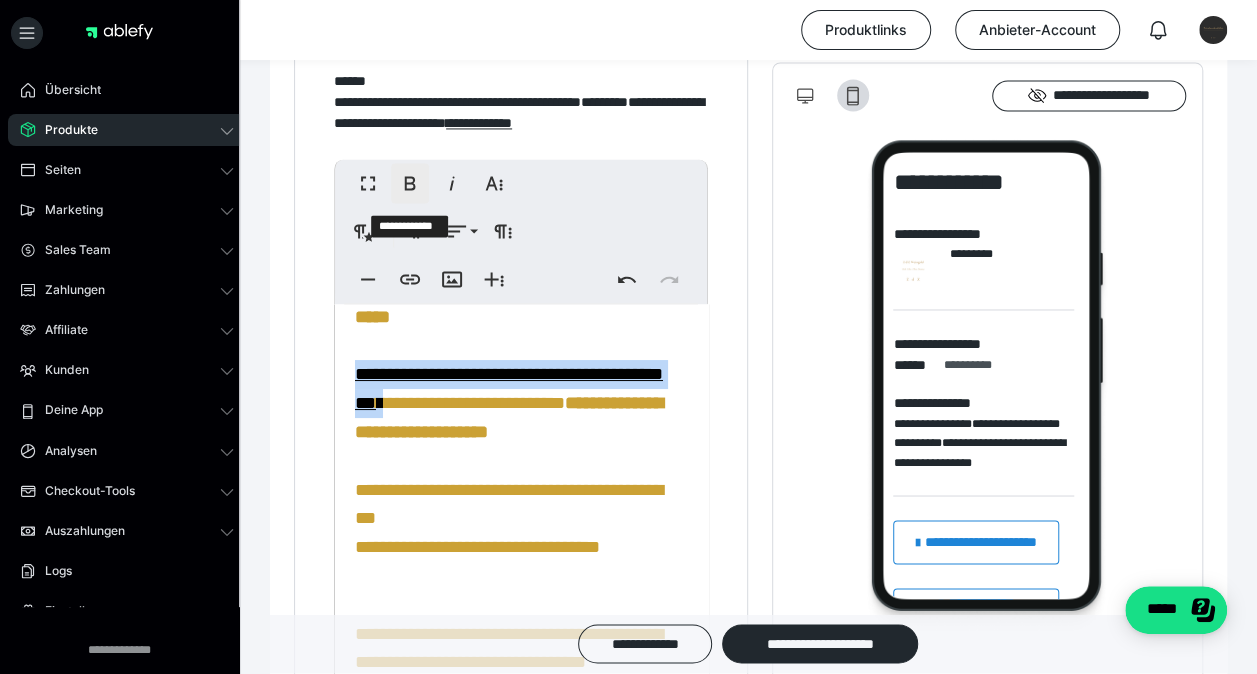 click 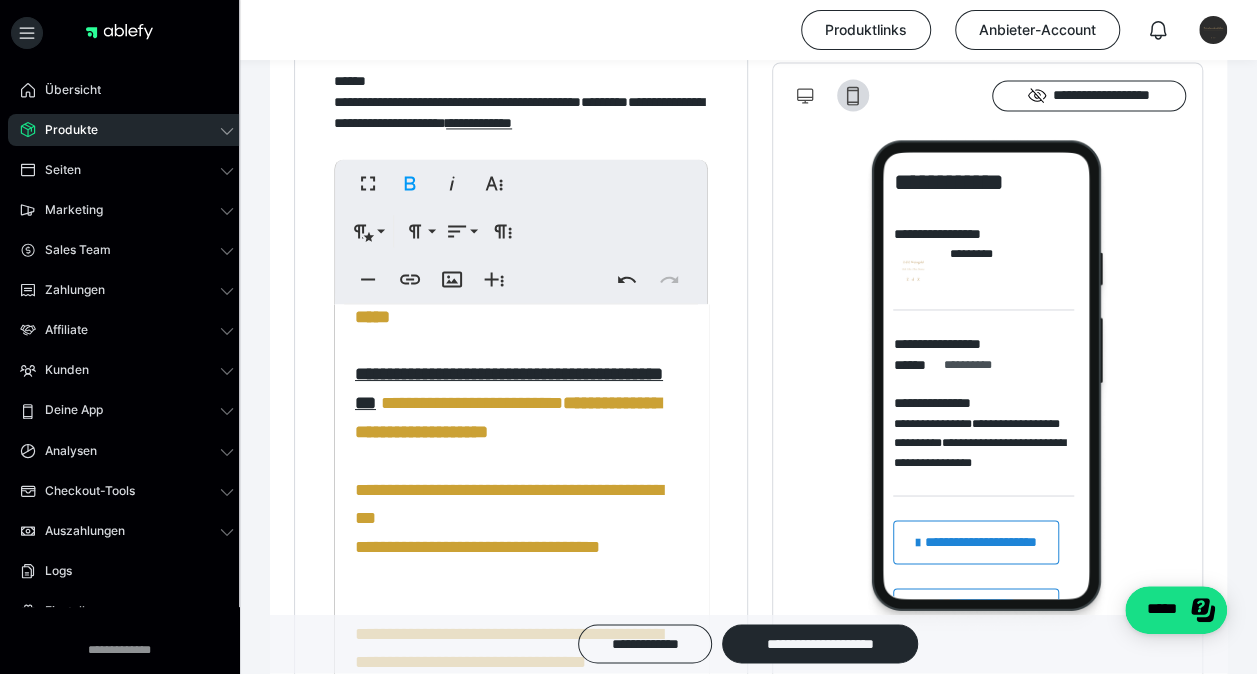 click on "**********" at bounding box center [508, 417] 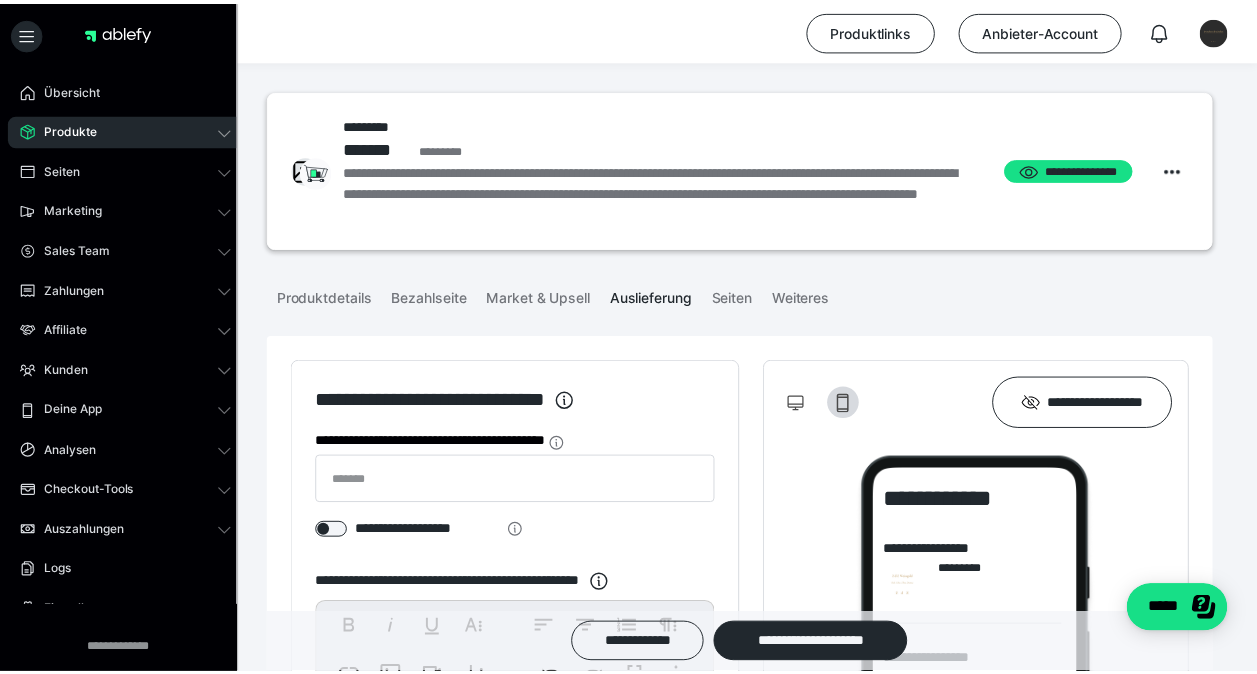 scroll, scrollTop: 1465, scrollLeft: 0, axis: vertical 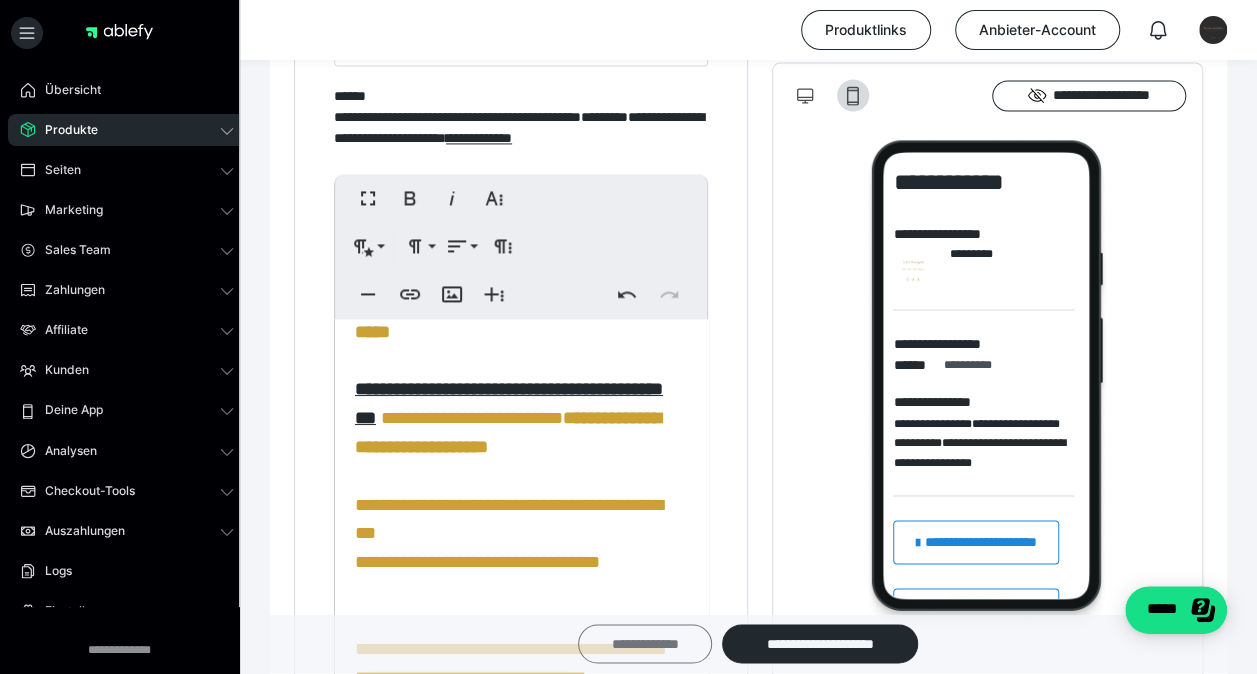 click on "**********" at bounding box center [645, 644] 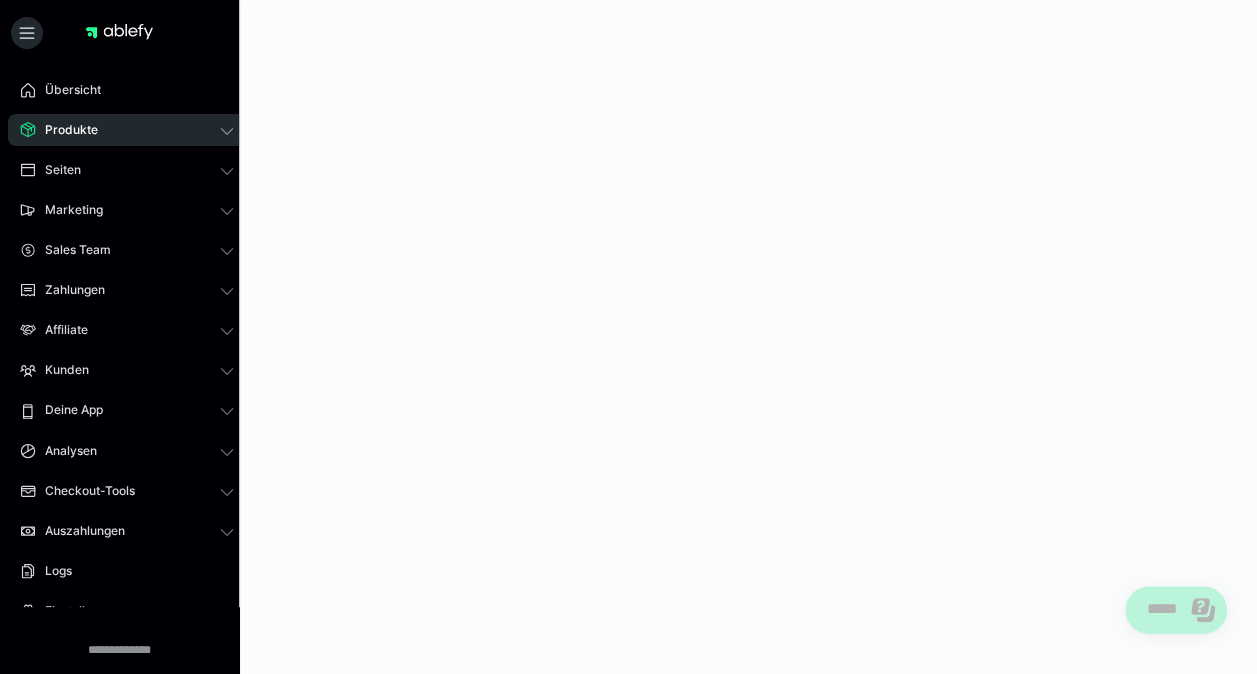 scroll, scrollTop: 0, scrollLeft: 0, axis: both 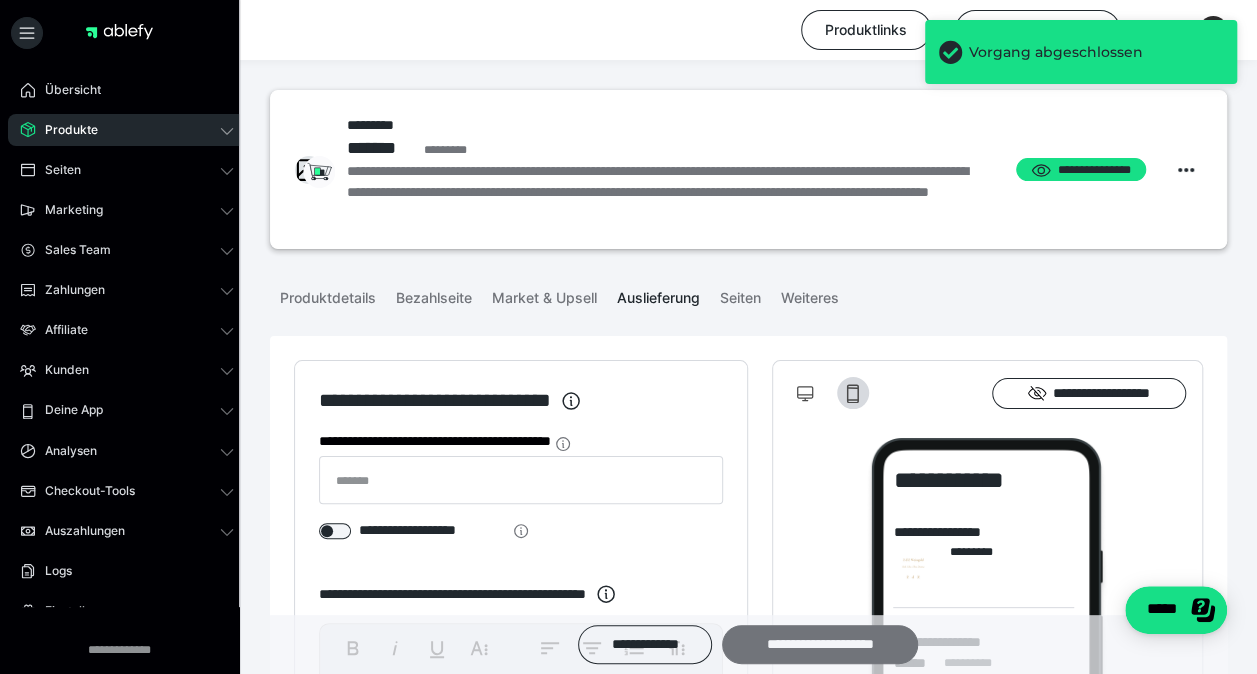 click on "**********" at bounding box center (820, 644) 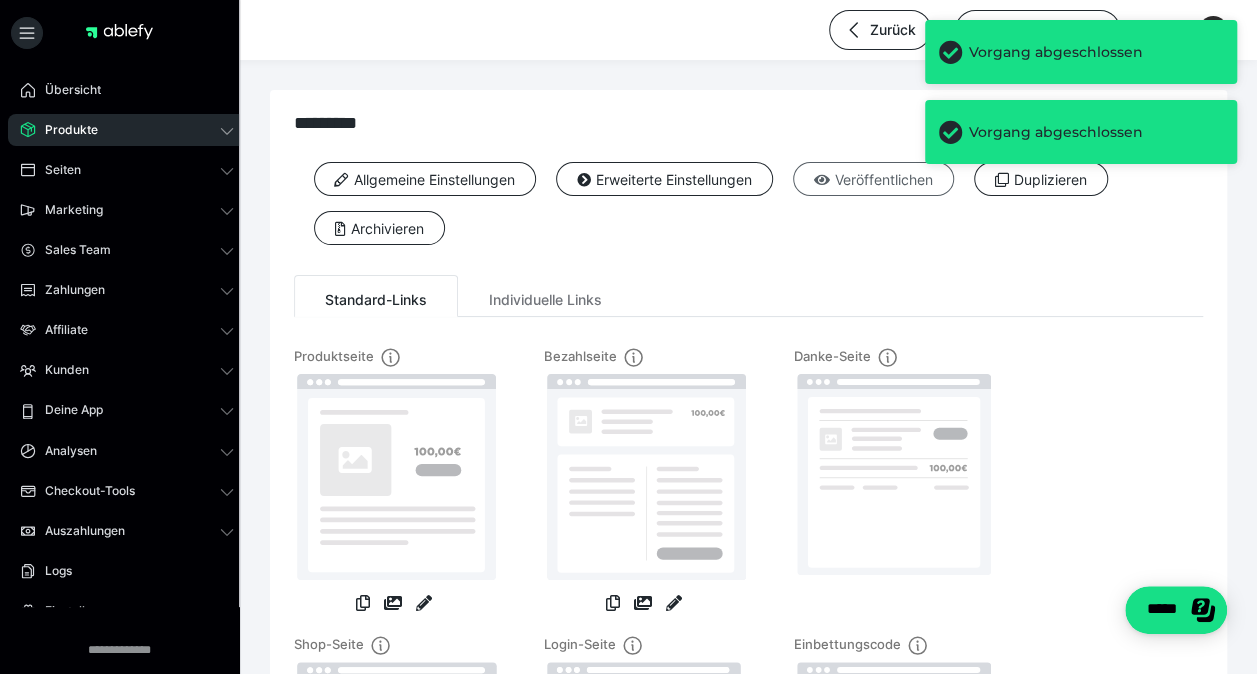 click on "Veröffentlichen" at bounding box center [873, 179] 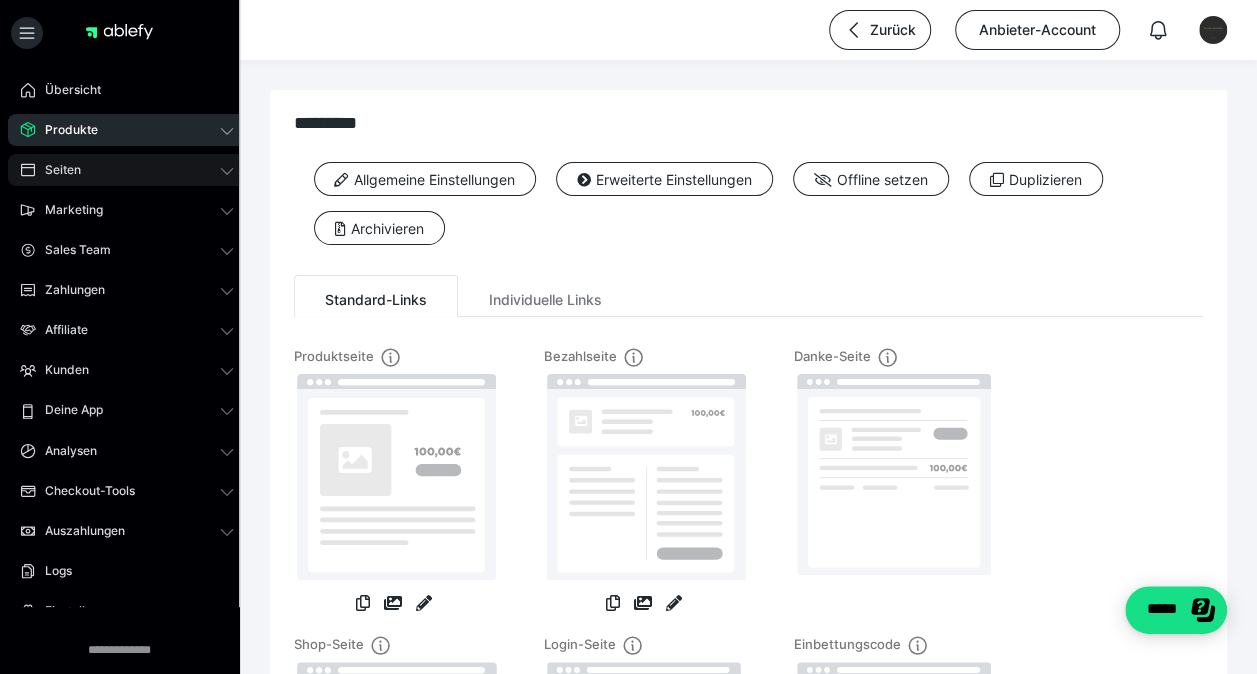 click on "Seiten" at bounding box center [127, 170] 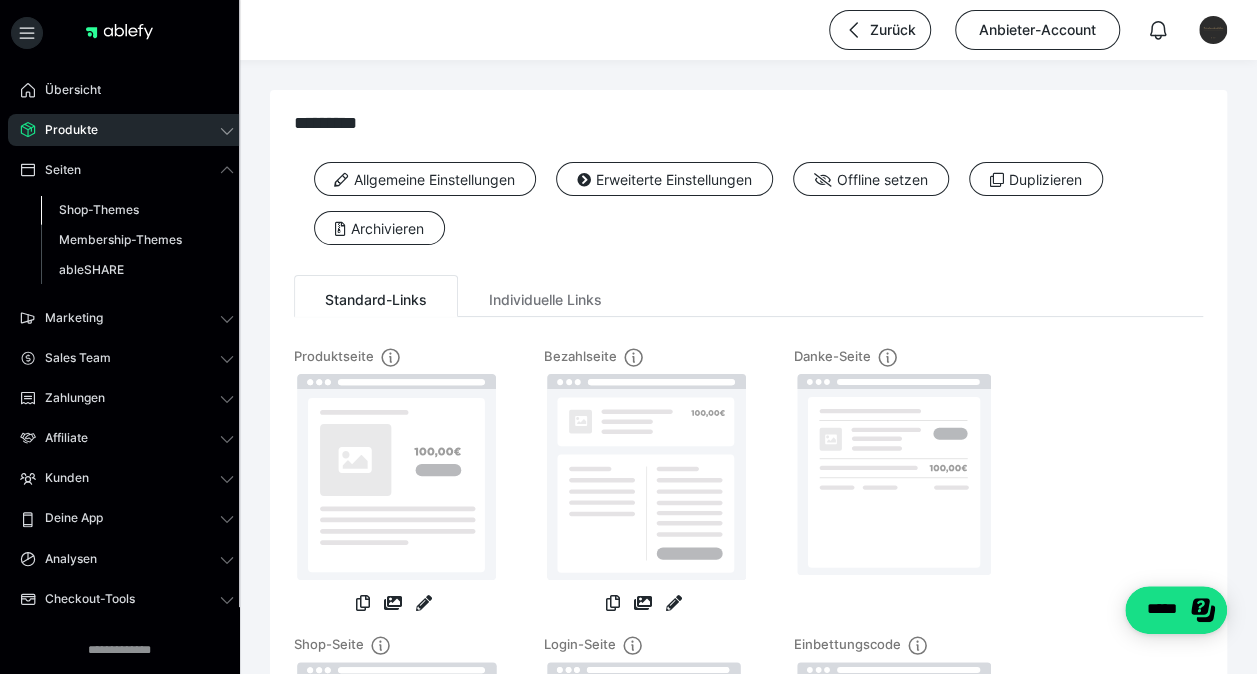 click on "Shop-Themes" at bounding box center (99, 209) 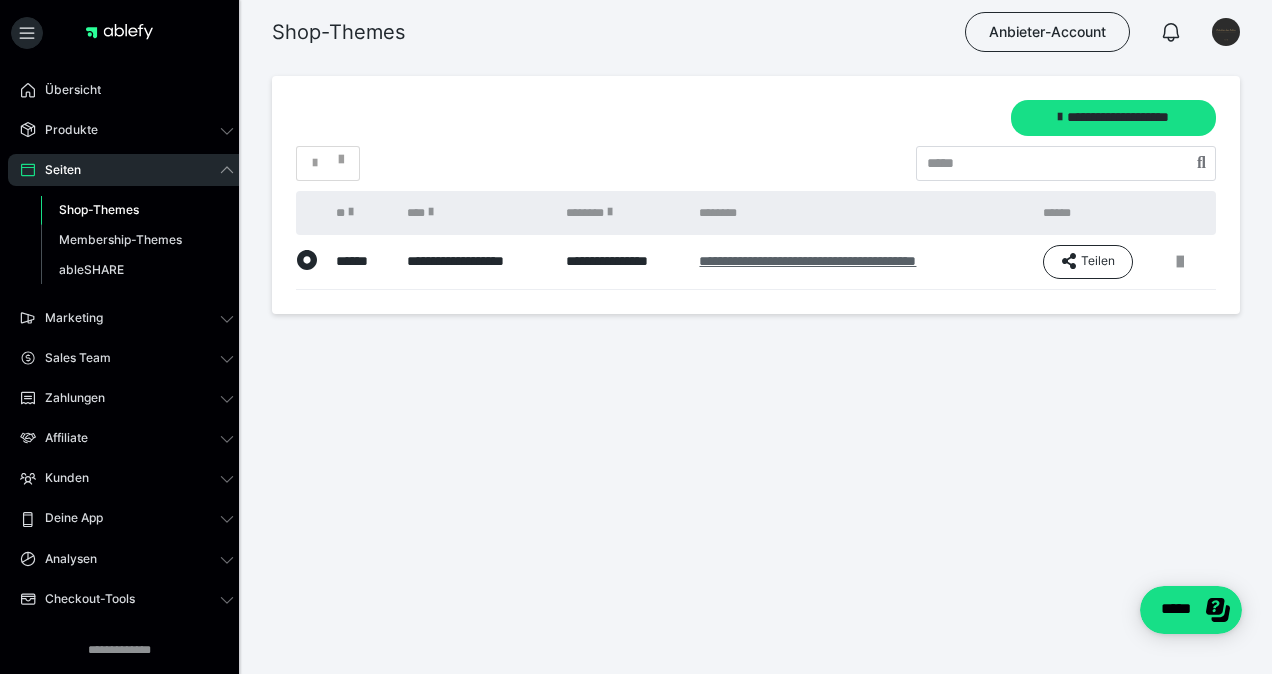 click on "**********" at bounding box center [807, 261] 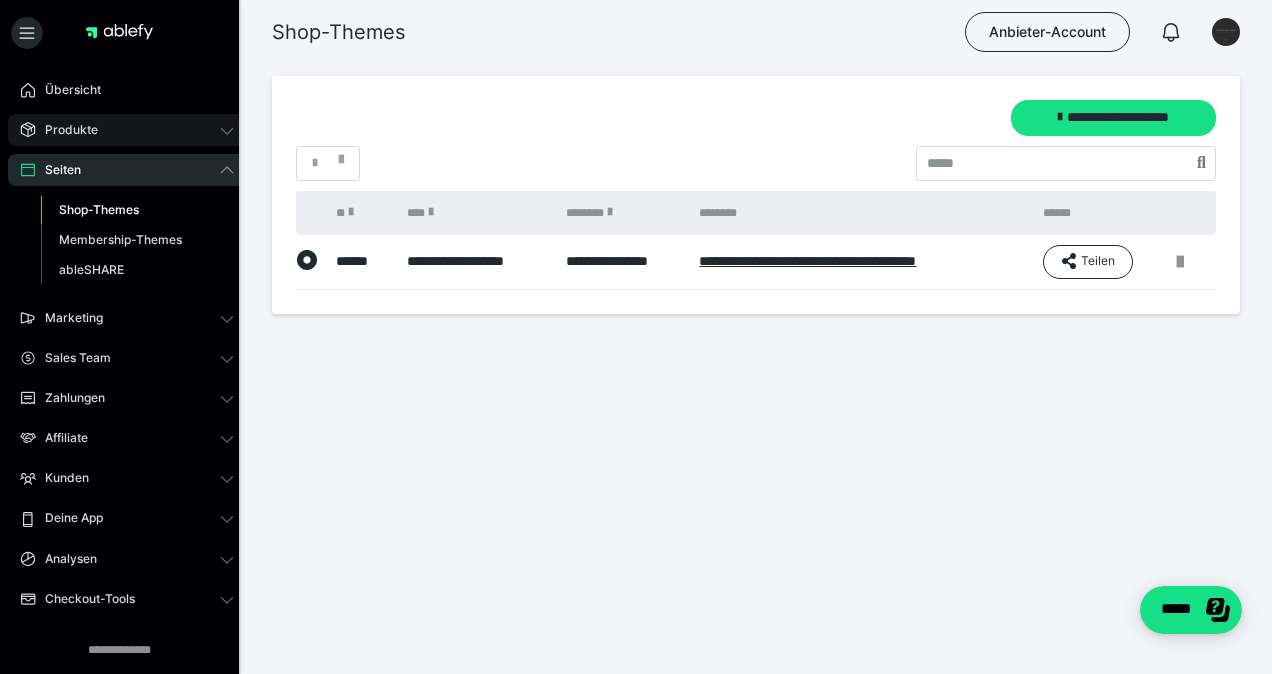 click on "Produkte" at bounding box center (64, 130) 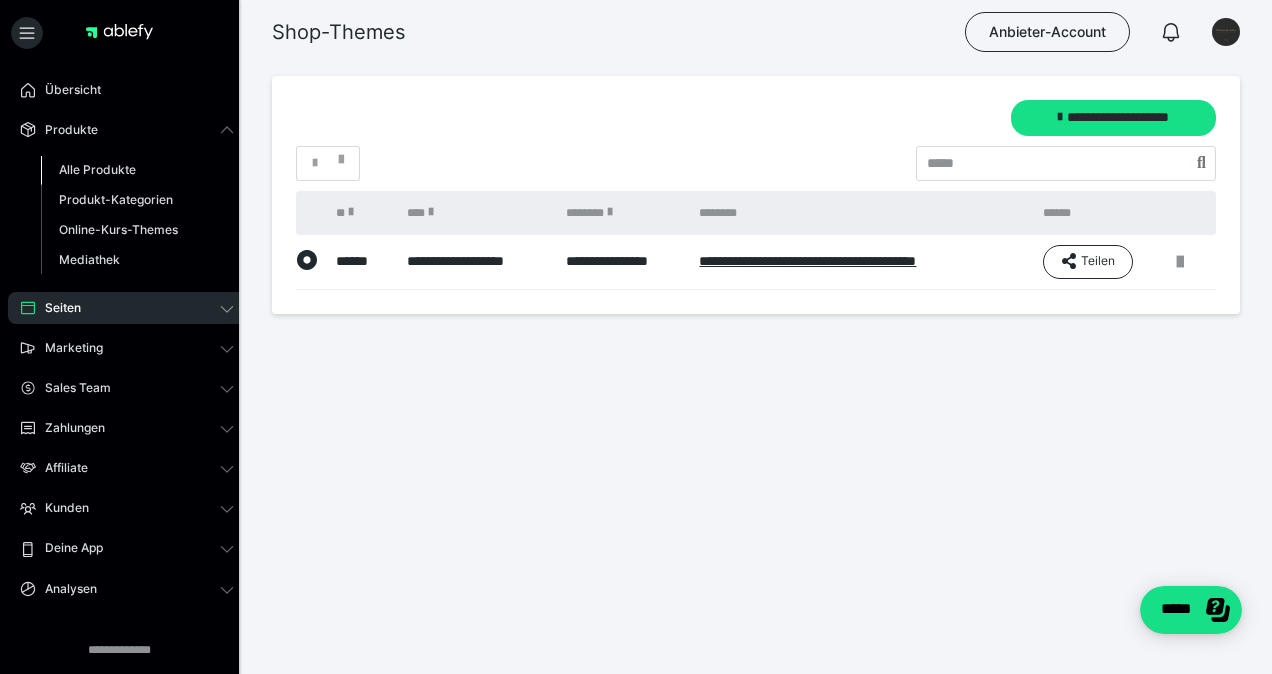 click on "Alle Produkte" at bounding box center [137, 170] 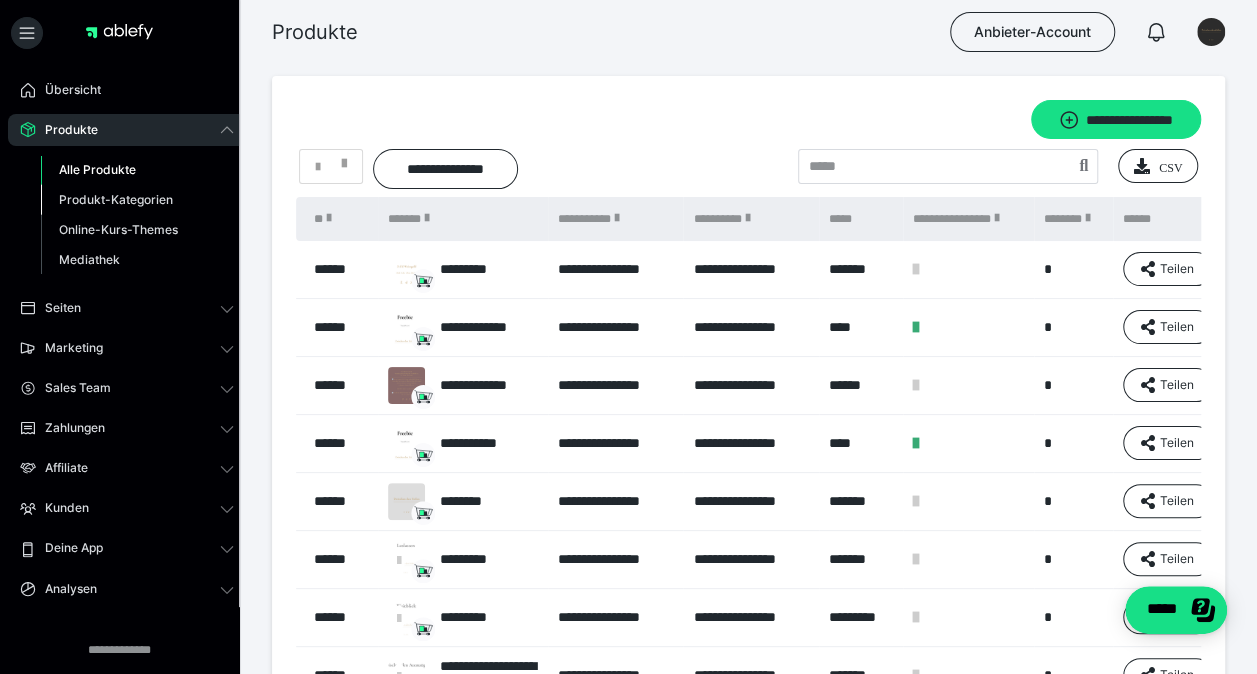 click on "Produkt-Kategorien" at bounding box center (137, 200) 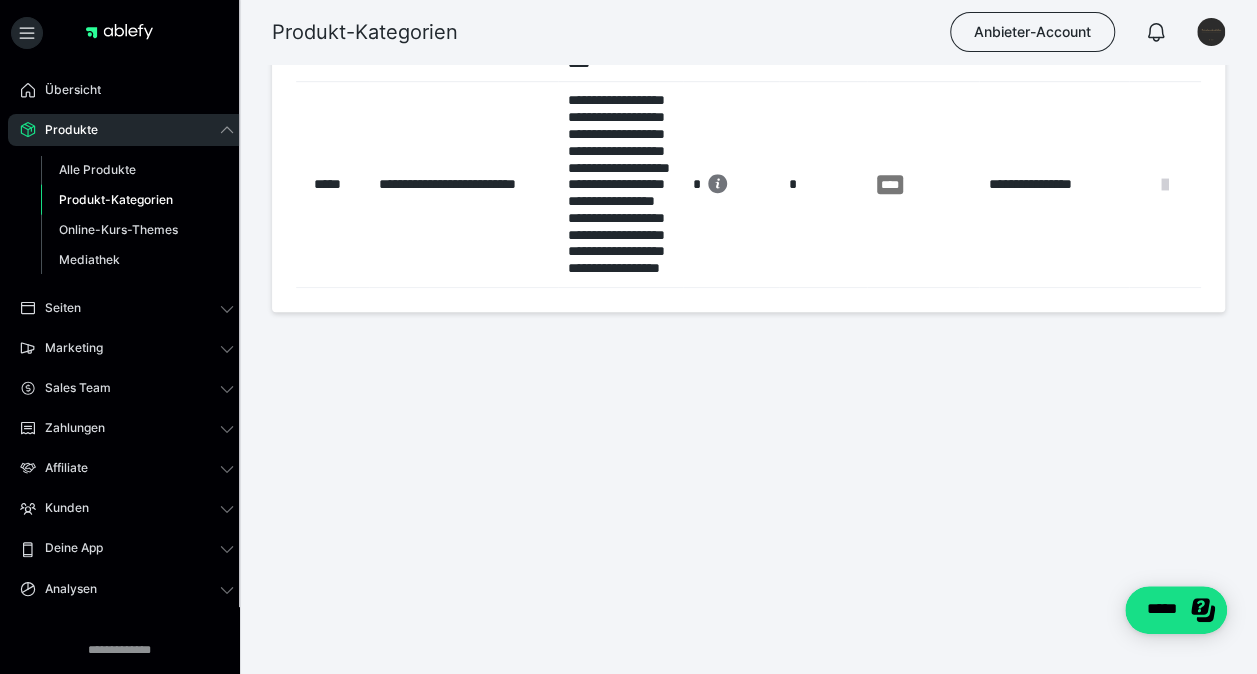 scroll, scrollTop: 625, scrollLeft: 0, axis: vertical 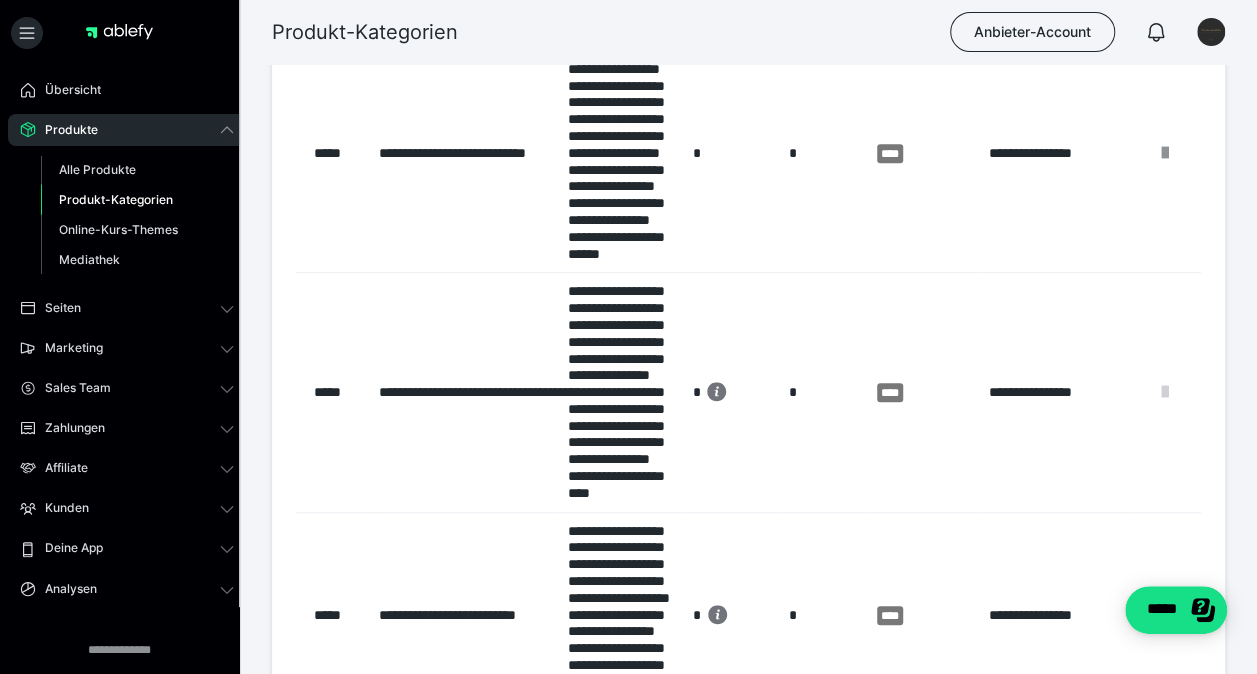 click at bounding box center (1165, 392) 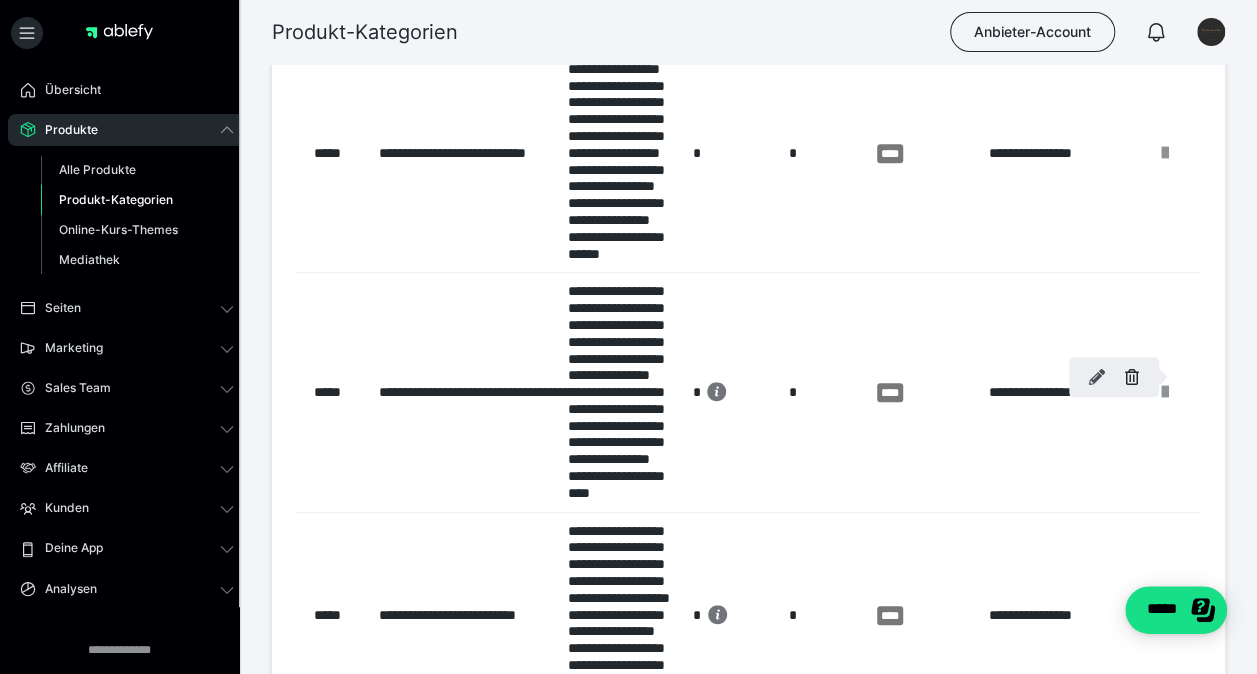 click at bounding box center (1097, 377) 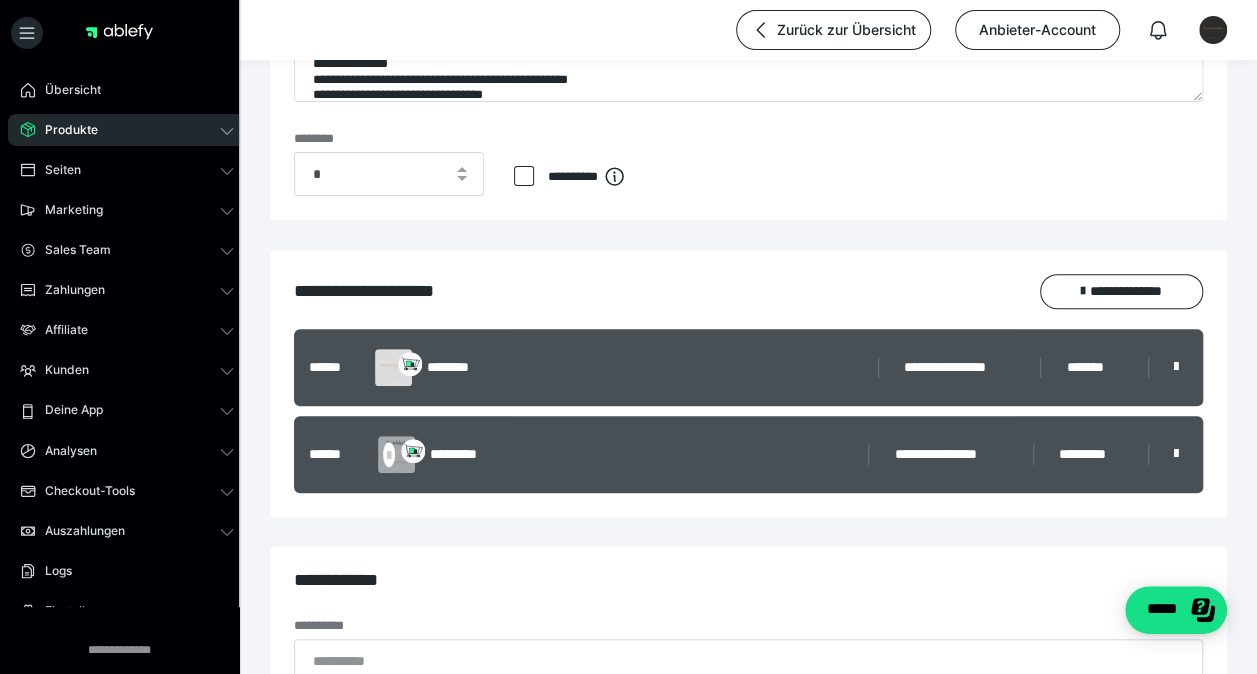 scroll, scrollTop: 270, scrollLeft: 0, axis: vertical 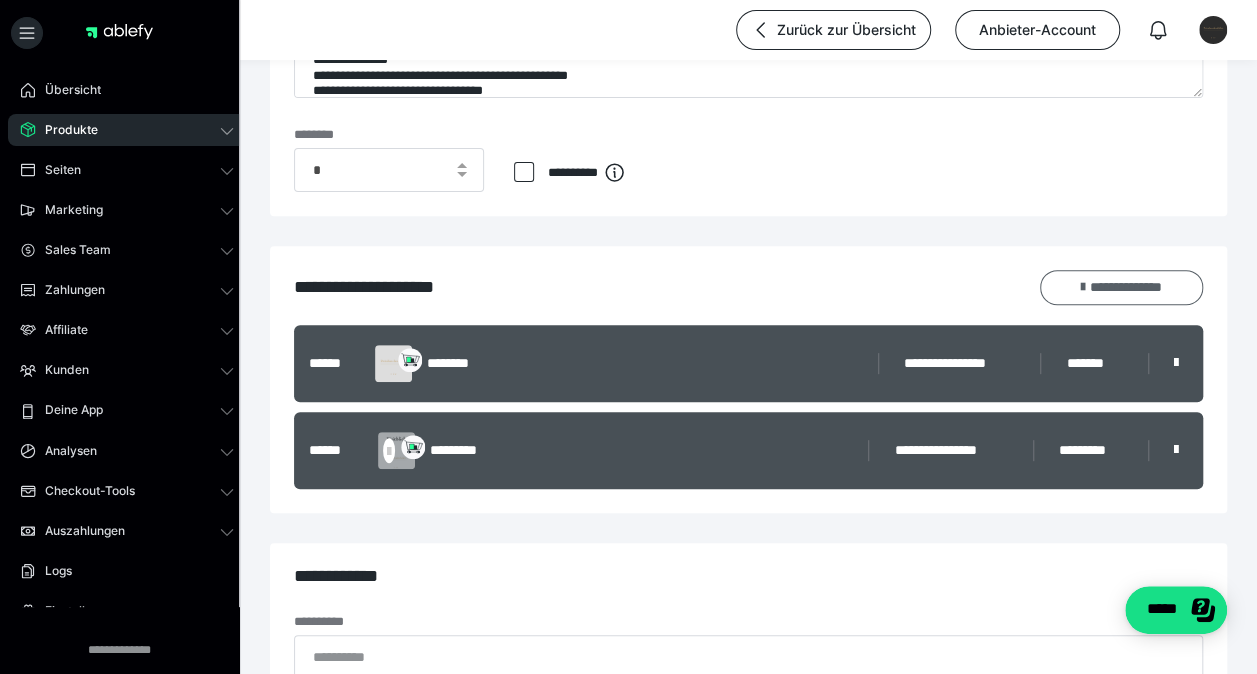 click on "**********" at bounding box center [1121, 287] 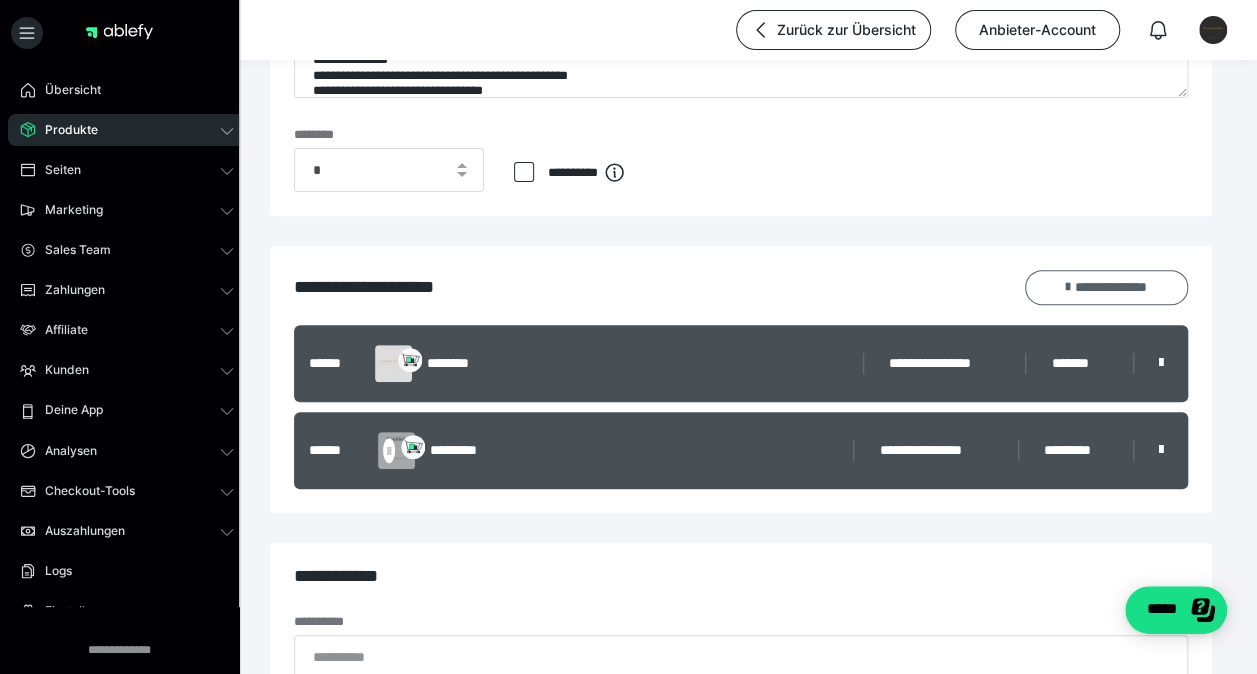 scroll, scrollTop: 0, scrollLeft: 0, axis: both 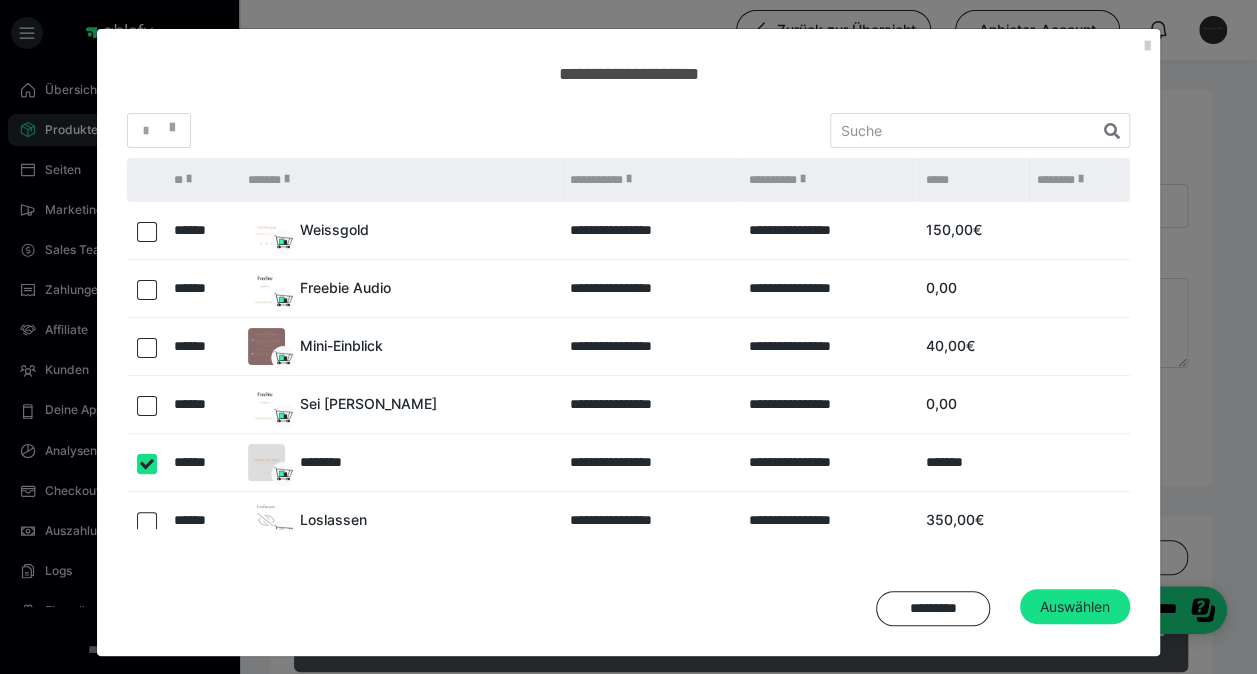 click at bounding box center (147, 232) 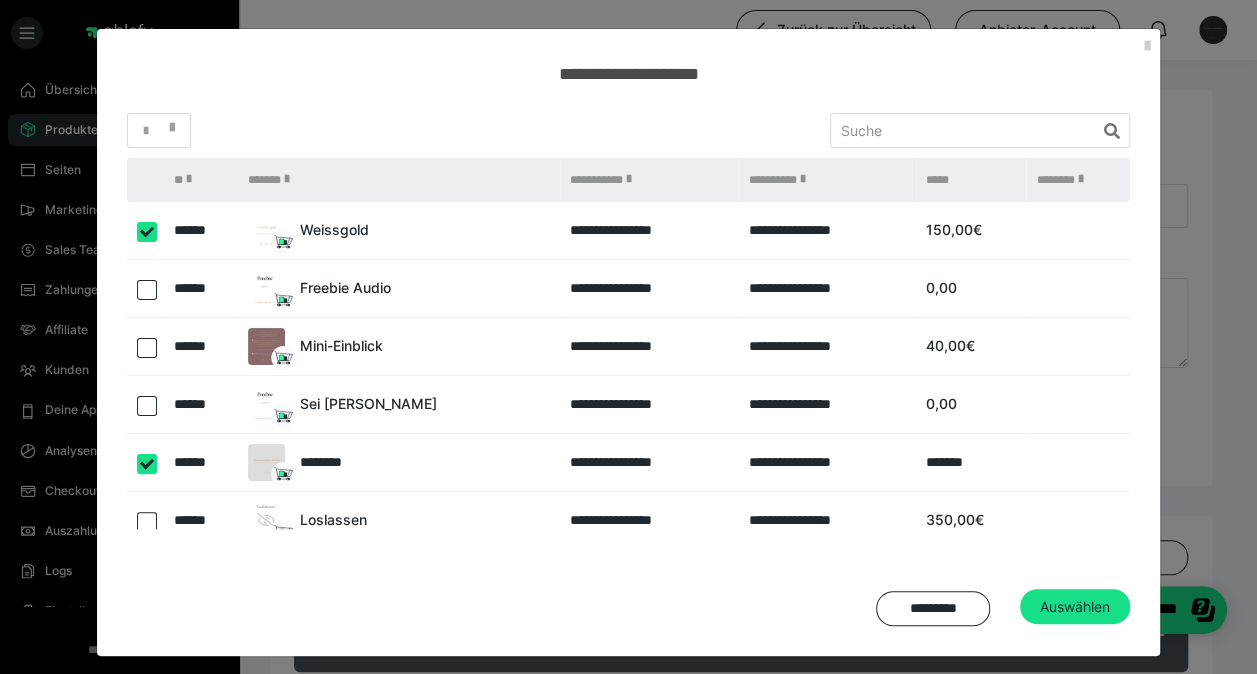 checkbox on "true" 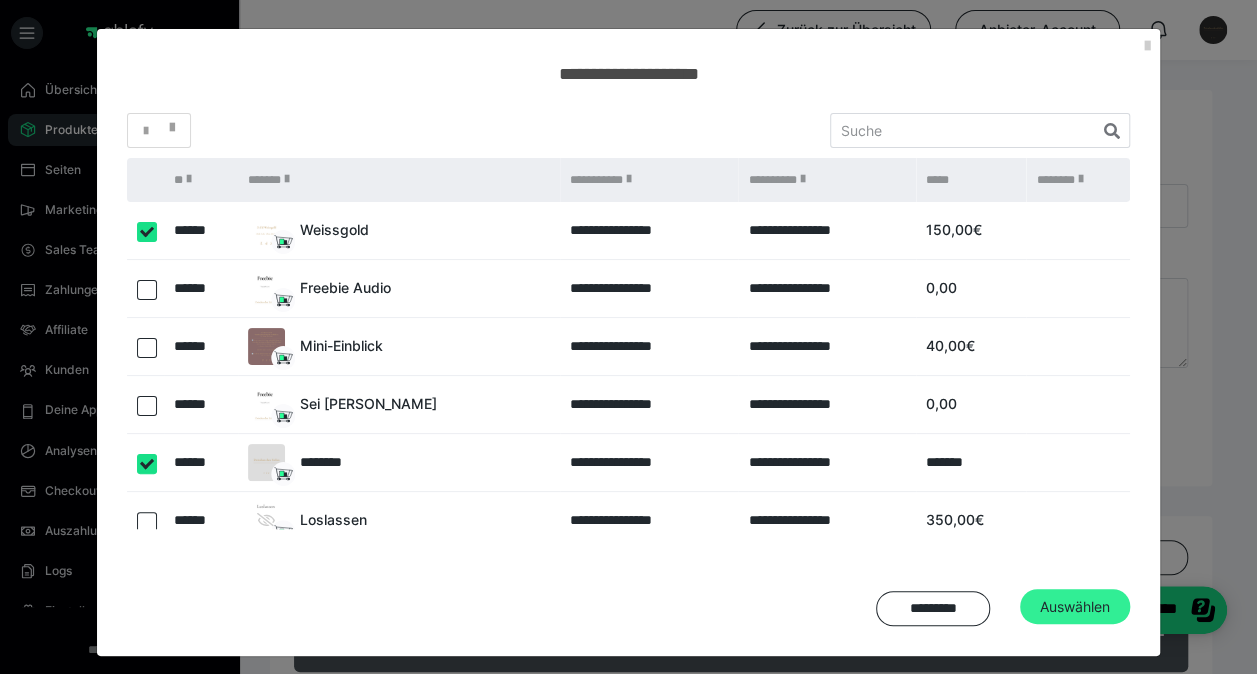 click on "Auswählen" at bounding box center [1075, 607] 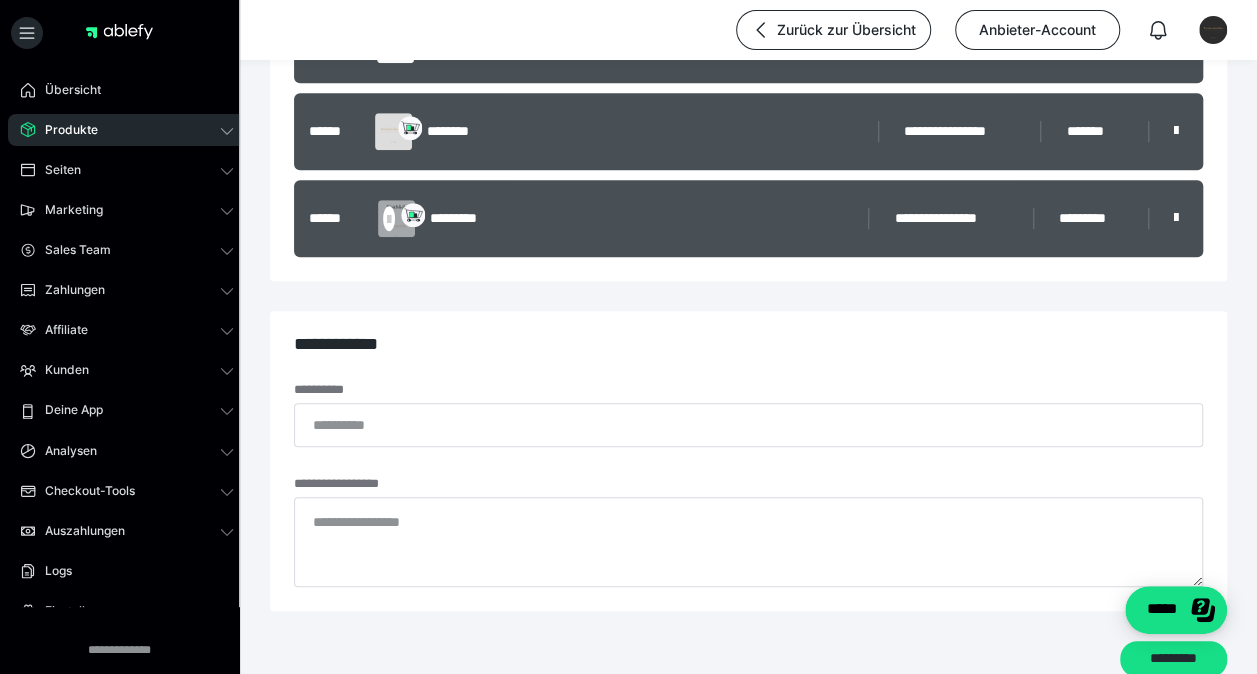 scroll, scrollTop: 654, scrollLeft: 0, axis: vertical 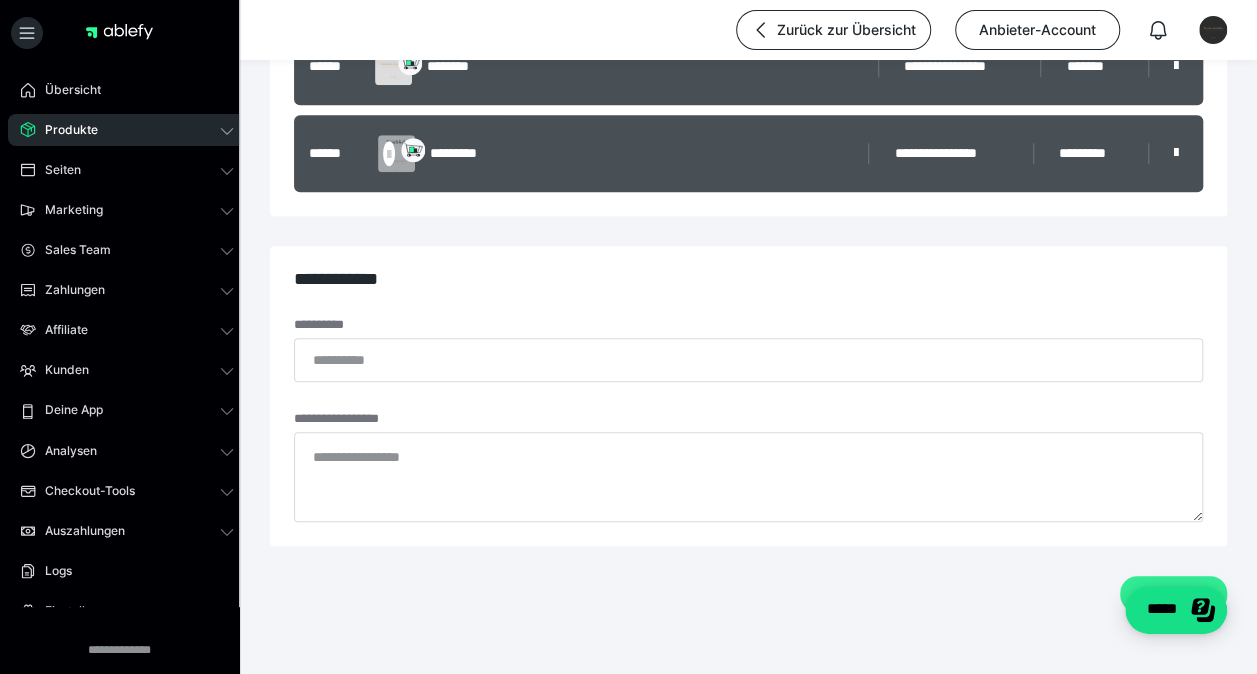 click on "*********" at bounding box center [1173, 594] 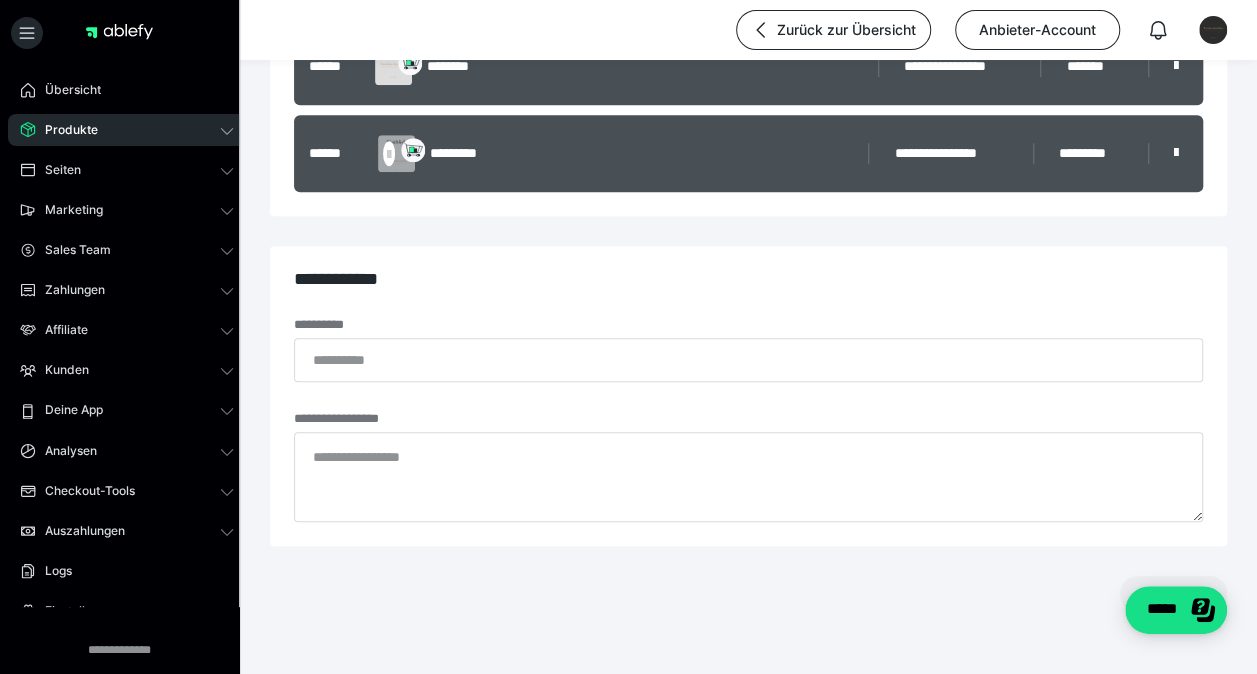 scroll, scrollTop: 0, scrollLeft: 0, axis: both 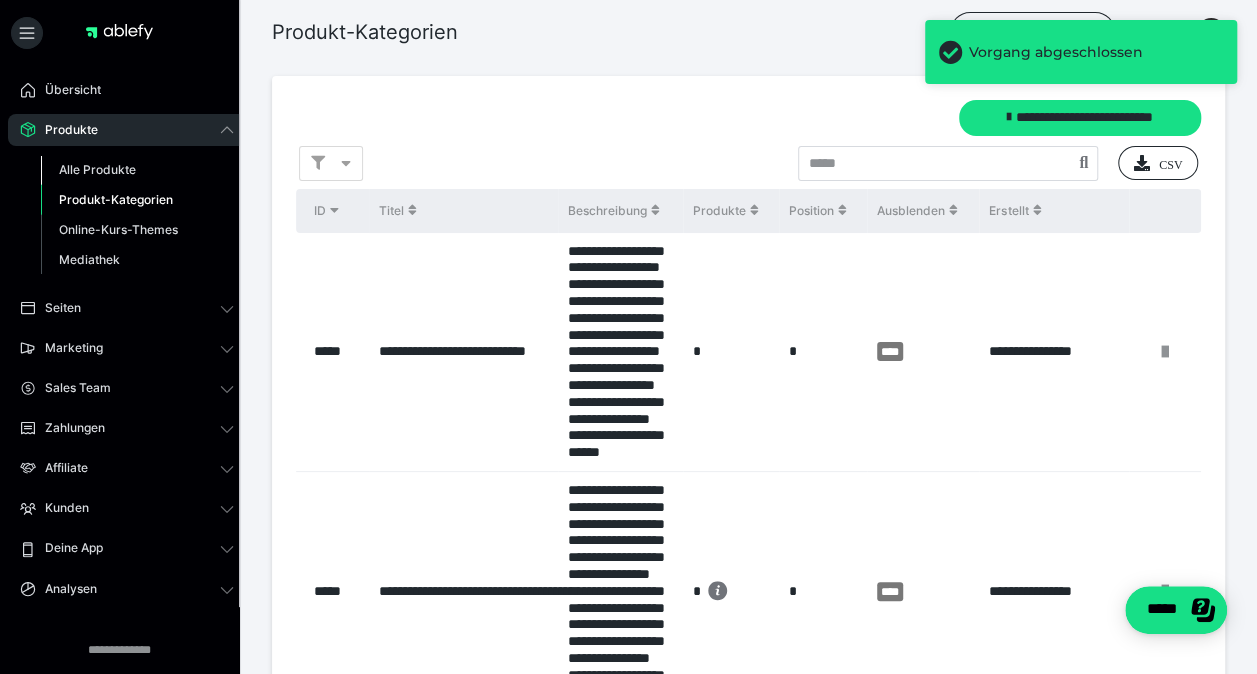 click on "Alle Produkte" at bounding box center [97, 169] 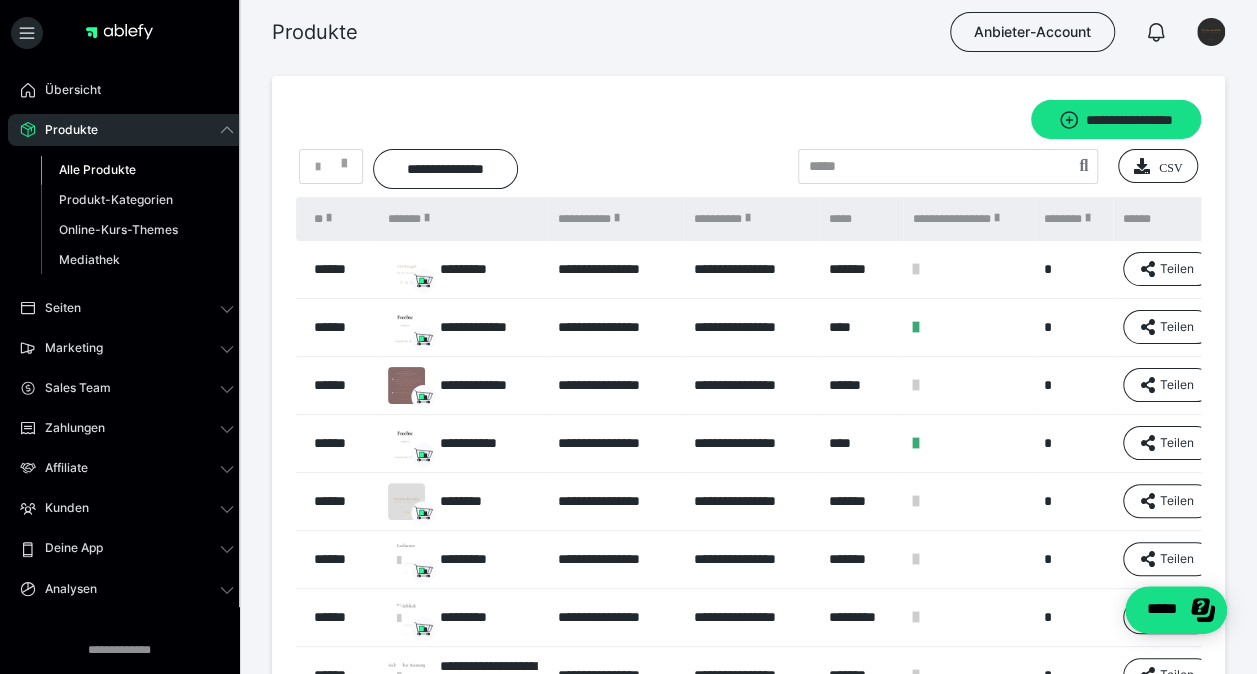 click on "**********" at bounding box center (968, 219) 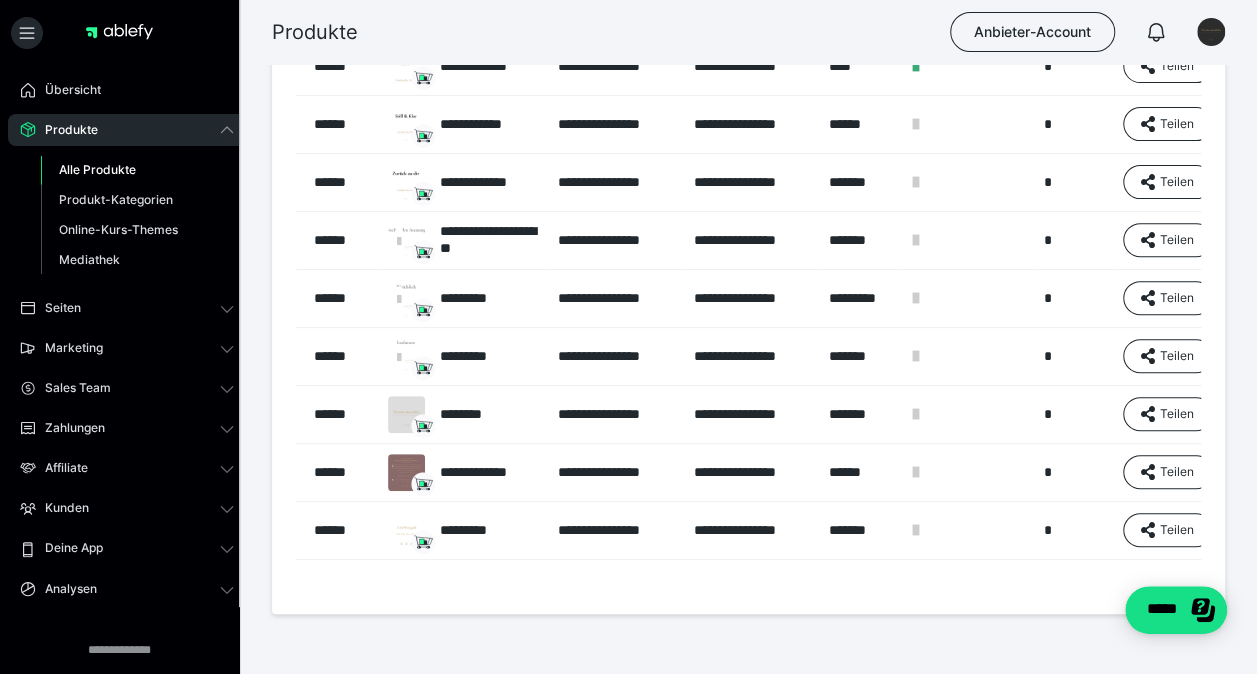 scroll, scrollTop: 264, scrollLeft: 0, axis: vertical 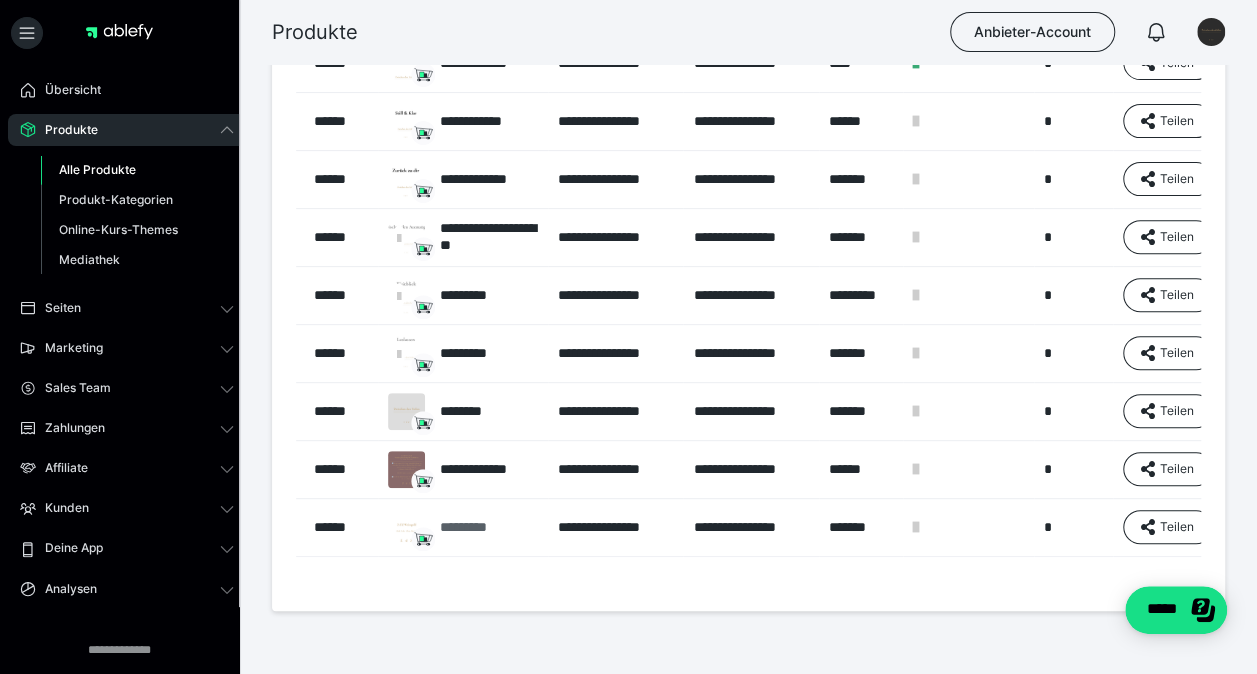 click on "*********" at bounding box center [474, 527] 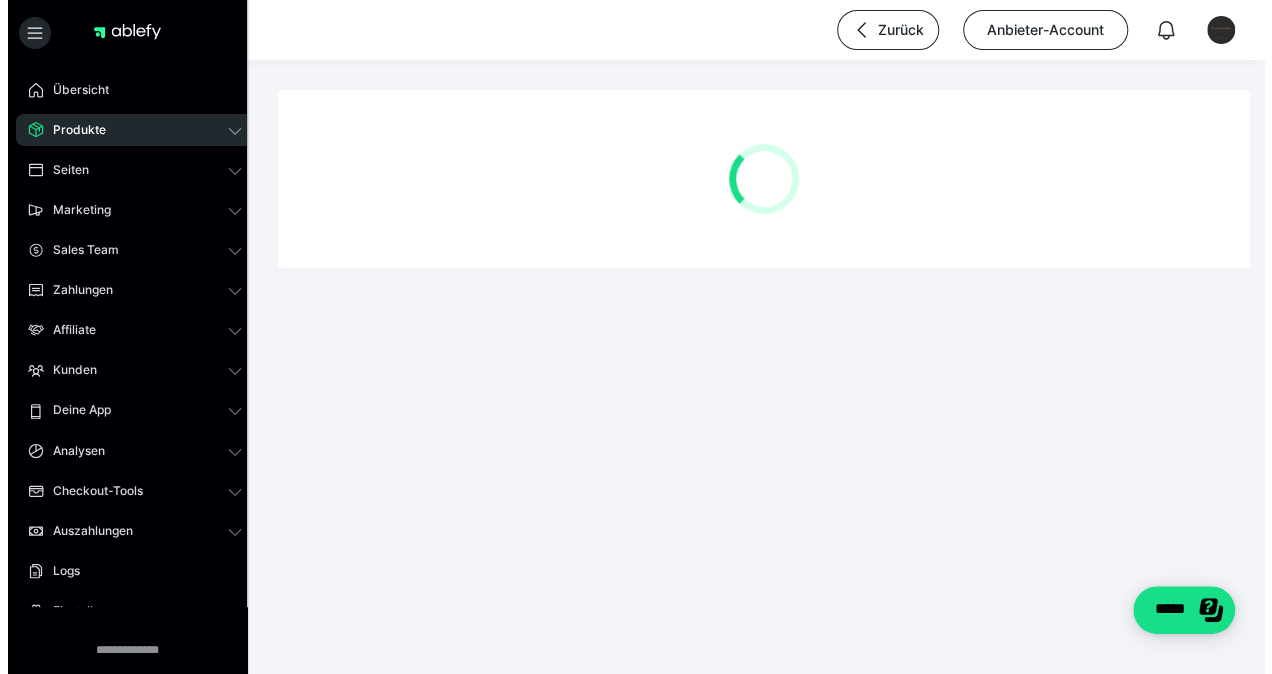 scroll, scrollTop: 0, scrollLeft: 0, axis: both 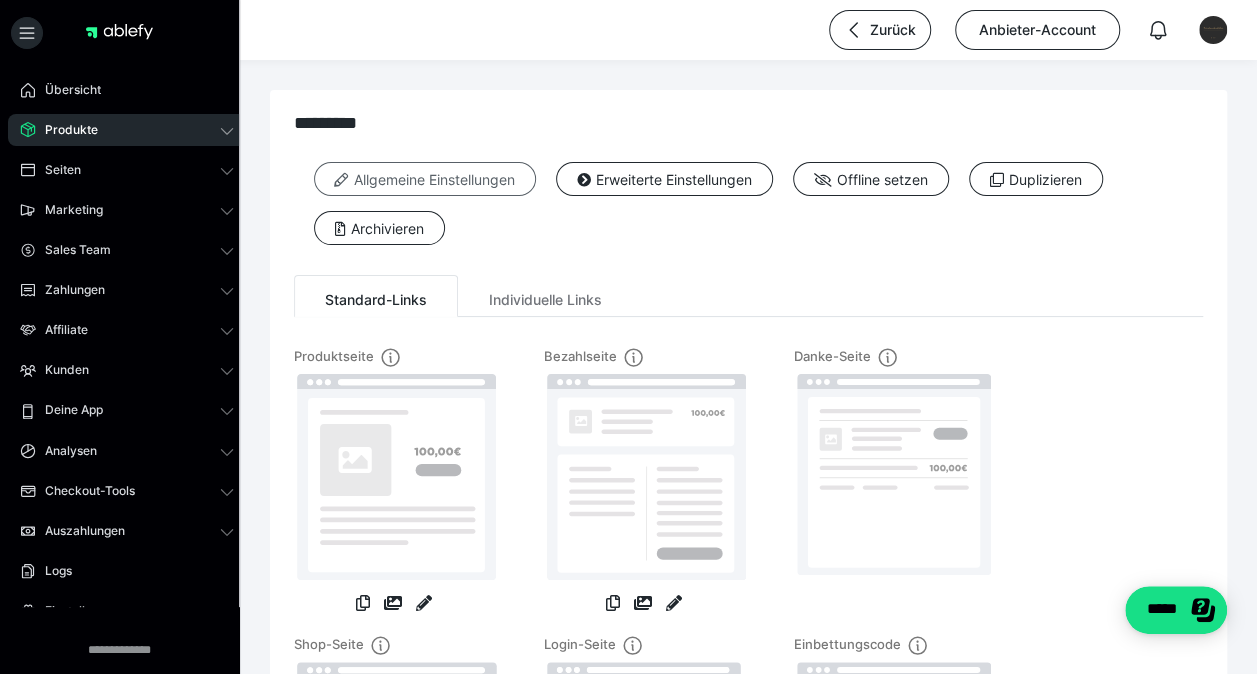click on "Allgemeine Einstellungen" at bounding box center [425, 179] 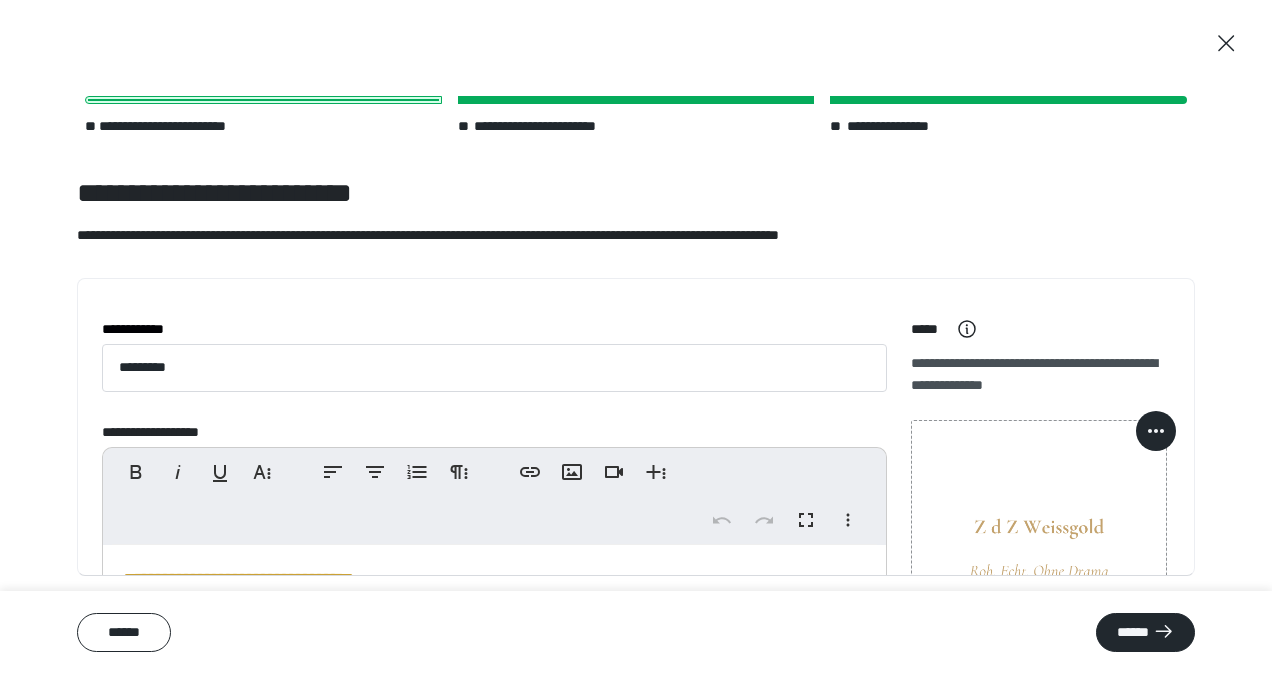 scroll, scrollTop: 65, scrollLeft: 0, axis: vertical 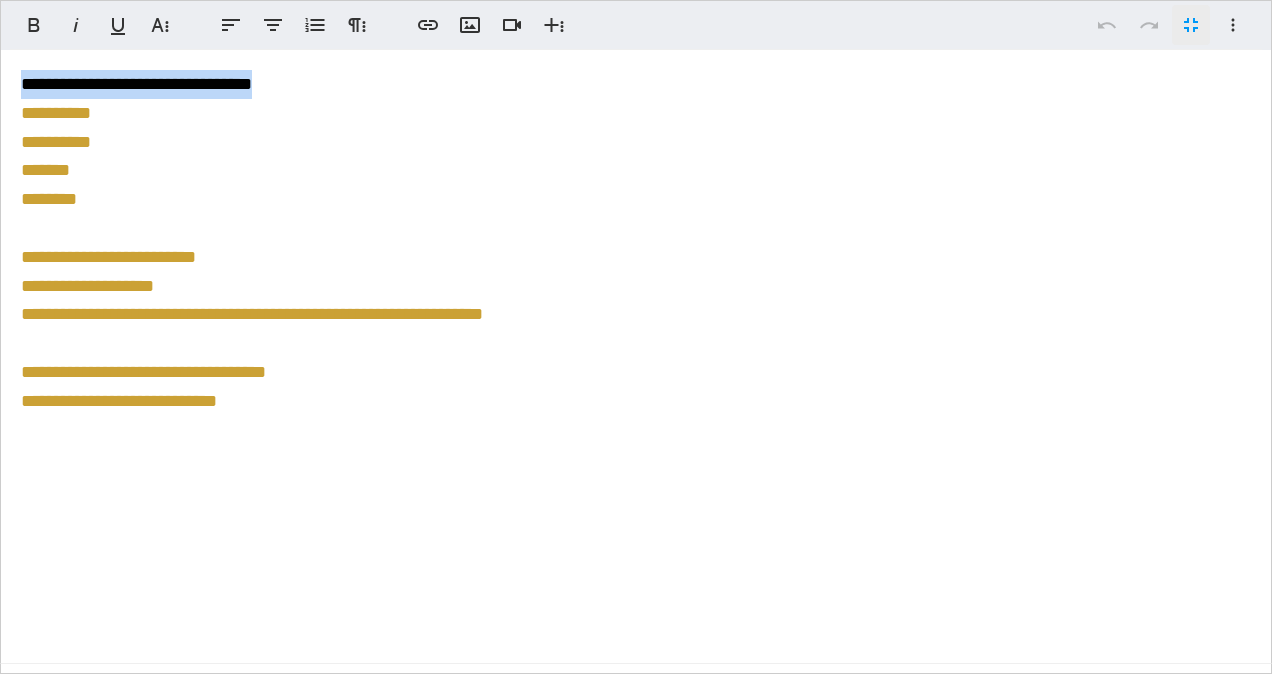drag, startPoint x: 264, startPoint y: 82, endPoint x: 13, endPoint y: 59, distance: 252.05157 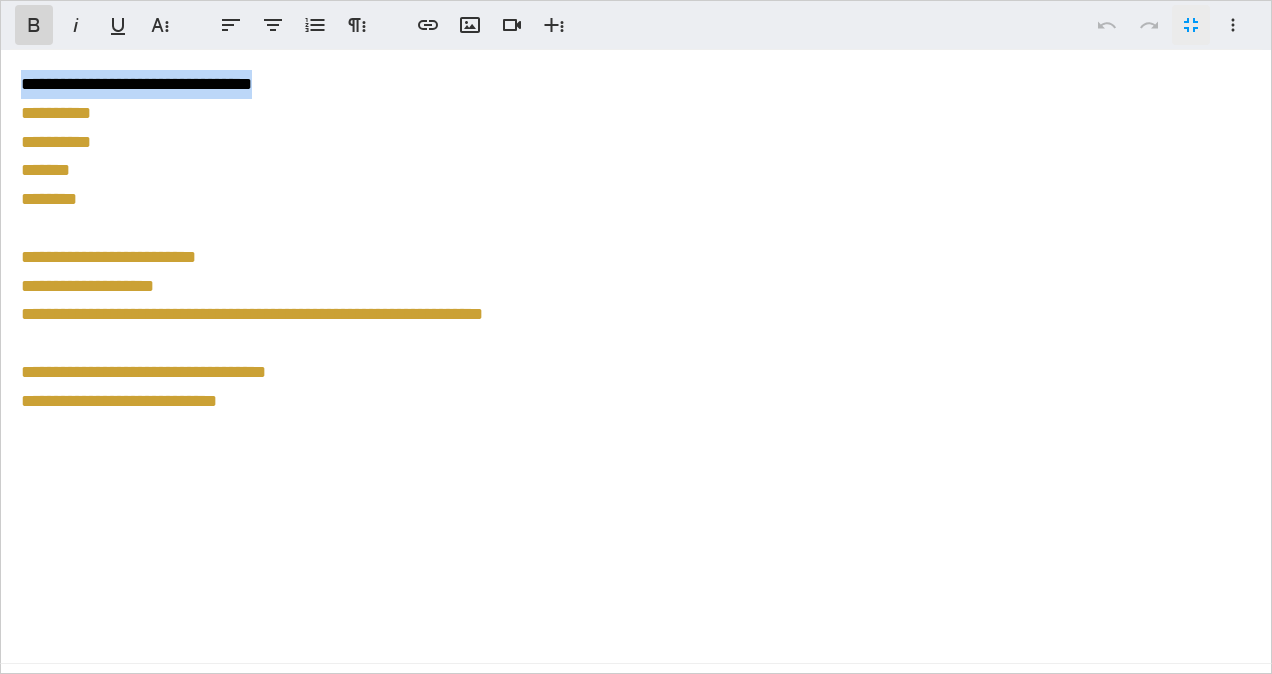 click 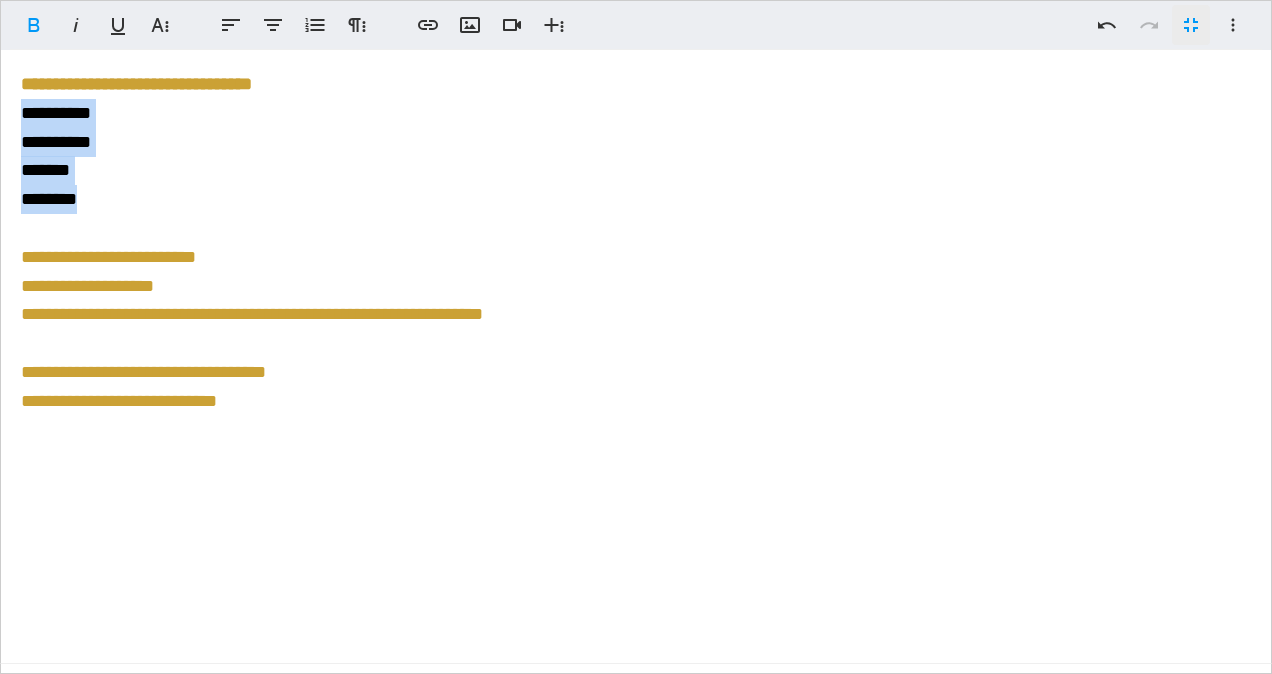 drag, startPoint x: 88, startPoint y: 198, endPoint x: 11, endPoint y: 120, distance: 109.60383 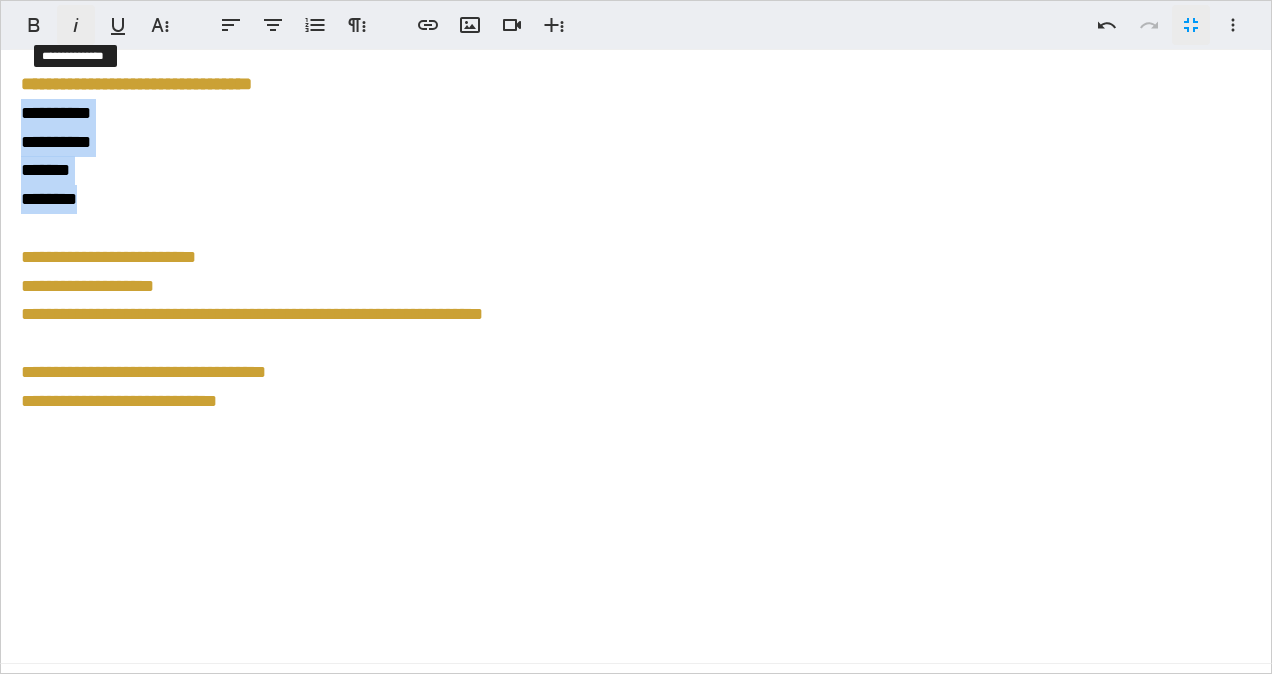 click 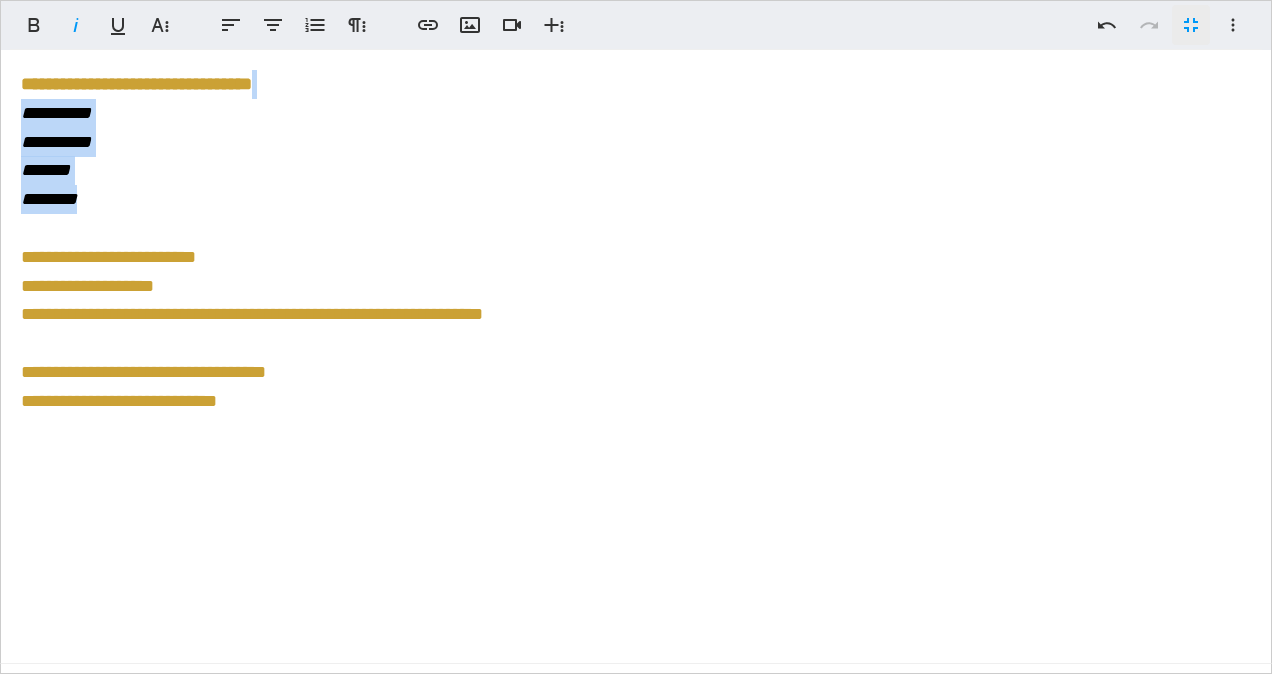 click on "**********" at bounding box center (636, 337) 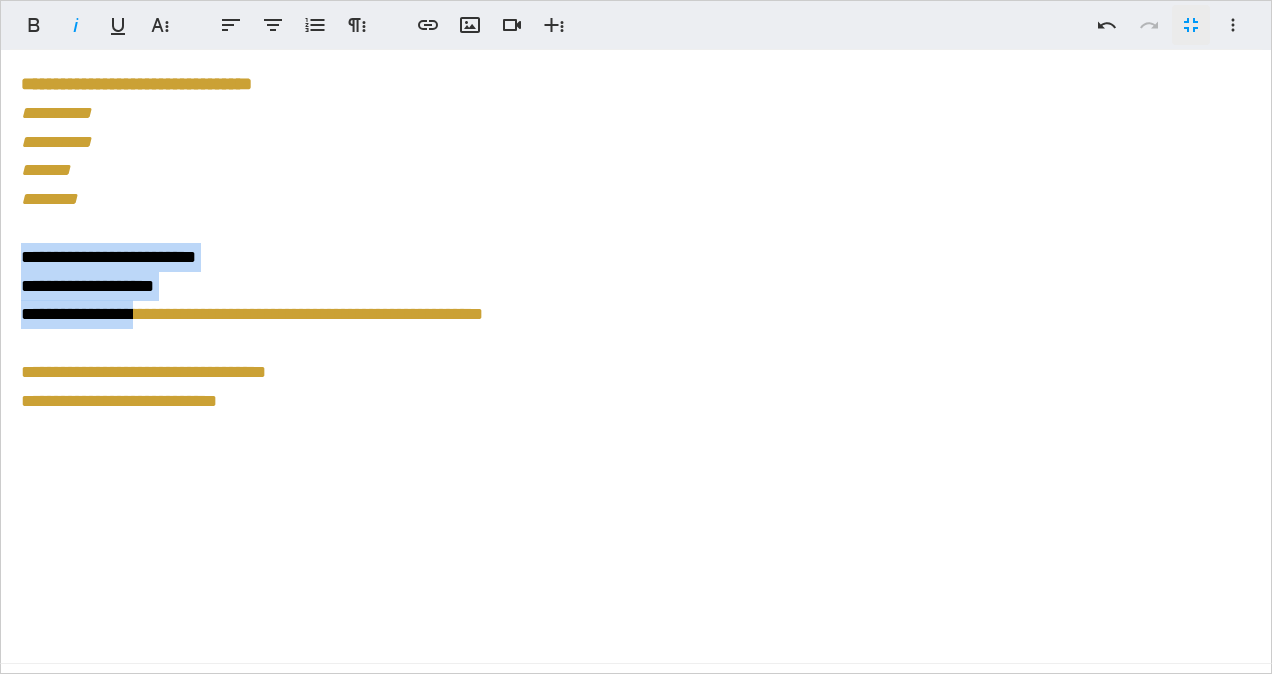 drag, startPoint x: 144, startPoint y: 318, endPoint x: 18, endPoint y: 253, distance: 141.778 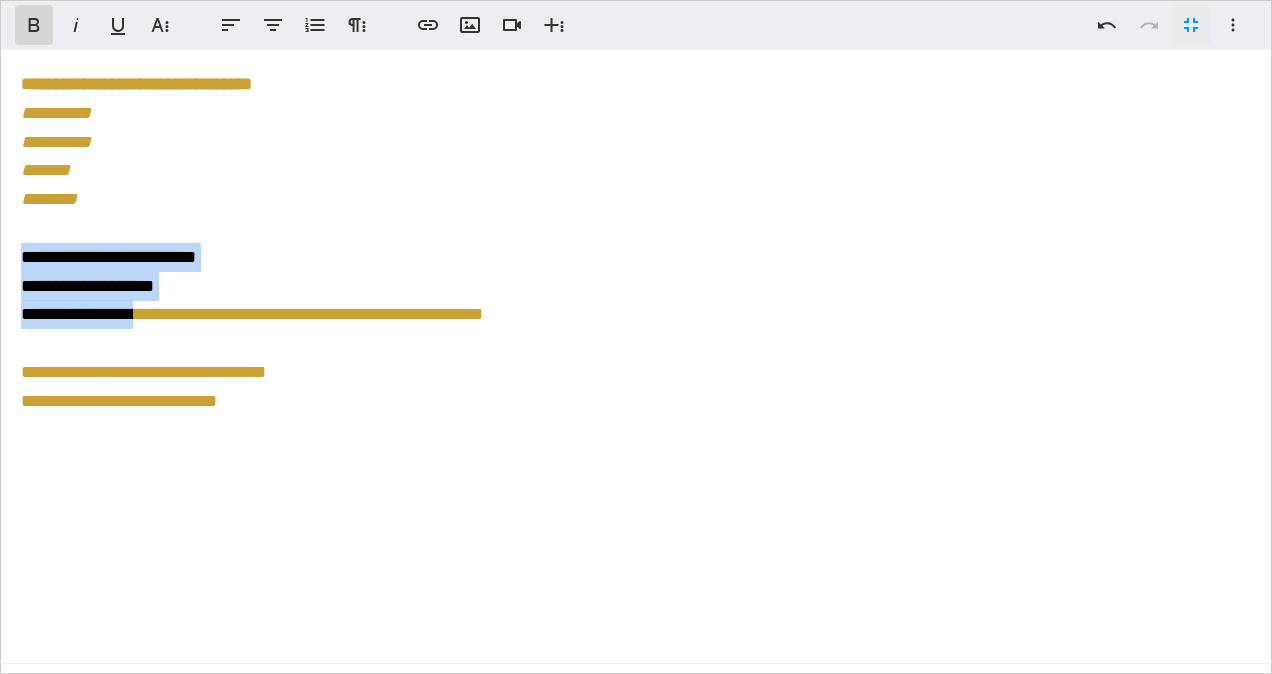 click 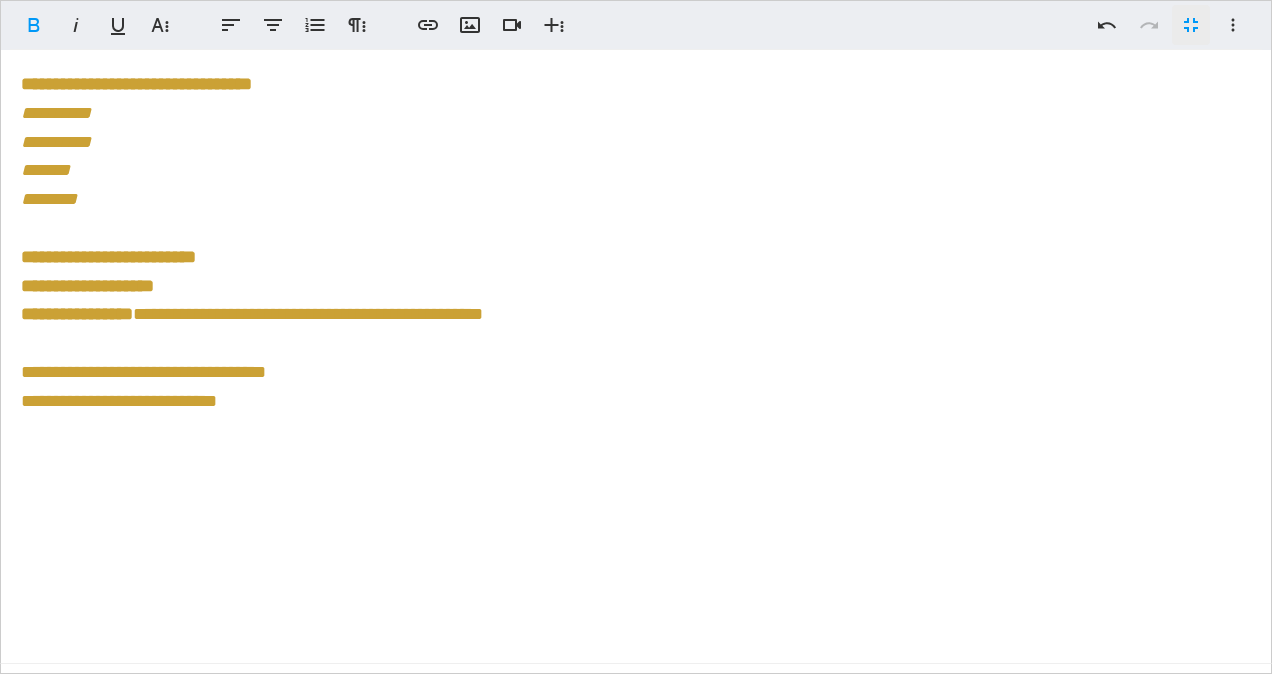 click on "**********" at bounding box center [636, 337] 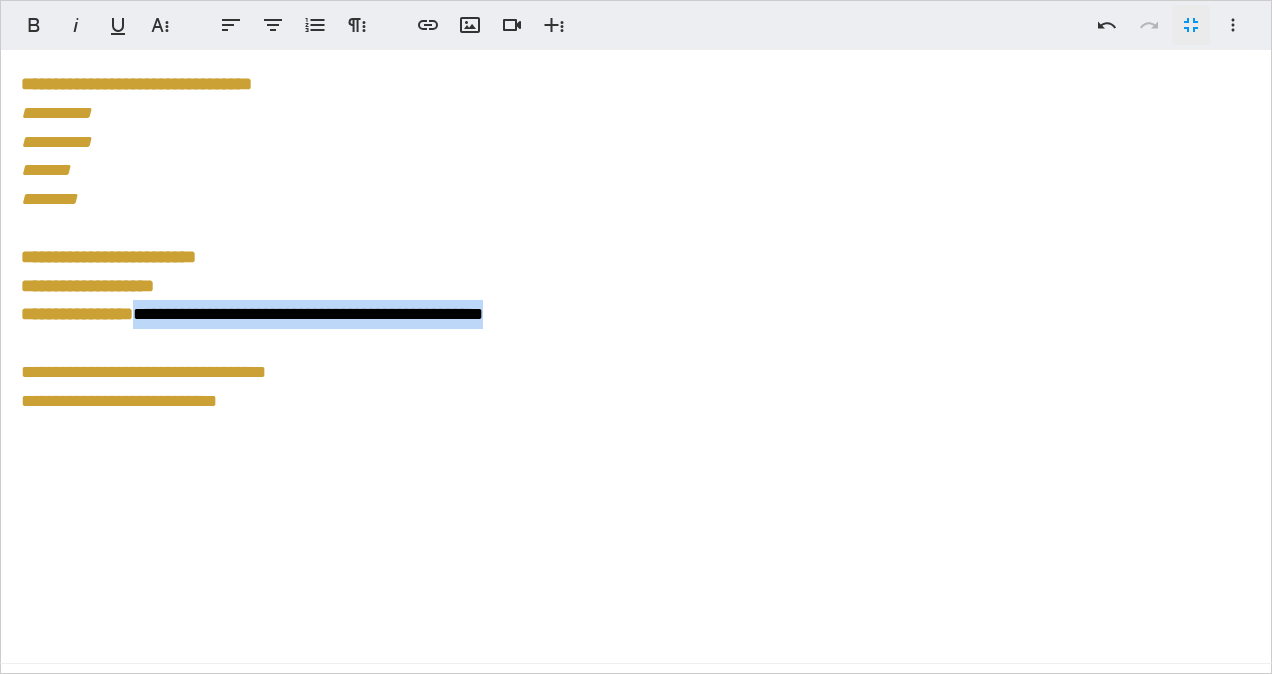 drag, startPoint x: 530, startPoint y: 309, endPoint x: 150, endPoint y: 318, distance: 380.10657 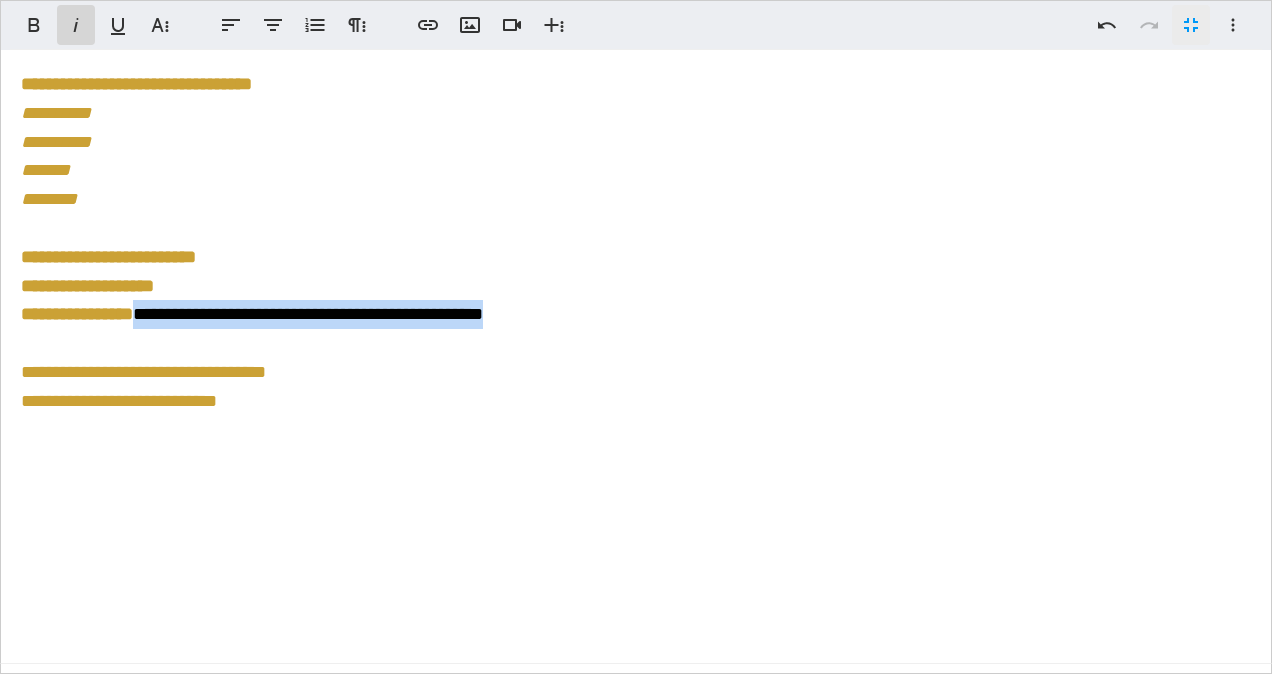 click 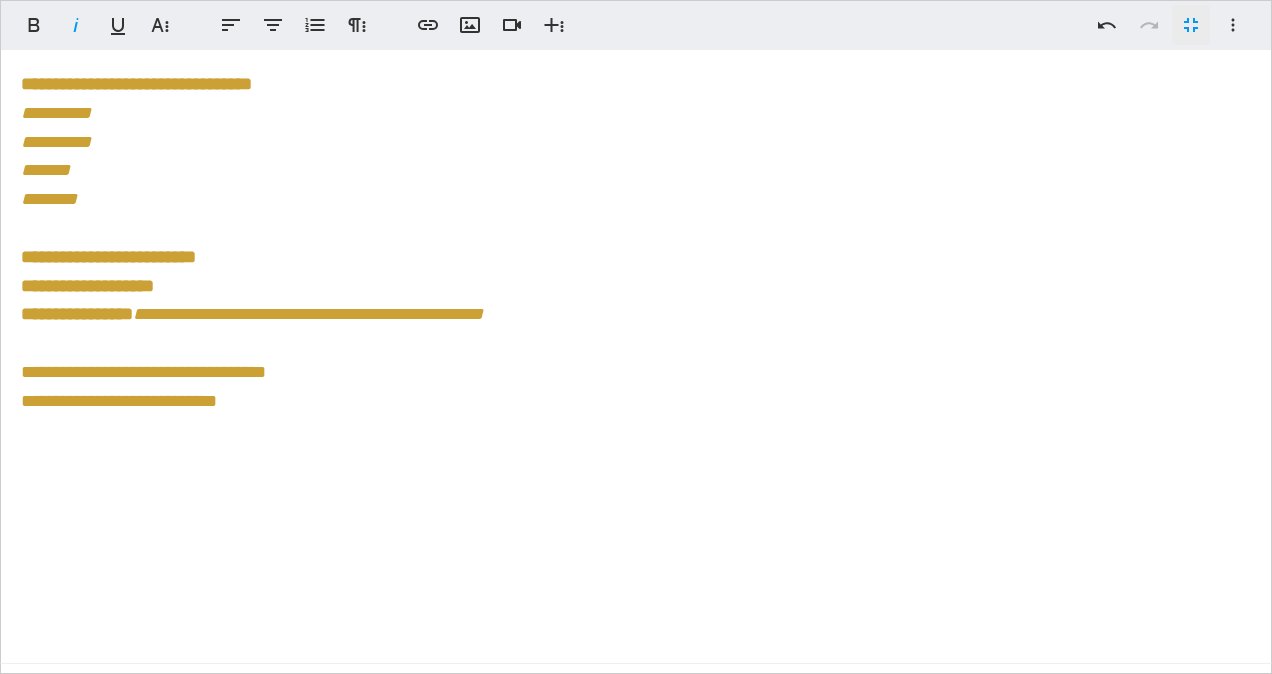 click on "**********" at bounding box center [636, 337] 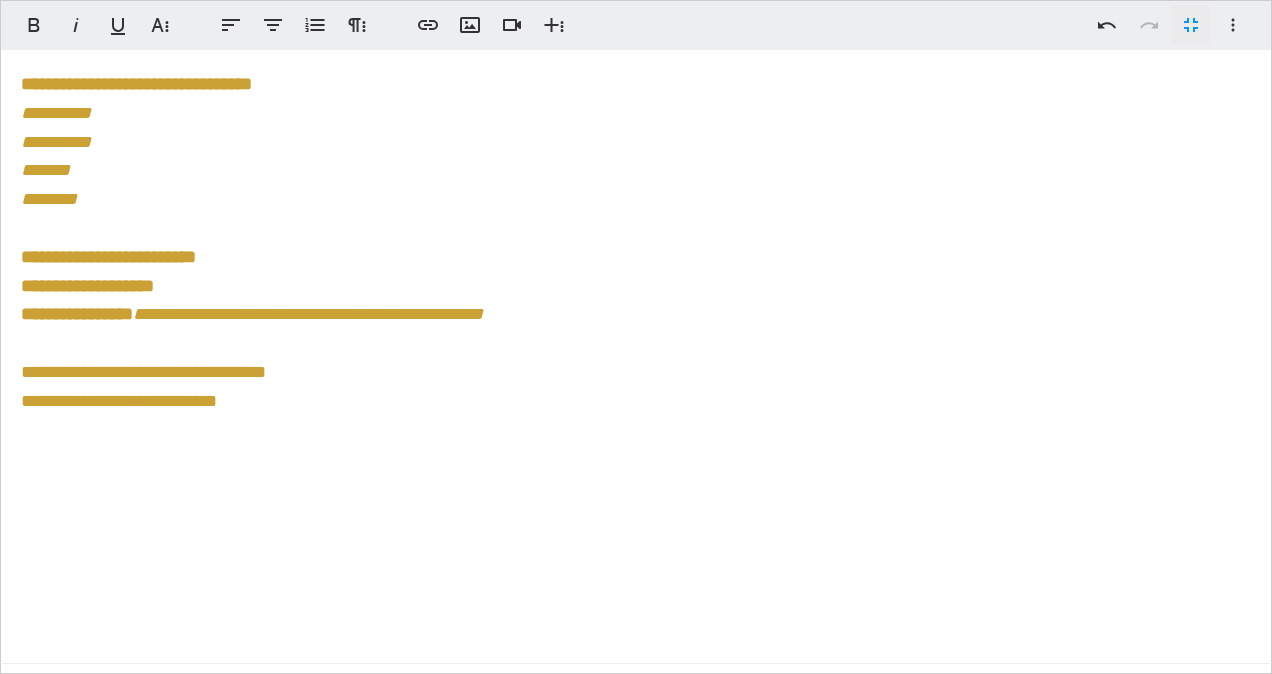 click on "**********" at bounding box center (636, 337) 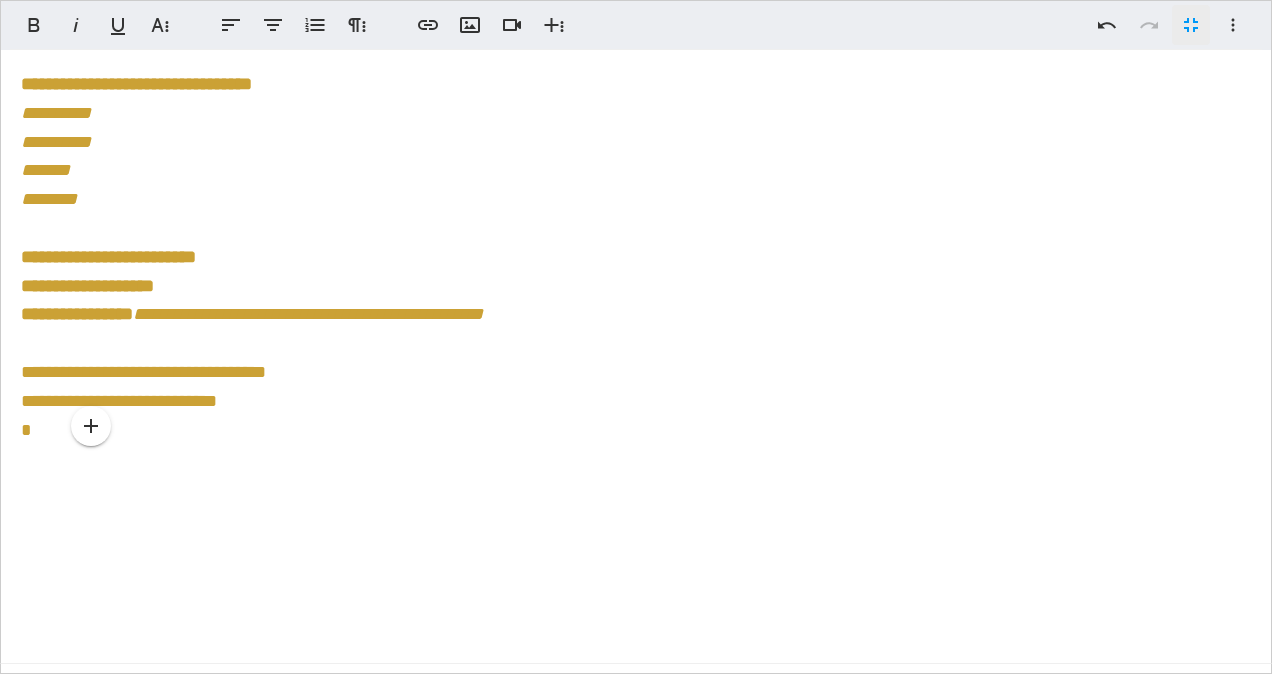 type 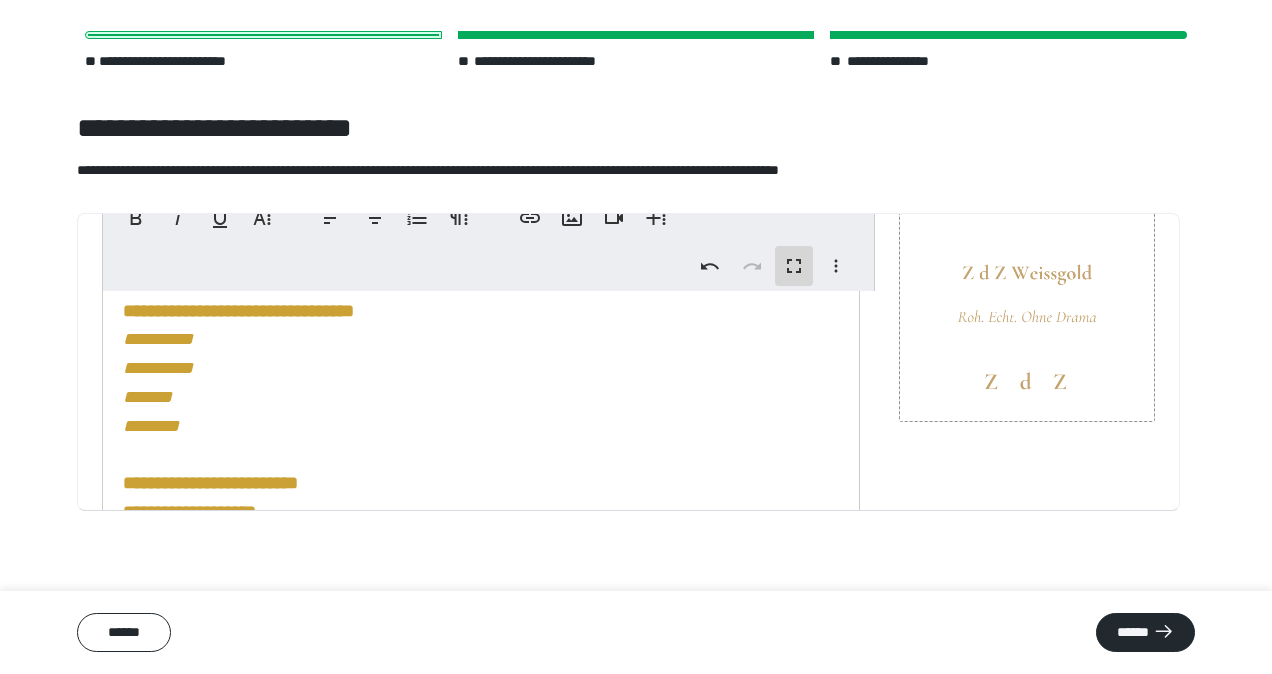 scroll, scrollTop: 0, scrollLeft: 0, axis: both 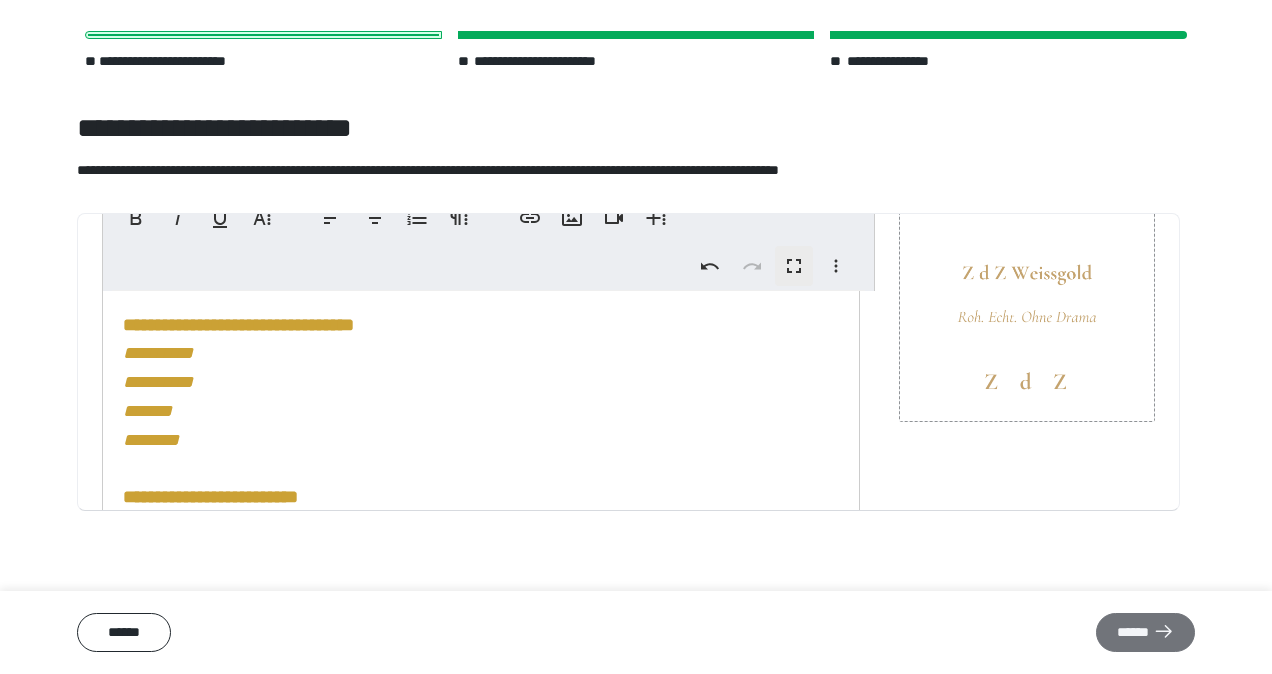 click on "******" at bounding box center (1145, 632) 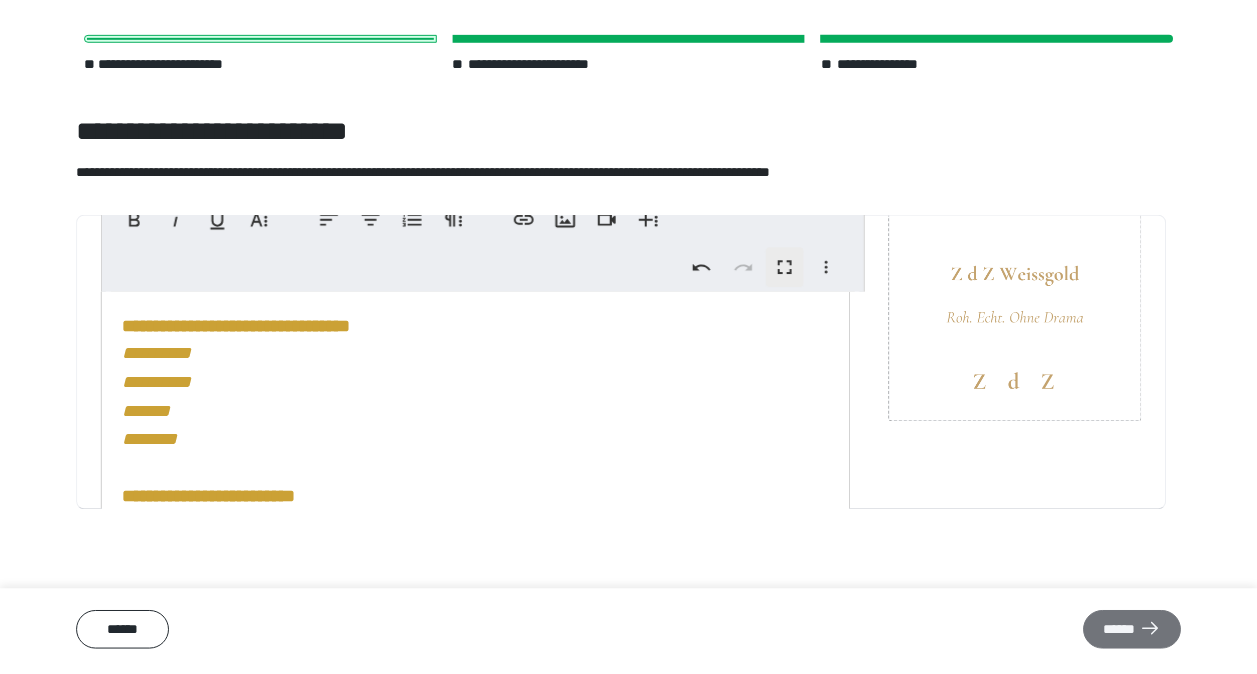 scroll, scrollTop: 0, scrollLeft: 0, axis: both 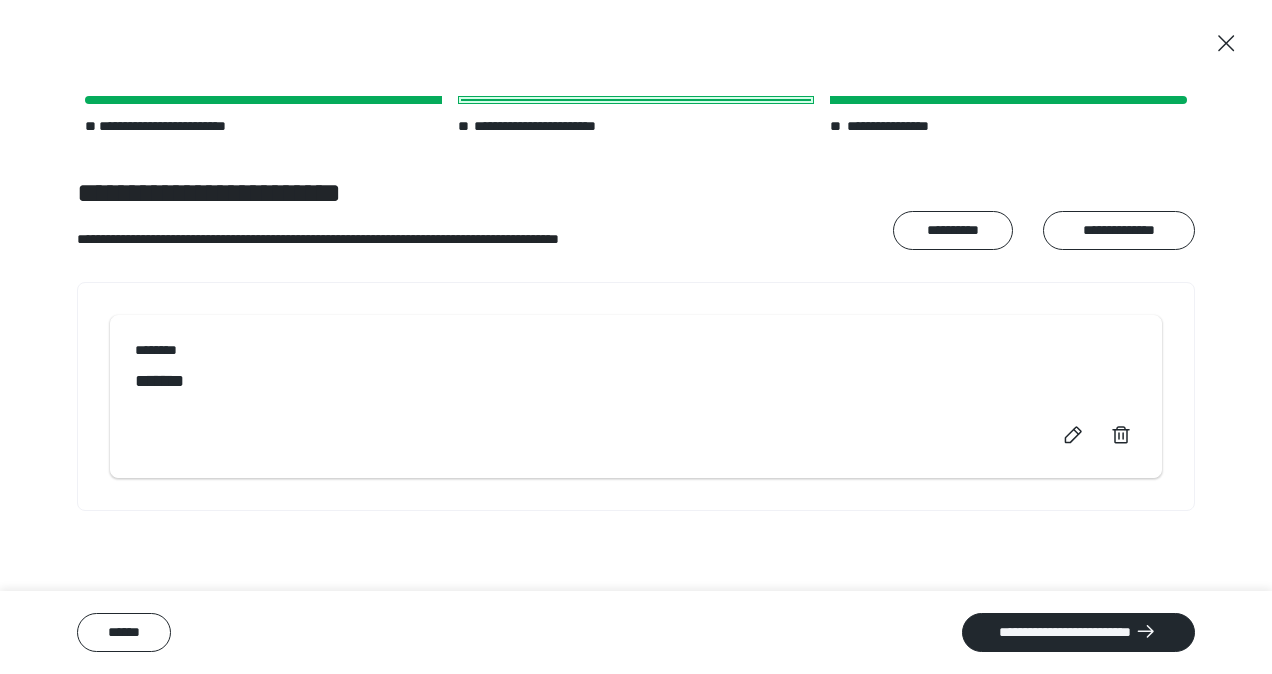 click on "**********" at bounding box center [1078, 632] 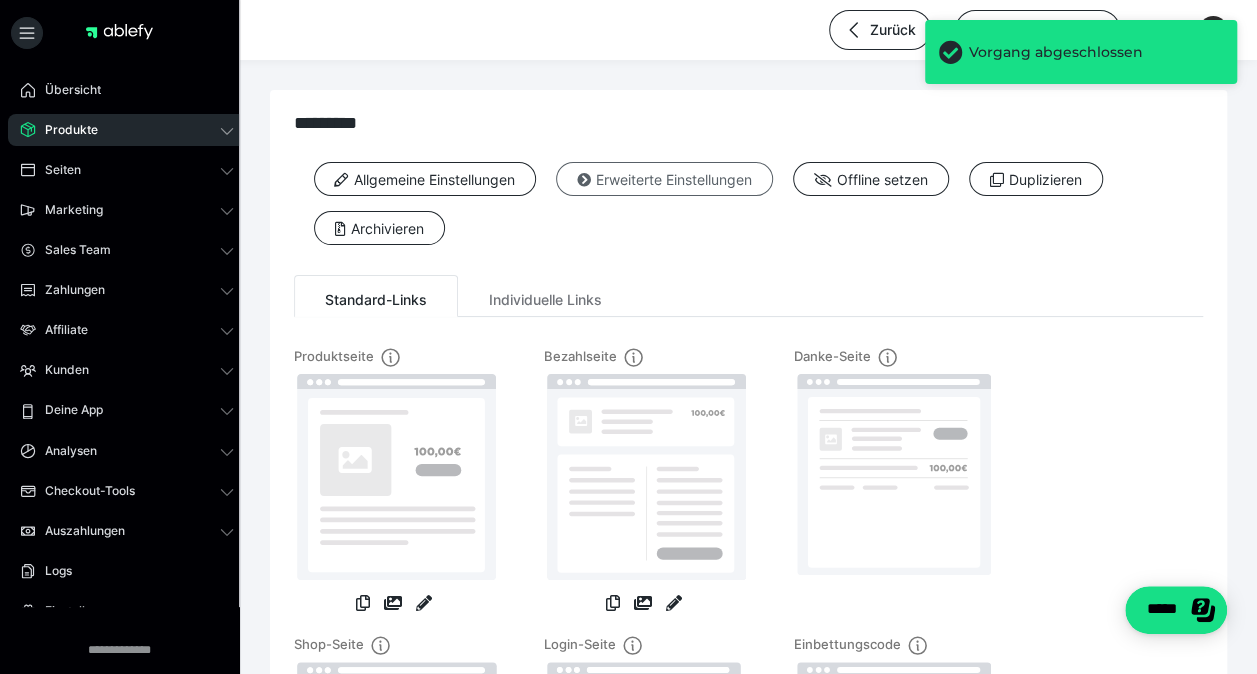 click on "Erweiterte Einstellungen" at bounding box center [664, 179] 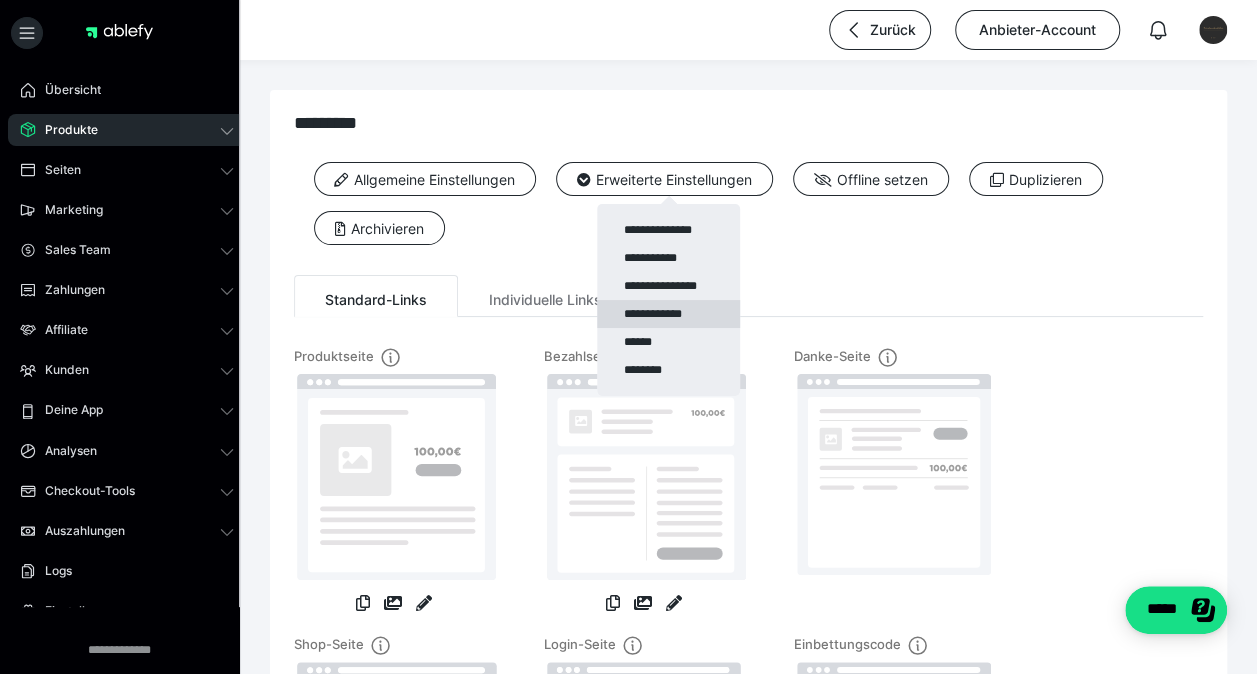 click on "**********" at bounding box center (668, 314) 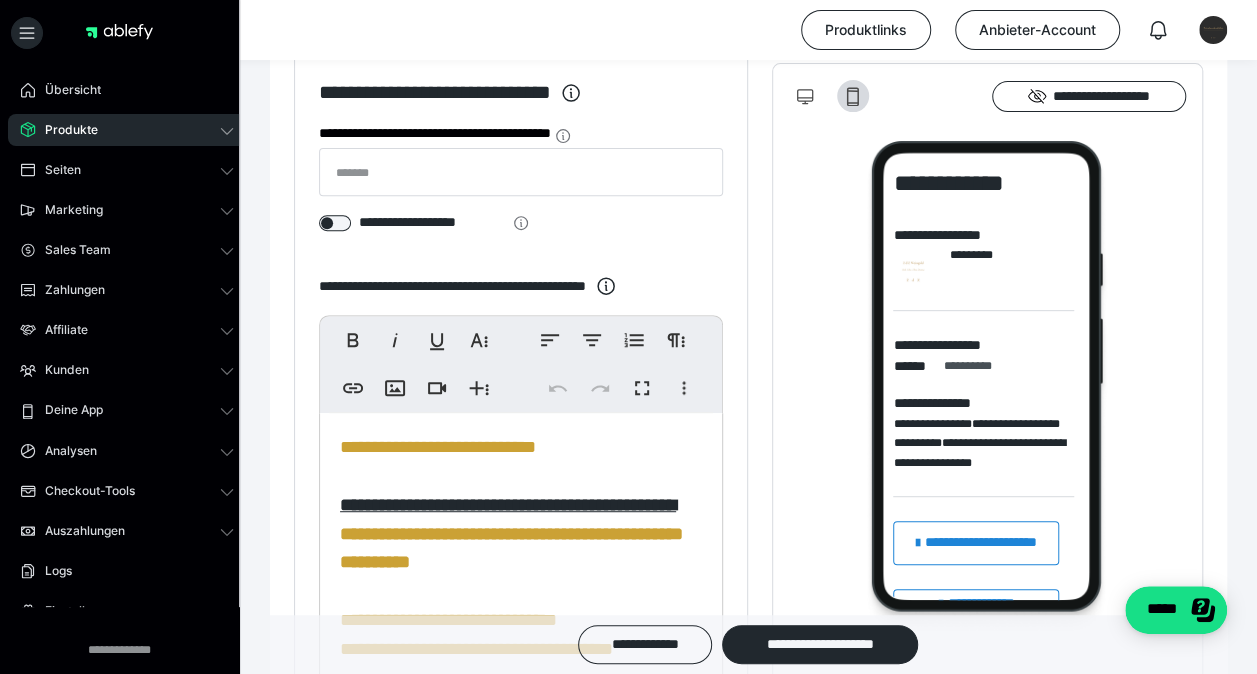 scroll, scrollTop: 313, scrollLeft: 0, axis: vertical 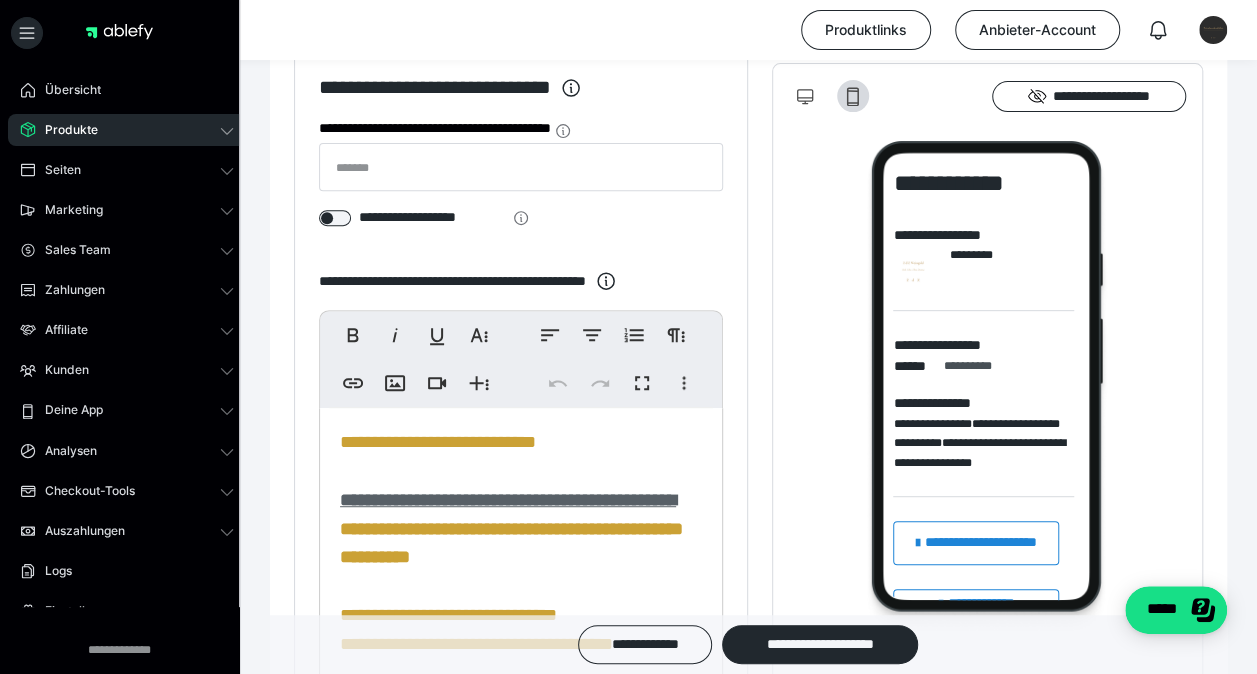 click on "**********" at bounding box center (508, 500) 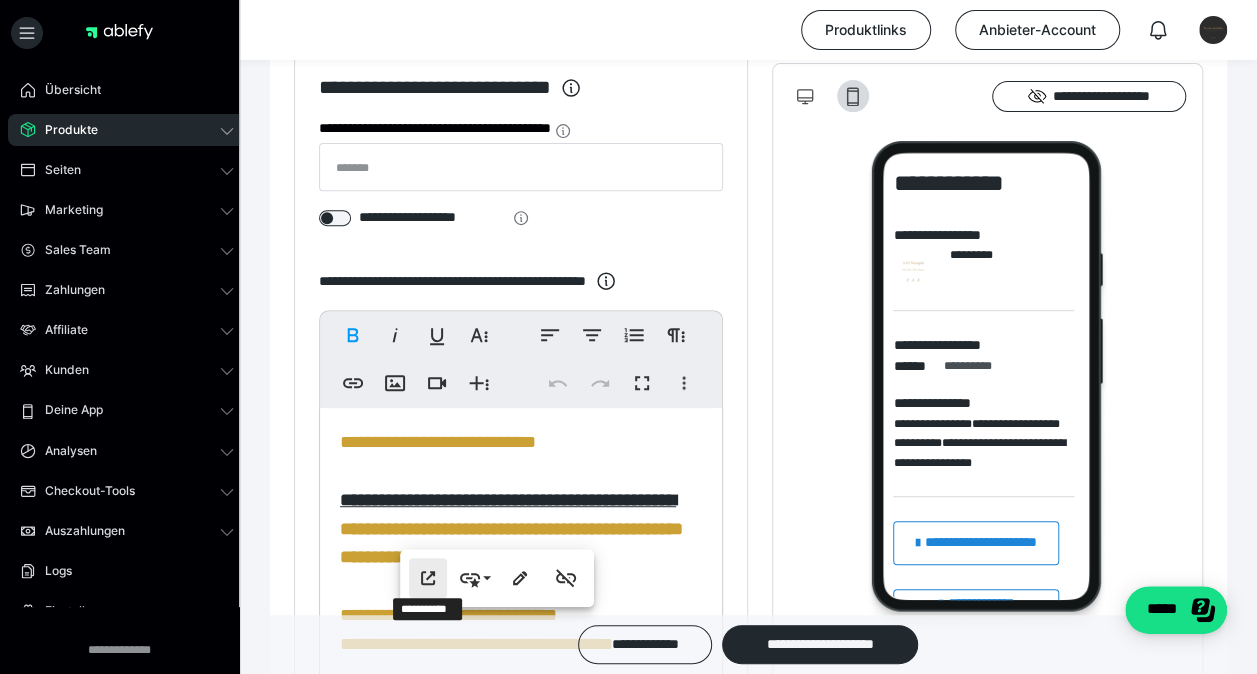 click 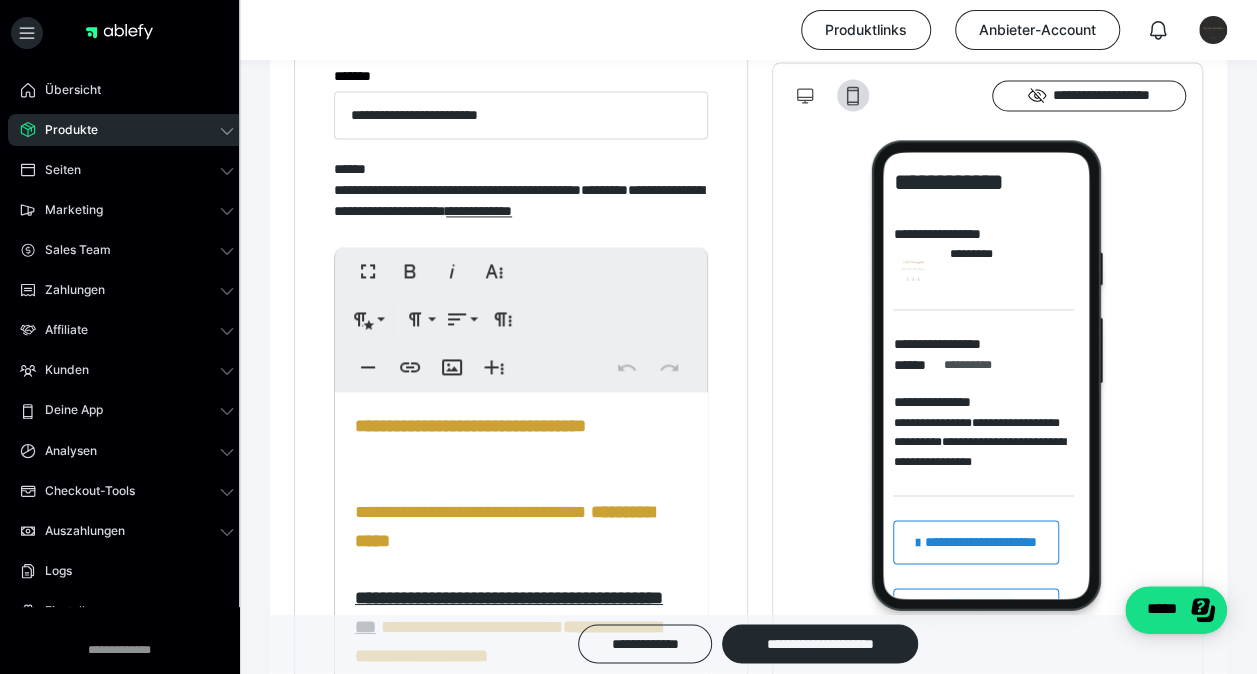 scroll, scrollTop: 1394, scrollLeft: 0, axis: vertical 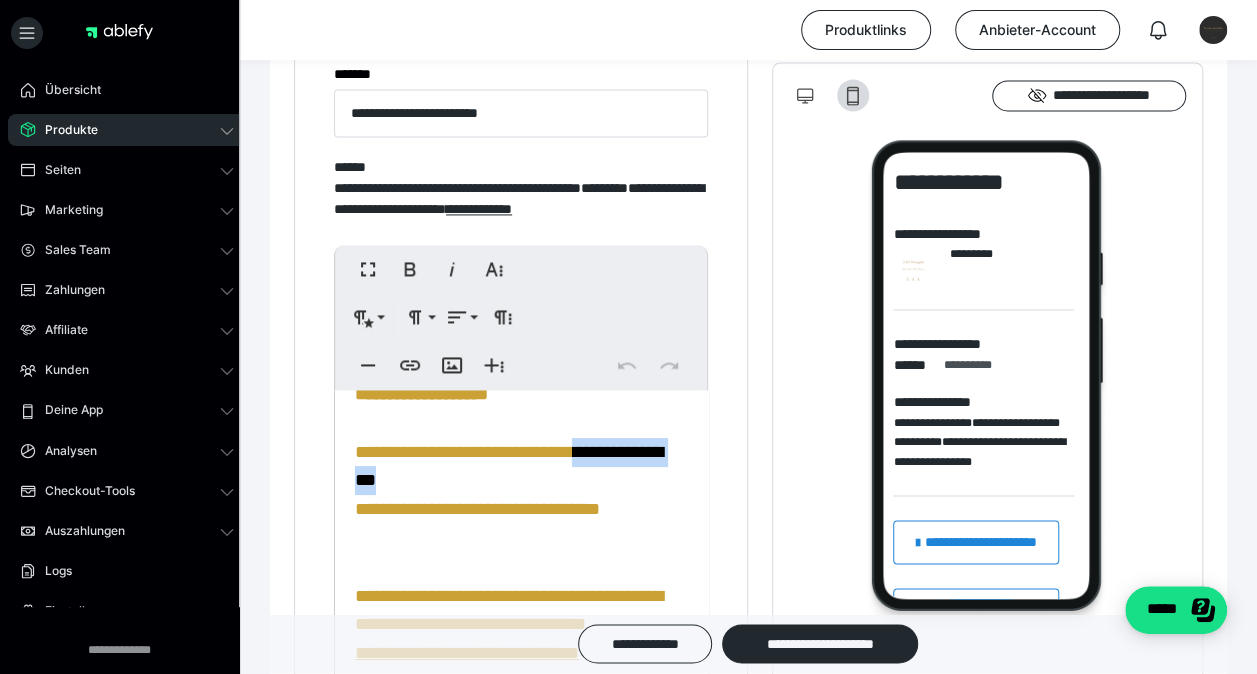 drag, startPoint x: 428, startPoint y: 488, endPoint x: 597, endPoint y: 462, distance: 170.9883 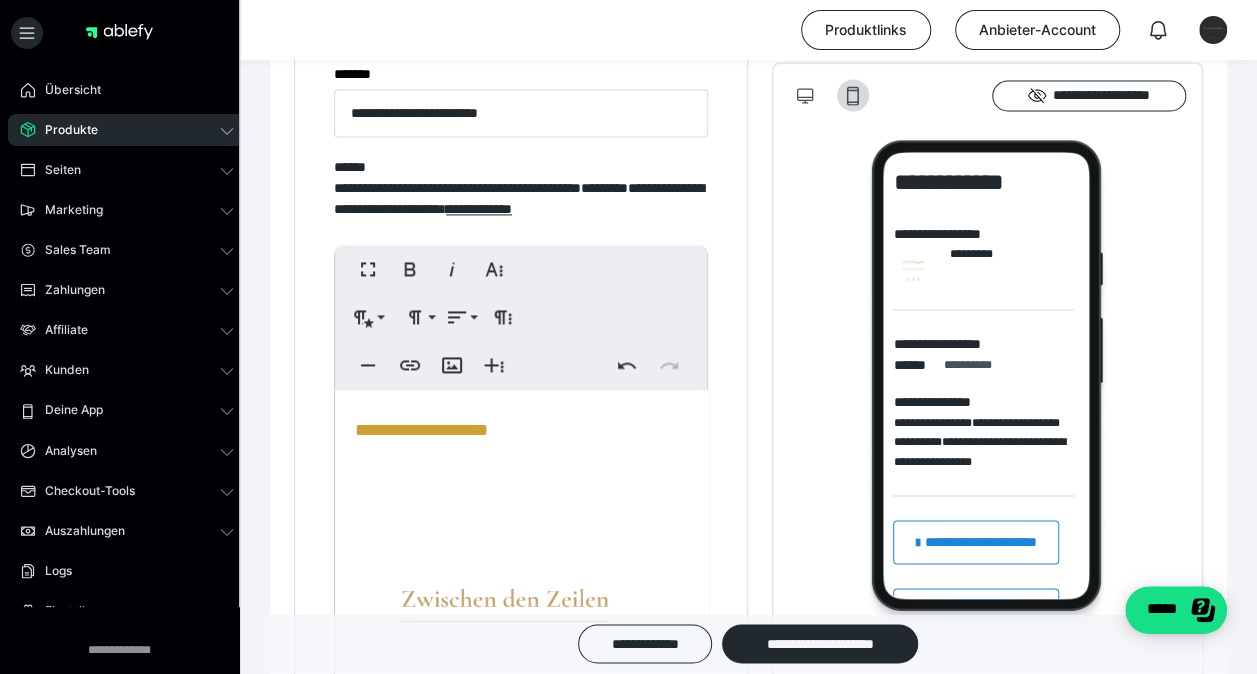 scroll, scrollTop: 540, scrollLeft: 0, axis: vertical 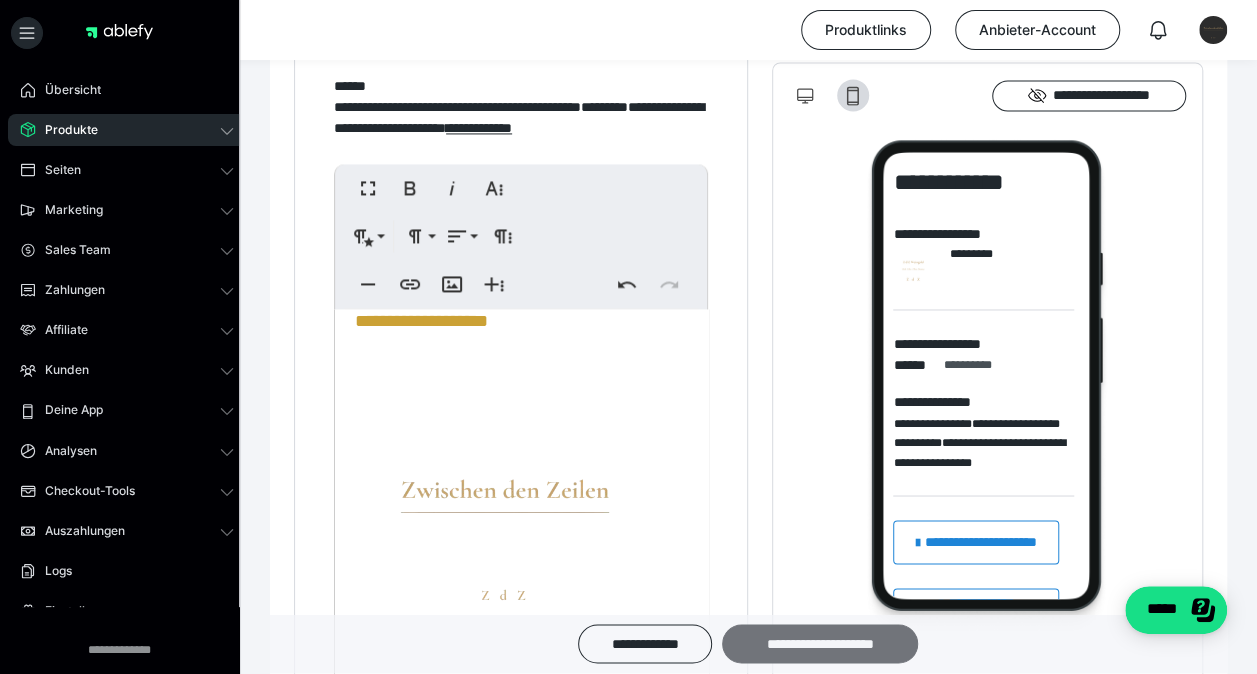 click on "**********" at bounding box center [820, 644] 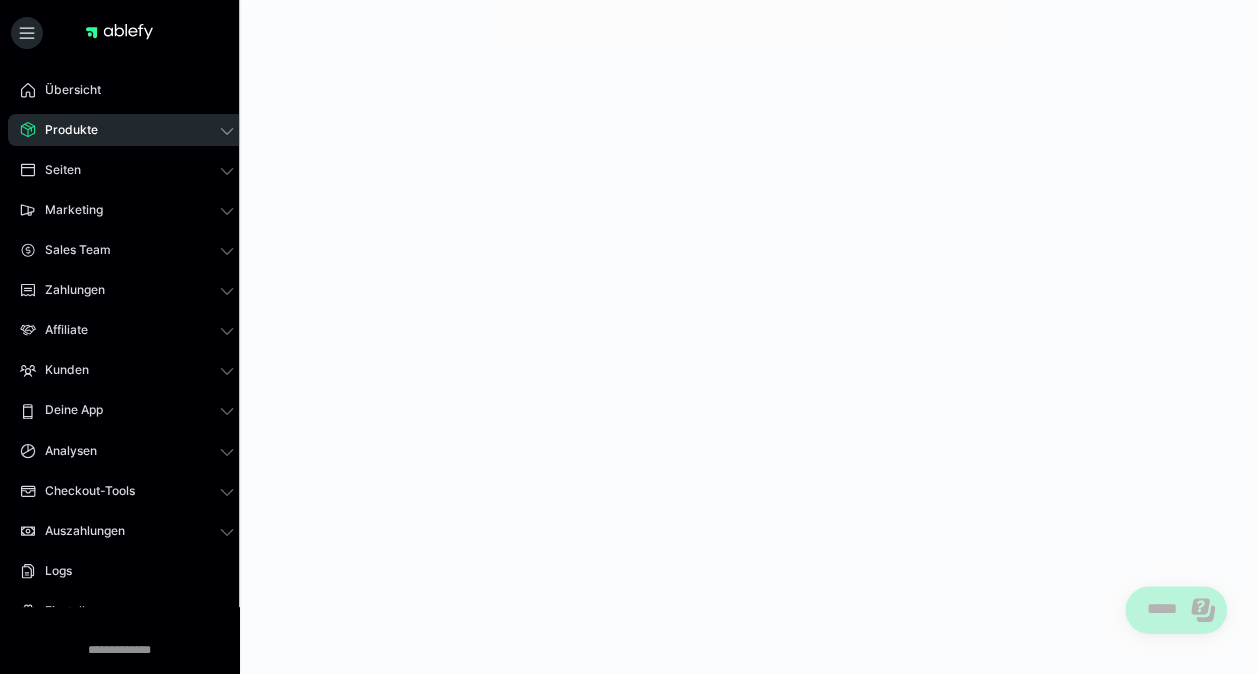 scroll, scrollTop: 0, scrollLeft: 0, axis: both 